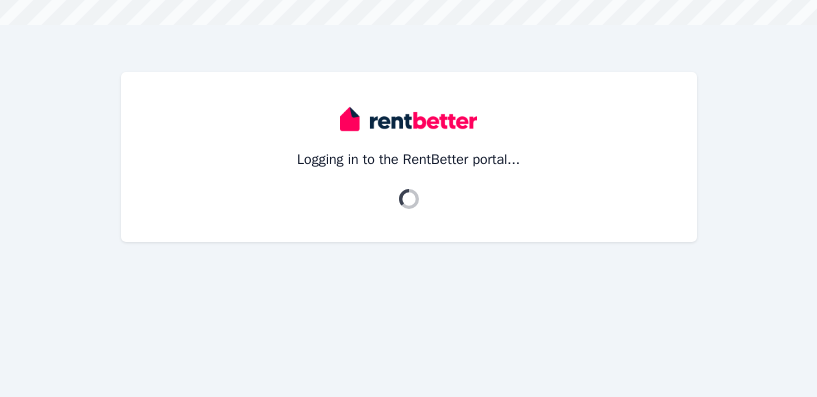 scroll, scrollTop: 0, scrollLeft: 0, axis: both 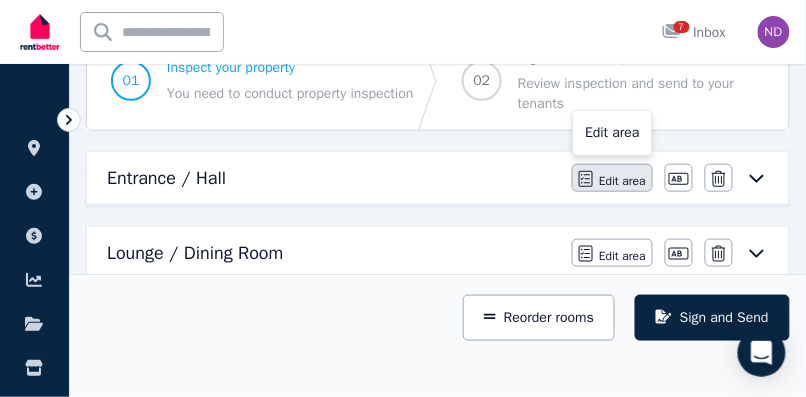 click on "Edit area" at bounding box center (612, 178) 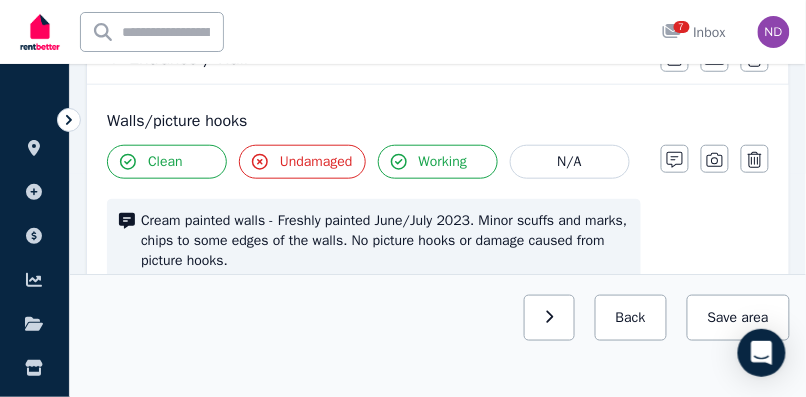 click on "Undamaged" at bounding box center (316, 162) 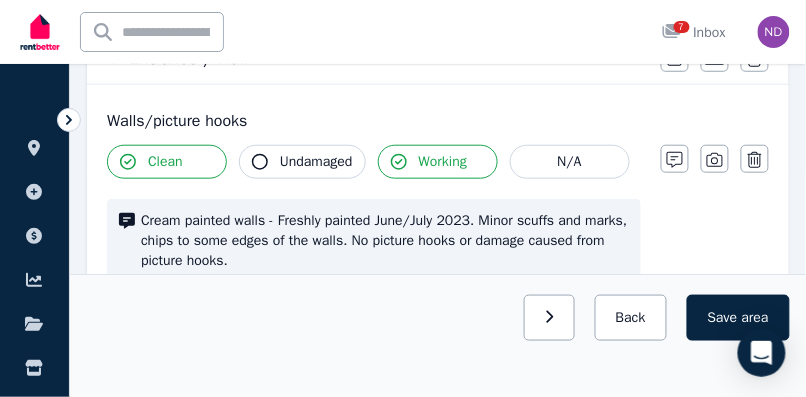 click on "Cream painted walls - Freshly painted June/July 2023.  Minor scuffs and marks, chips to some edges of the walls. No picture hooks or damage caused from picture hooks." at bounding box center [385, 241] 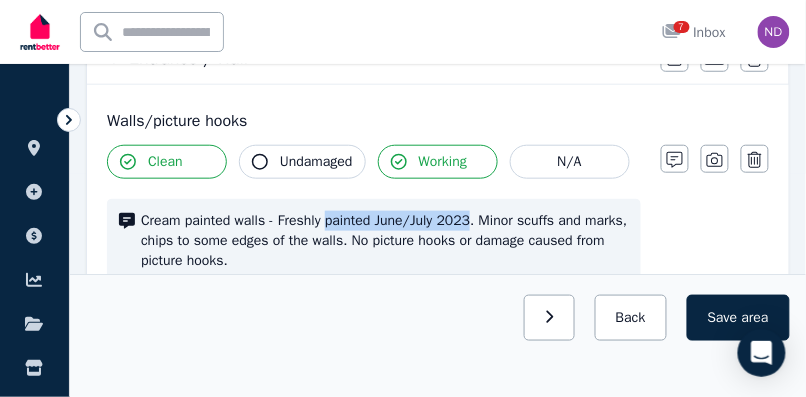 drag, startPoint x: 466, startPoint y: 222, endPoint x: 328, endPoint y: 218, distance: 138.05795 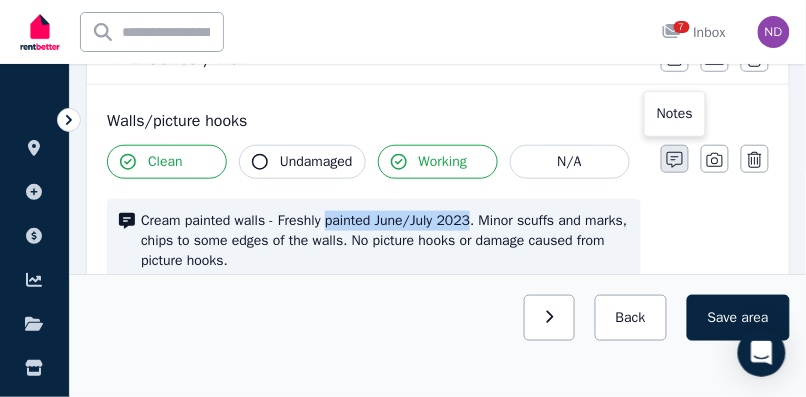 click 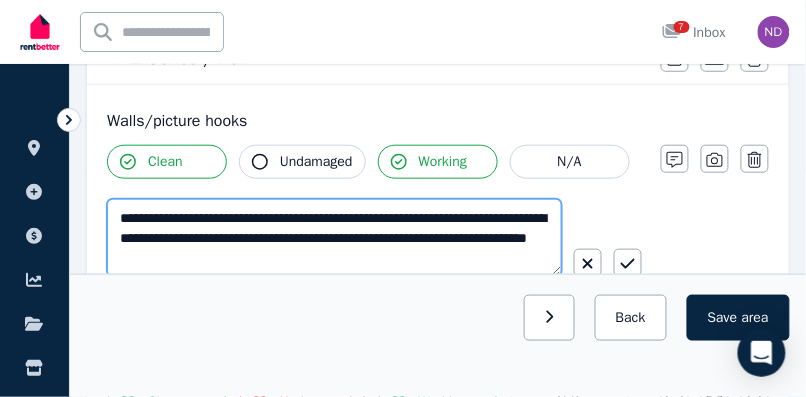 click on "**********" at bounding box center [334, 238] 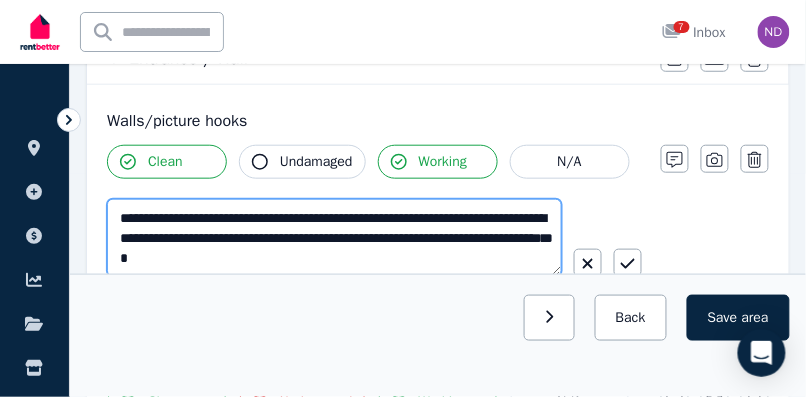 click on "**********" at bounding box center (334, 238) 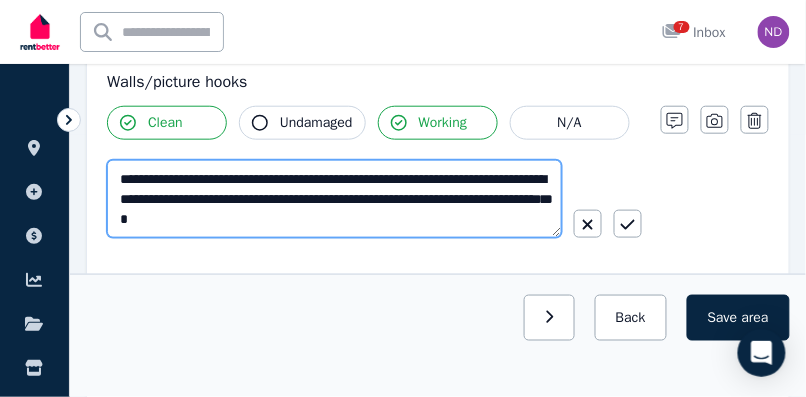 scroll, scrollTop: 265, scrollLeft: 0, axis: vertical 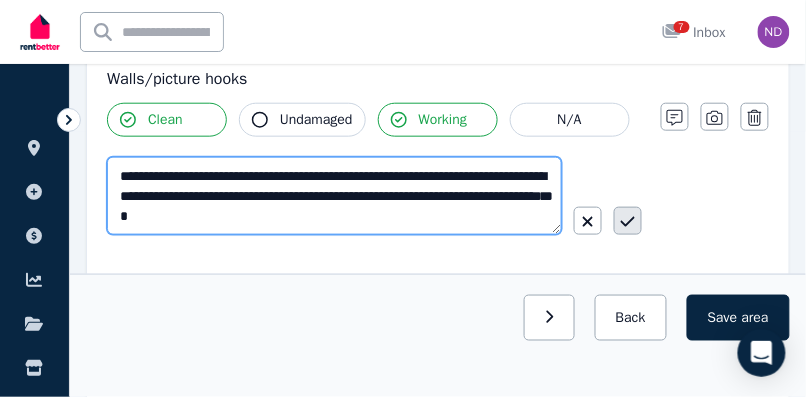 type on "**********" 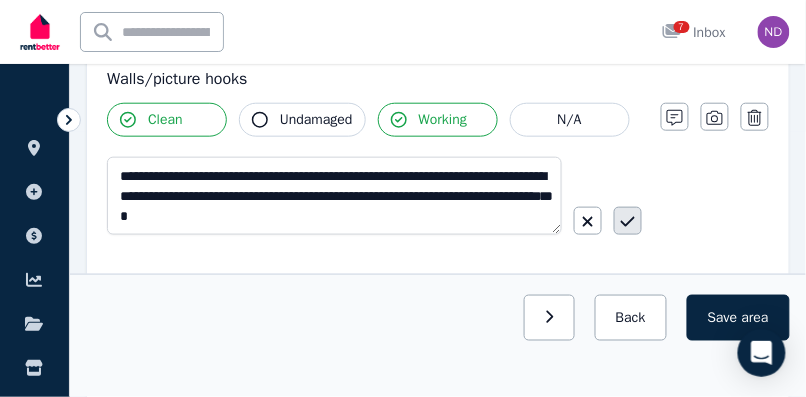 click 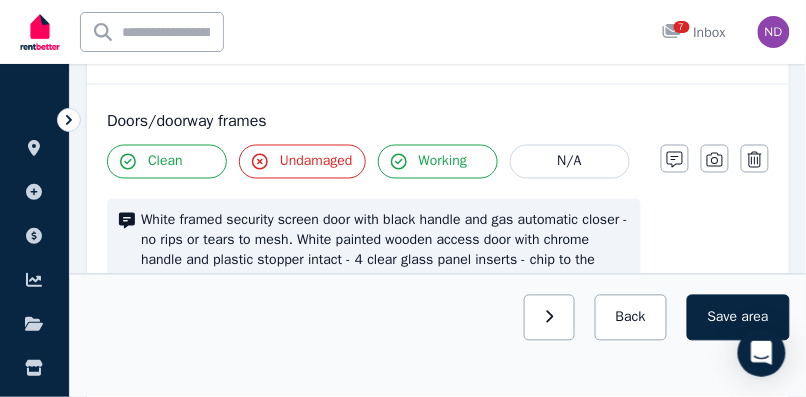 scroll, scrollTop: 460, scrollLeft: 0, axis: vertical 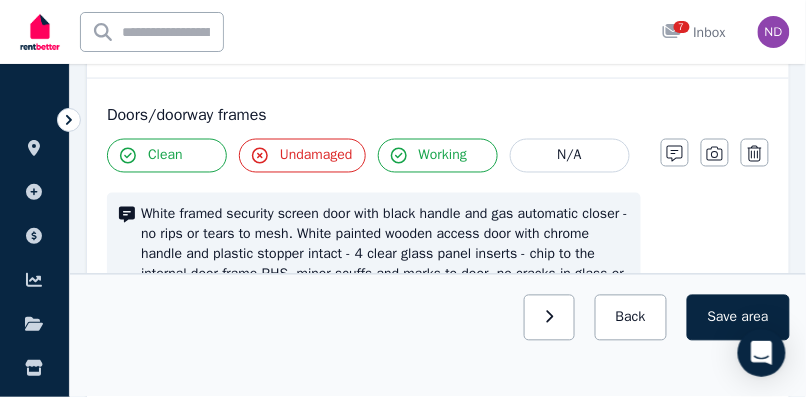 click on "Undamaged" at bounding box center (316, 156) 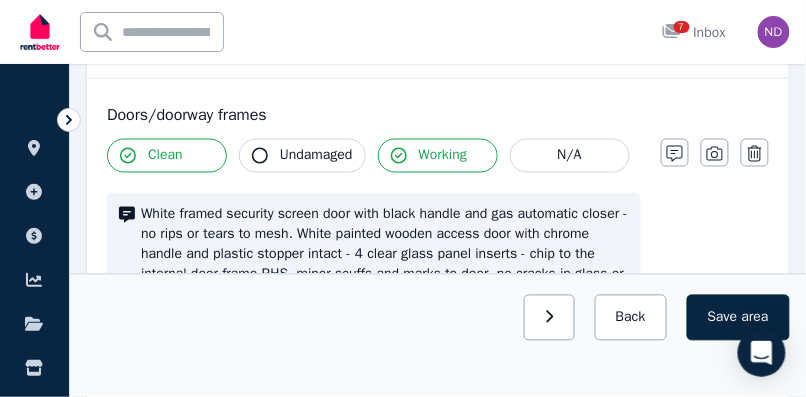 click on "White framed security screen door with black handle and gas automatic closer - no rips or tears to mesh. White painted wooden access door with chrome handle and plastic stopper intact - 4 clear glass panel inserts - chip to the internal door frame RHS, minor scuffs and marks to door, no cracks in glass or damage. LINEN CUPBOARD – 2 cream painted wooden doors with chrome handles intact, white laminate internal shelving - minor internal and external wear and tear." at bounding box center [385, 275] 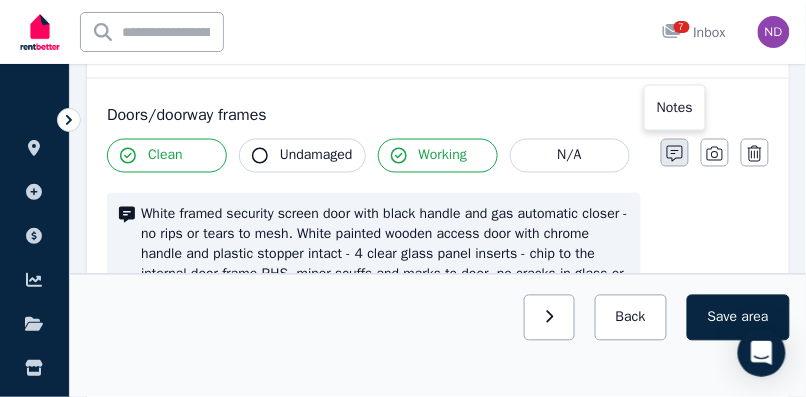 click 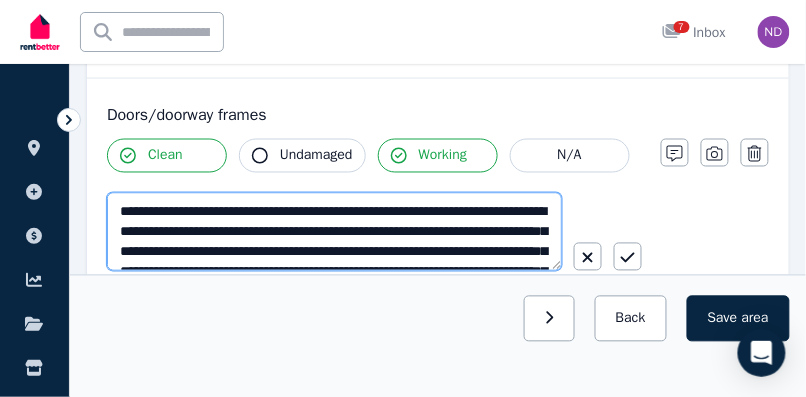 click on "**********" at bounding box center (334, 232) 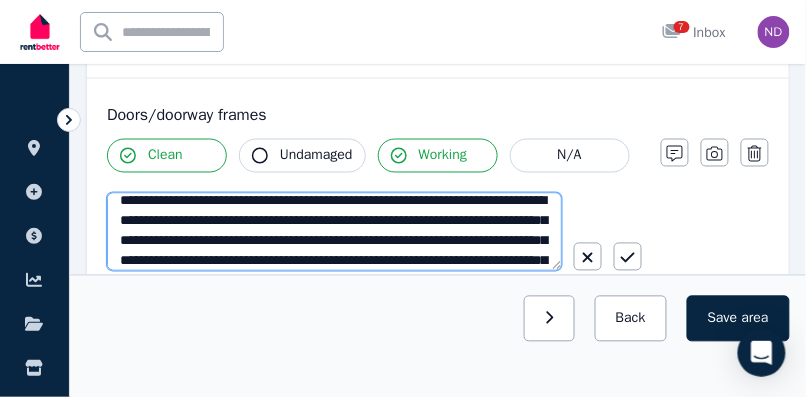 scroll, scrollTop: 51, scrollLeft: 0, axis: vertical 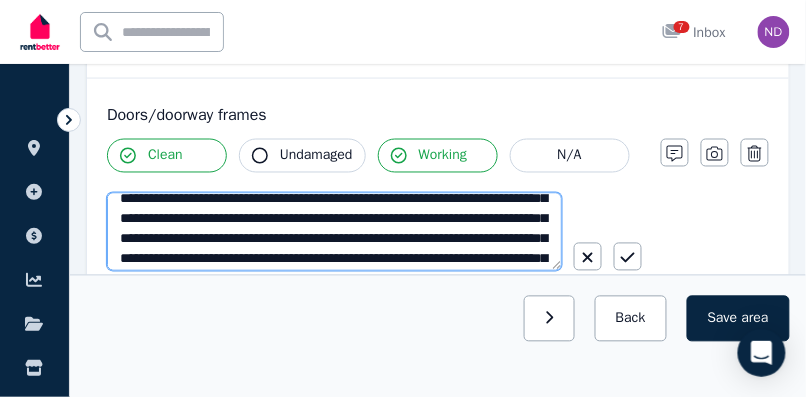 drag, startPoint x: 300, startPoint y: 211, endPoint x: 486, endPoint y: 242, distance: 188.56564 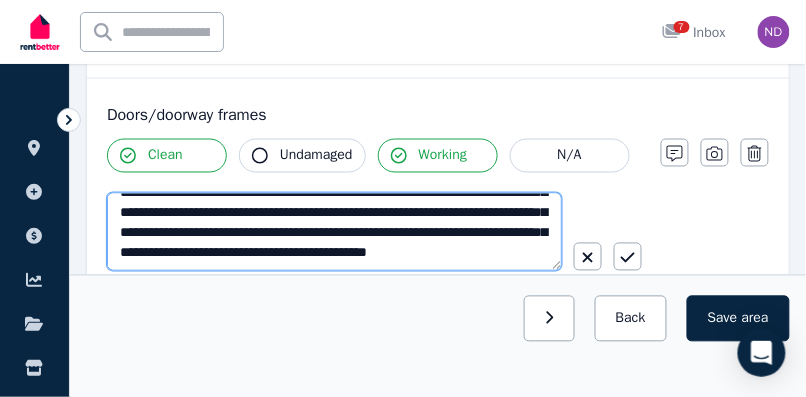 scroll, scrollTop: 100, scrollLeft: 0, axis: vertical 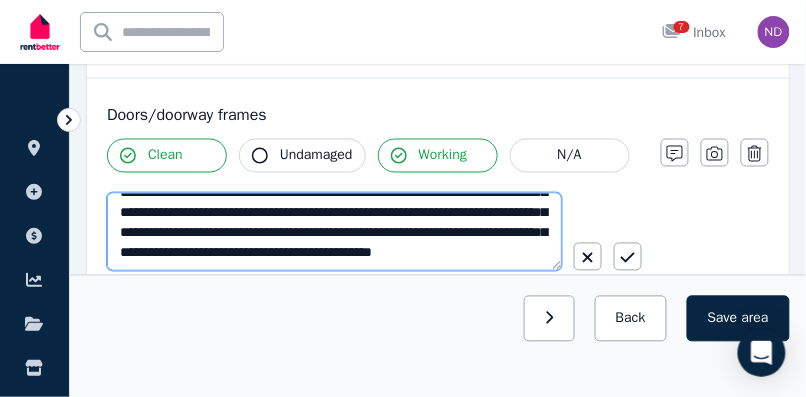 paste on "**********" 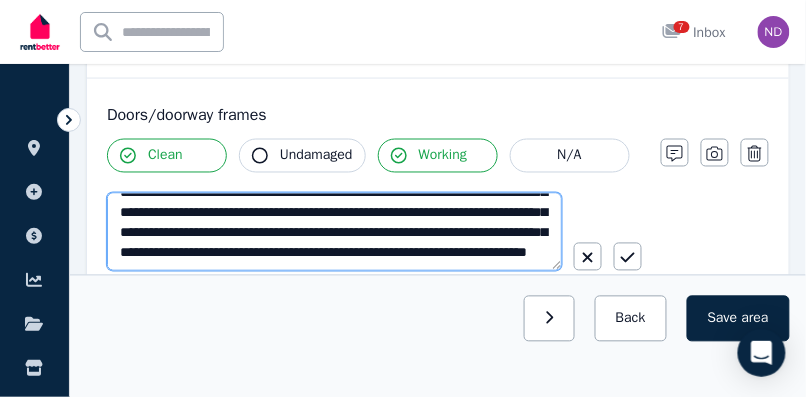 click on "**********" at bounding box center (334, 232) 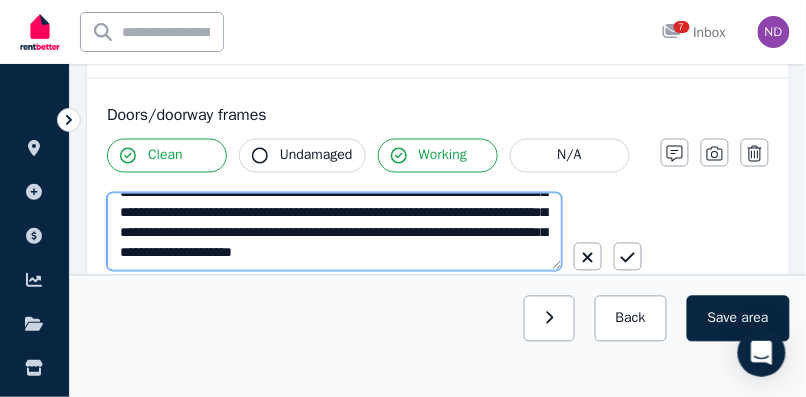 scroll, scrollTop: 111, scrollLeft: 0, axis: vertical 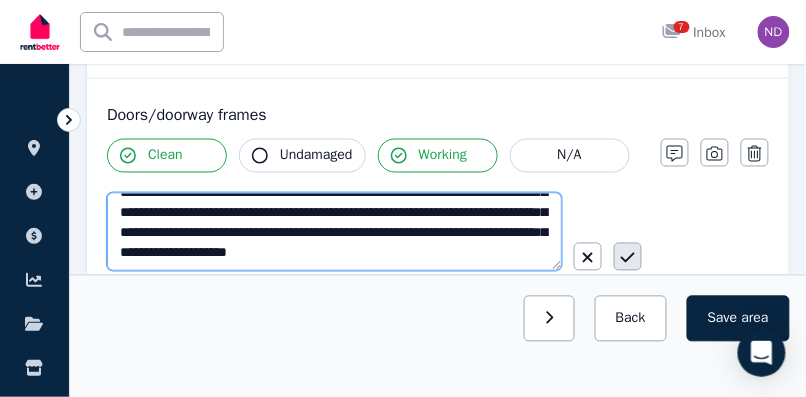 type on "**********" 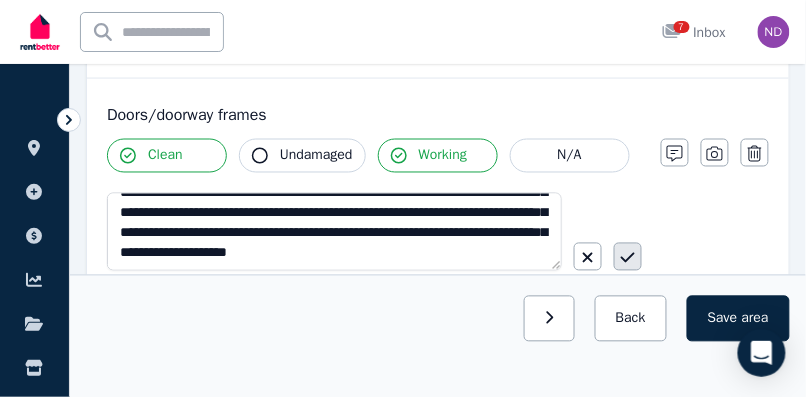 click at bounding box center [628, 257] 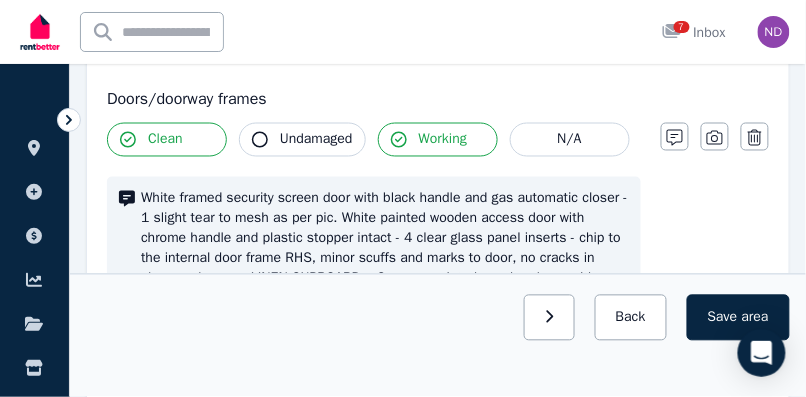 scroll, scrollTop: 488, scrollLeft: 0, axis: vertical 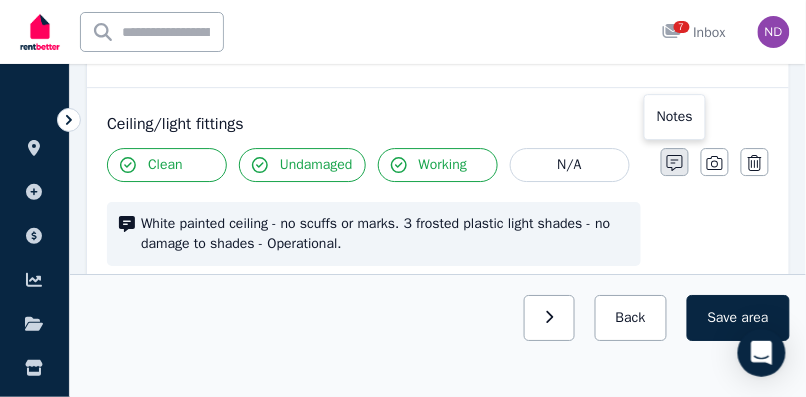 click at bounding box center (675, 162) 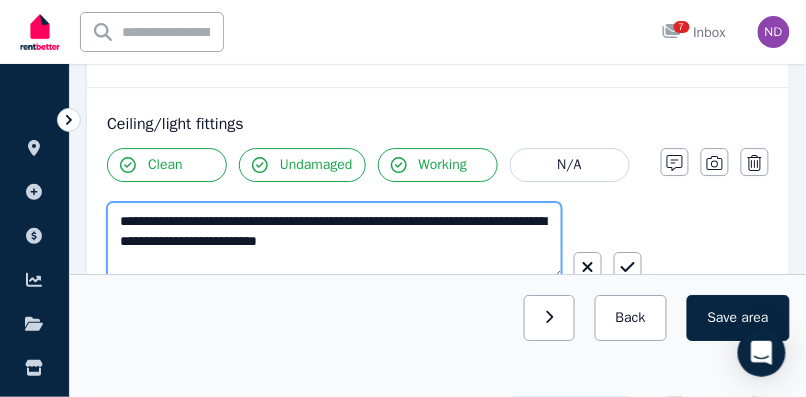 click on "**********" at bounding box center [334, 241] 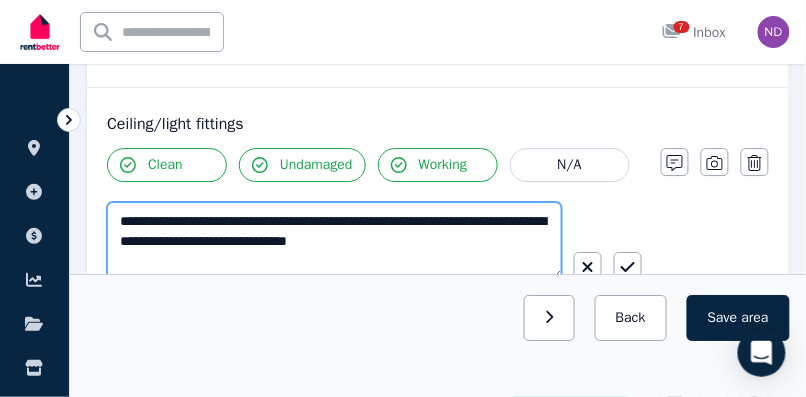 click on "**********" at bounding box center (334, 241) 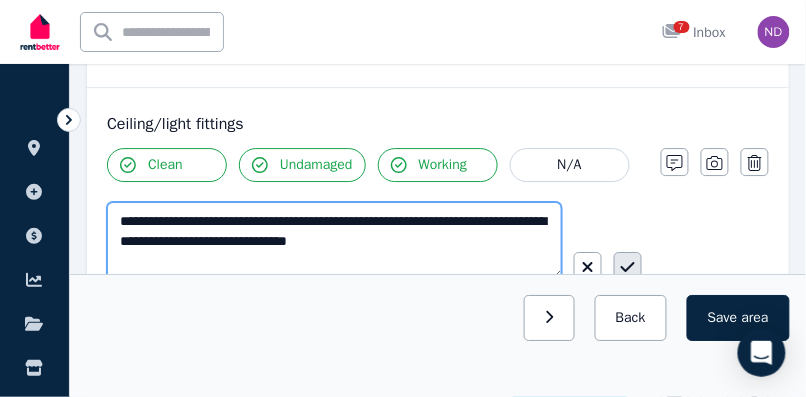 type on "**********" 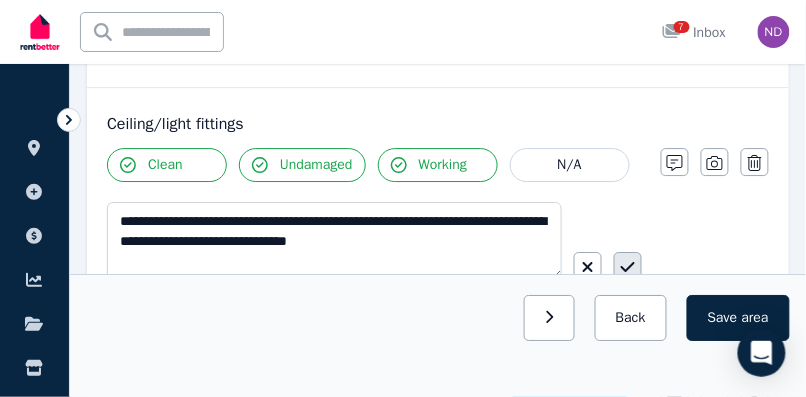 click 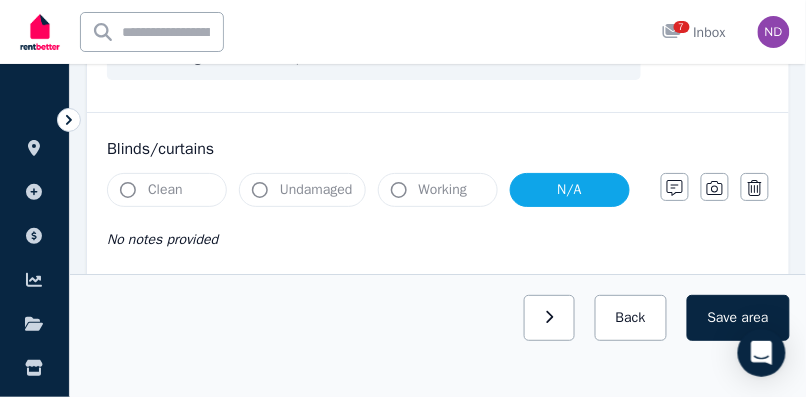 scroll, scrollTop: 1145, scrollLeft: 0, axis: vertical 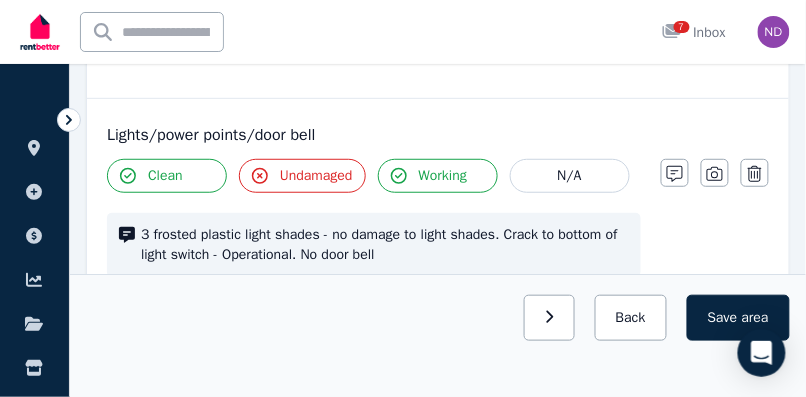 click on "Undamaged" at bounding box center (316, 176) 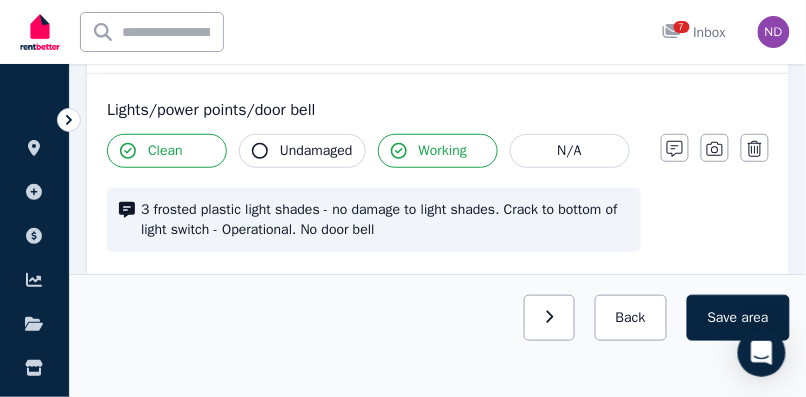 scroll, scrollTop: 1355, scrollLeft: 0, axis: vertical 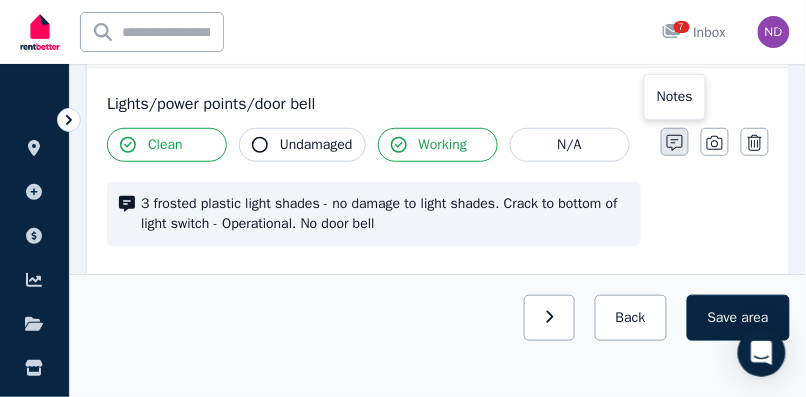 click 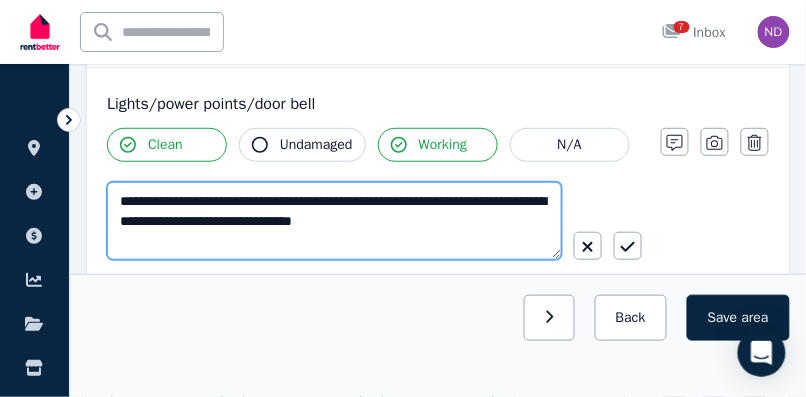 click on "**********" at bounding box center [334, 221] 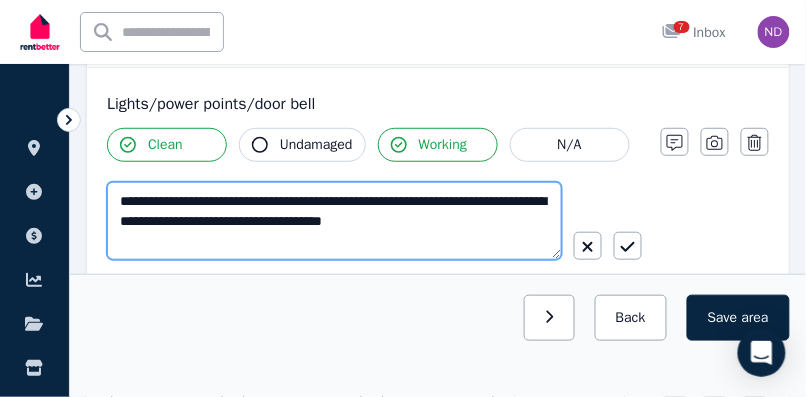 click on "**********" at bounding box center (334, 221) 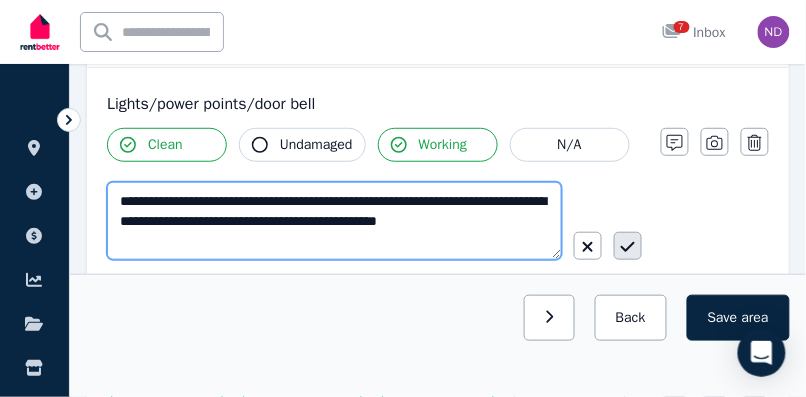 type on "**********" 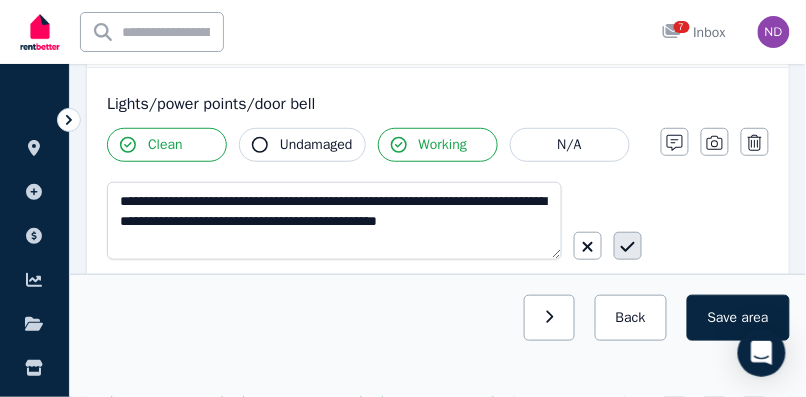 click 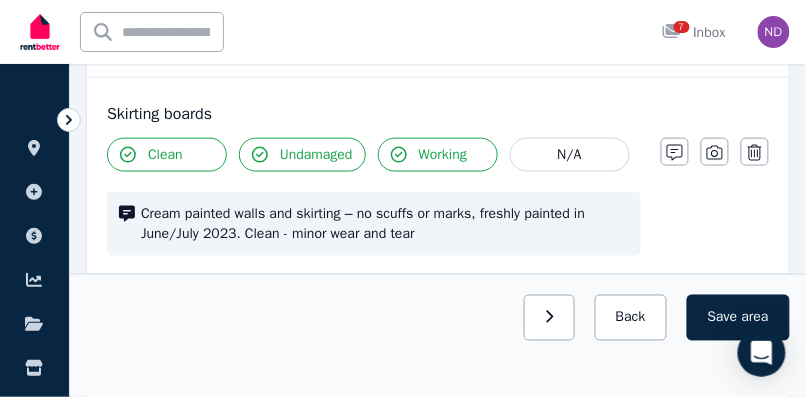 scroll, scrollTop: 1559, scrollLeft: 0, axis: vertical 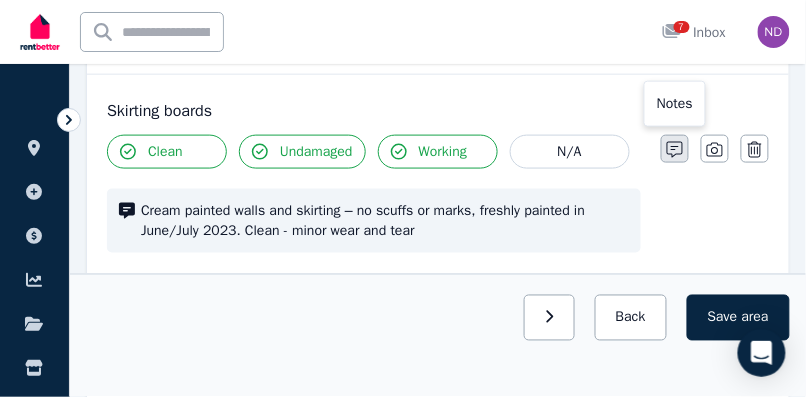 click 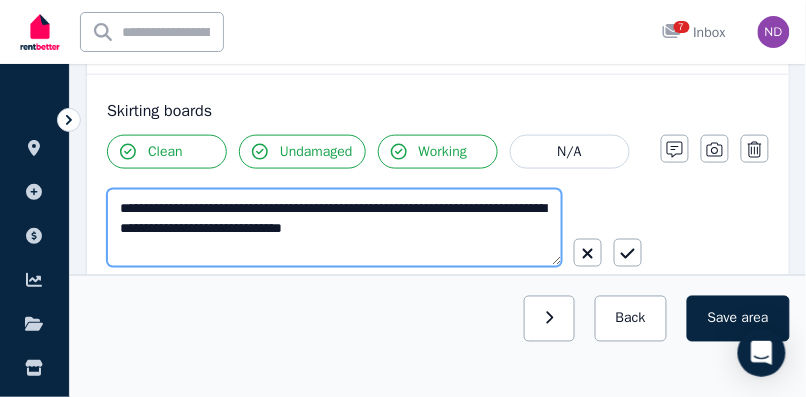 drag, startPoint x: 225, startPoint y: 207, endPoint x: 452, endPoint y: 175, distance: 229.24442 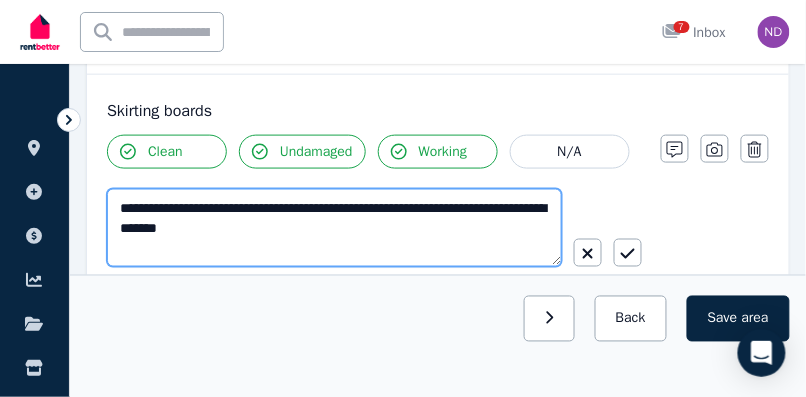 drag, startPoint x: 215, startPoint y: 185, endPoint x: 268, endPoint y: 184, distance: 53.009434 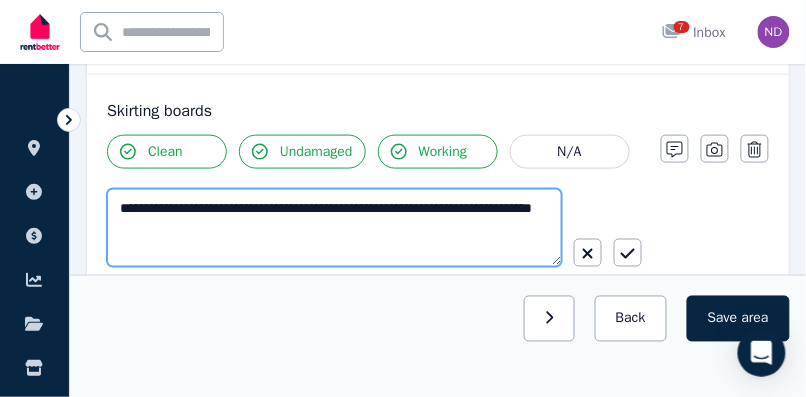 type on "**********" 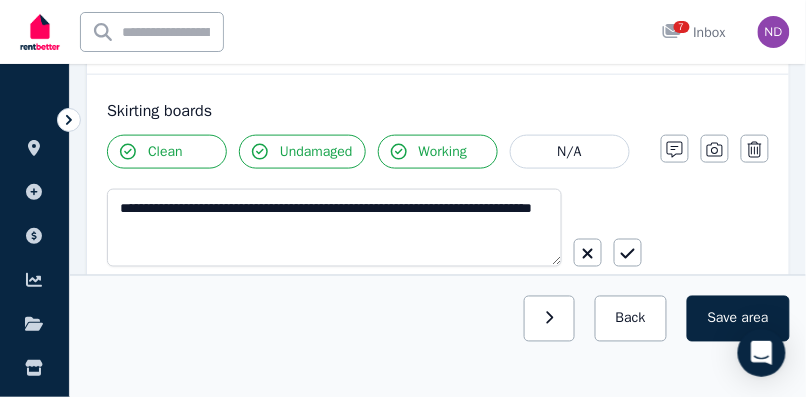 click on "Undamaged" at bounding box center (316, 152) 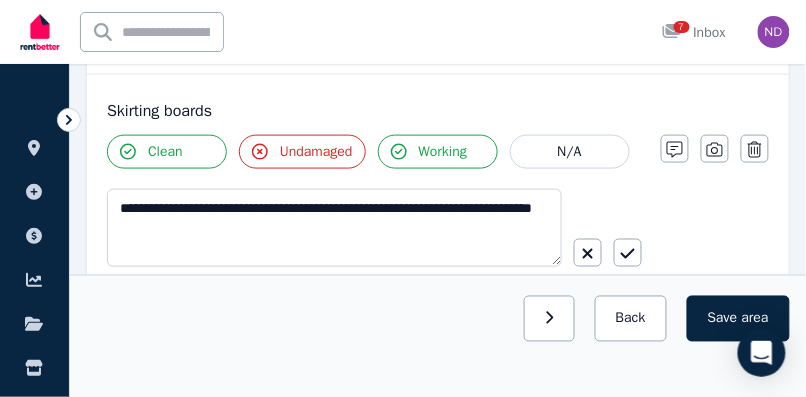 click on "Undamaged" at bounding box center (316, 152) 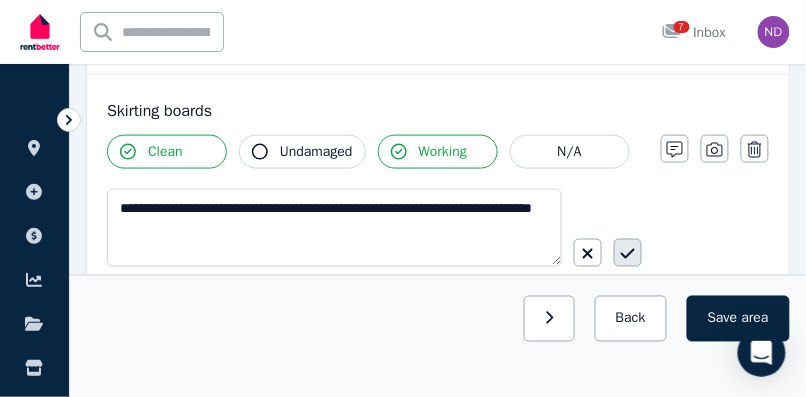 click 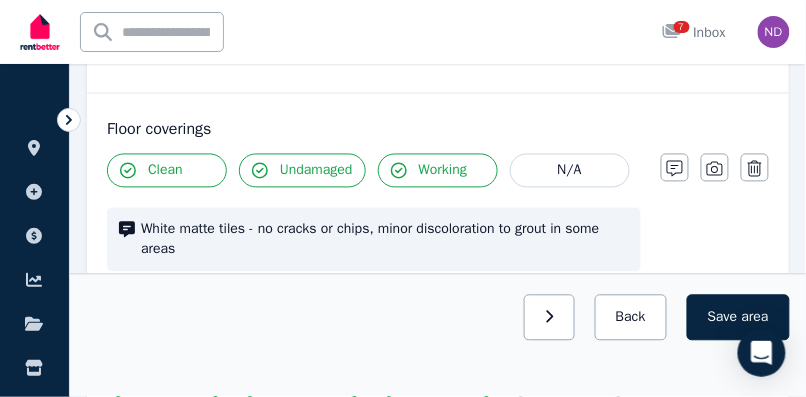 scroll, scrollTop: 1754, scrollLeft: 0, axis: vertical 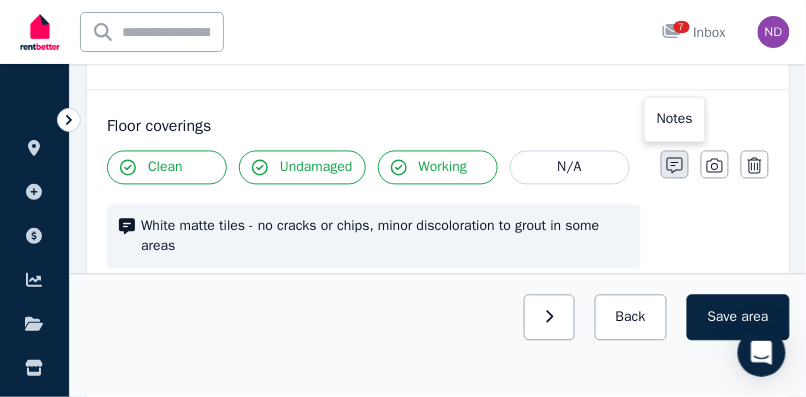 click 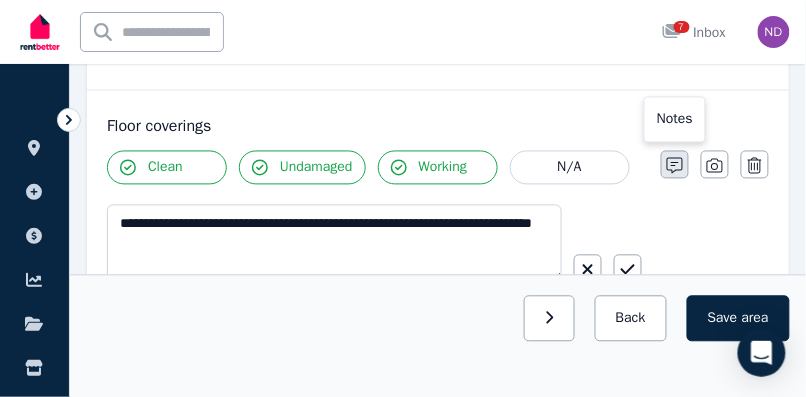 click 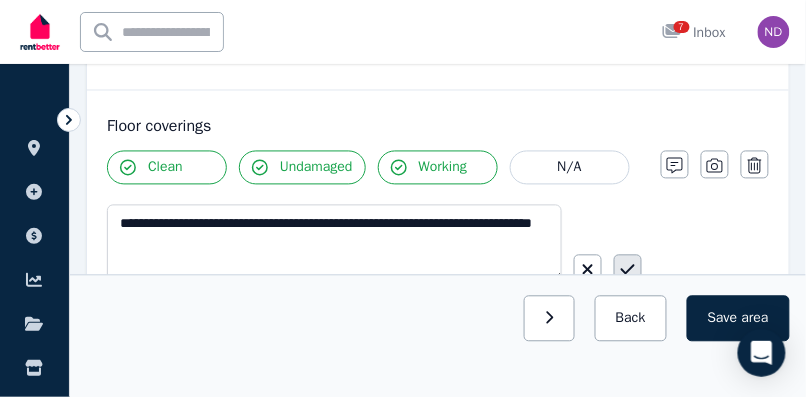 click 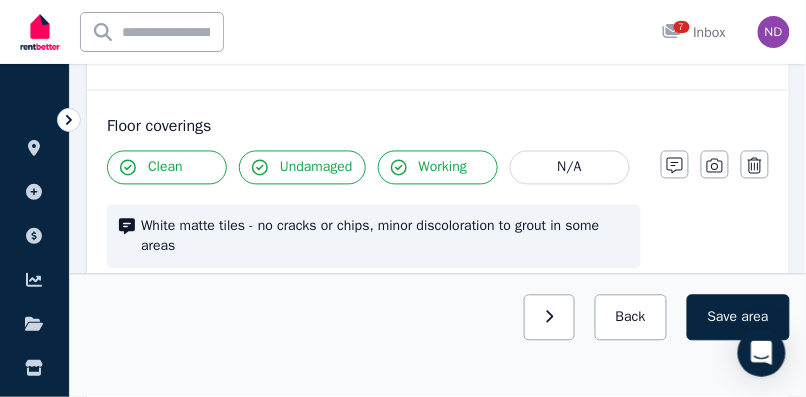 click on "Undamaged" at bounding box center (316, 168) 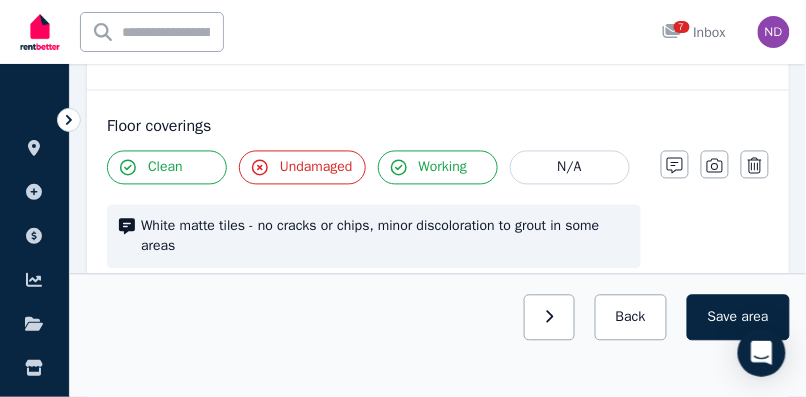 click on "Undamaged" at bounding box center (316, 168) 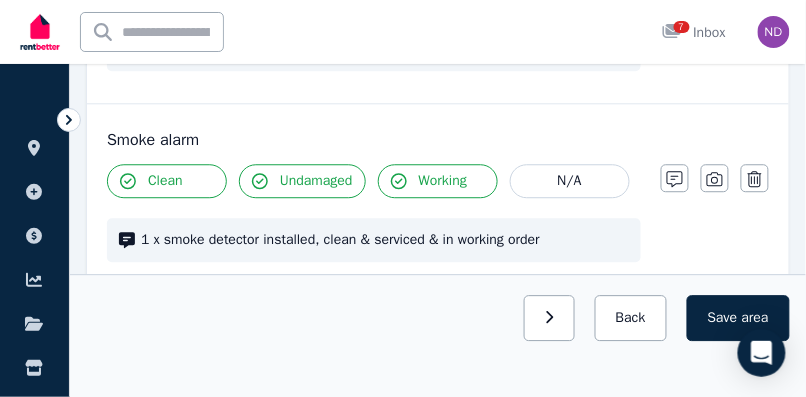 scroll, scrollTop: 1960, scrollLeft: 0, axis: vertical 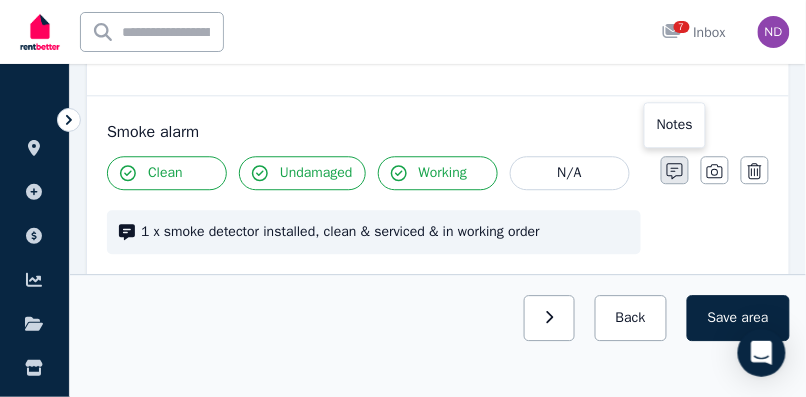 click 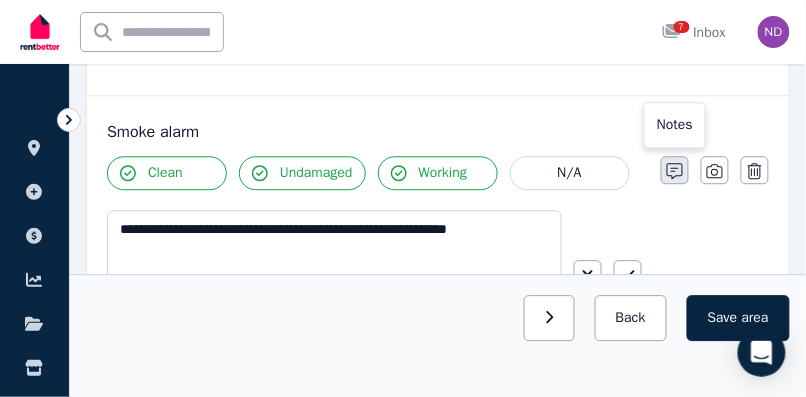 scroll, scrollTop: 2010, scrollLeft: 0, axis: vertical 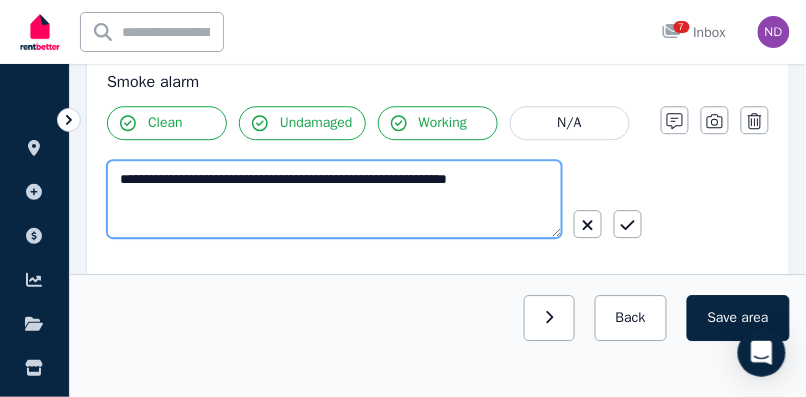 click on "**********" at bounding box center [334, 199] 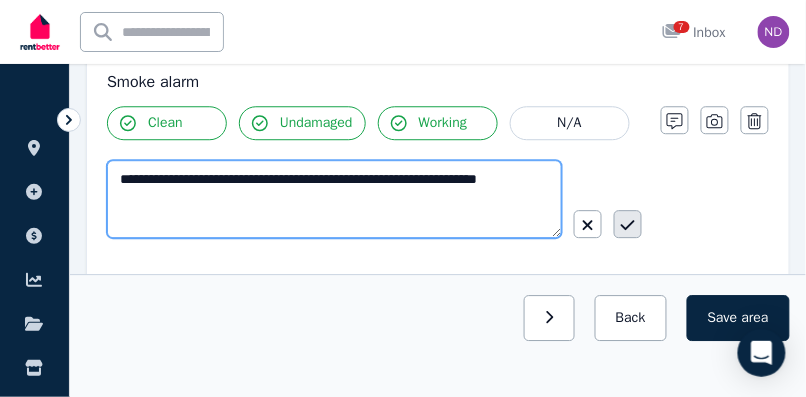 type on "**********" 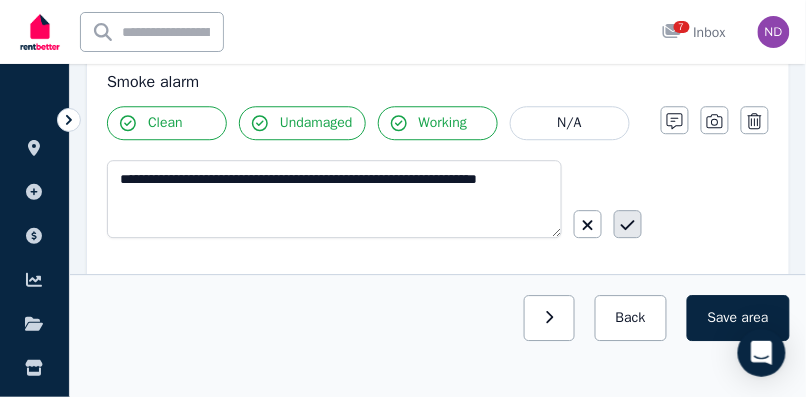 click 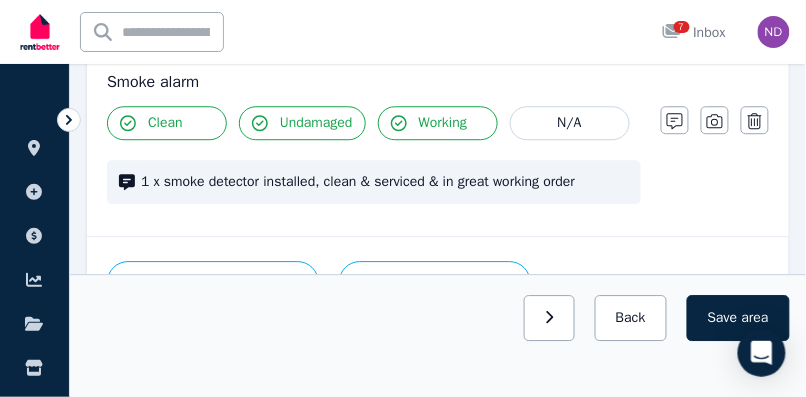 scroll, scrollTop: 1960, scrollLeft: 0, axis: vertical 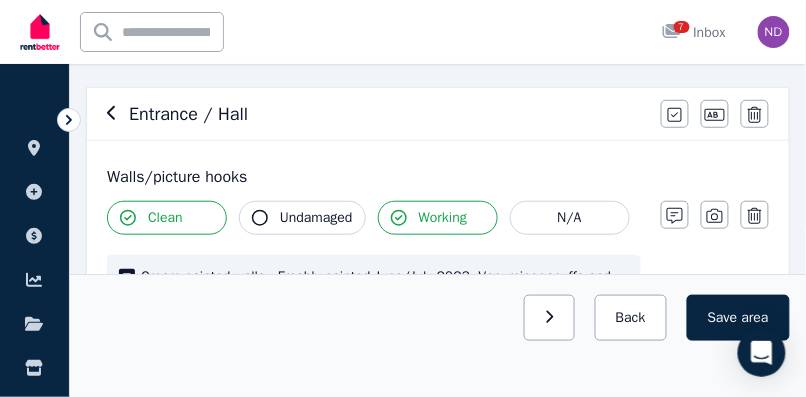 click 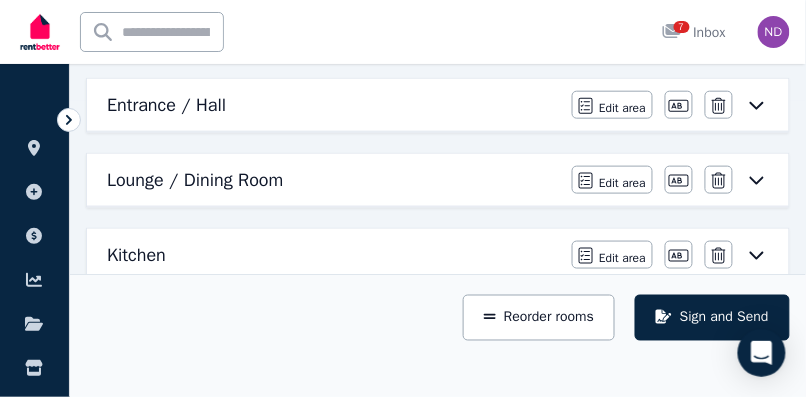 scroll, scrollTop: 300, scrollLeft: 0, axis: vertical 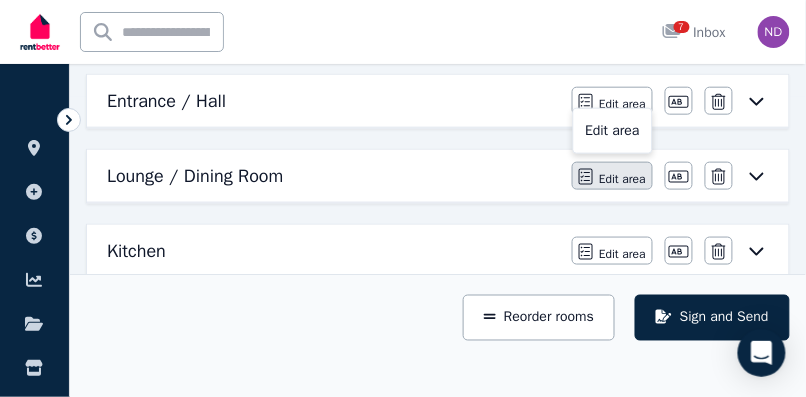 click on "Edit area" at bounding box center (612, 176) 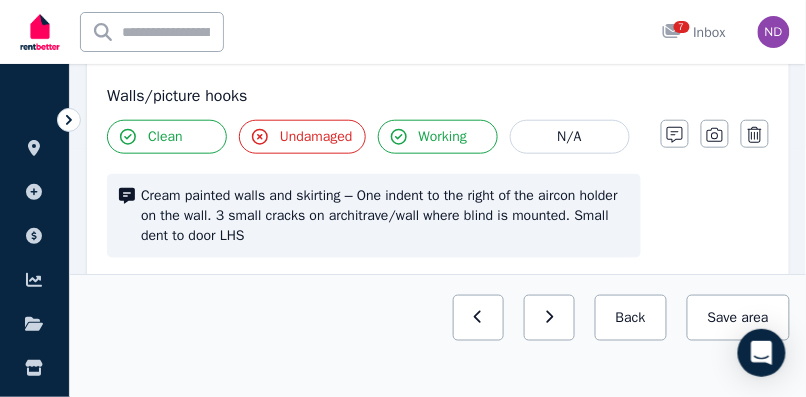scroll, scrollTop: 244, scrollLeft: 0, axis: vertical 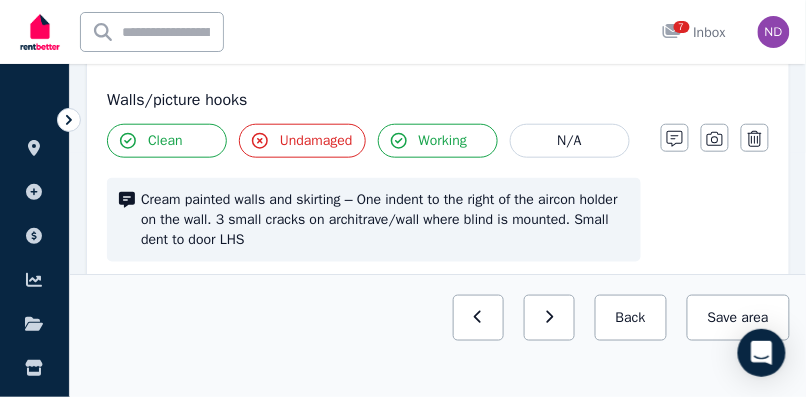 click on "Undamaged" at bounding box center [316, 141] 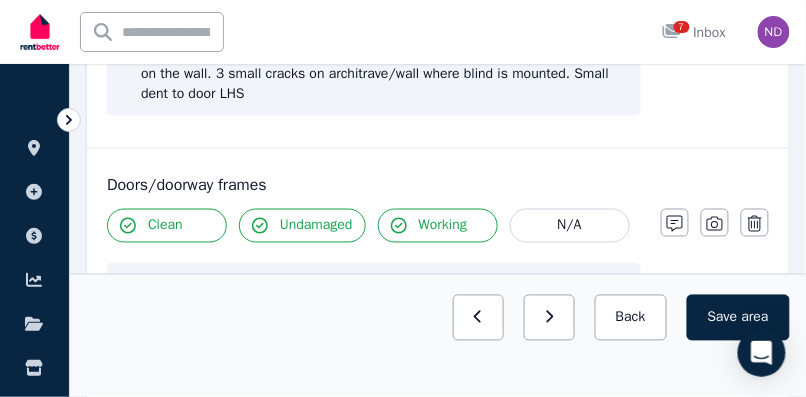 scroll, scrollTop: 362, scrollLeft: 0, axis: vertical 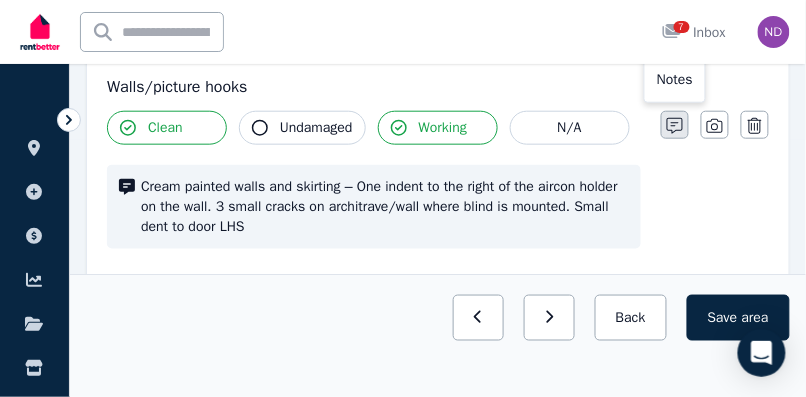 click at bounding box center [675, 125] 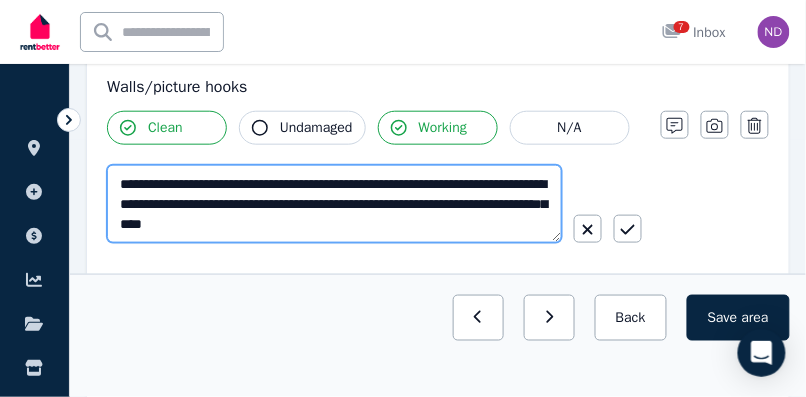 click on "**********" at bounding box center (334, 204) 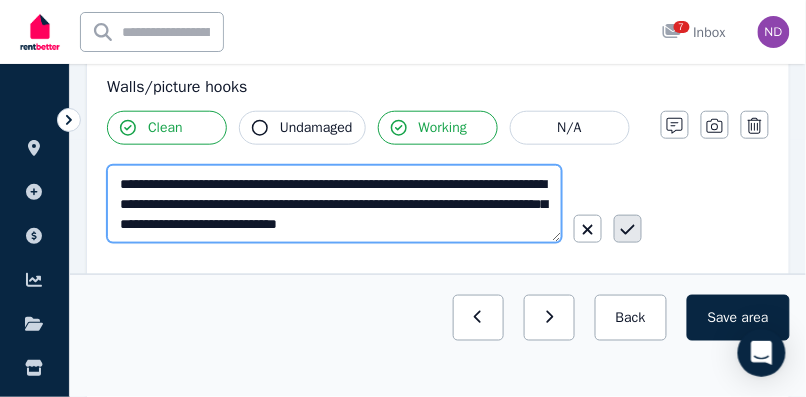 type on "**********" 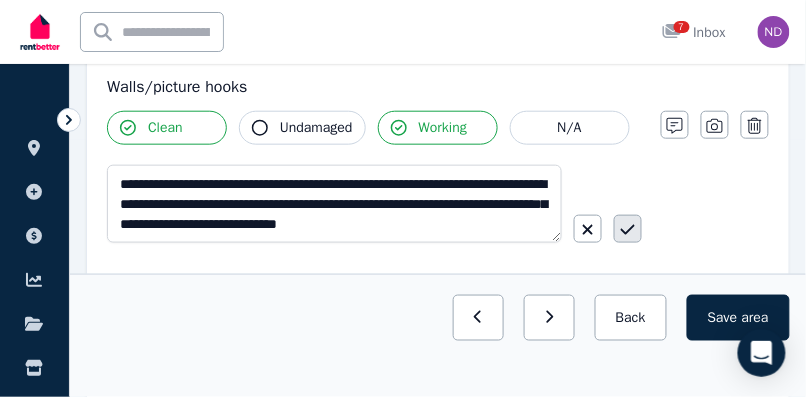 click 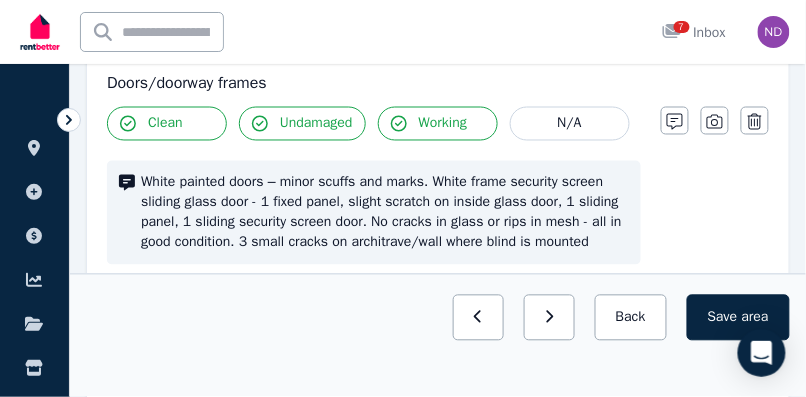 scroll, scrollTop: 510, scrollLeft: 0, axis: vertical 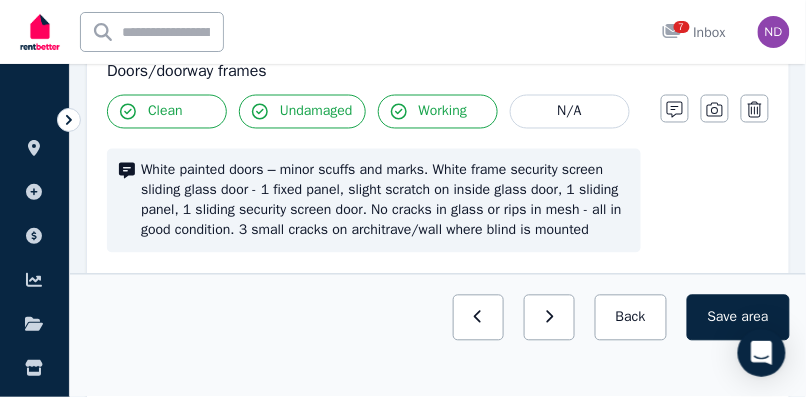 click on "Undamaged" at bounding box center [316, 112] 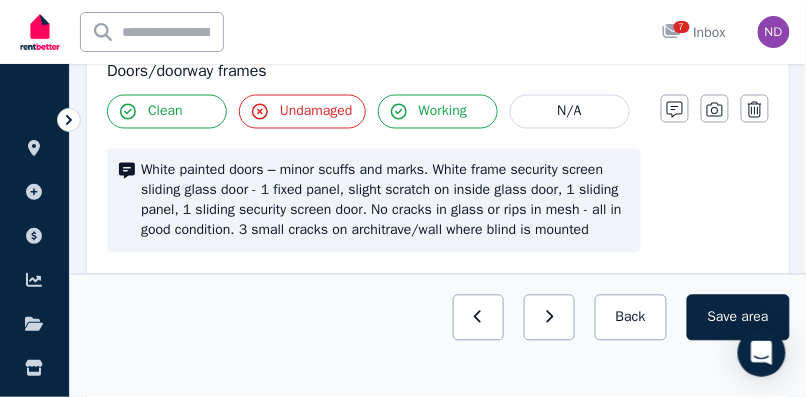 click on "Undamaged" at bounding box center (316, 112) 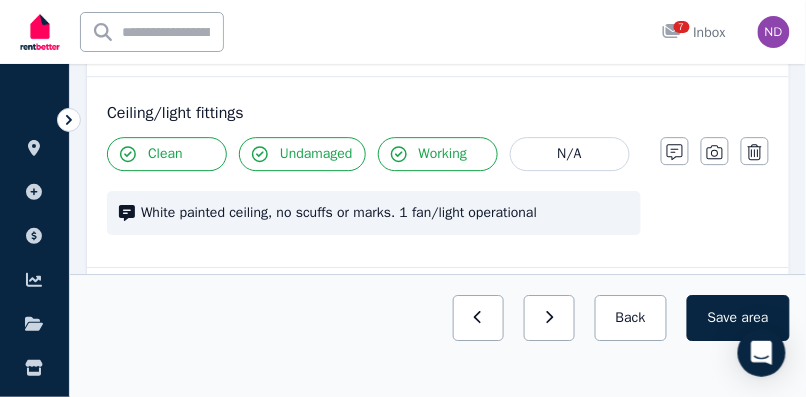 scroll, scrollTop: 891, scrollLeft: 0, axis: vertical 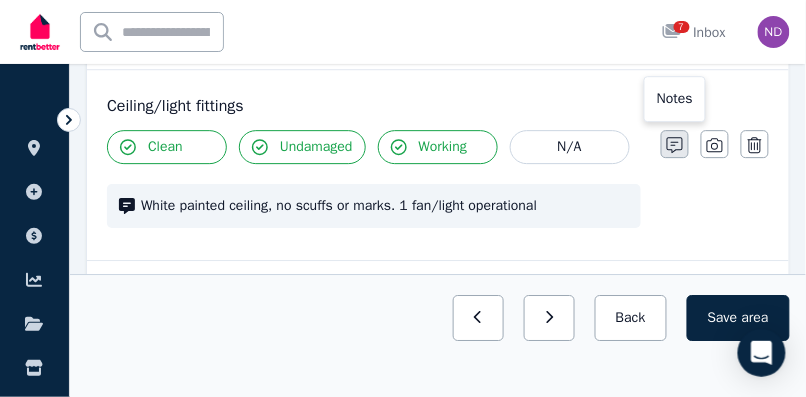 click 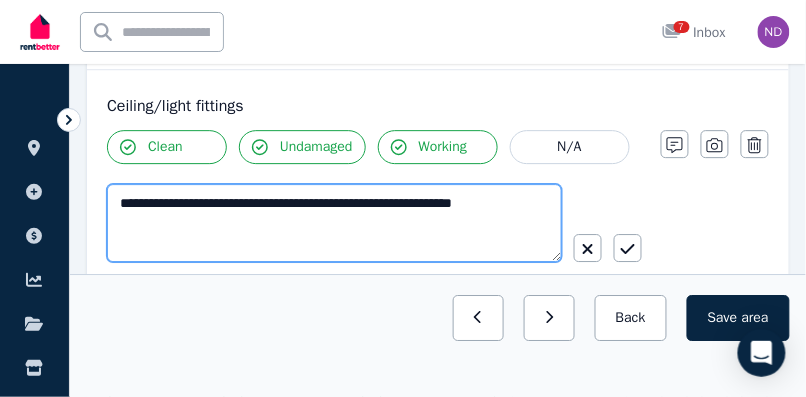 click on "**********" at bounding box center (334, 223) 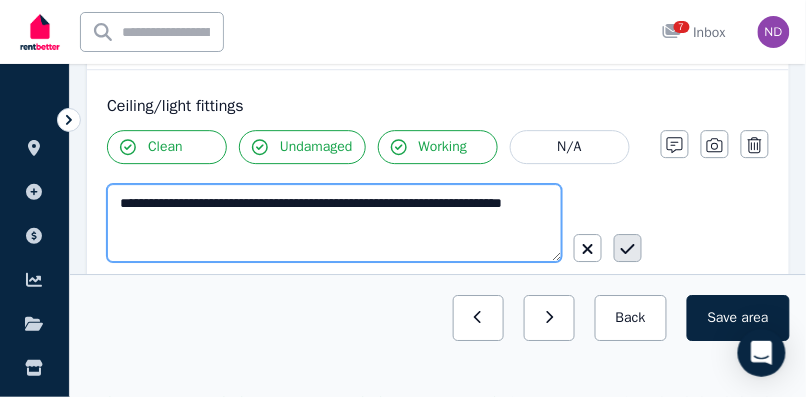 type on "**********" 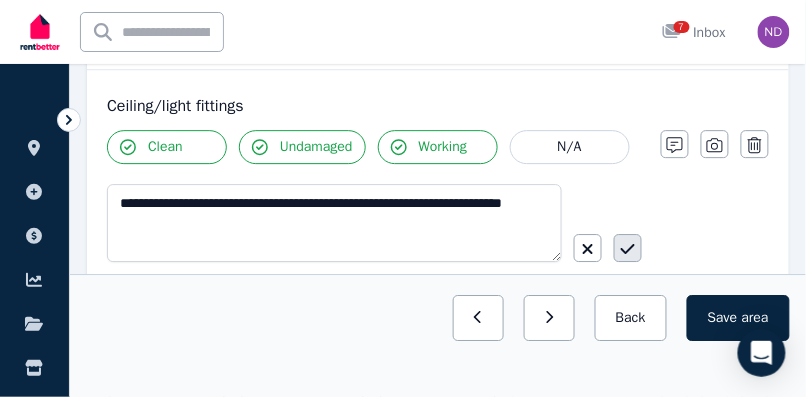 click 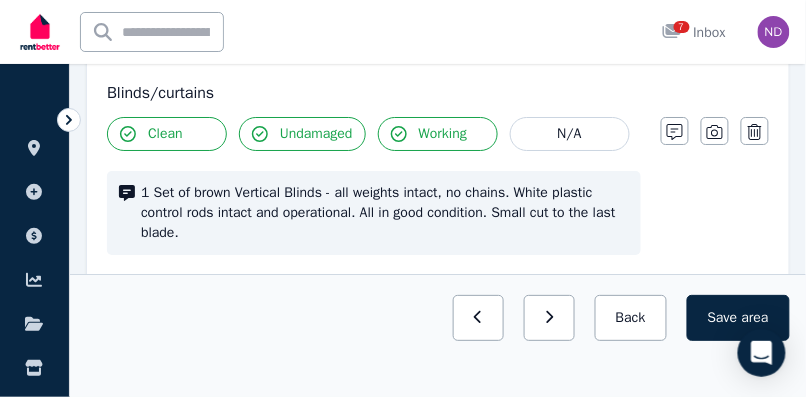 scroll, scrollTop: 1101, scrollLeft: 0, axis: vertical 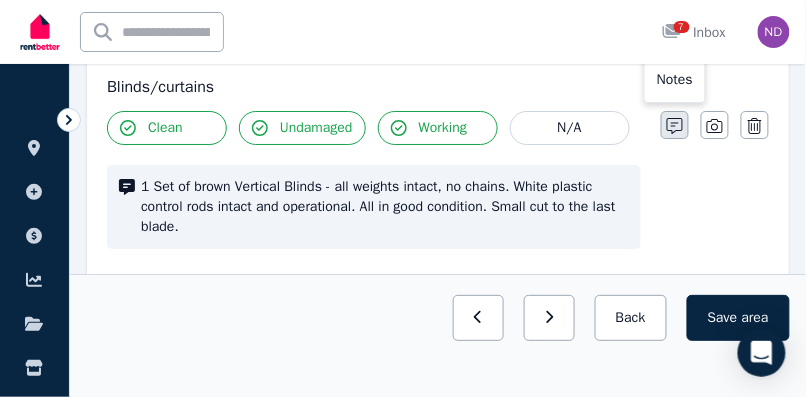 click 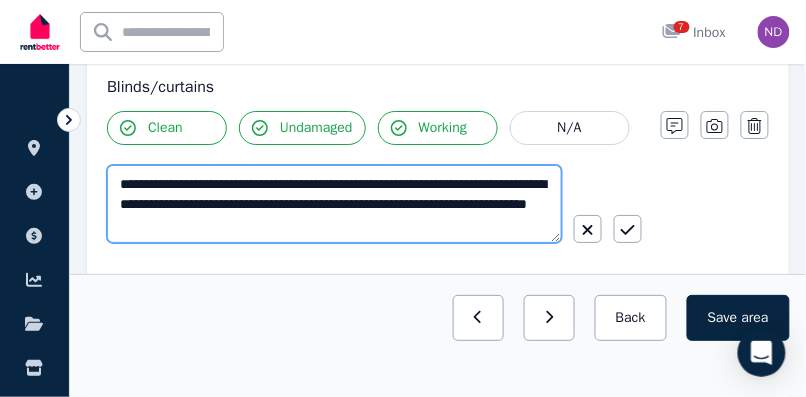 click on "**********" at bounding box center [334, 204] 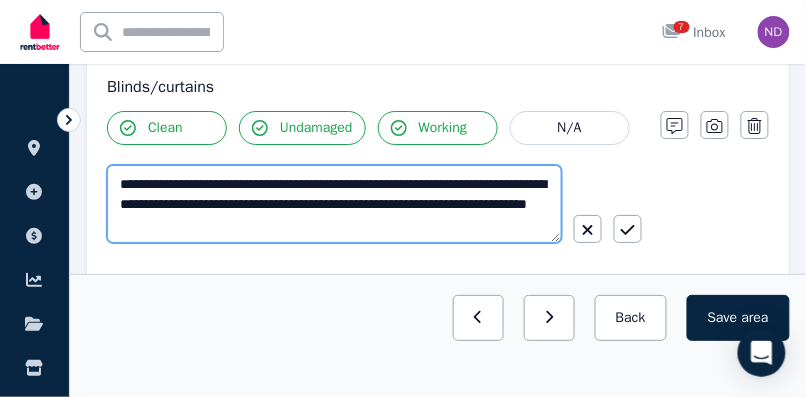 click on "**********" at bounding box center [334, 204] 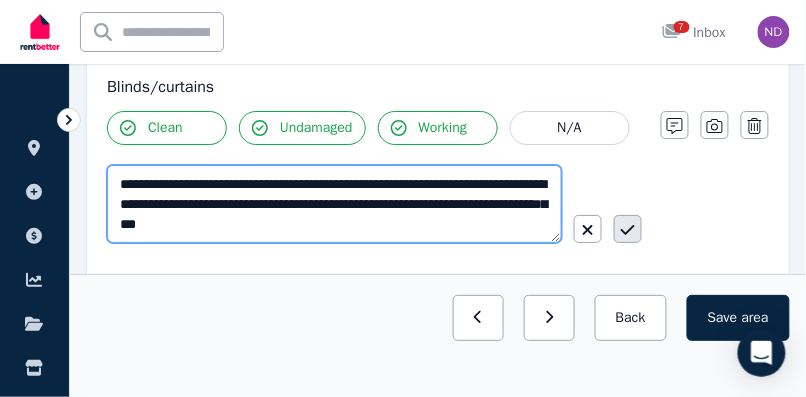 type on "**********" 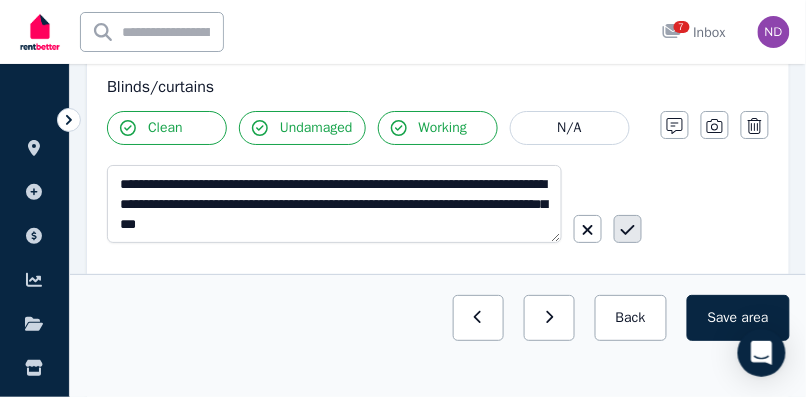 click 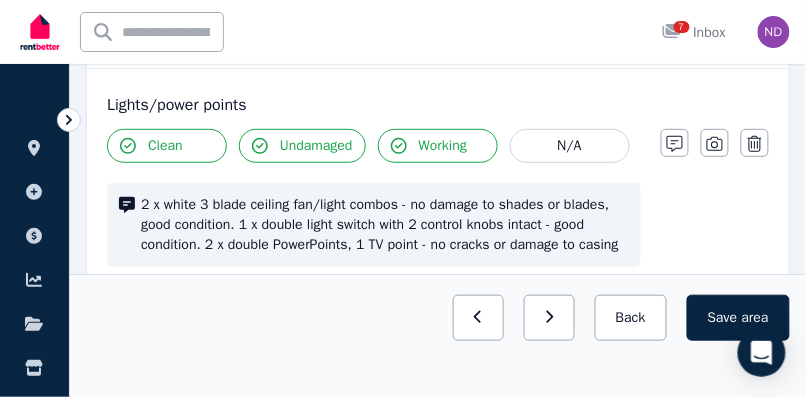 scroll, scrollTop: 1351, scrollLeft: 0, axis: vertical 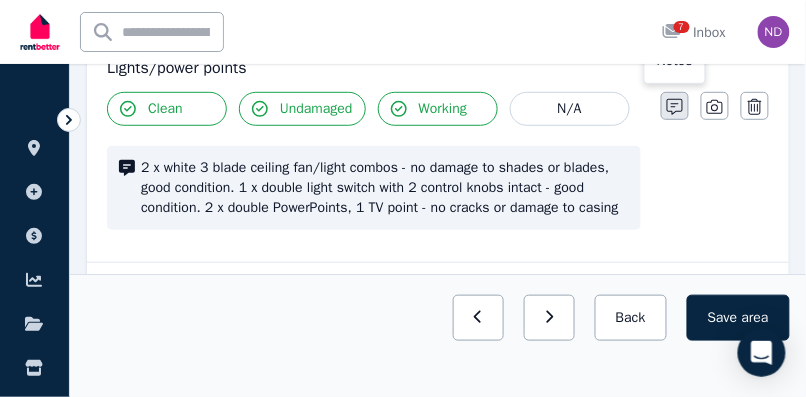click 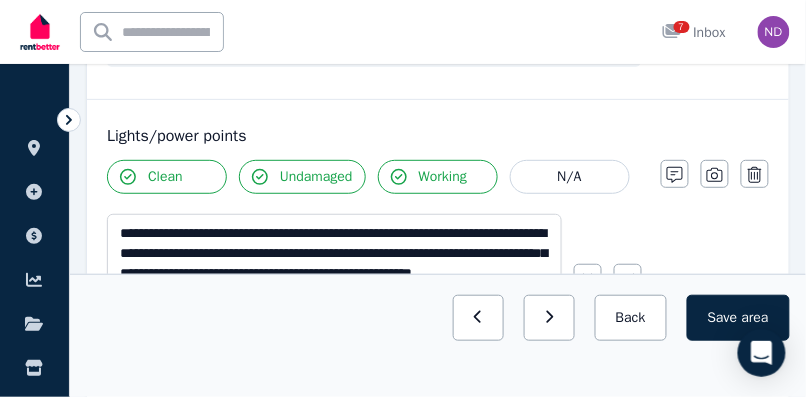 scroll, scrollTop: 1286, scrollLeft: 0, axis: vertical 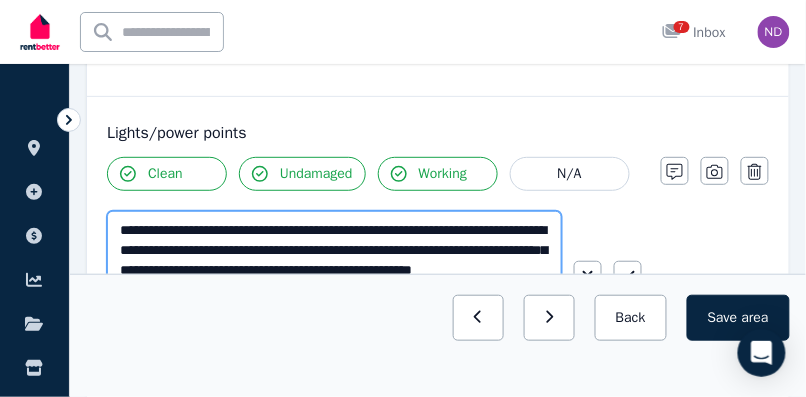 click on "**********" at bounding box center [334, 250] 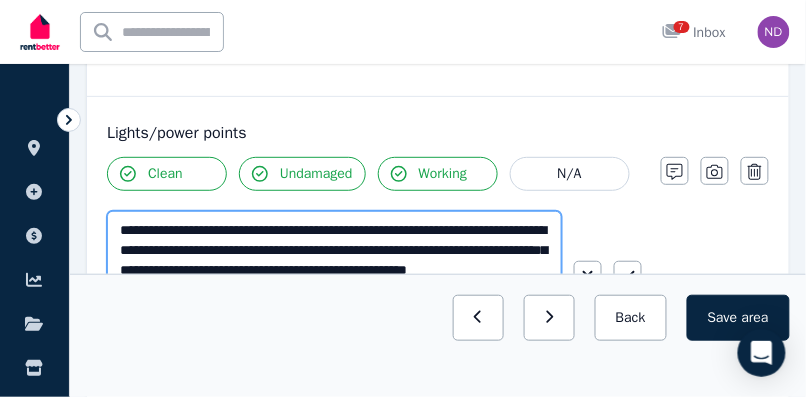click on "**********" at bounding box center (334, 250) 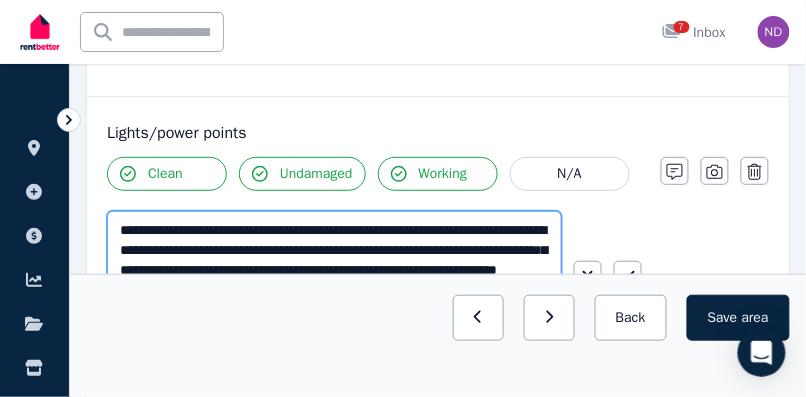 scroll, scrollTop: 20, scrollLeft: 0, axis: vertical 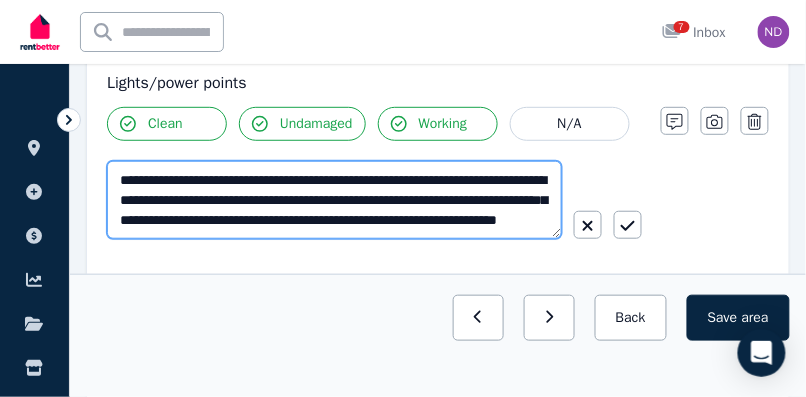 click on "**********" at bounding box center (334, 200) 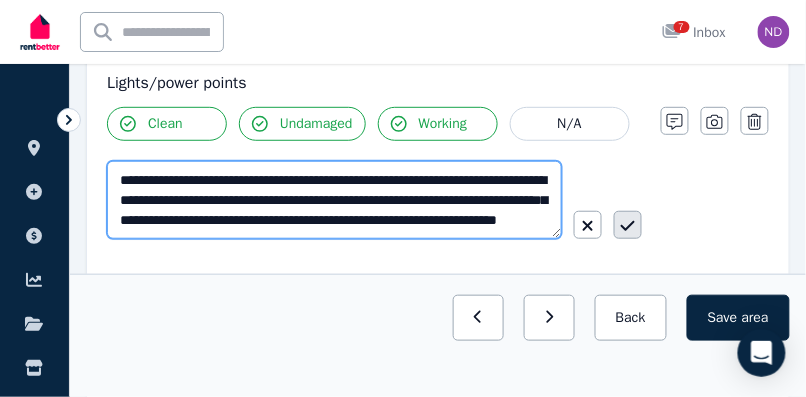 type on "**********" 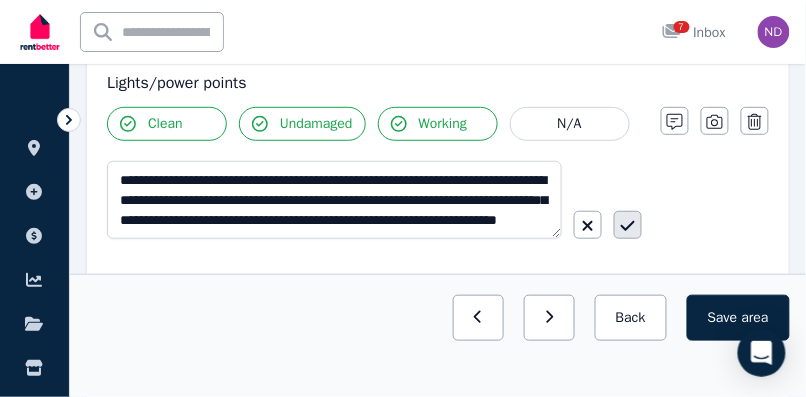 click at bounding box center [628, 225] 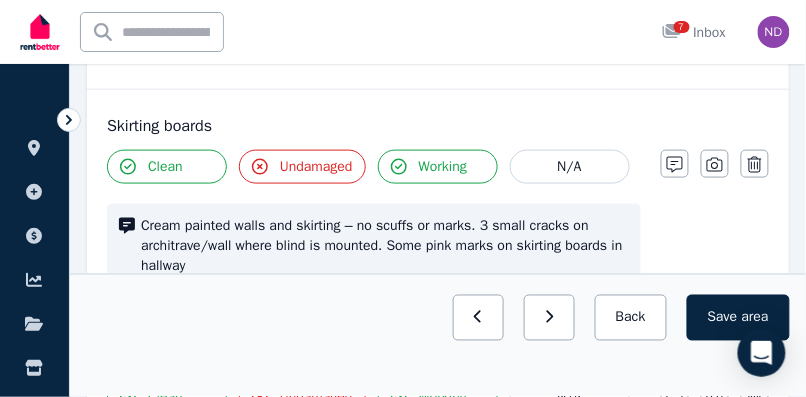scroll, scrollTop: 1557, scrollLeft: 0, axis: vertical 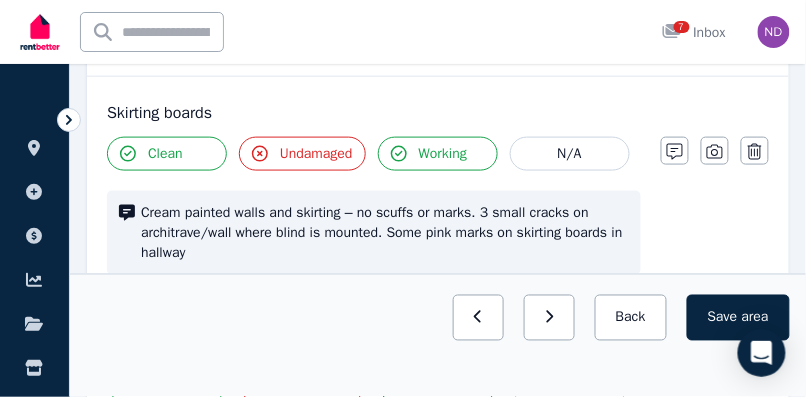 click on "Undamaged" at bounding box center [302, 154] 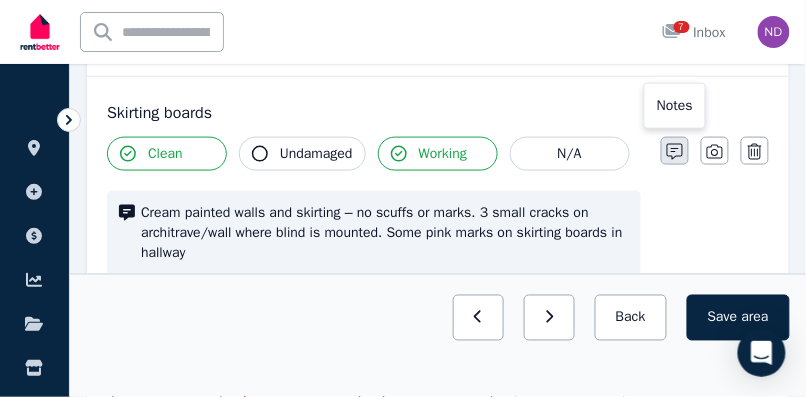 click at bounding box center [675, 151] 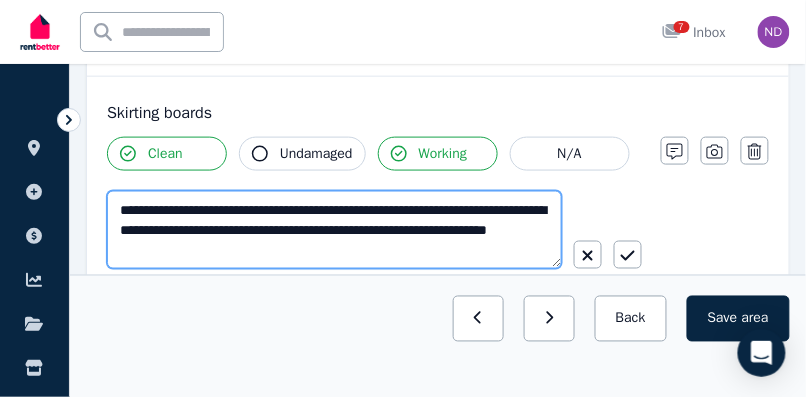 click on "**********" at bounding box center [334, 230] 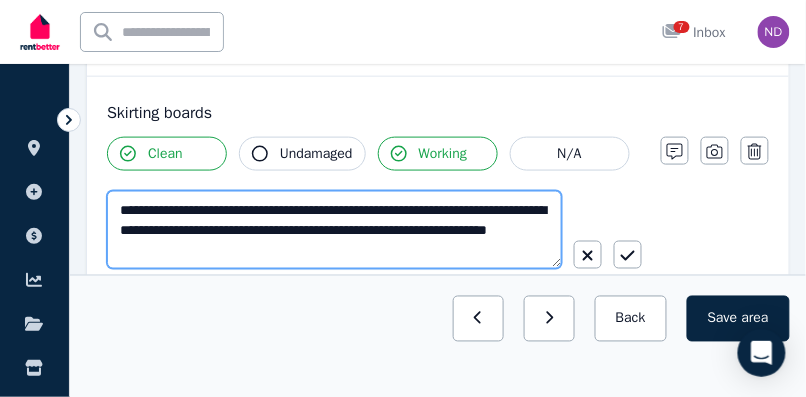 drag, startPoint x: 390, startPoint y: 221, endPoint x: 390, endPoint y: 240, distance: 19 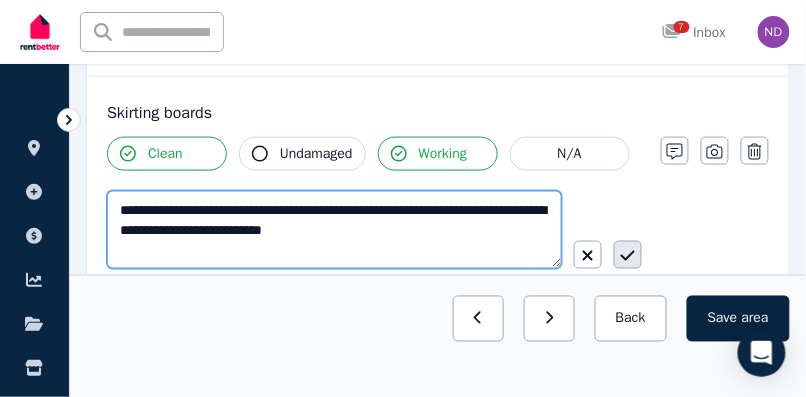type on "**********" 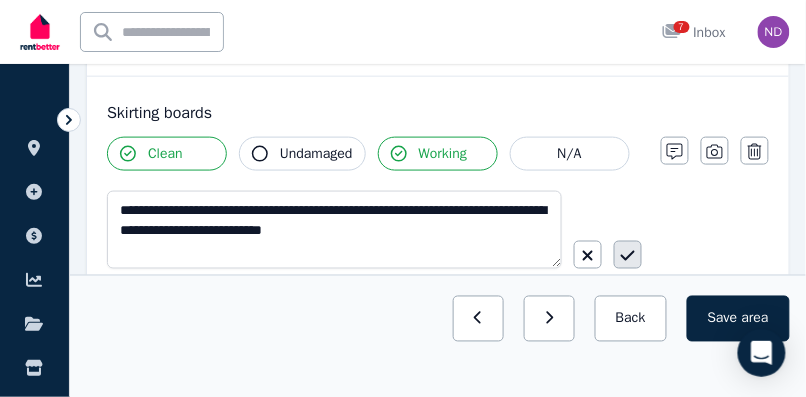 click 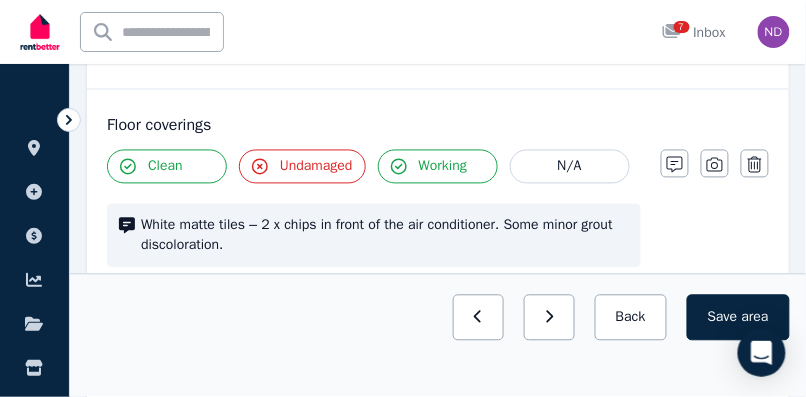 scroll, scrollTop: 1767, scrollLeft: 0, axis: vertical 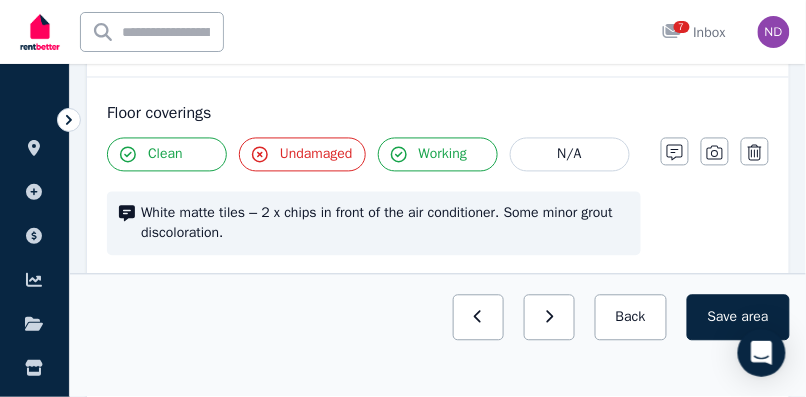 click on "Undamaged" at bounding box center (316, 155) 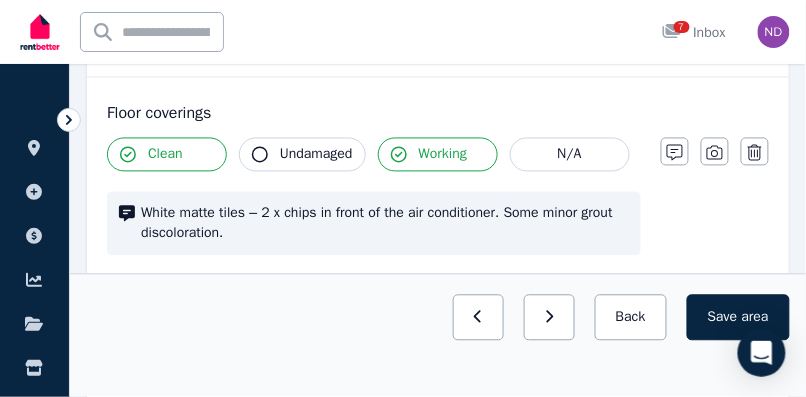 click on "Undamaged" at bounding box center [316, 155] 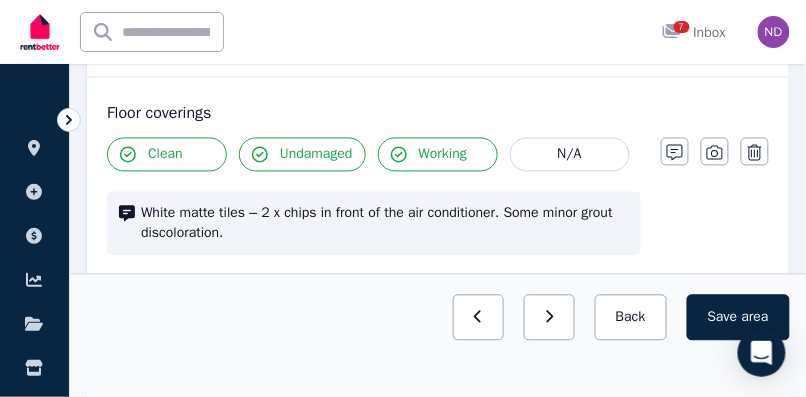 click on "Undamaged" at bounding box center (316, 155) 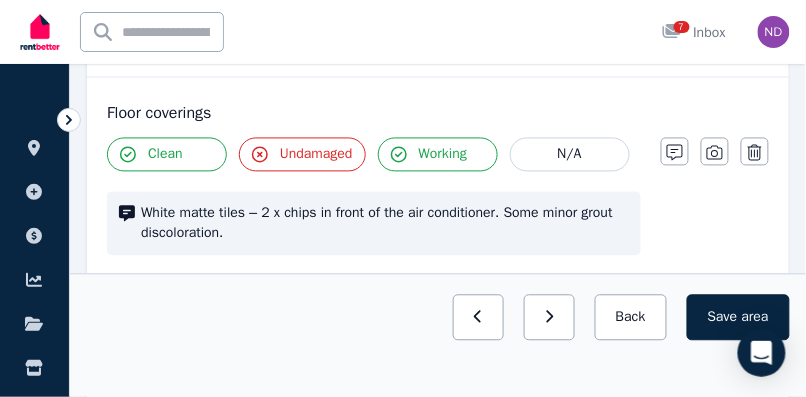 click on "Undamaged" at bounding box center (316, 155) 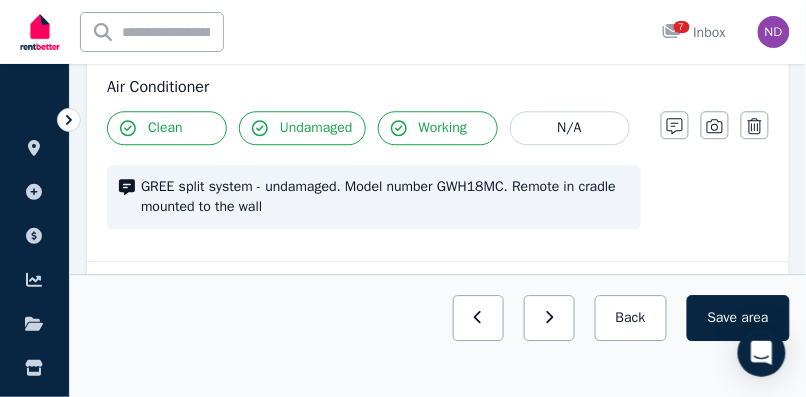 scroll, scrollTop: 2012, scrollLeft: 0, axis: vertical 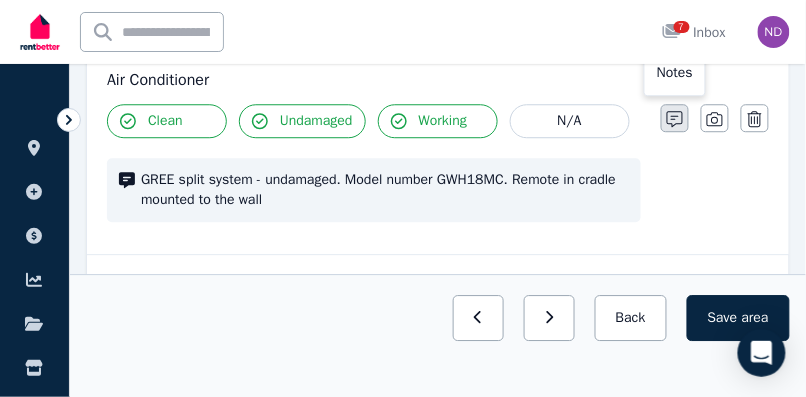 click 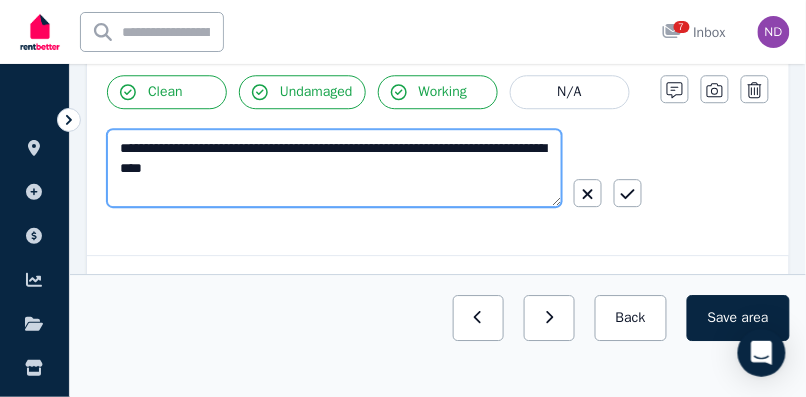 click on "**********" at bounding box center [334, 168] 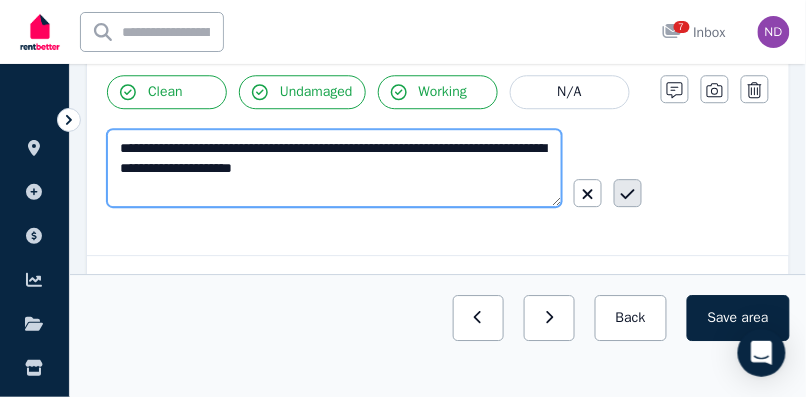 type on "**********" 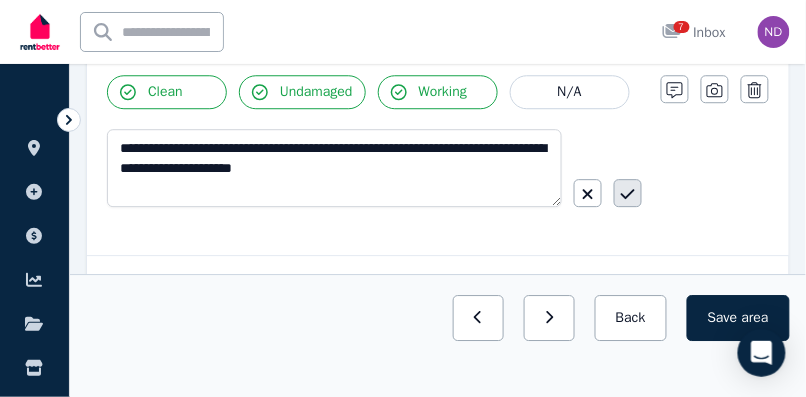 click 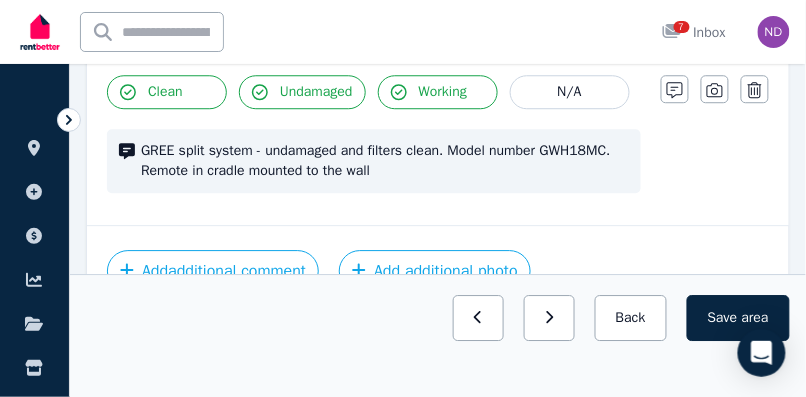 scroll, scrollTop: 2012, scrollLeft: 0, axis: vertical 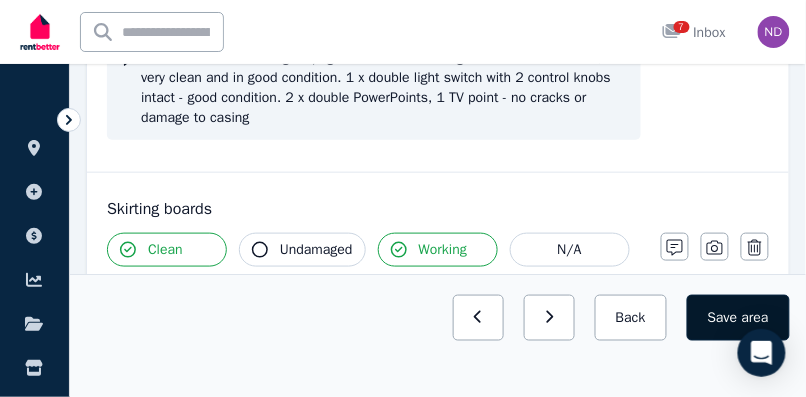 click on "Save   area" at bounding box center [738, 318] 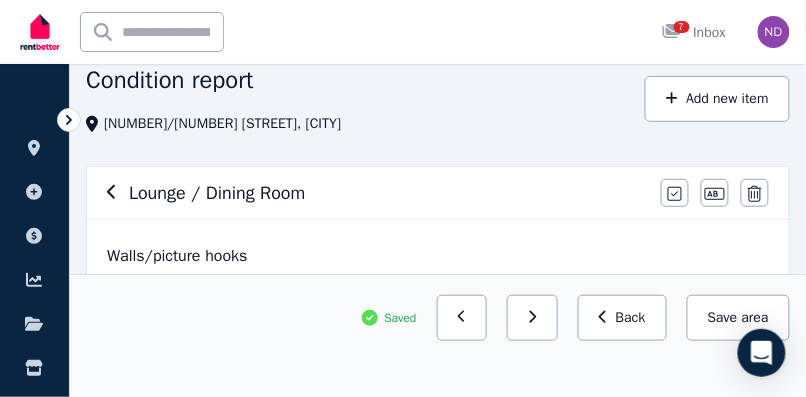 scroll, scrollTop: 30, scrollLeft: 0, axis: vertical 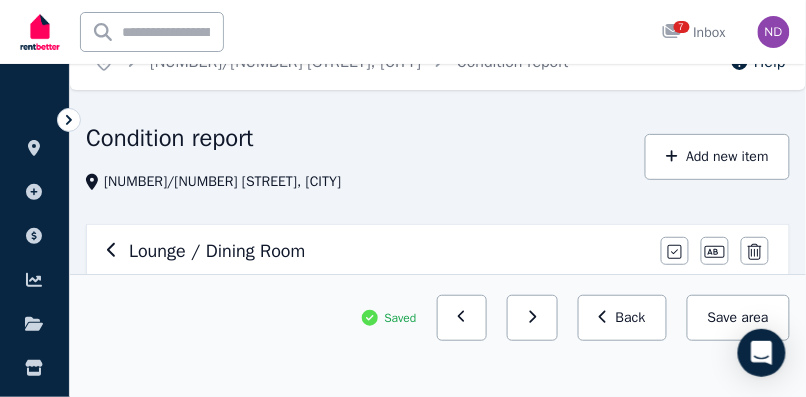 click 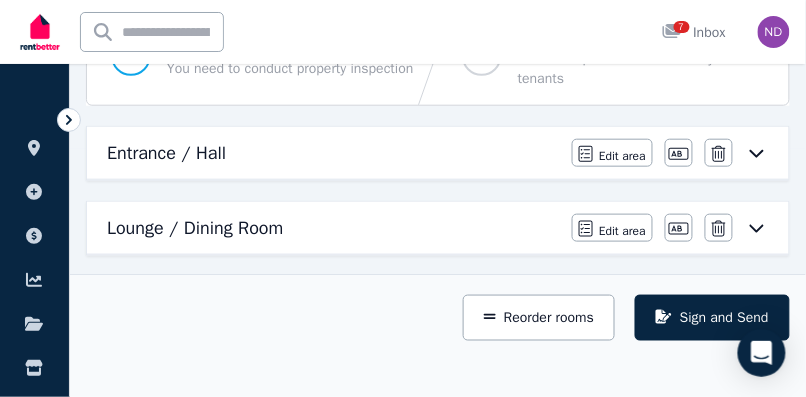 scroll, scrollTop: 249, scrollLeft: 0, axis: vertical 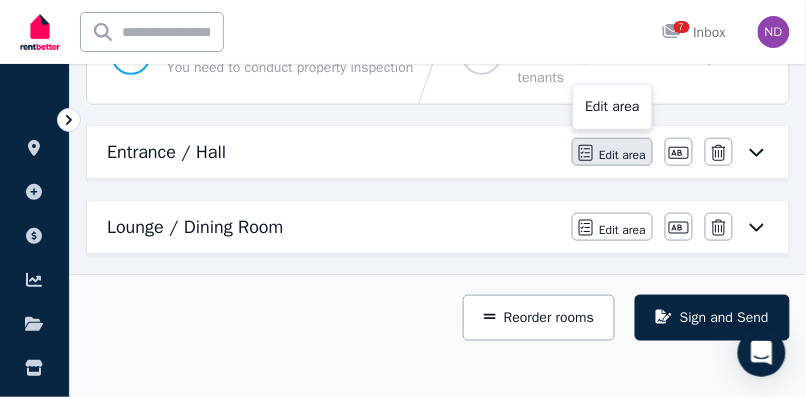 click 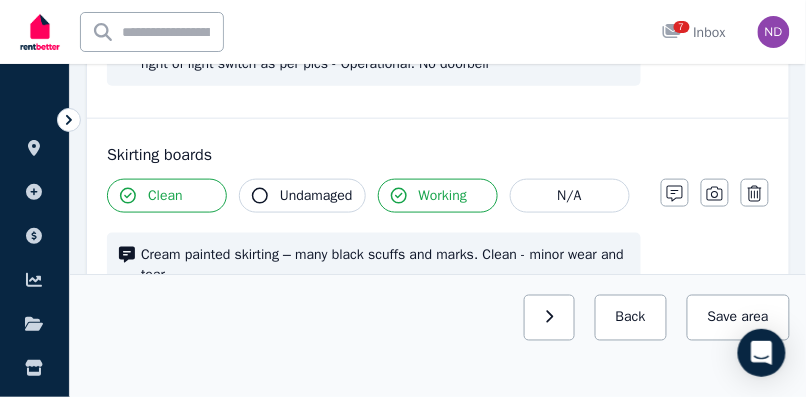 scroll, scrollTop: 1524, scrollLeft: 0, axis: vertical 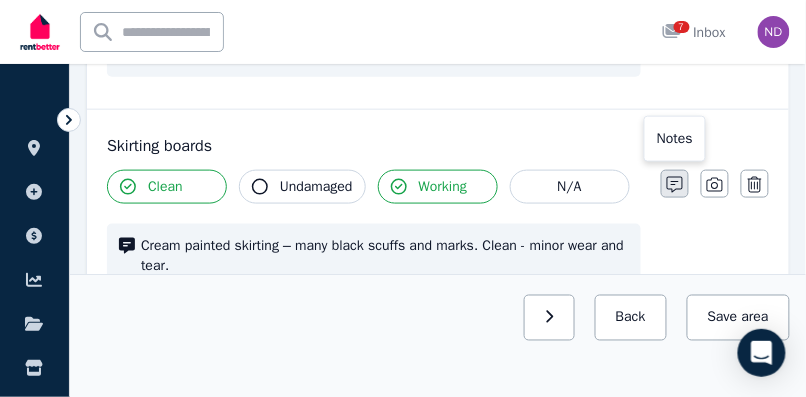 click 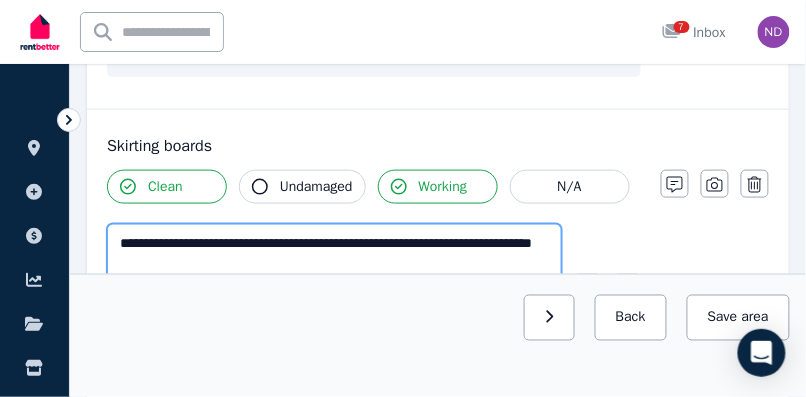 click on "**********" at bounding box center [334, 263] 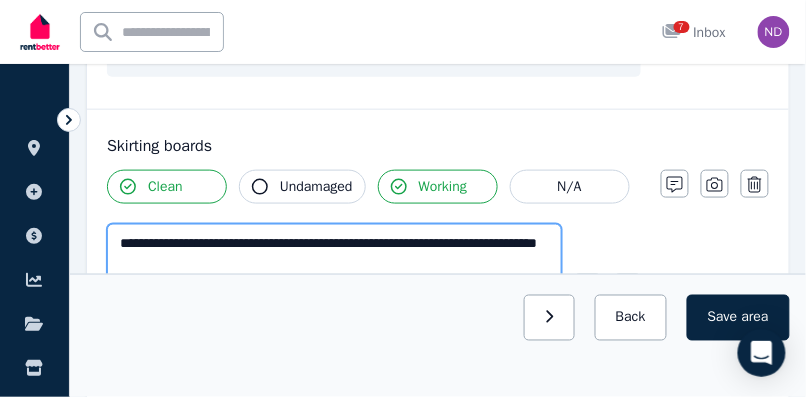 paste on "**********" 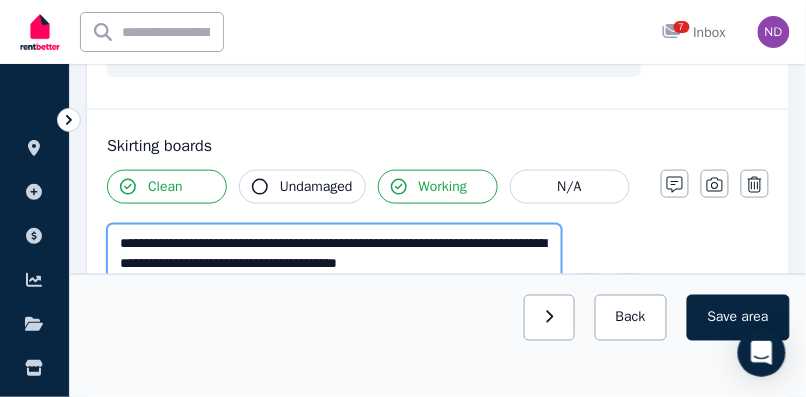 type on "**********" 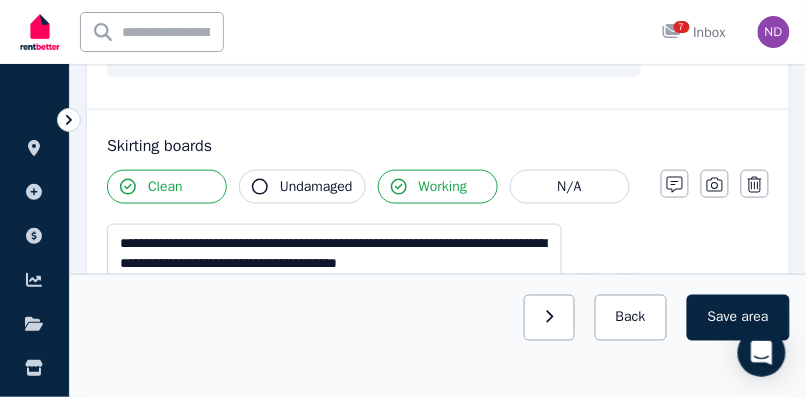 click 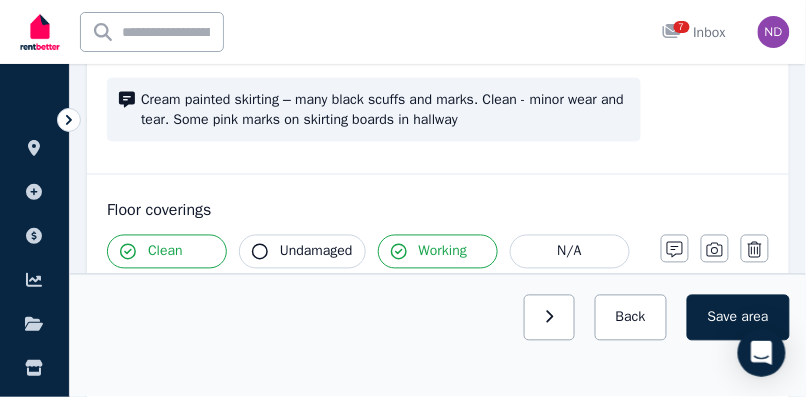 scroll, scrollTop: 1792, scrollLeft: 0, axis: vertical 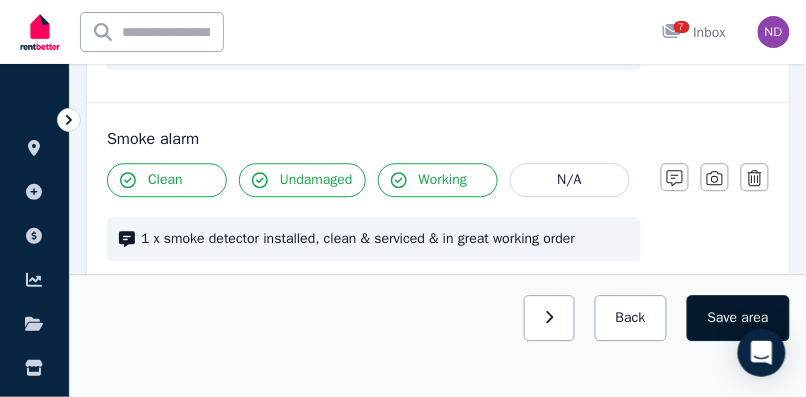 click on "Save   area" at bounding box center [738, 318] 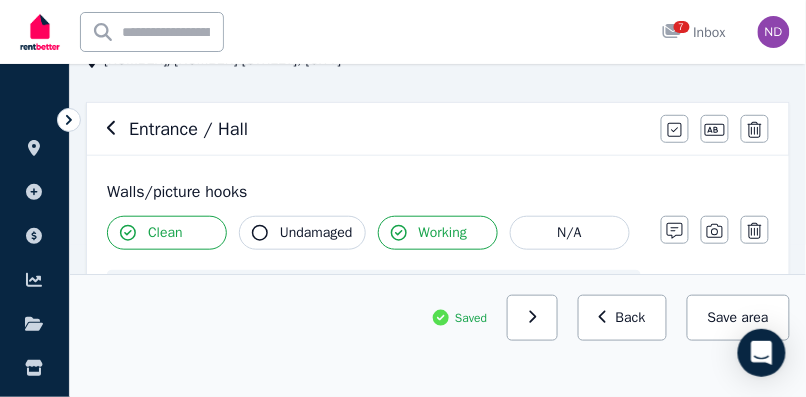 scroll, scrollTop: 136, scrollLeft: 0, axis: vertical 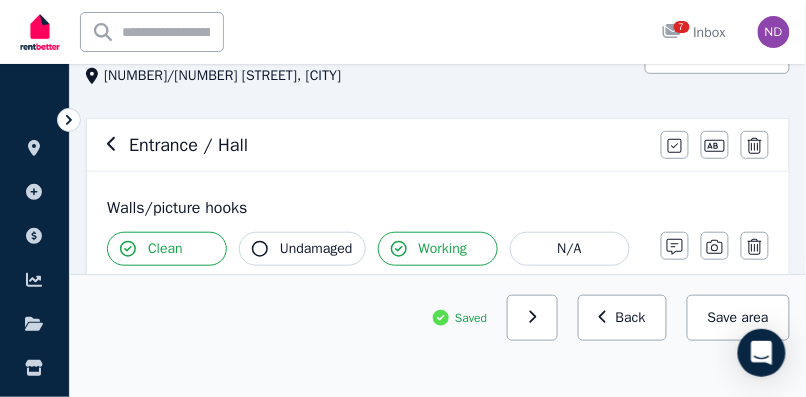 click 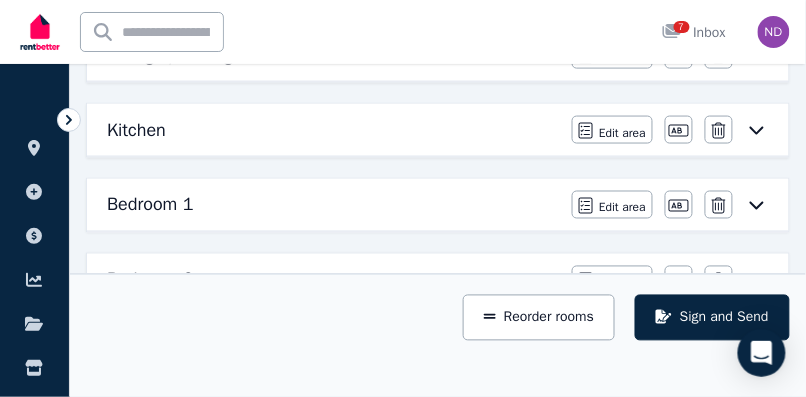 scroll, scrollTop: 427, scrollLeft: 0, axis: vertical 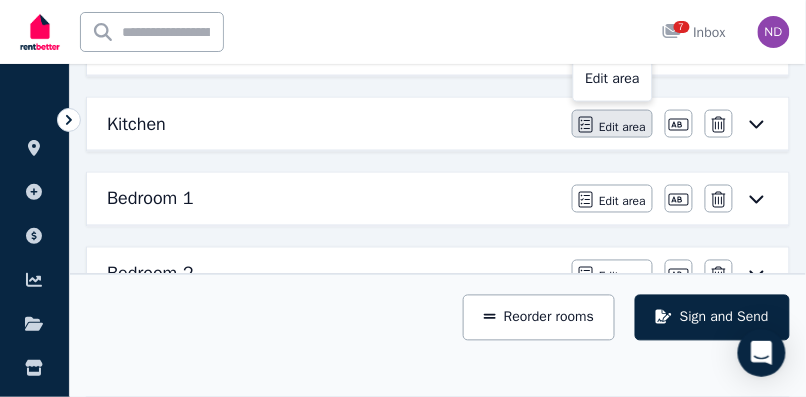 click on "Edit area" at bounding box center [622, 127] 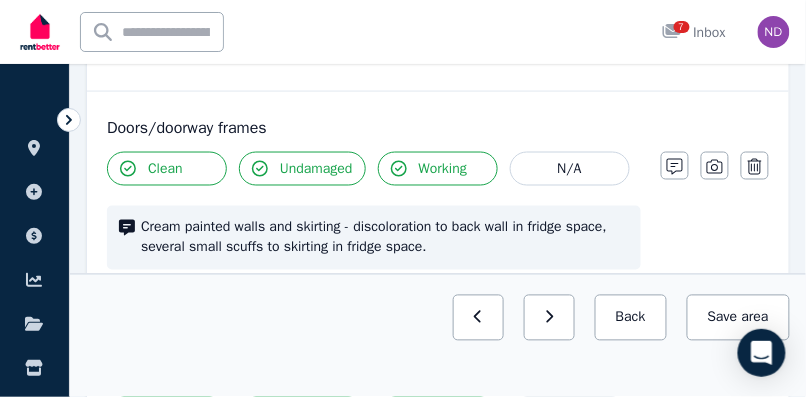scroll, scrollTop: 307, scrollLeft: 0, axis: vertical 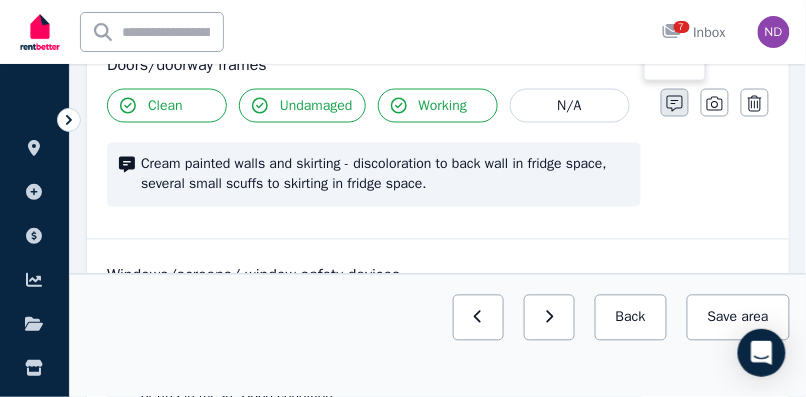 click 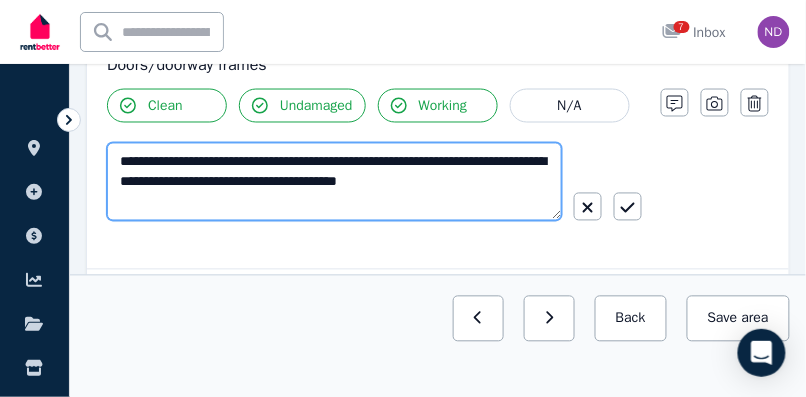 click on "**********" at bounding box center (334, 182) 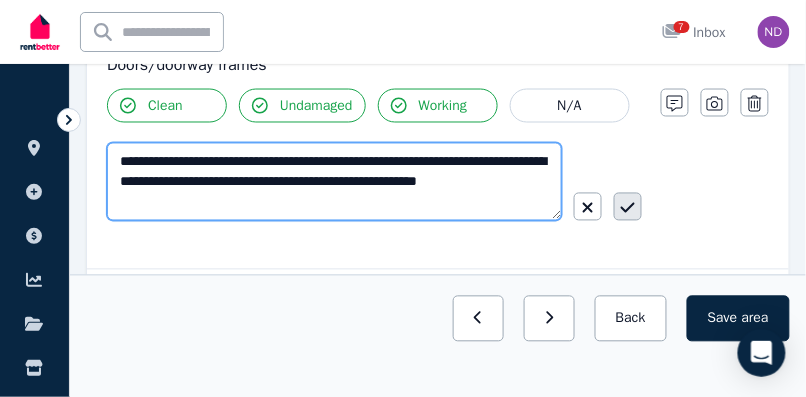 type on "**********" 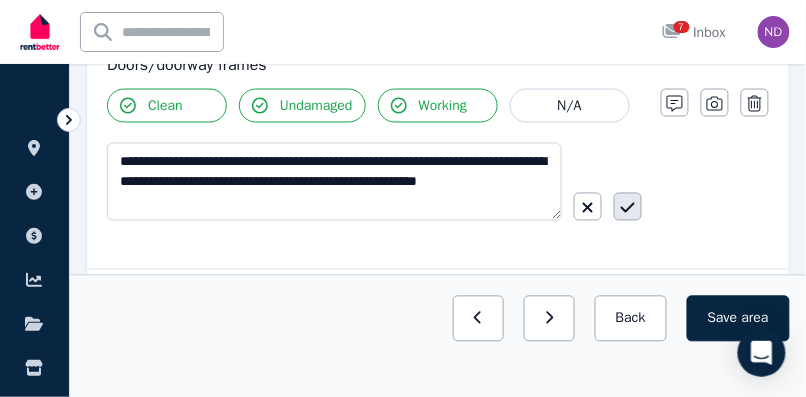 click 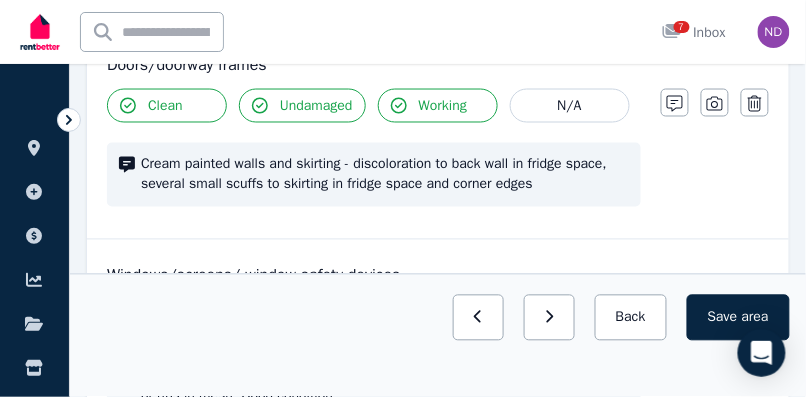 click on "Undamaged" at bounding box center (302, 106) 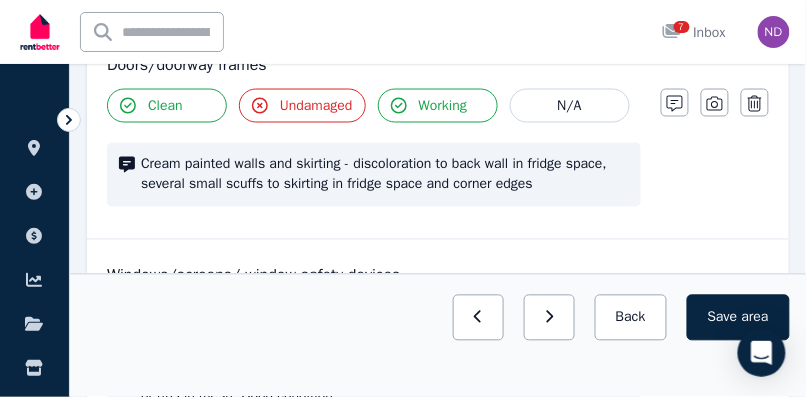 click on "Undamaged" at bounding box center [302, 106] 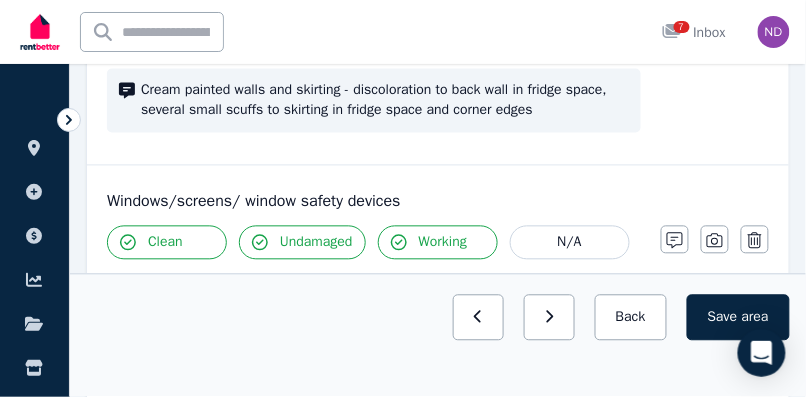scroll, scrollTop: 697, scrollLeft: 0, axis: vertical 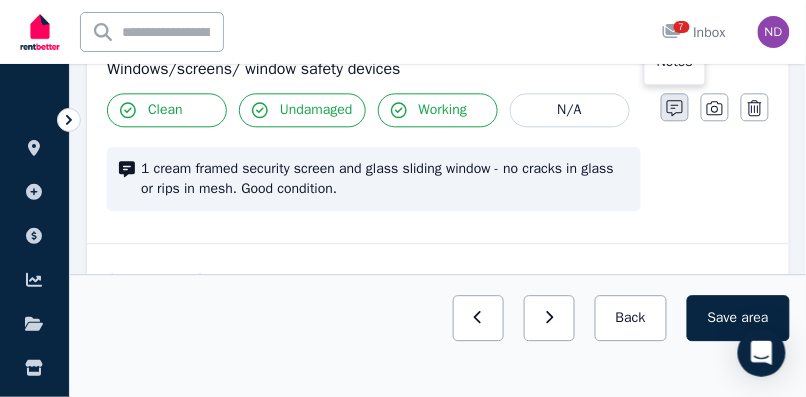 click at bounding box center (675, 107) 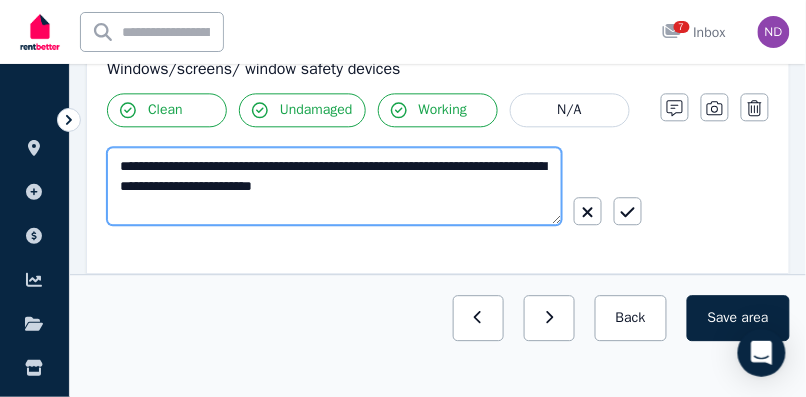 click on "**********" at bounding box center [334, 186] 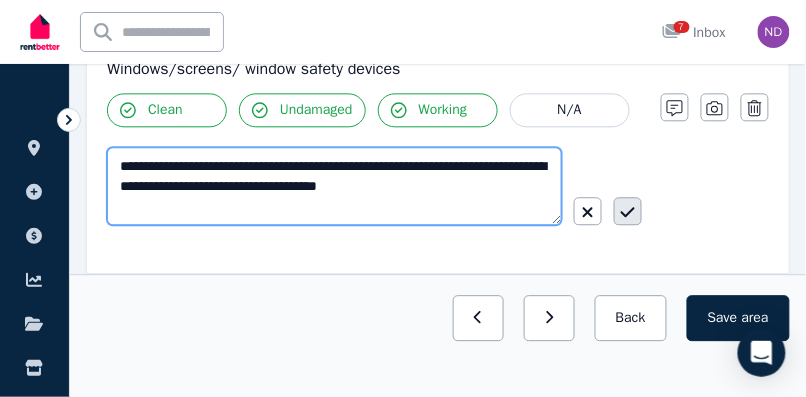 type on "**********" 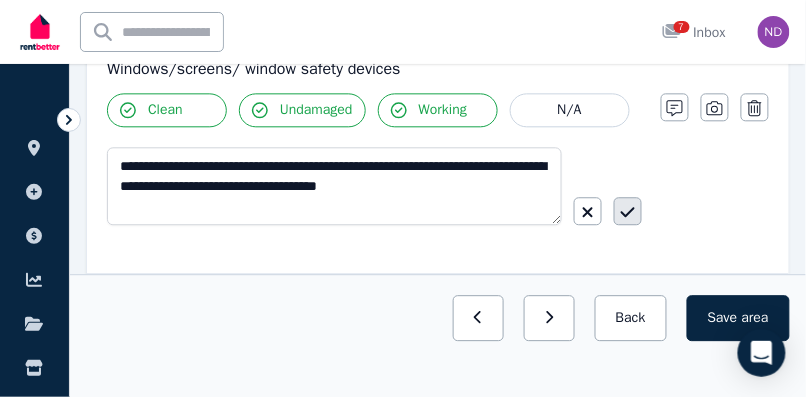 click 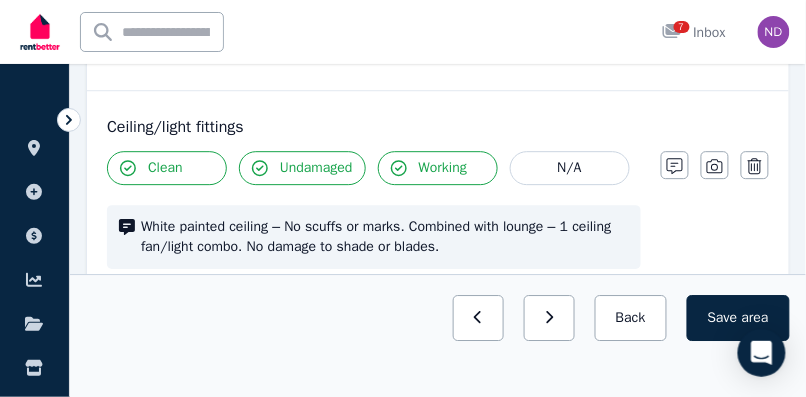 scroll, scrollTop: 855, scrollLeft: 0, axis: vertical 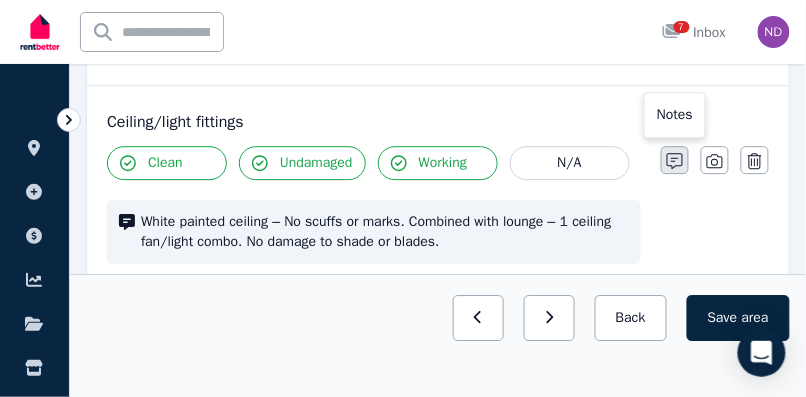 click 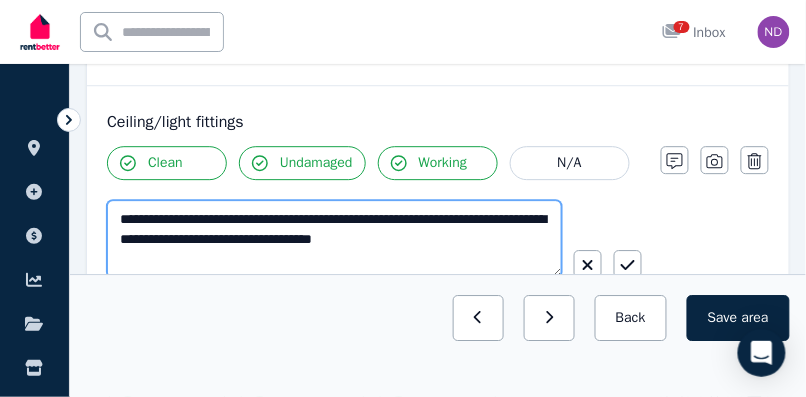 click on "**********" at bounding box center (334, 239) 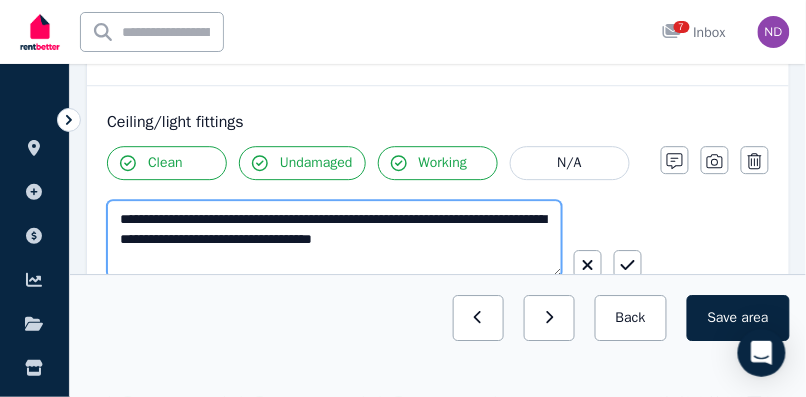 click on "**********" at bounding box center (334, 239) 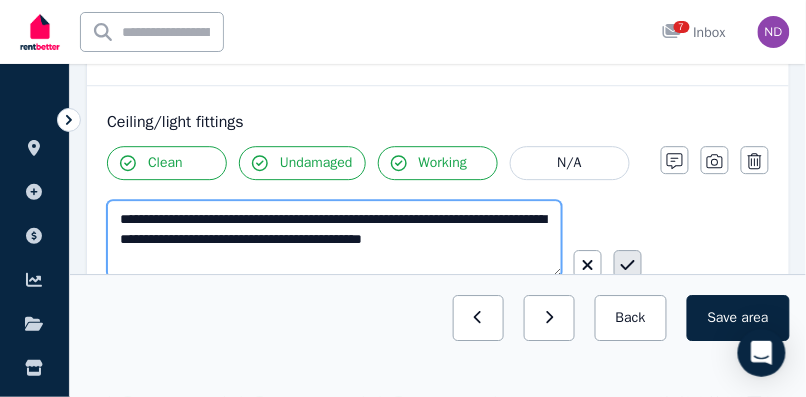 type on "**********" 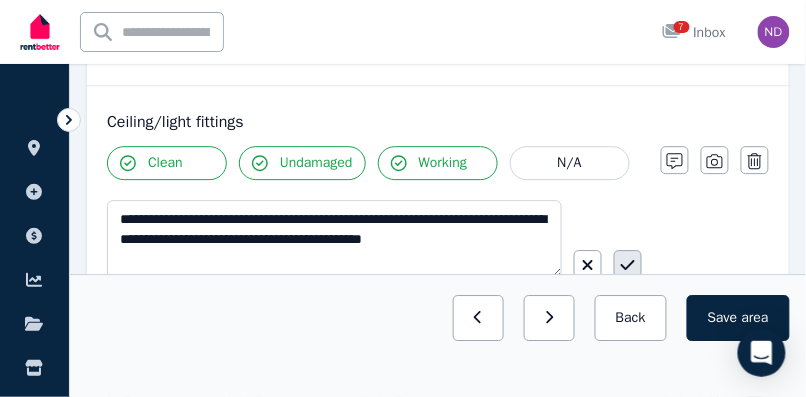 click 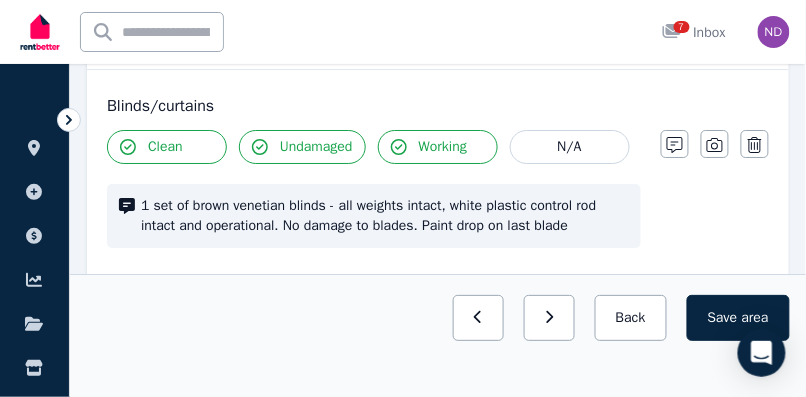 scroll, scrollTop: 1096, scrollLeft: 0, axis: vertical 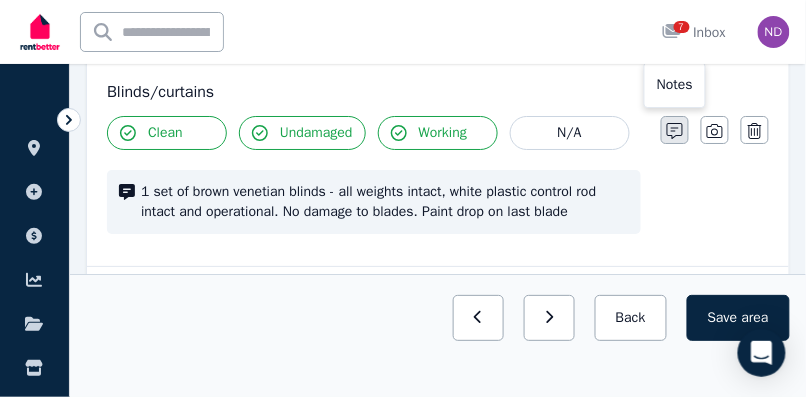 click 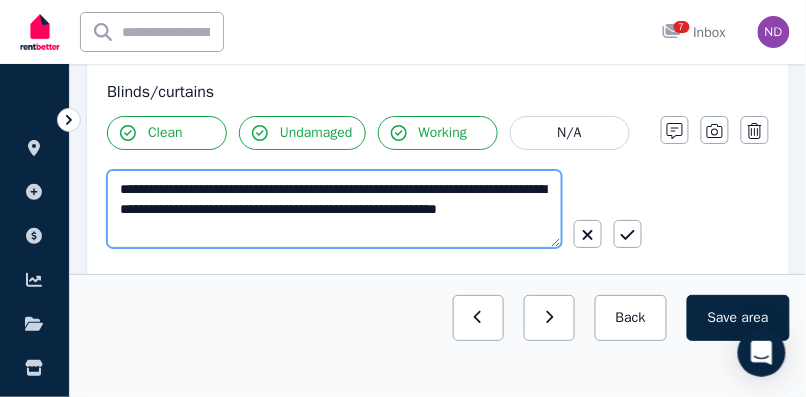 click on "**********" at bounding box center (334, 209) 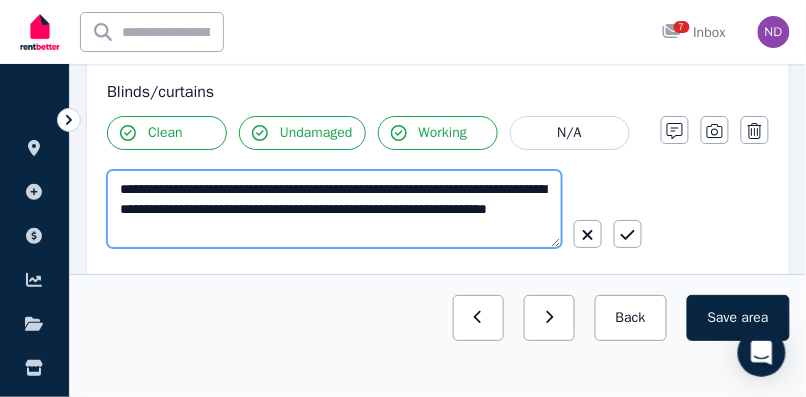 click on "**********" at bounding box center (334, 209) 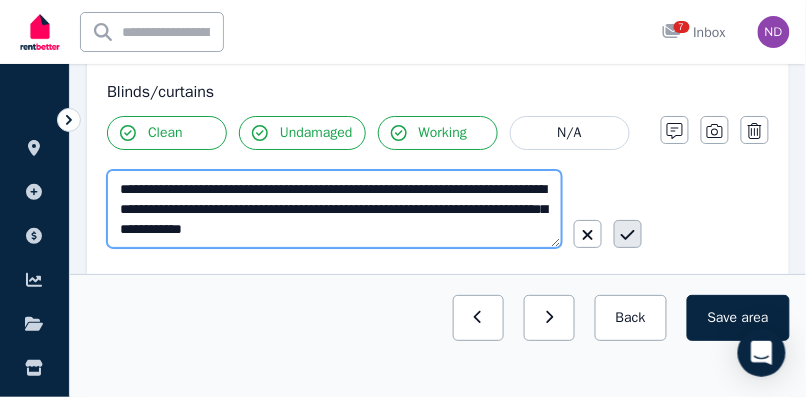 type on "**********" 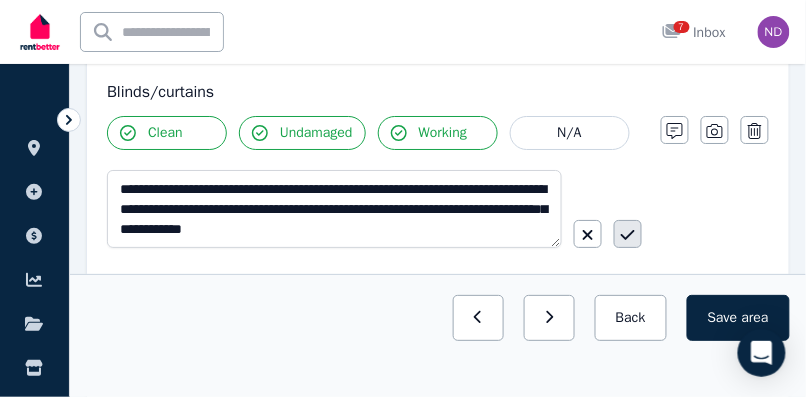 click 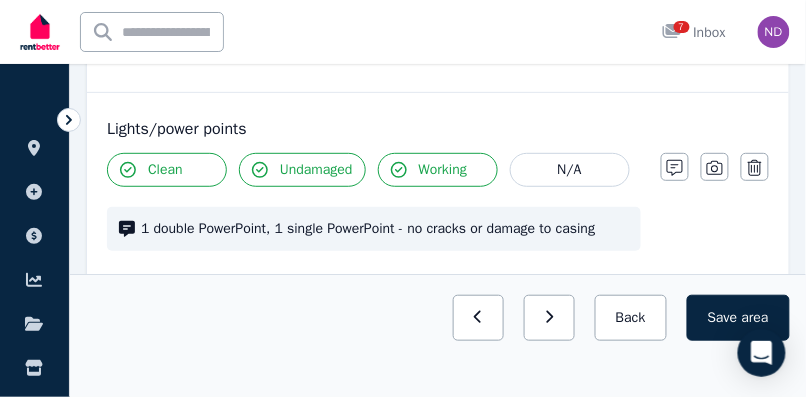 scroll, scrollTop: 1310, scrollLeft: 0, axis: vertical 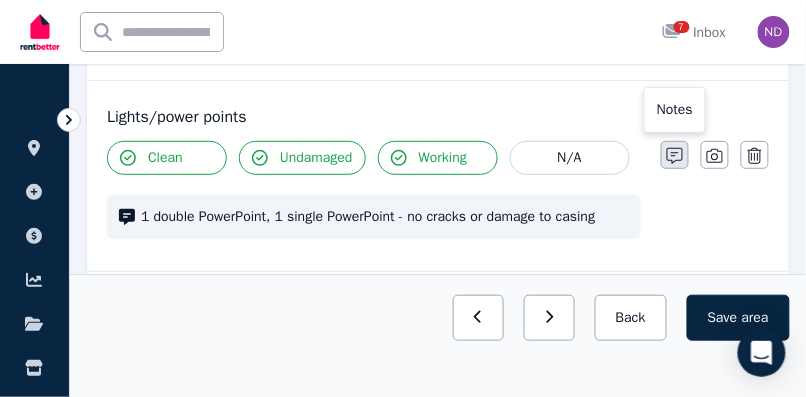 click 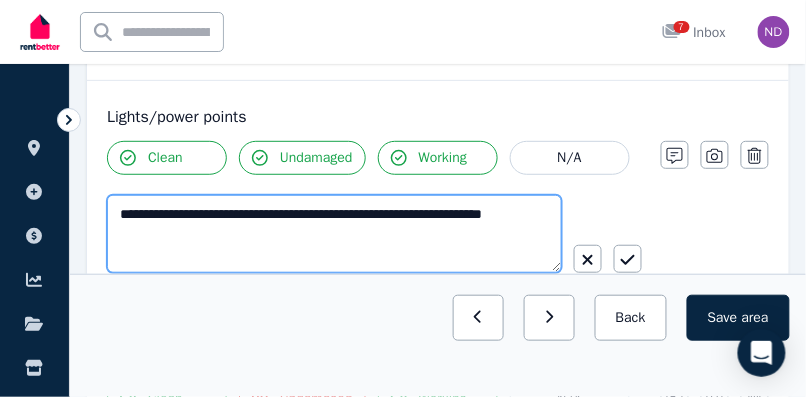 click on "**********" at bounding box center (334, 234) 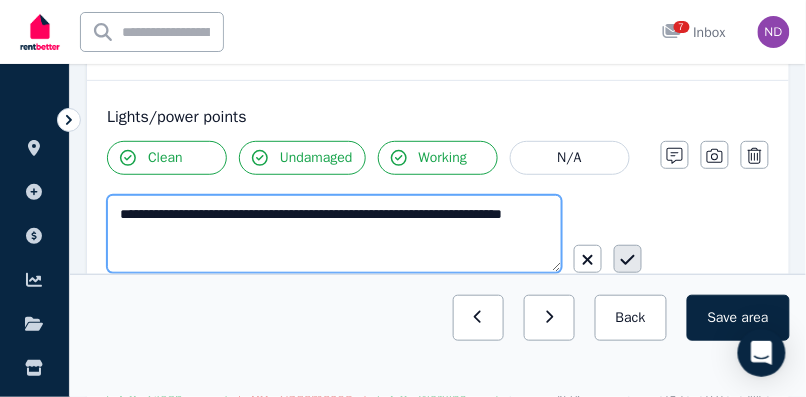 type on "**********" 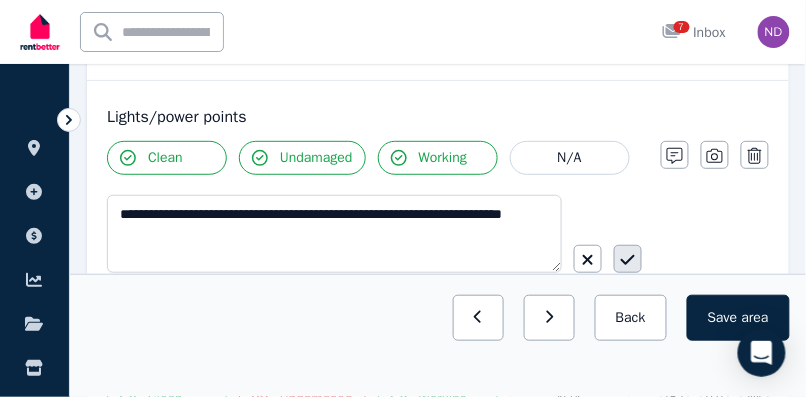 click 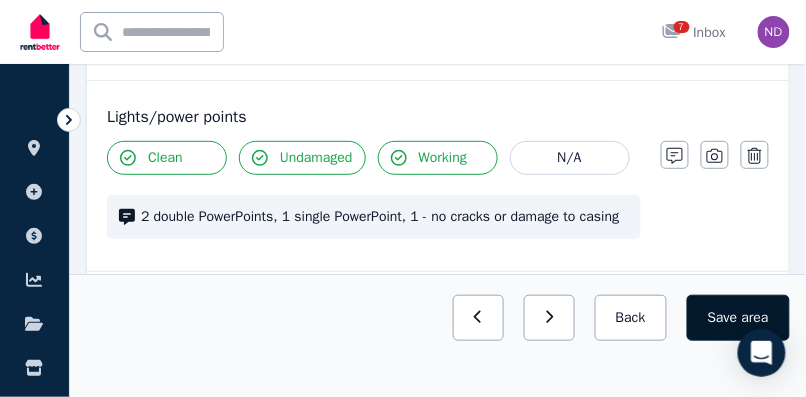 click on "Save   area" at bounding box center [738, 318] 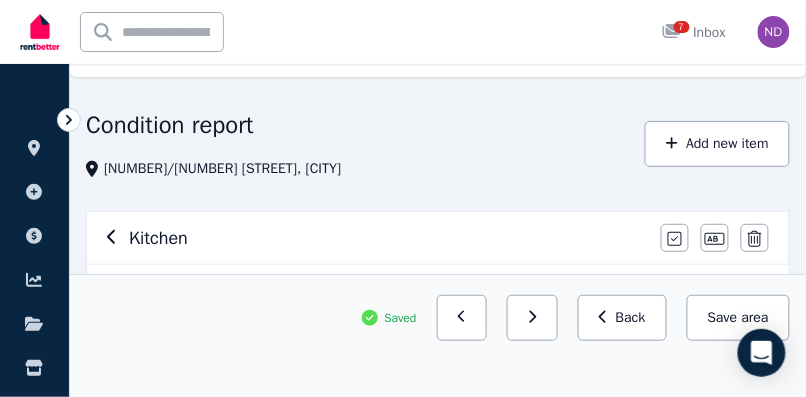 scroll, scrollTop: 58, scrollLeft: 0, axis: vertical 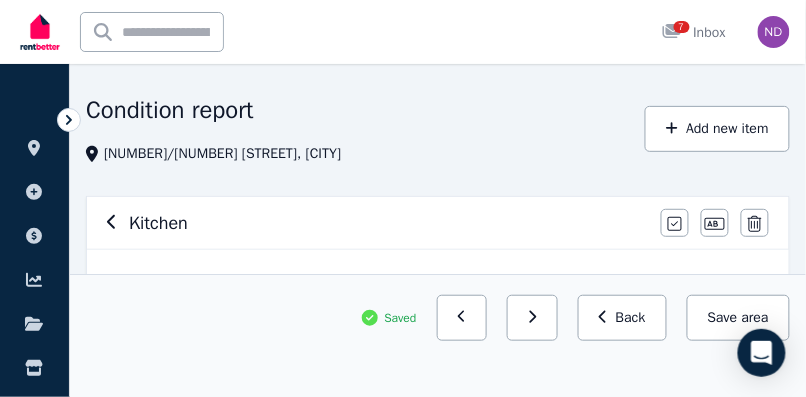 click 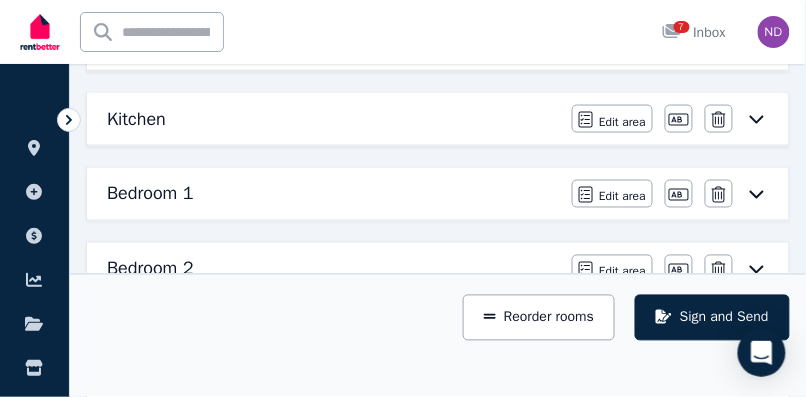 scroll, scrollTop: 456, scrollLeft: 0, axis: vertical 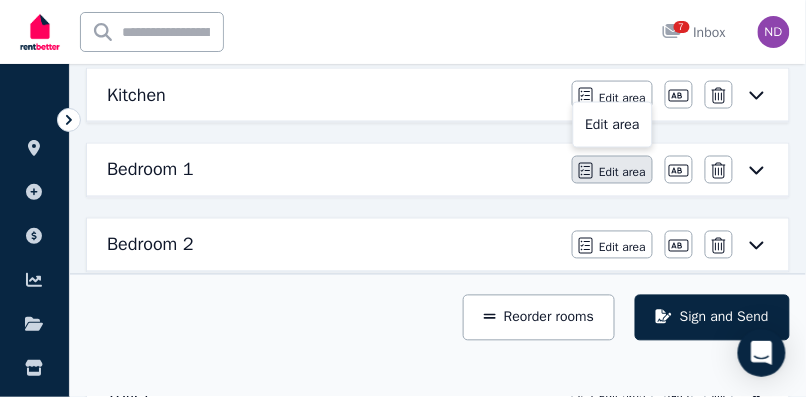 click on "Edit area" at bounding box center [622, 173] 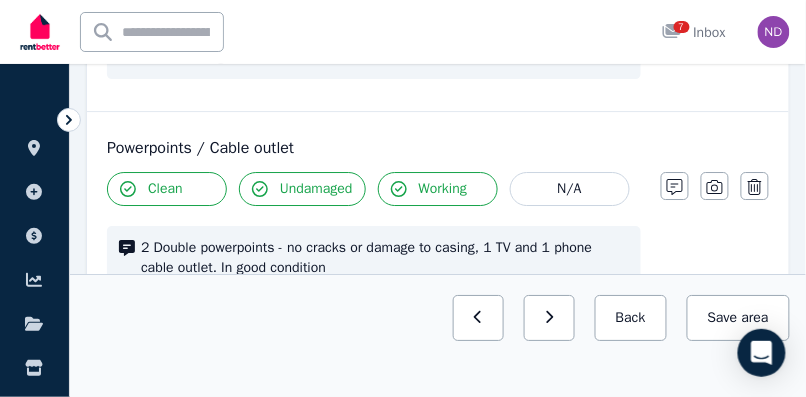 scroll, scrollTop: 2199, scrollLeft: 0, axis: vertical 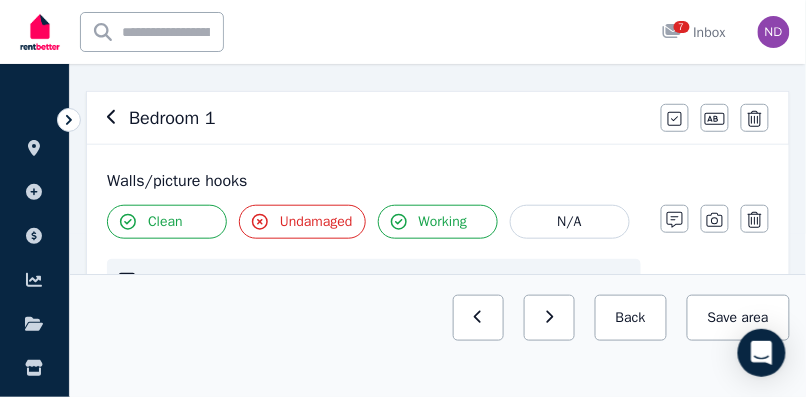 click on "Bedroom 1" at bounding box center [378, 118] 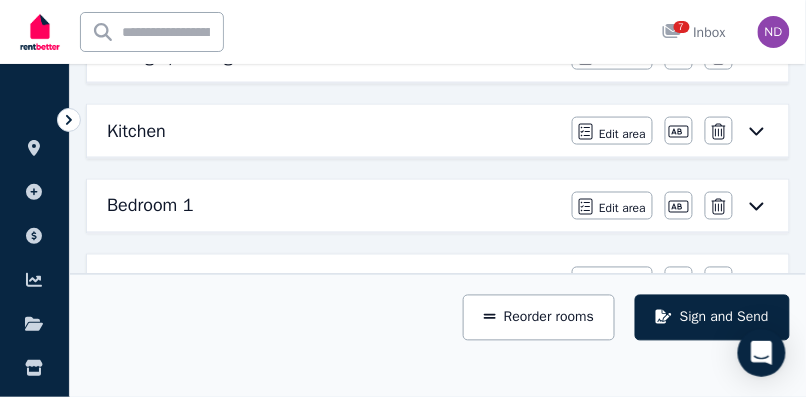 scroll, scrollTop: 476, scrollLeft: 0, axis: vertical 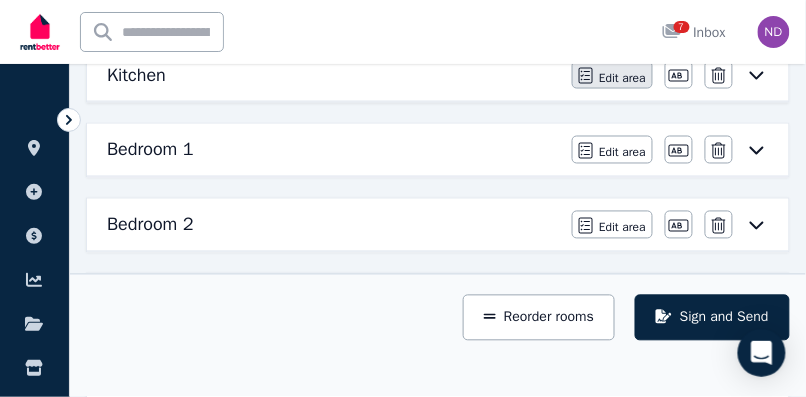 click on "Edit area" at bounding box center [622, 78] 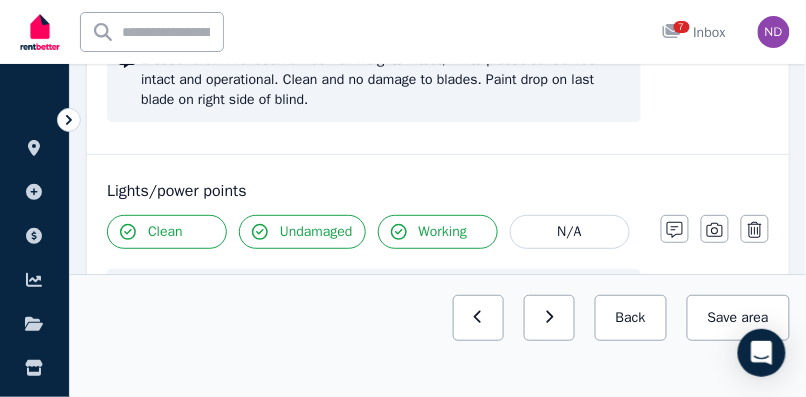 scroll, scrollTop: 1298, scrollLeft: 0, axis: vertical 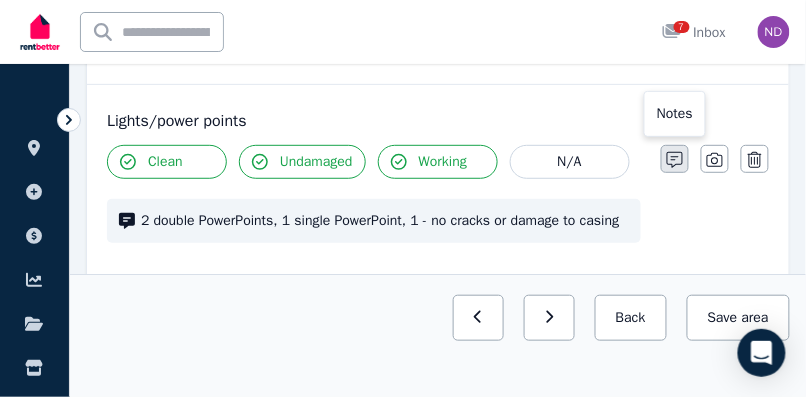 click at bounding box center [675, 159] 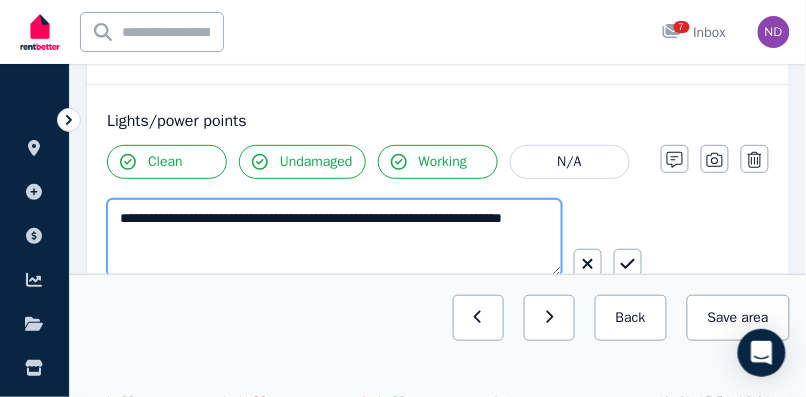 click on "**********" at bounding box center (334, 238) 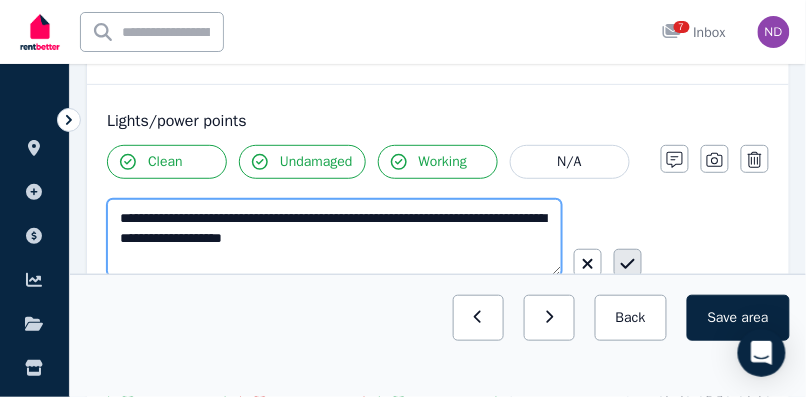 type on "**********" 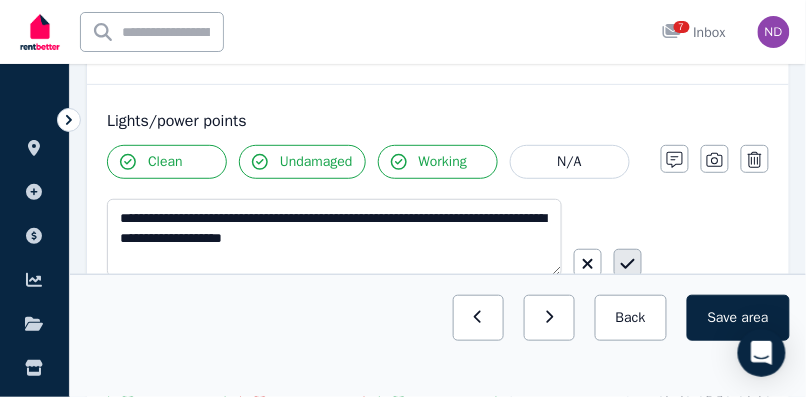 click 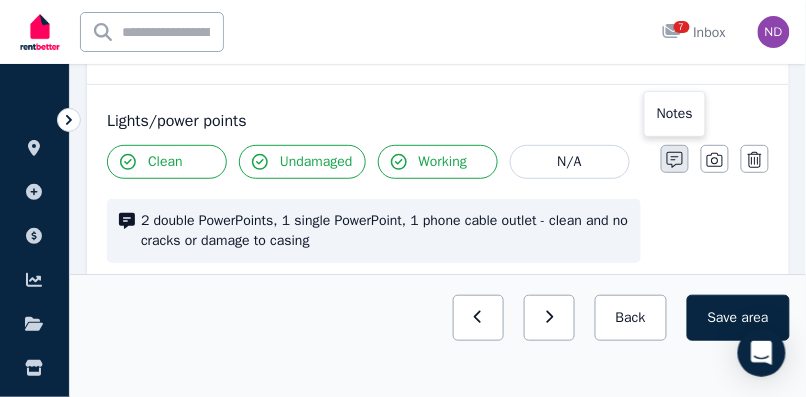 click 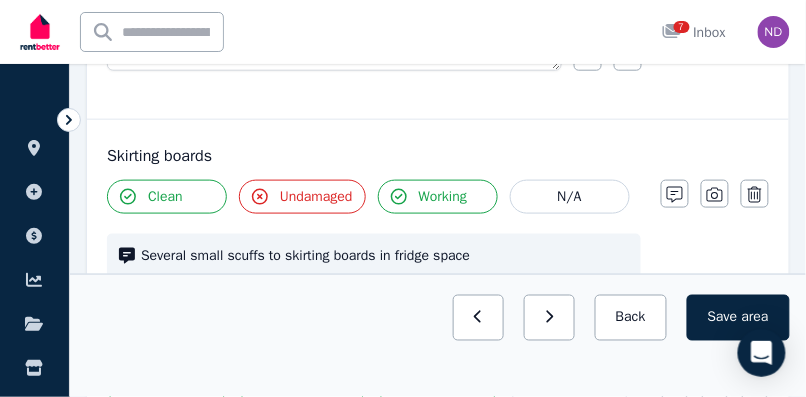 scroll, scrollTop: 1534, scrollLeft: 0, axis: vertical 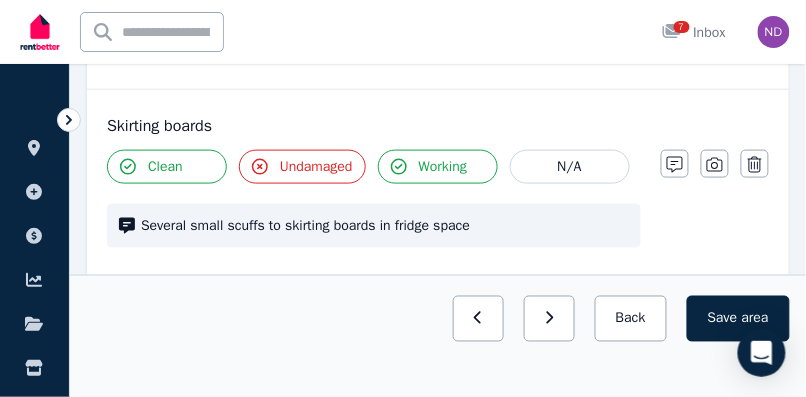 click on "Undamaged" at bounding box center [316, 167] 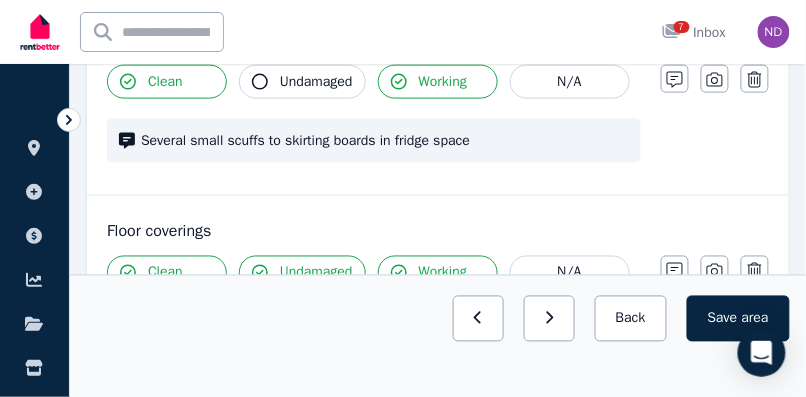 scroll, scrollTop: 1599, scrollLeft: 0, axis: vertical 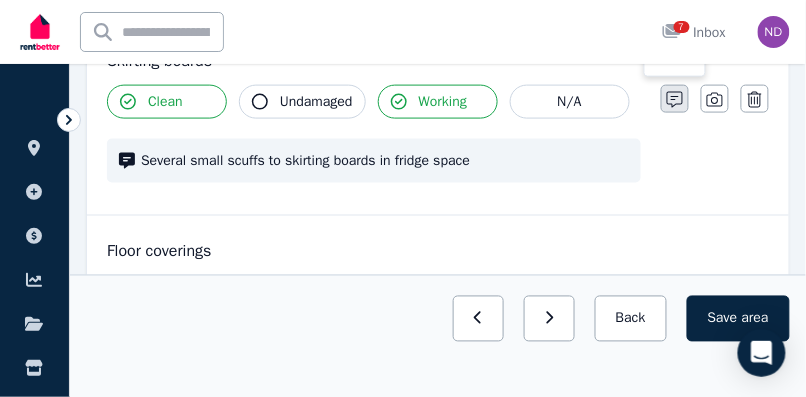 click 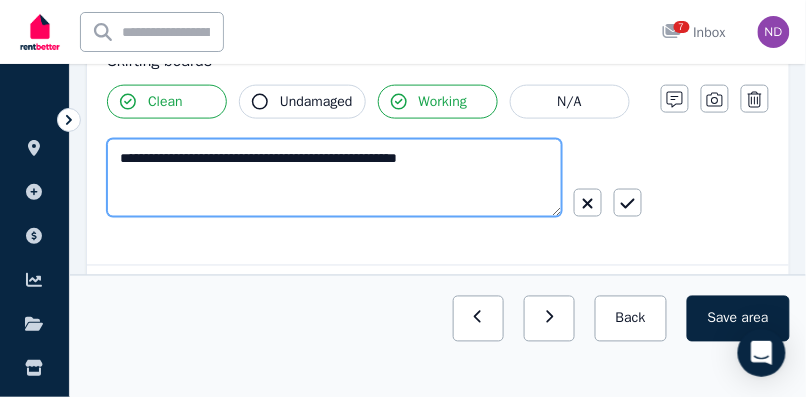 click on "**********" at bounding box center [334, 178] 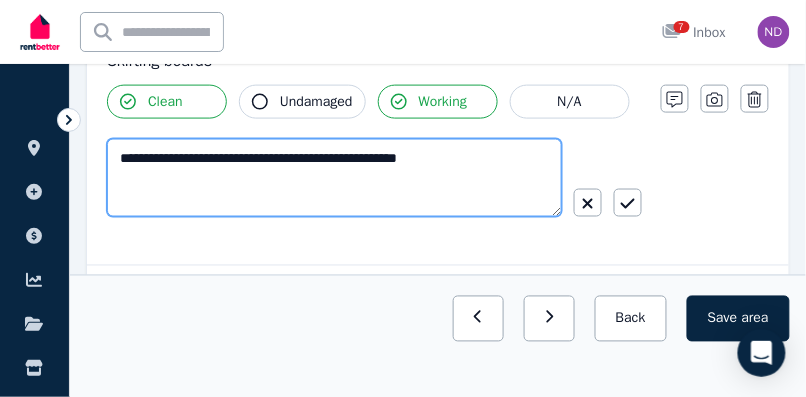 click on "**********" at bounding box center [334, 178] 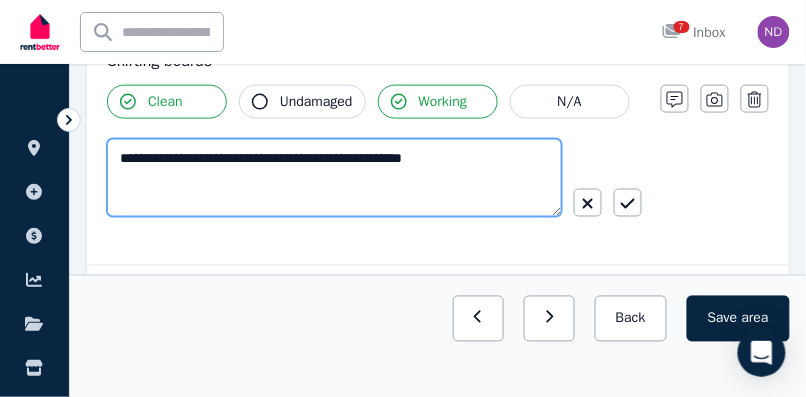 type on "**********" 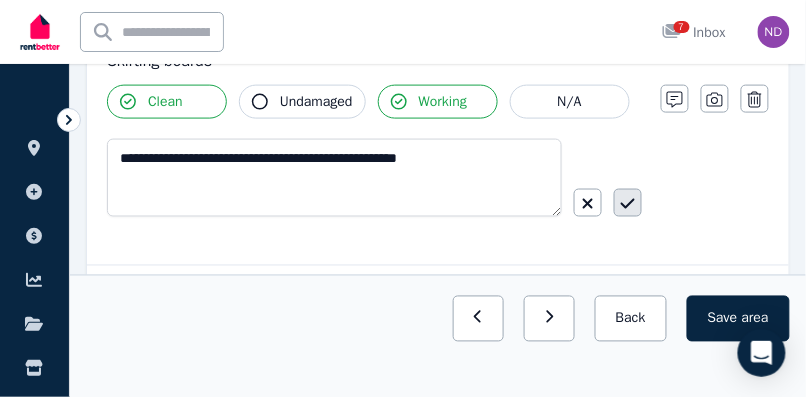 click 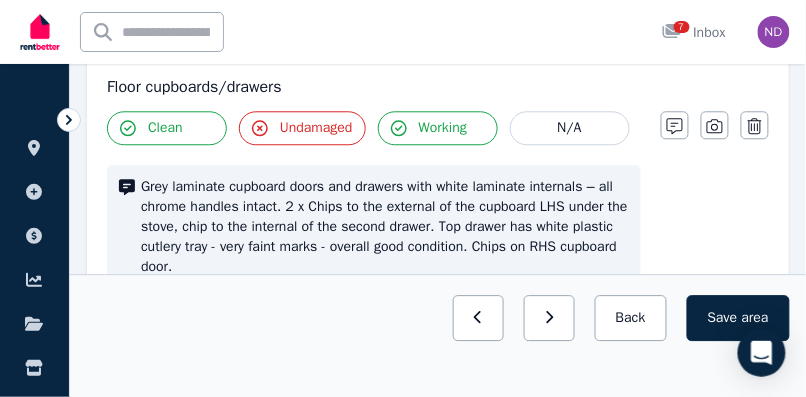 scroll, scrollTop: 1960, scrollLeft: 0, axis: vertical 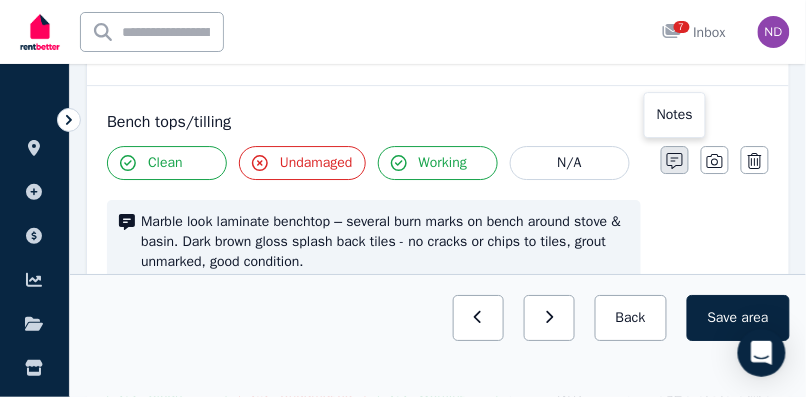 click at bounding box center [675, 160] 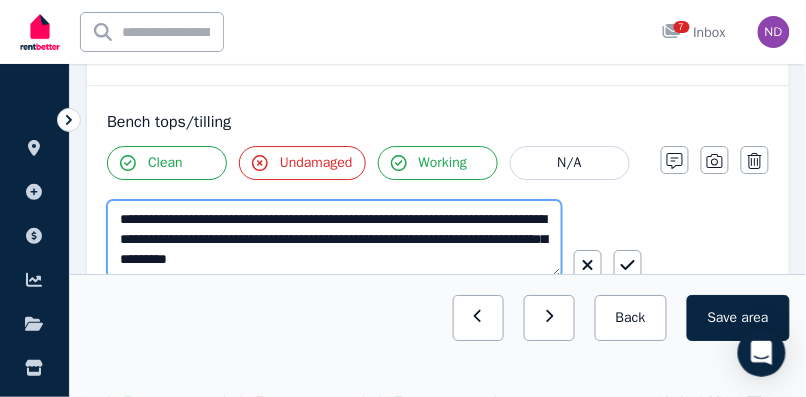 drag, startPoint x: 331, startPoint y: 216, endPoint x: 251, endPoint y: 243, distance: 84.4334 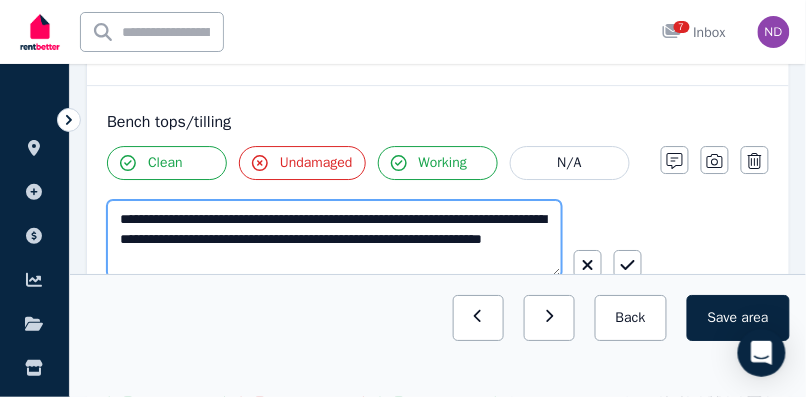 click on "**********" at bounding box center (334, 239) 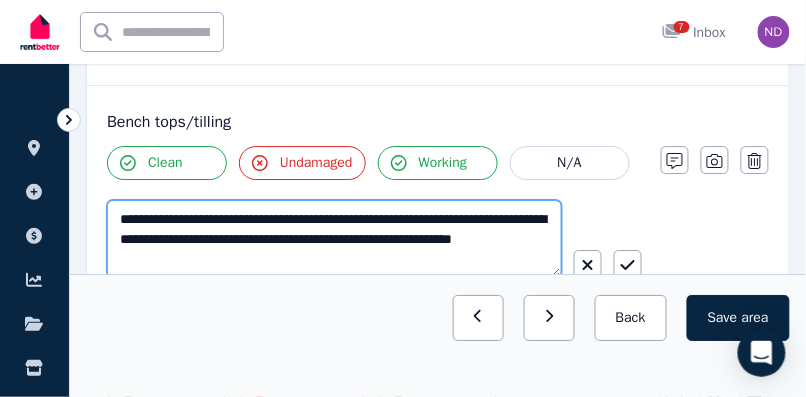 click on "**********" at bounding box center (334, 239) 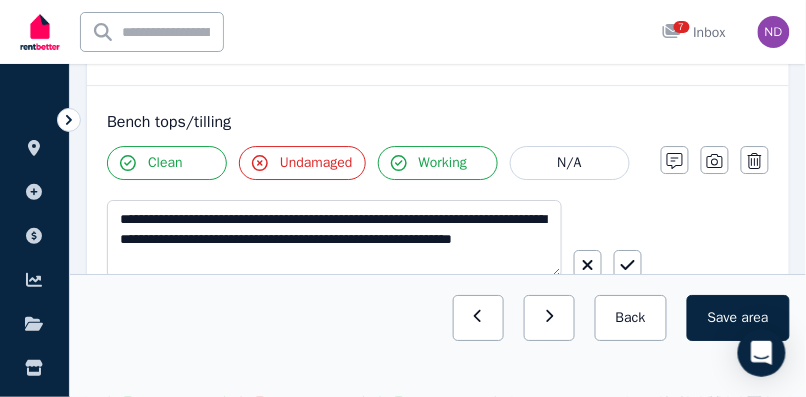 click on "Undamaged" at bounding box center (316, 163) 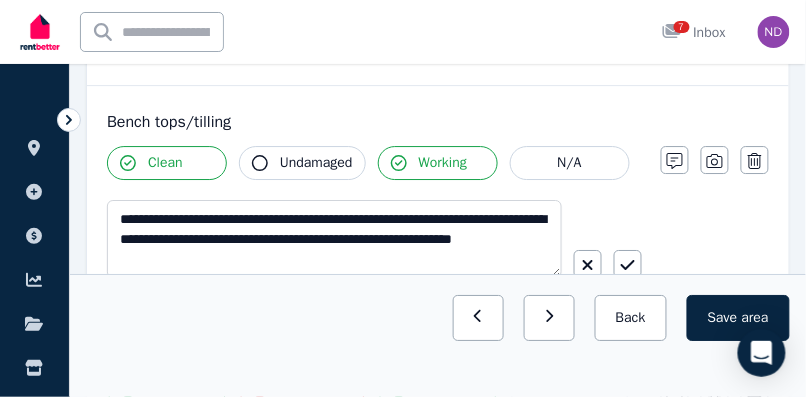 click on "Undamaged" at bounding box center [316, 163] 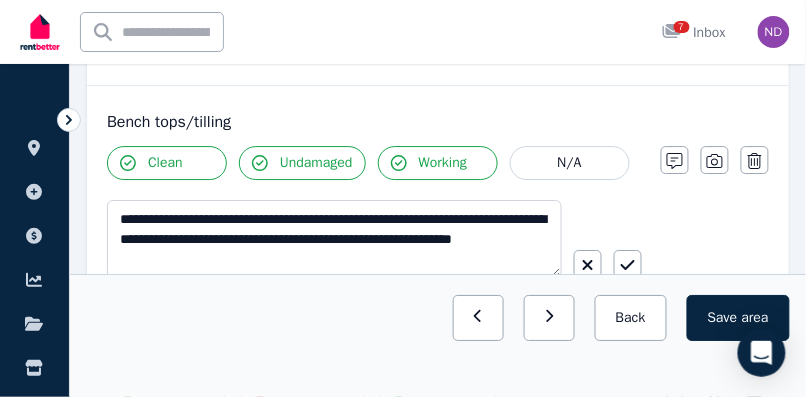 click on "Undamaged" at bounding box center [316, 163] 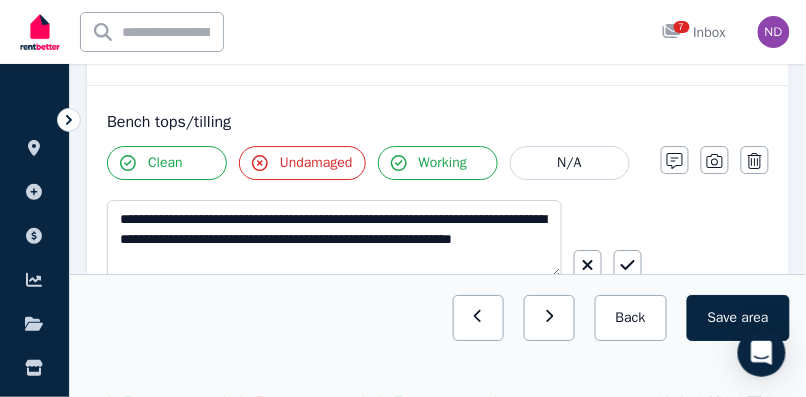 click on "Undamaged" at bounding box center [316, 163] 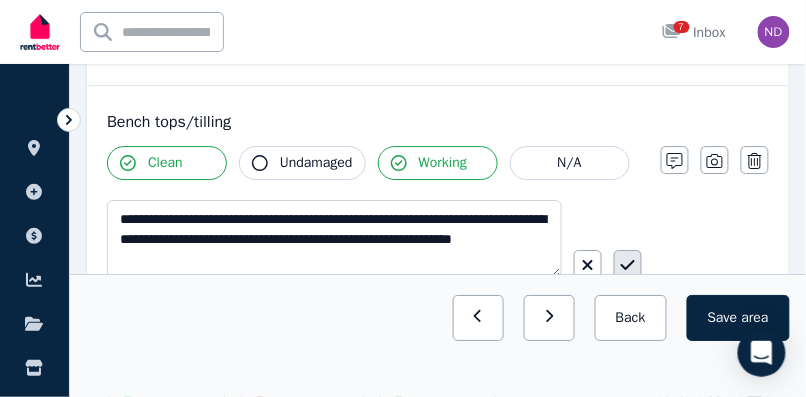 click 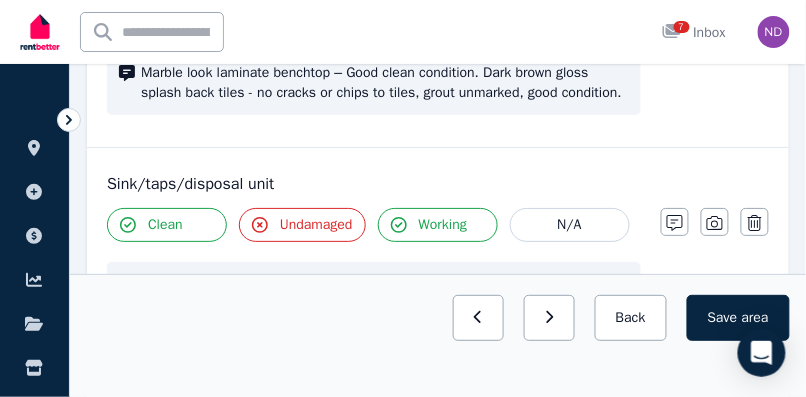 scroll, scrollTop: 2371, scrollLeft: 0, axis: vertical 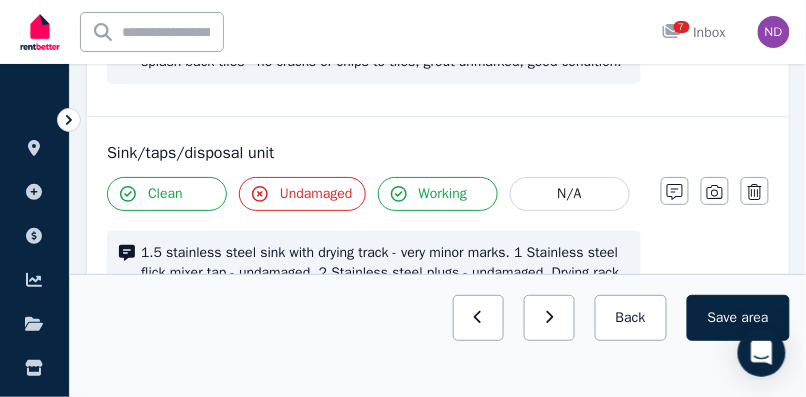 click on "Undamaged" at bounding box center [316, 194] 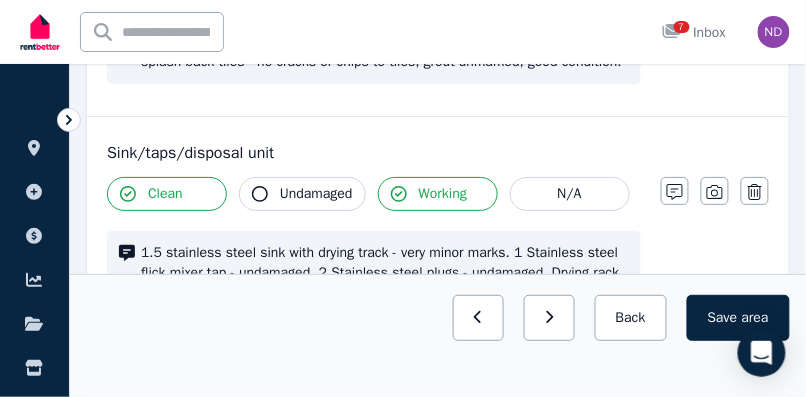 click on "Undamaged" at bounding box center [316, 194] 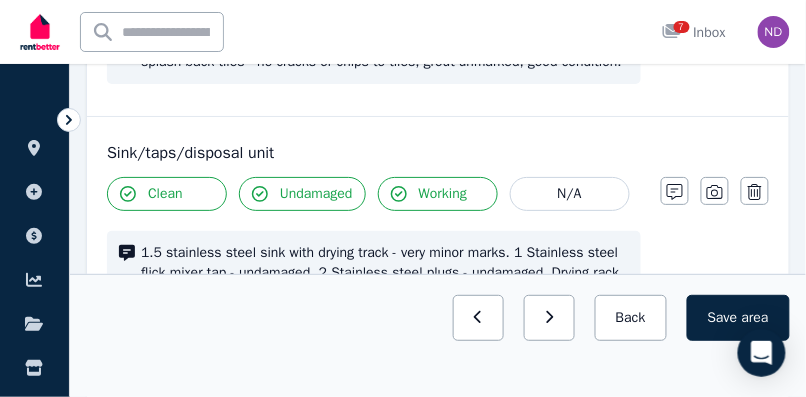 click on "Undamaged" at bounding box center [316, 194] 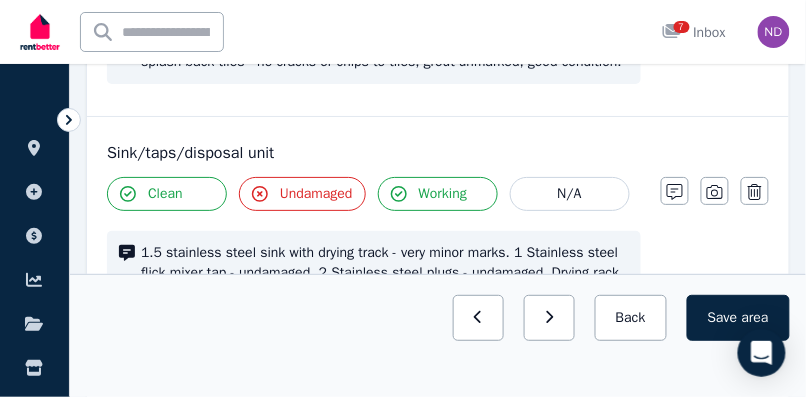 click on "Undamaged" at bounding box center [316, 194] 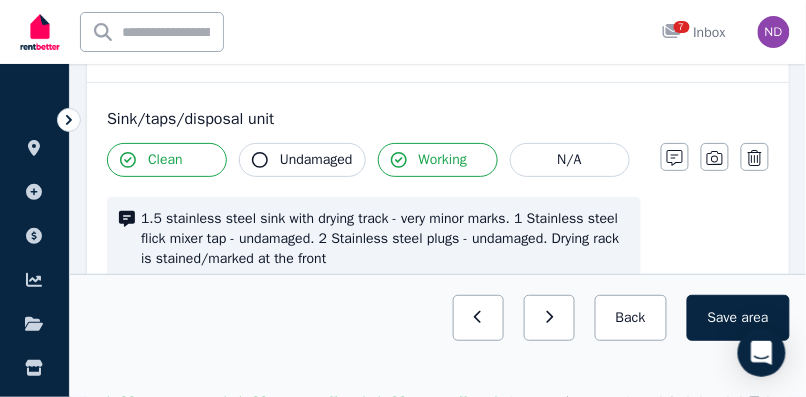 scroll, scrollTop: 2420, scrollLeft: 0, axis: vertical 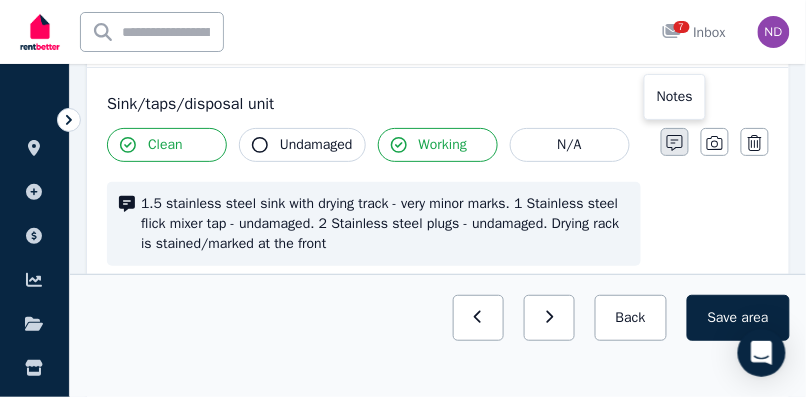 click 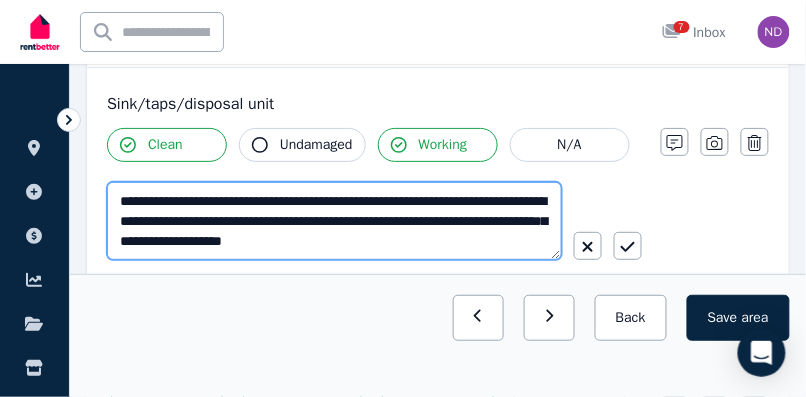 click on "**********" at bounding box center [334, 221] 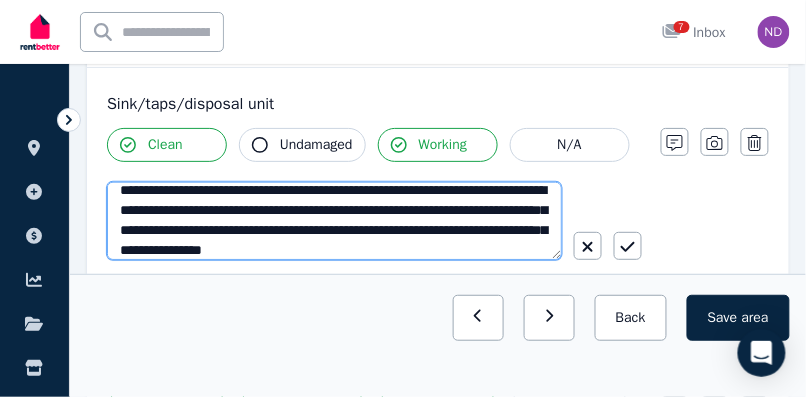 scroll, scrollTop: 31, scrollLeft: 0, axis: vertical 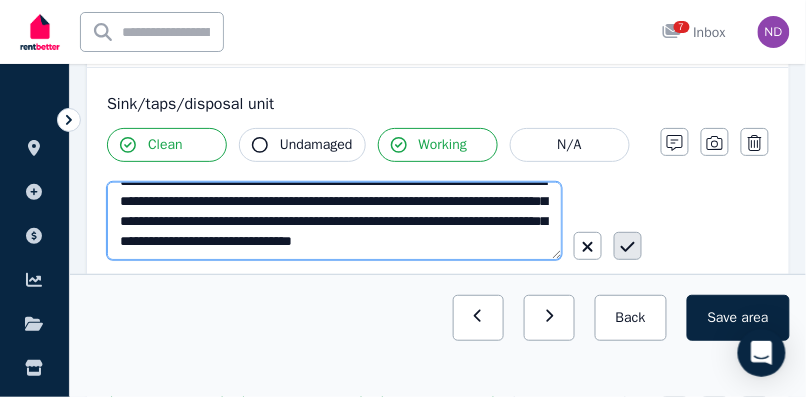 type on "**********" 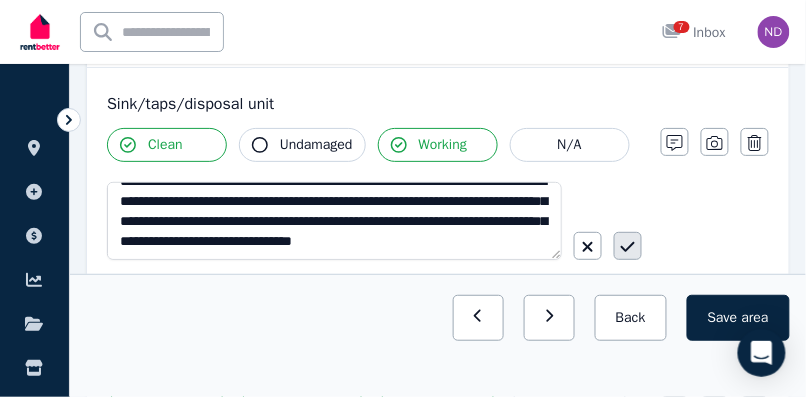 click 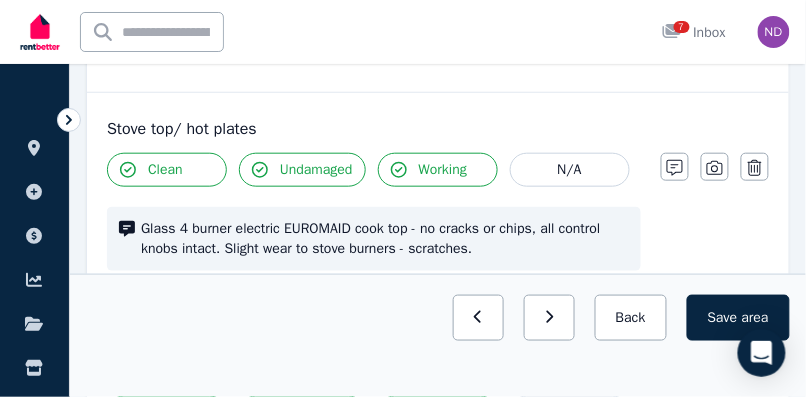 scroll, scrollTop: 2671, scrollLeft: 0, axis: vertical 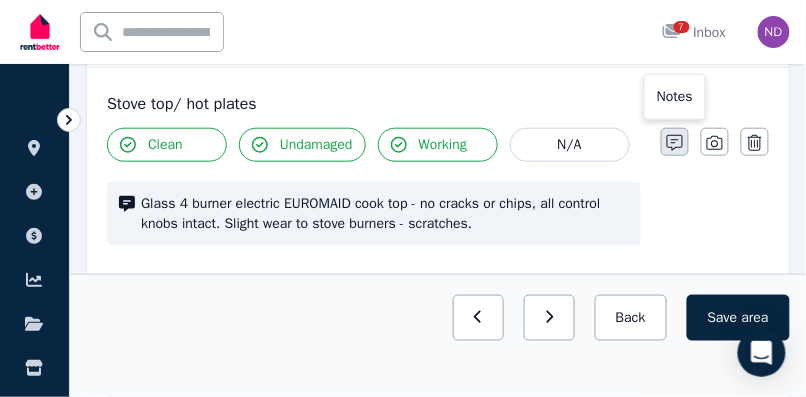click 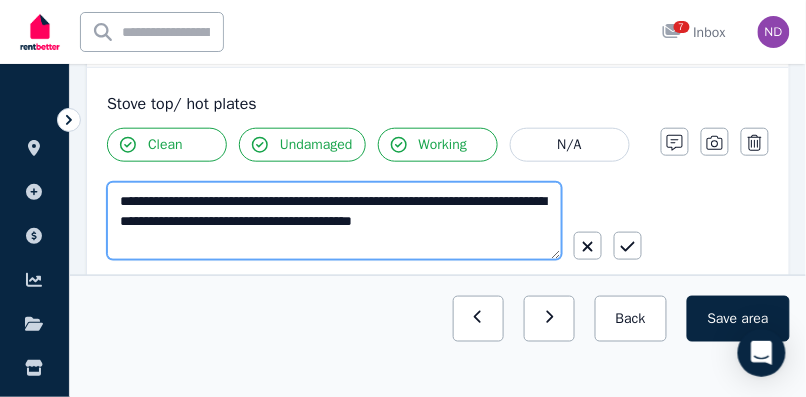 click on "**********" at bounding box center (334, 221) 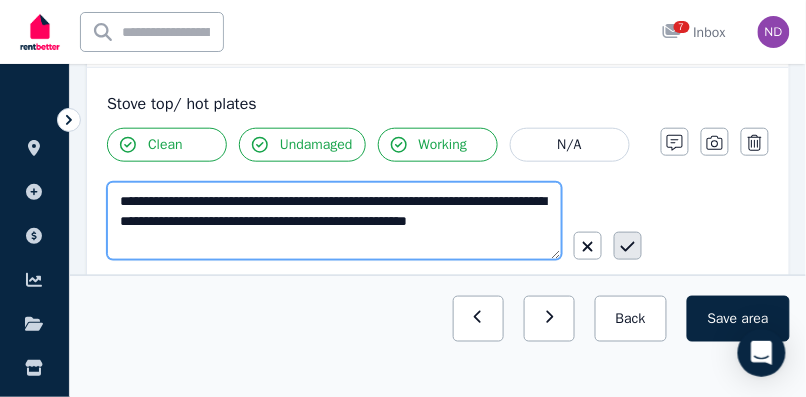 type on "**********" 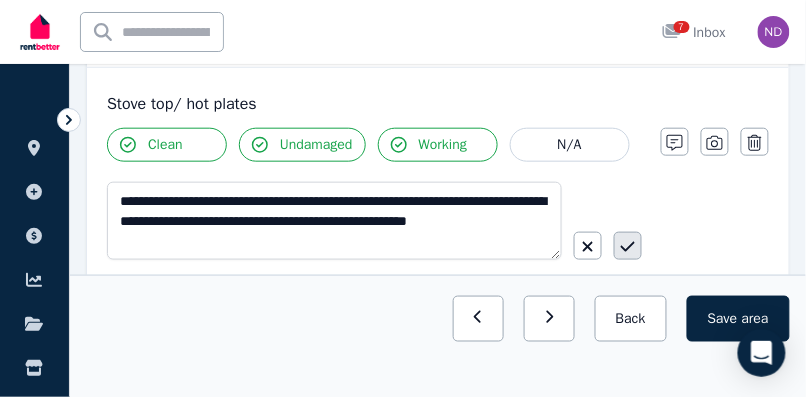 click 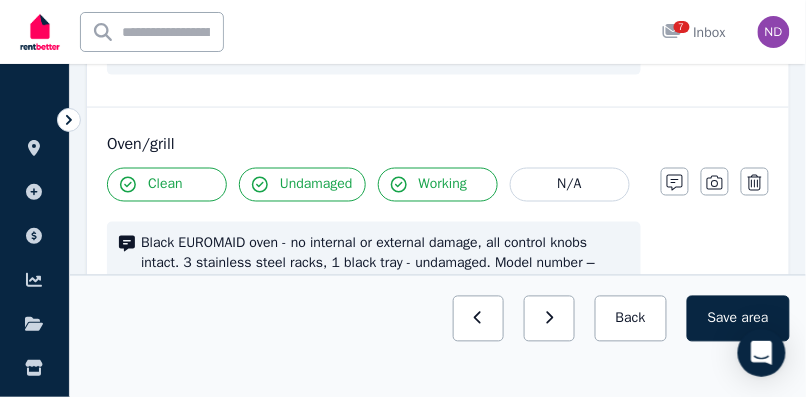 scroll, scrollTop: 2867, scrollLeft: 0, axis: vertical 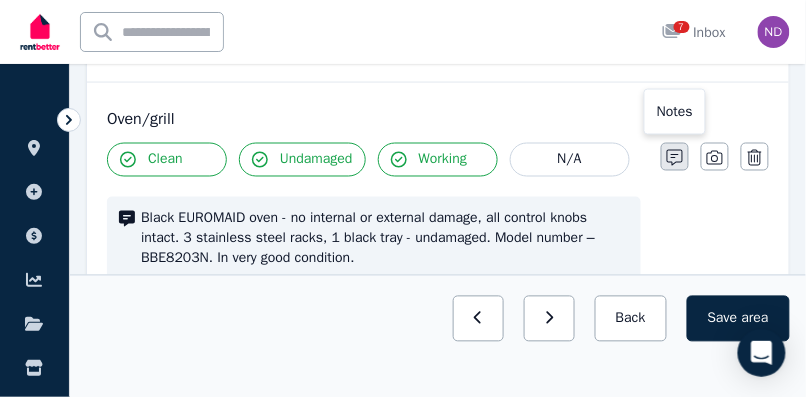 click 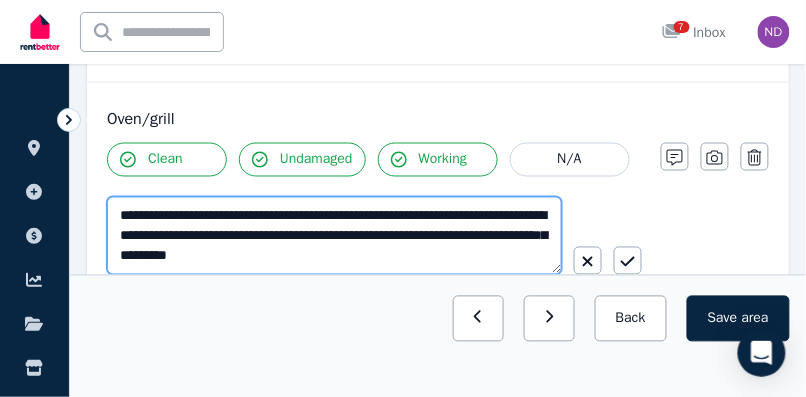 click on "**********" at bounding box center [334, 236] 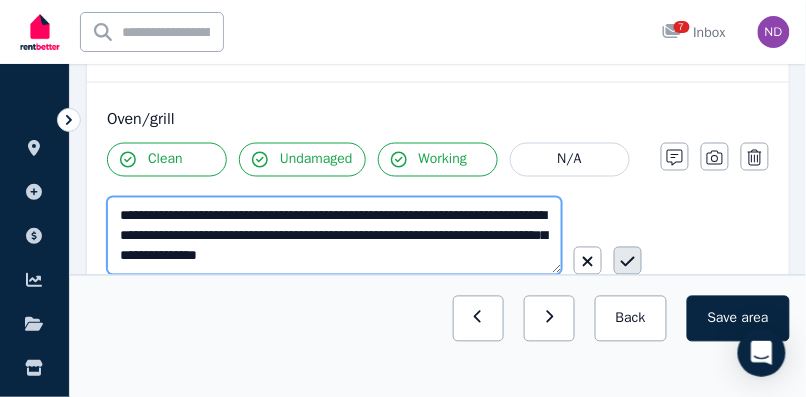 type on "**********" 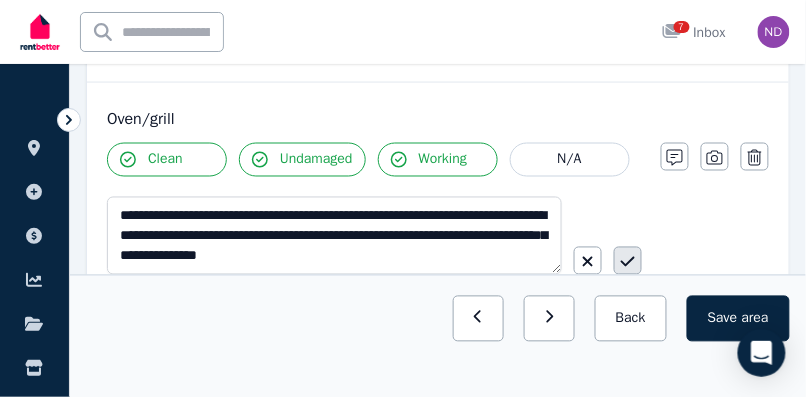 click at bounding box center [628, 261] 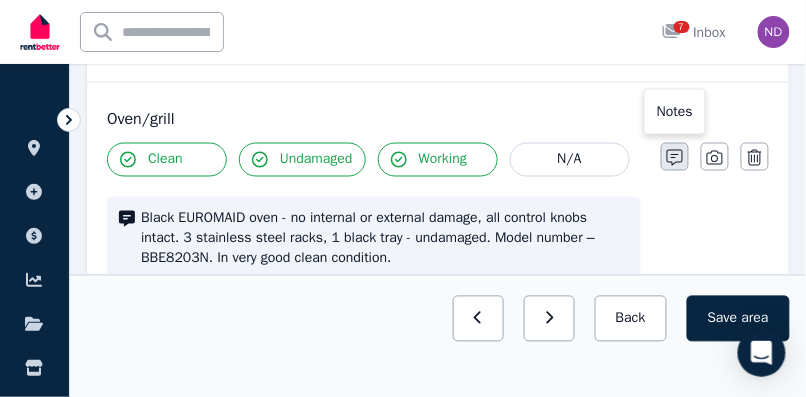 click 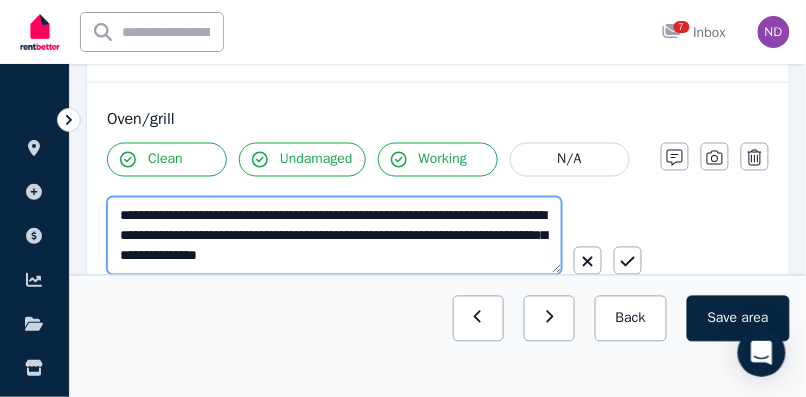 click on "**********" at bounding box center (334, 236) 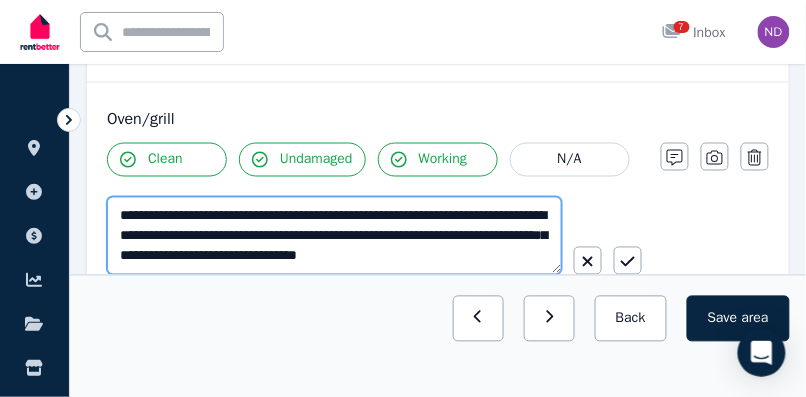 scroll, scrollTop: 11, scrollLeft: 0, axis: vertical 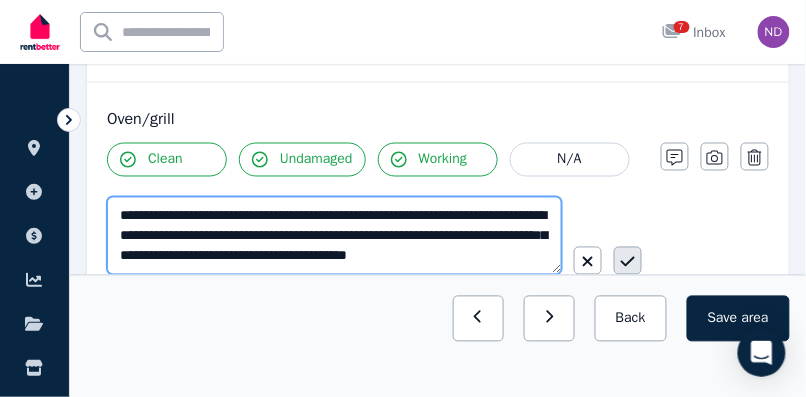 type on "**********" 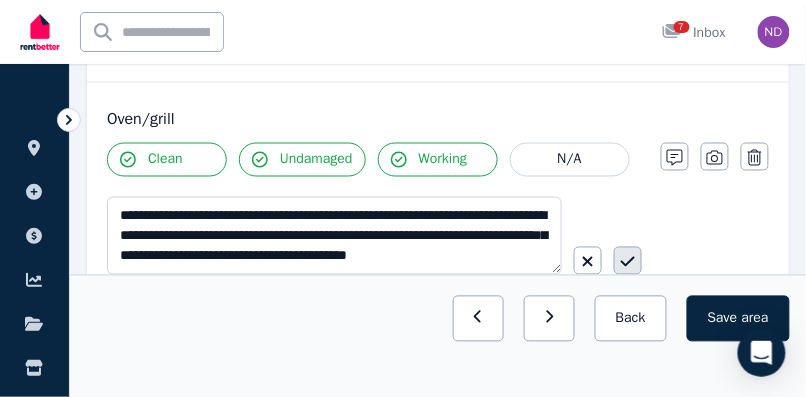 click 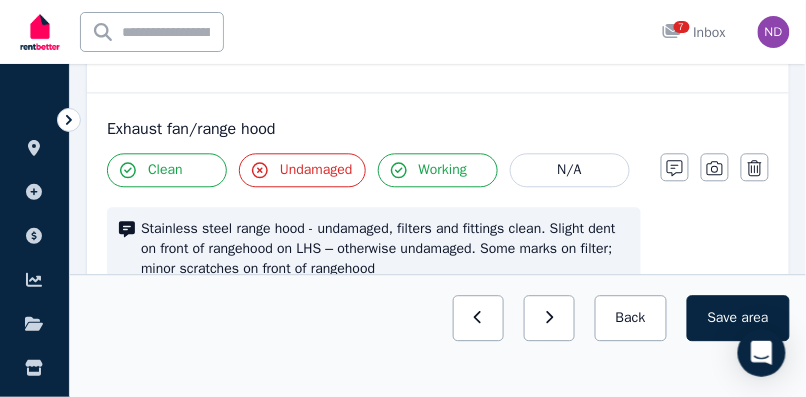 scroll, scrollTop: 3103, scrollLeft: 0, axis: vertical 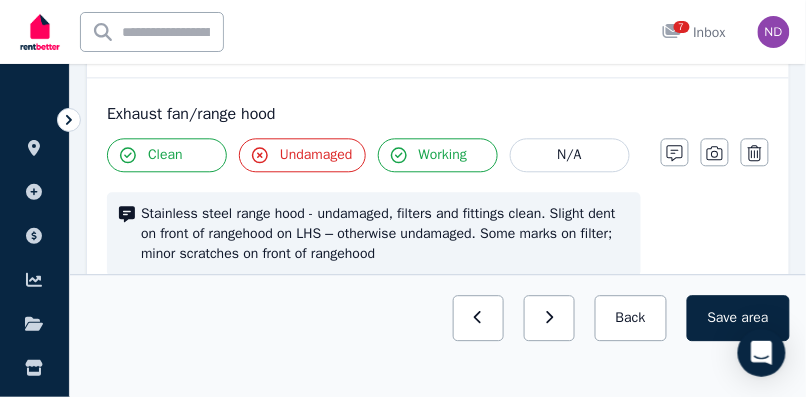 click on "Undamaged" at bounding box center [316, 155] 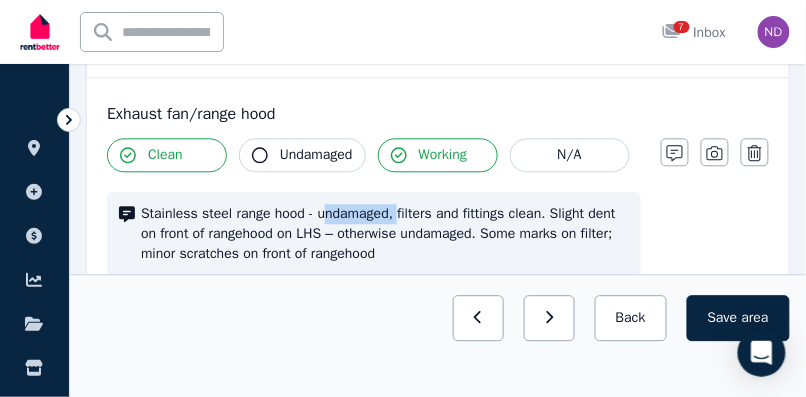 drag, startPoint x: 397, startPoint y: 212, endPoint x: 319, endPoint y: 209, distance: 78.05767 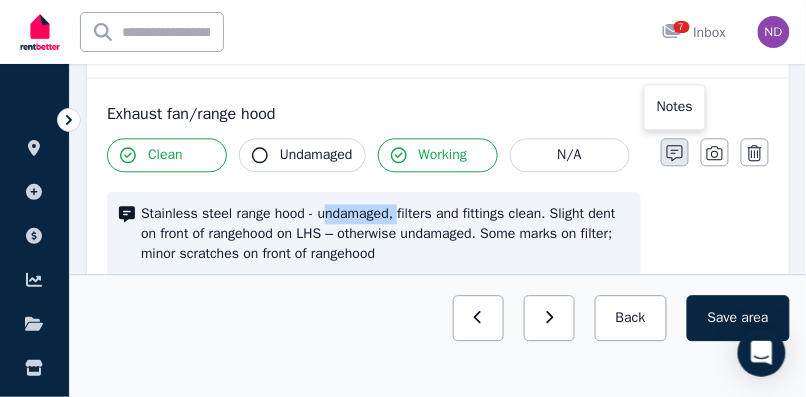 click 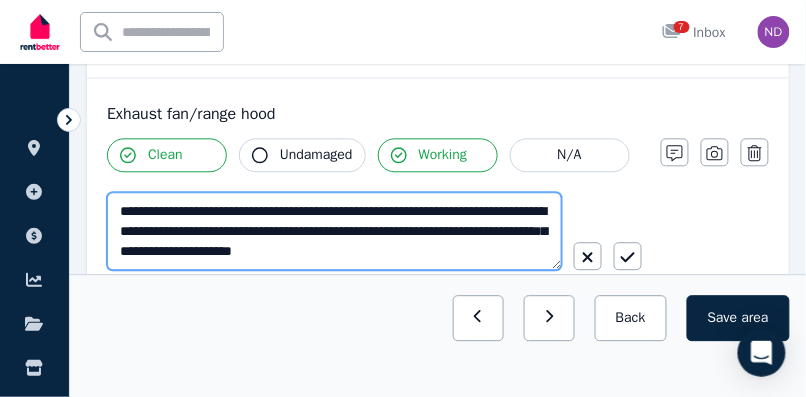 click on "**********" at bounding box center [334, 231] 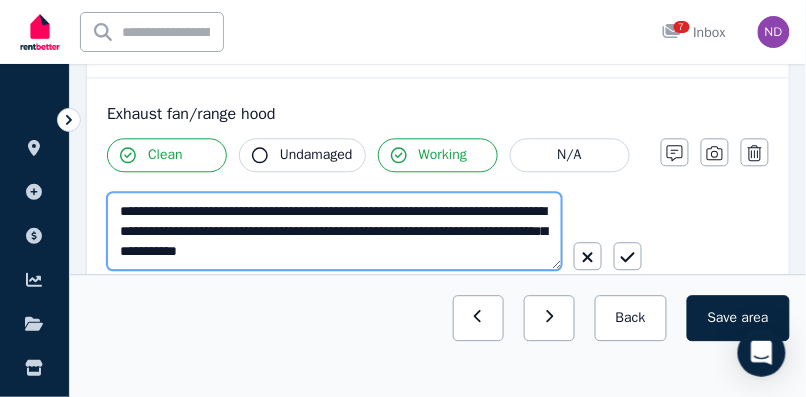 drag, startPoint x: 486, startPoint y: 226, endPoint x: 155, endPoint y: 258, distance: 332.54324 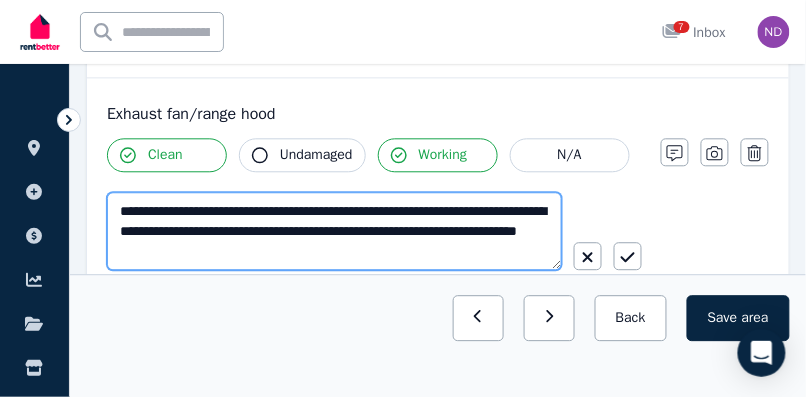 click on "**********" at bounding box center [334, 231] 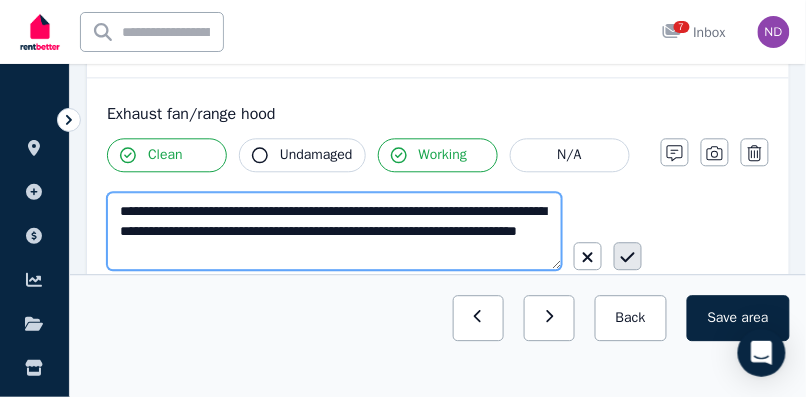 type on "**********" 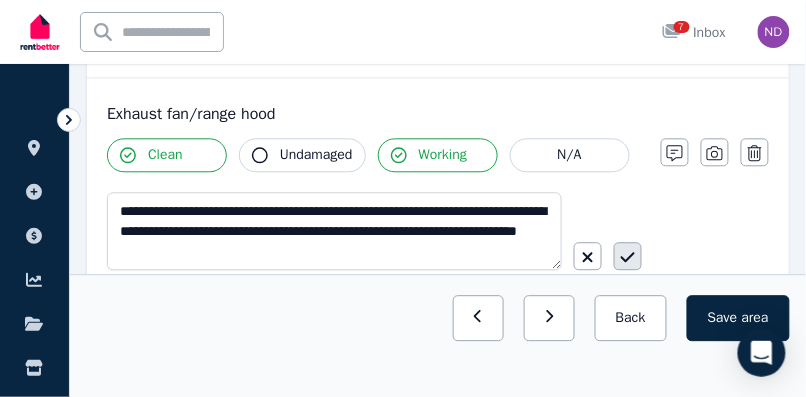 click 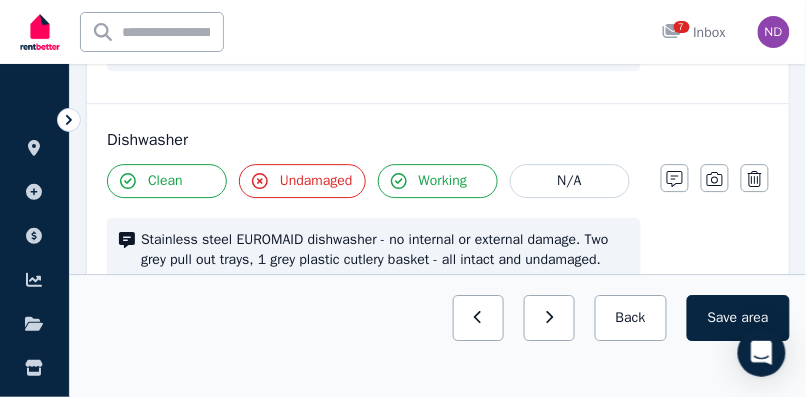 scroll, scrollTop: 3313, scrollLeft: 0, axis: vertical 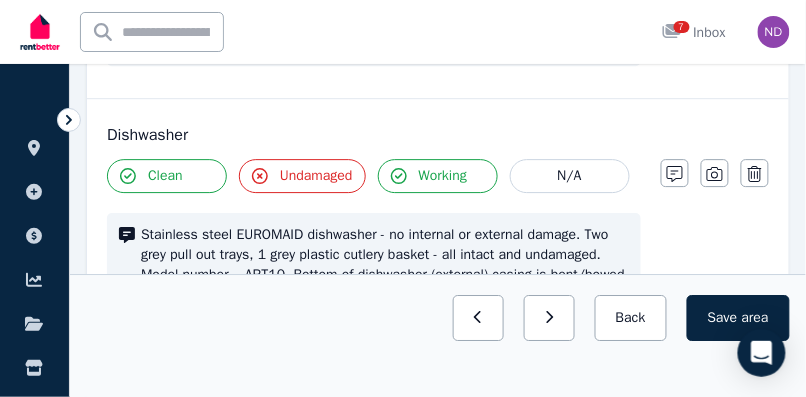 click on "Undamaged" at bounding box center [316, 176] 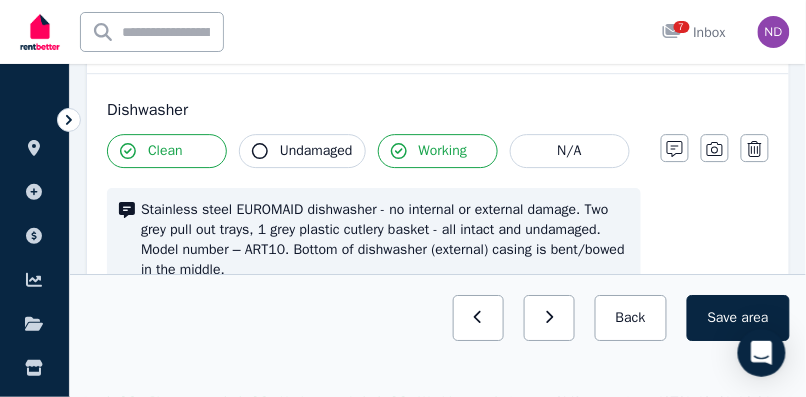 scroll, scrollTop: 3353, scrollLeft: 0, axis: vertical 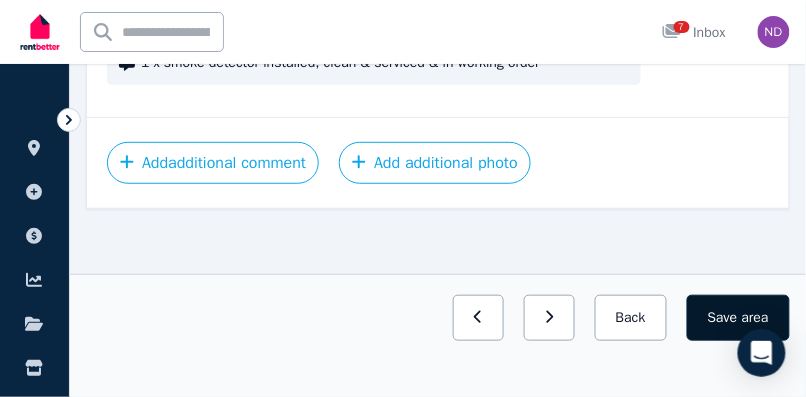 click on "Save   area" at bounding box center (738, 318) 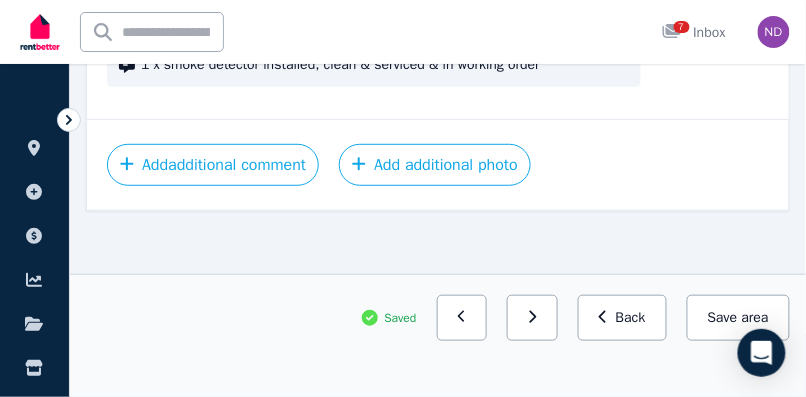 scroll, scrollTop: 3736, scrollLeft: 0, axis: vertical 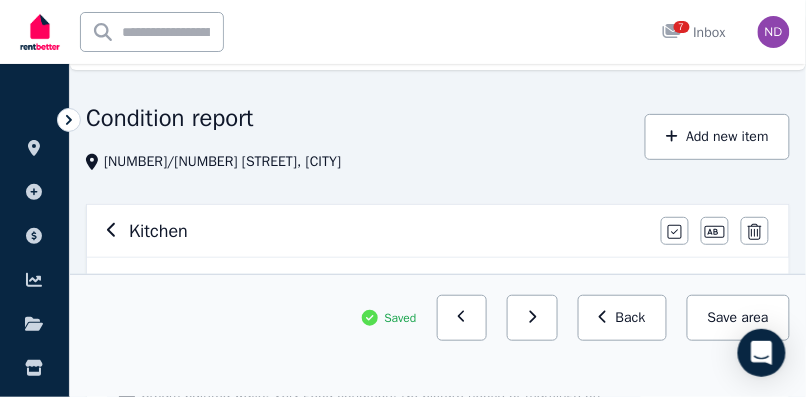click at bounding box center [112, 231] 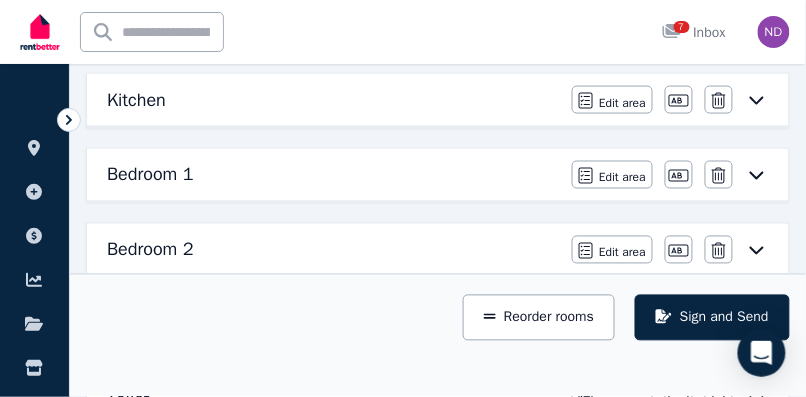 scroll, scrollTop: 480, scrollLeft: 0, axis: vertical 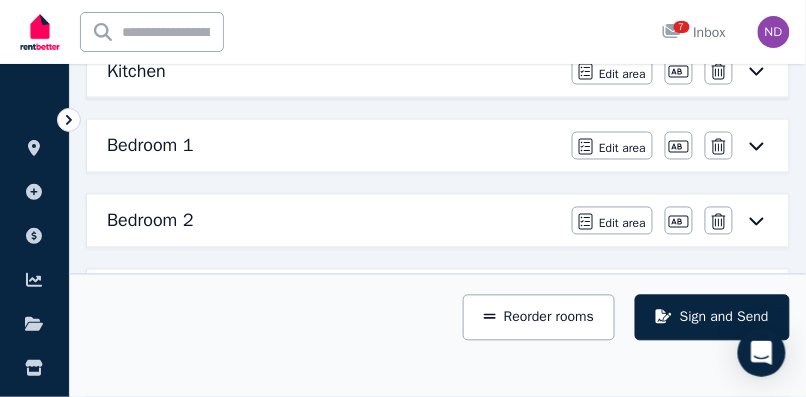 click on "Bedroom 1" at bounding box center [150, 146] 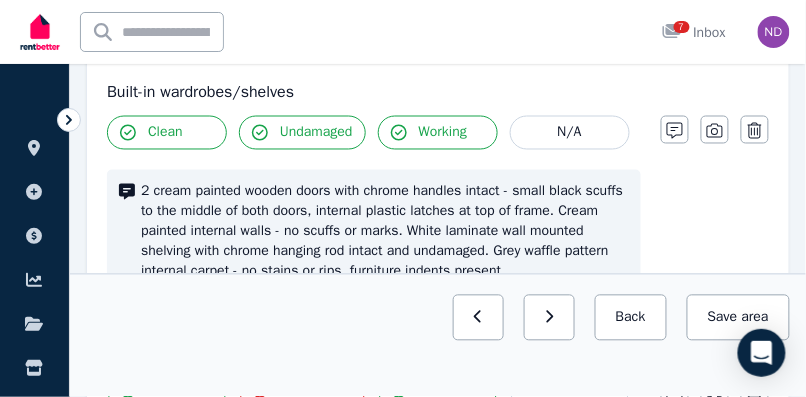 scroll, scrollTop: 490, scrollLeft: 0, axis: vertical 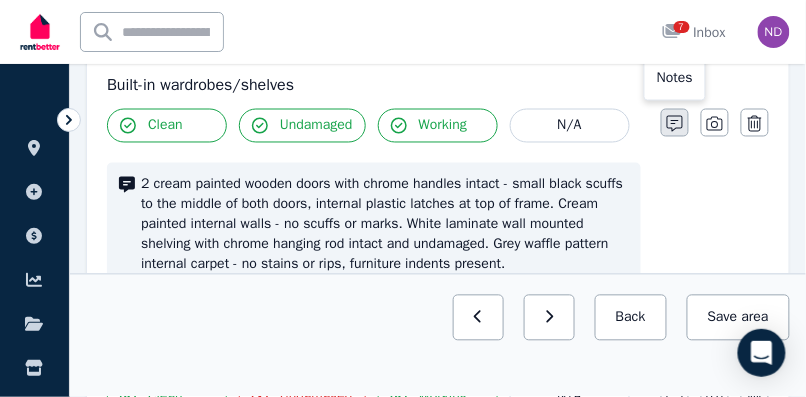 click 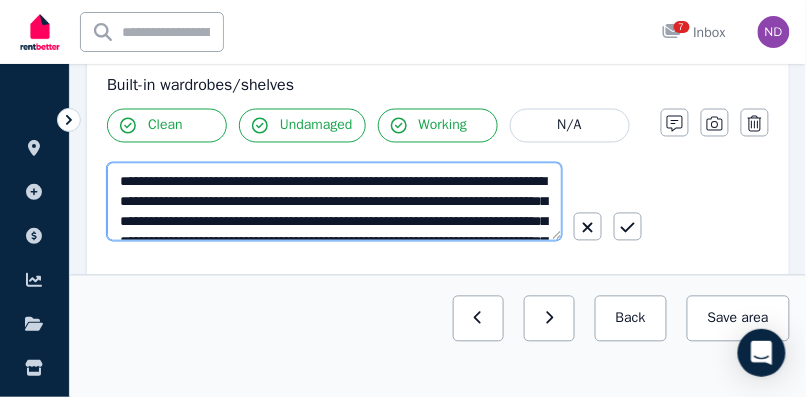 drag, startPoint x: 365, startPoint y: 202, endPoint x: 497, endPoint y: 181, distance: 133.66002 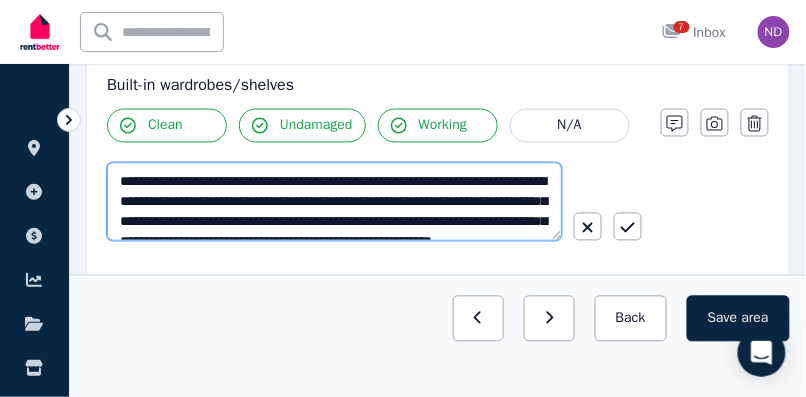scroll, scrollTop: 11, scrollLeft: 0, axis: vertical 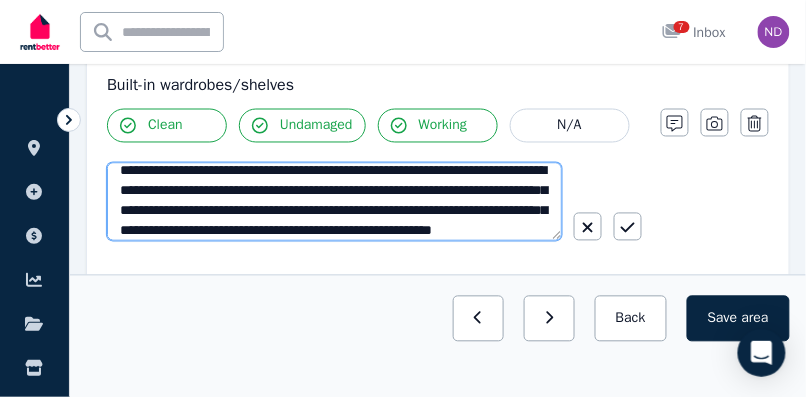 click on "**********" at bounding box center (334, 202) 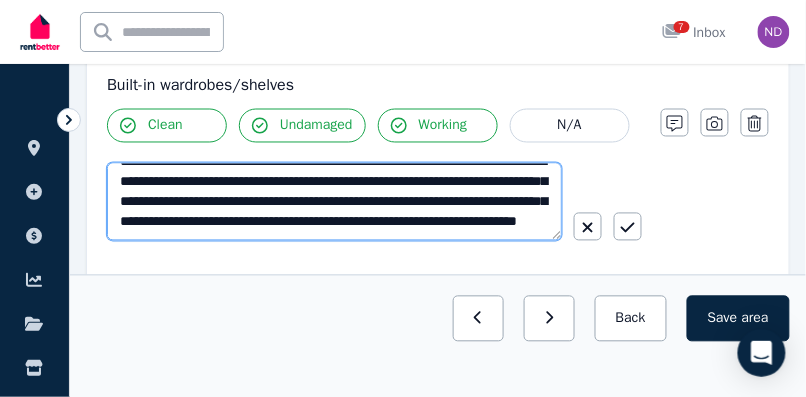 scroll, scrollTop: 51, scrollLeft: 0, axis: vertical 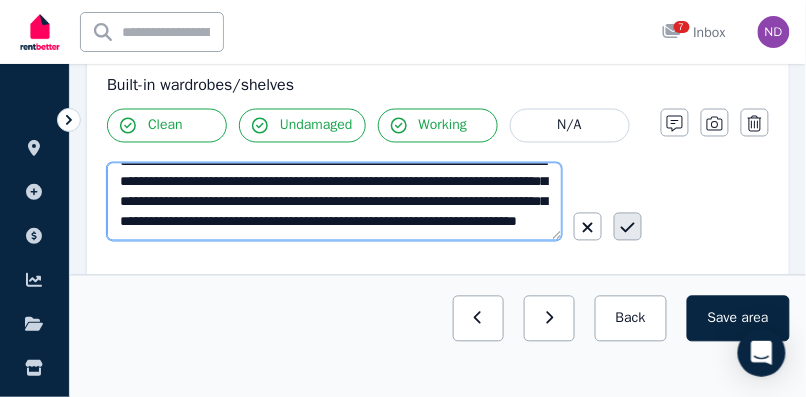 type on "**********" 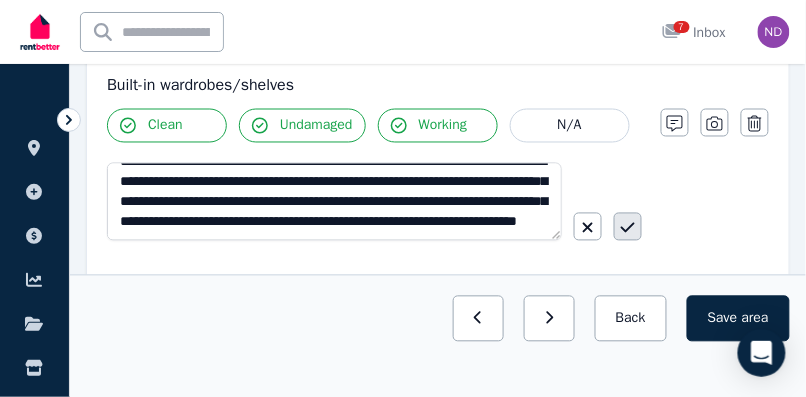 click 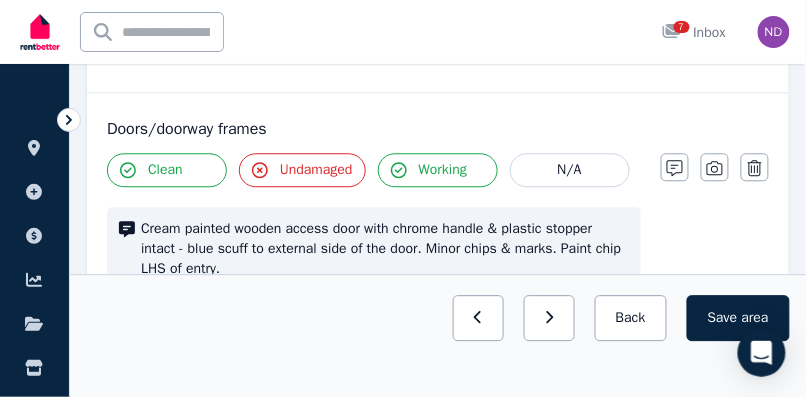scroll, scrollTop: 734, scrollLeft: 0, axis: vertical 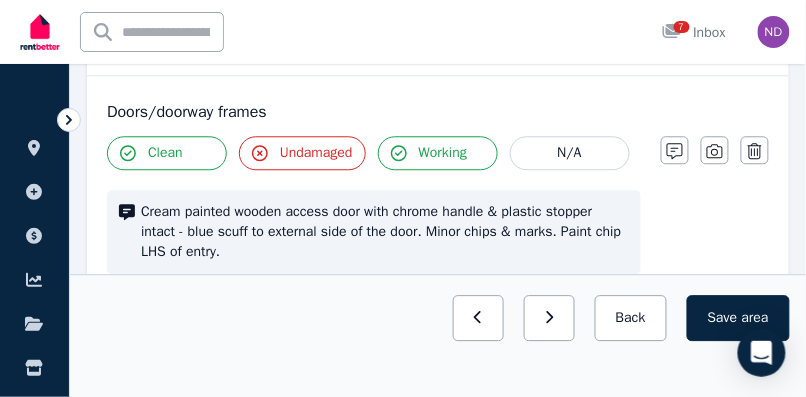 click on "Undamaged" at bounding box center [316, 153] 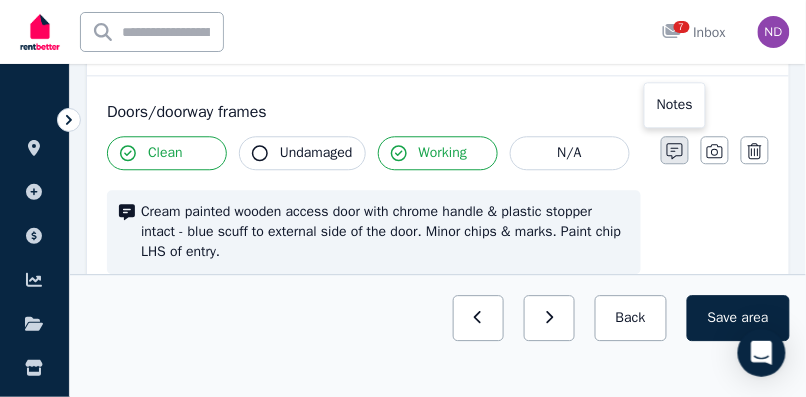 click at bounding box center (675, 150) 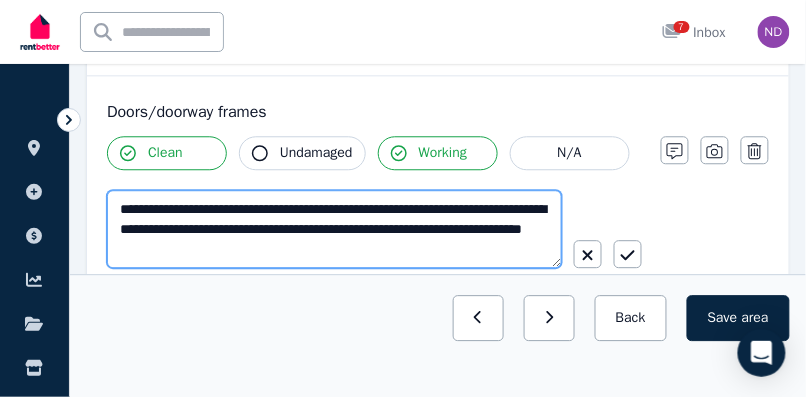 drag, startPoint x: 453, startPoint y: 229, endPoint x: 219, endPoint y: 233, distance: 234.03418 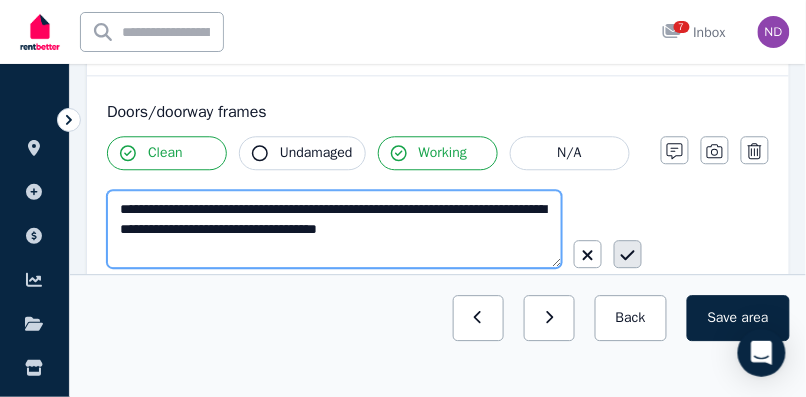 type on "**********" 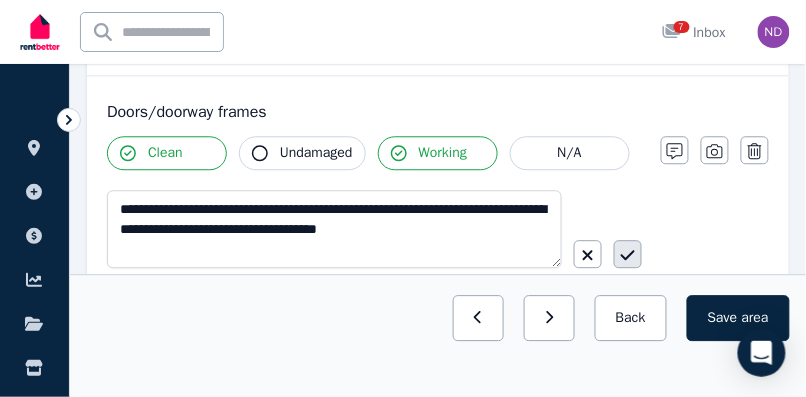 click 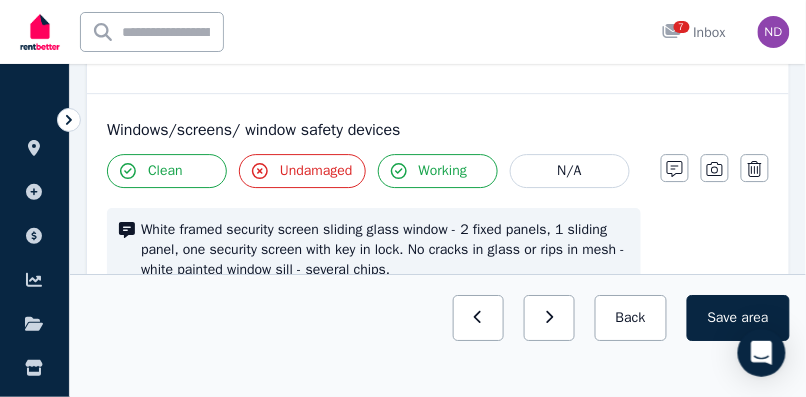 scroll, scrollTop: 930, scrollLeft: 0, axis: vertical 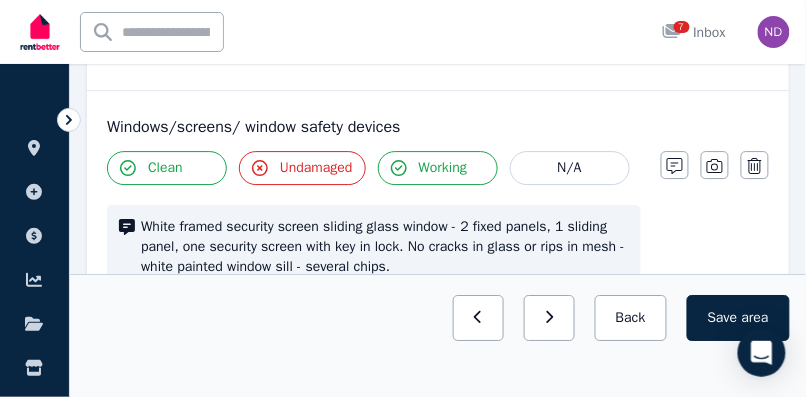 click on "Undamaged" at bounding box center [316, 168] 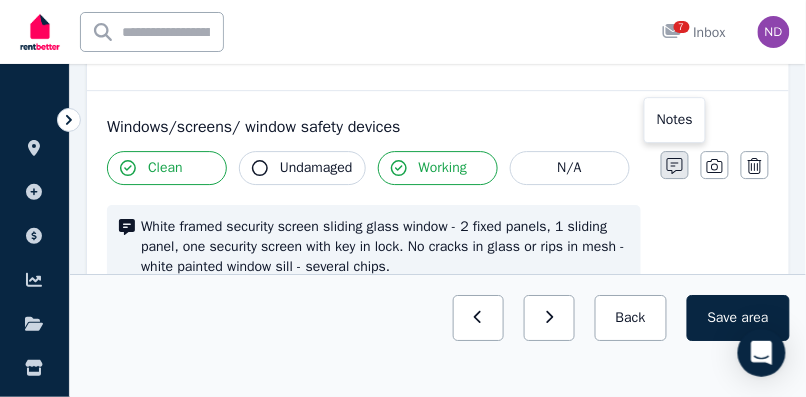 click 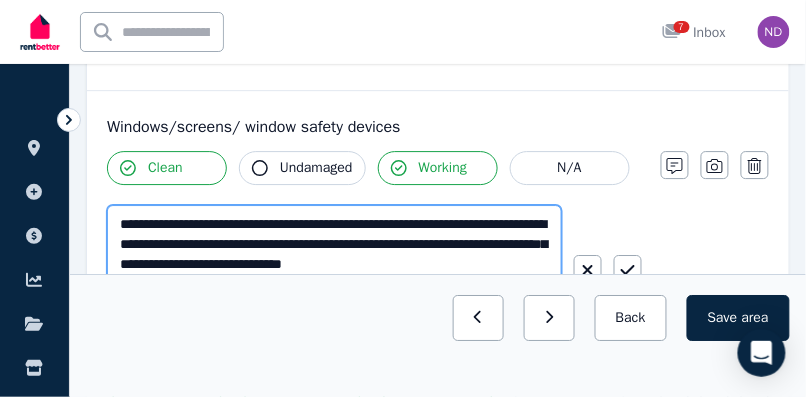 click on "**********" at bounding box center [334, 244] 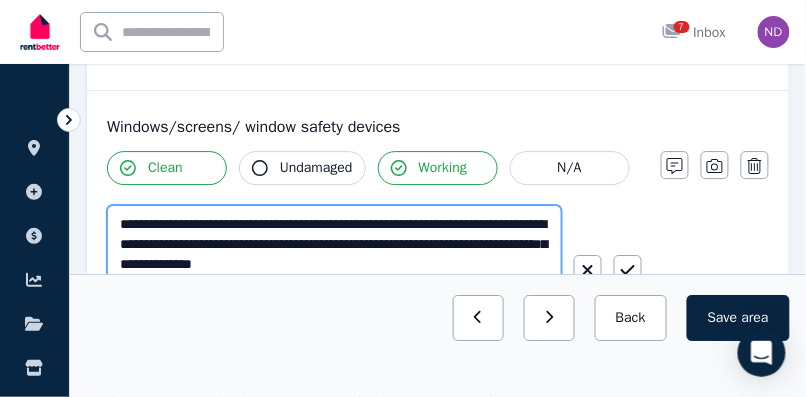 click on "**********" at bounding box center [334, 244] 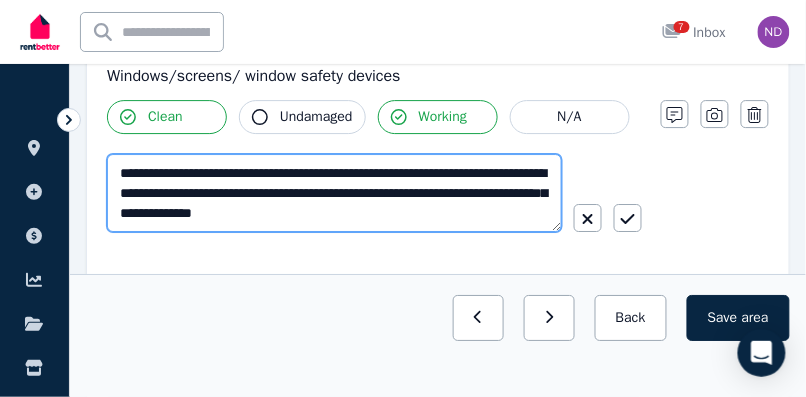 scroll, scrollTop: 994, scrollLeft: 0, axis: vertical 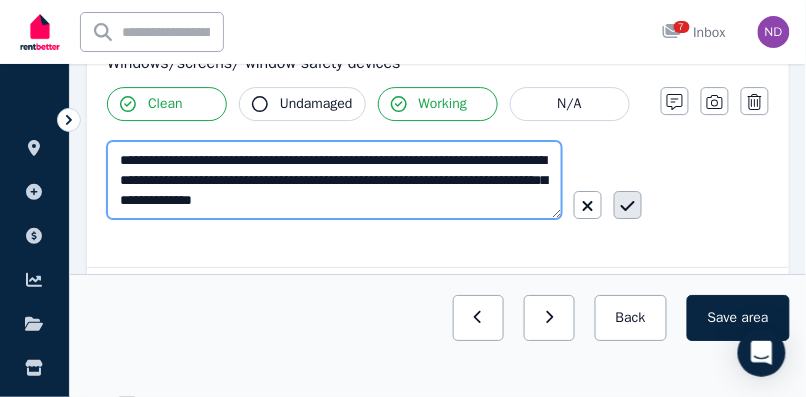 type on "**********" 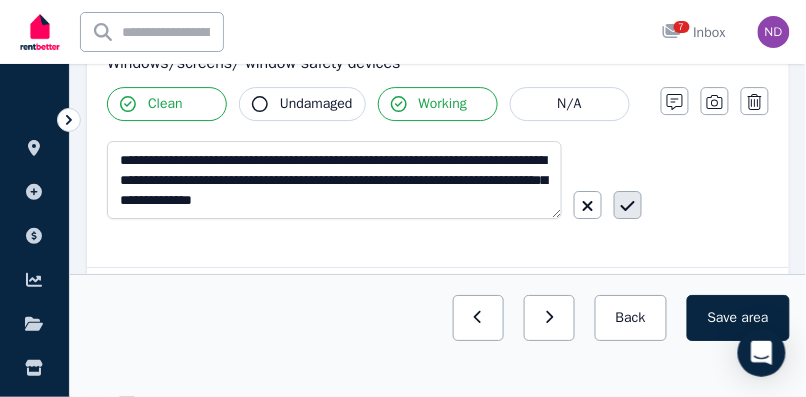 click 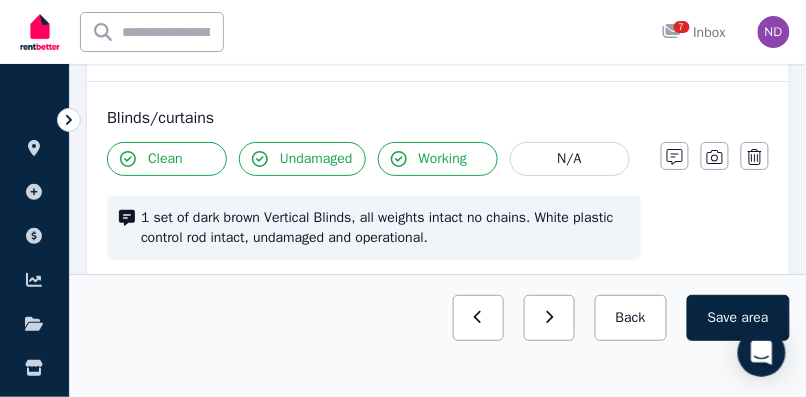 scroll, scrollTop: 1176, scrollLeft: 0, axis: vertical 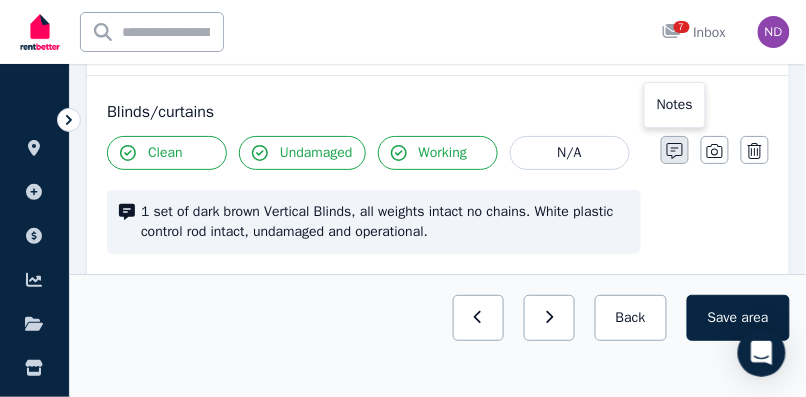click at bounding box center (675, 150) 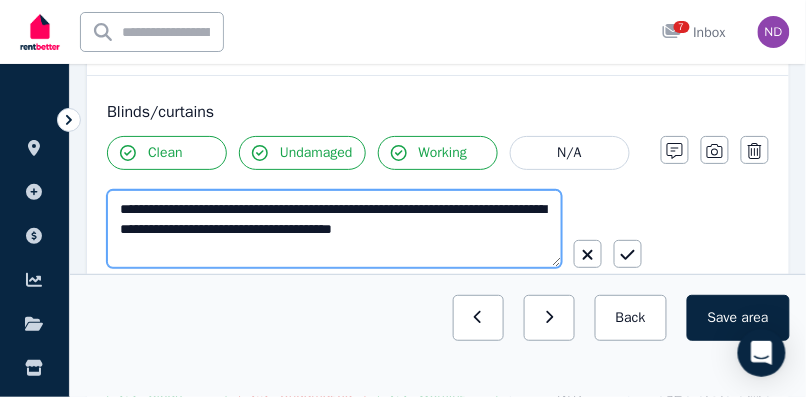 click on "**********" at bounding box center [334, 229] 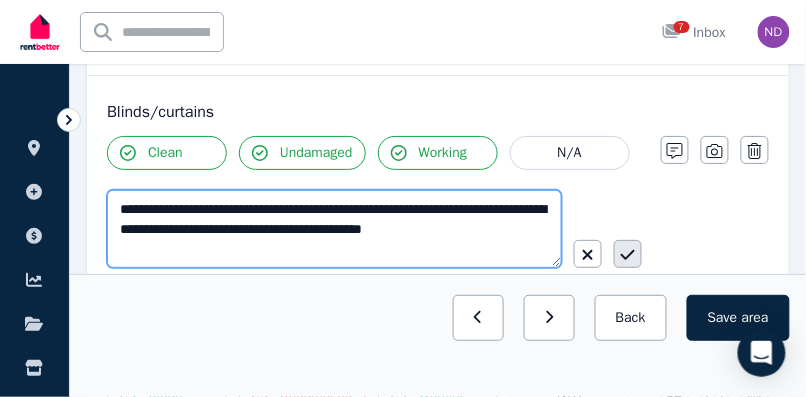 type on "**********" 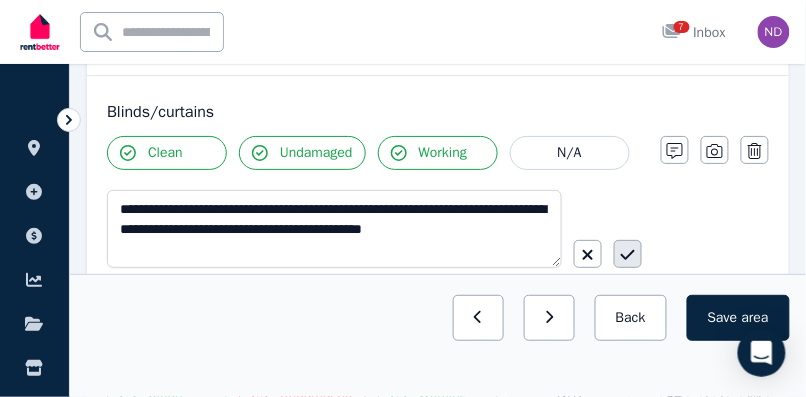 click 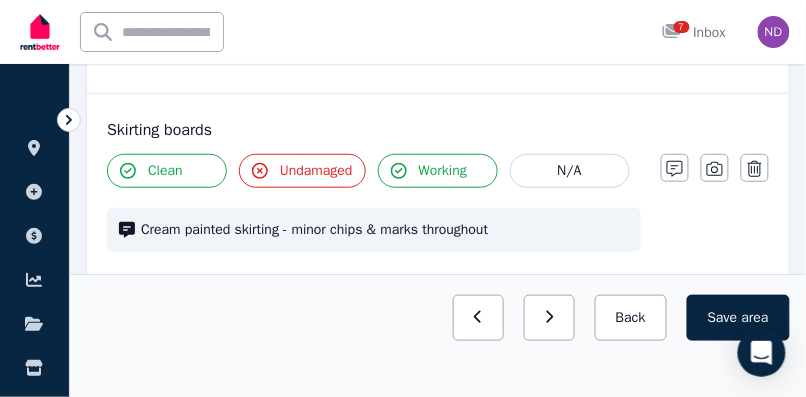 scroll, scrollTop: 1386, scrollLeft: 0, axis: vertical 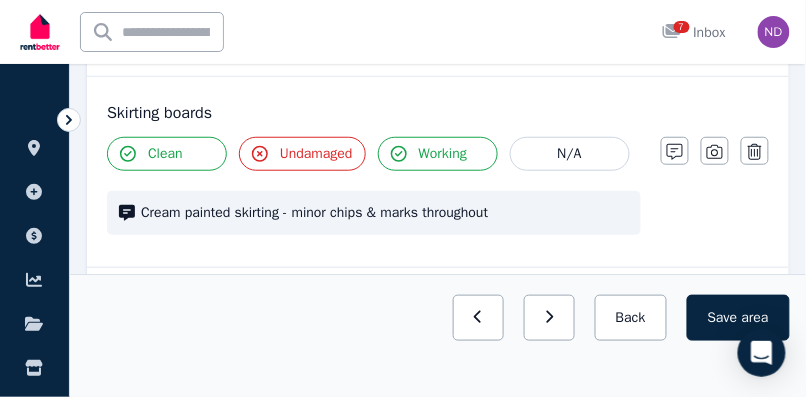 click on "Undamaged" at bounding box center (316, 154) 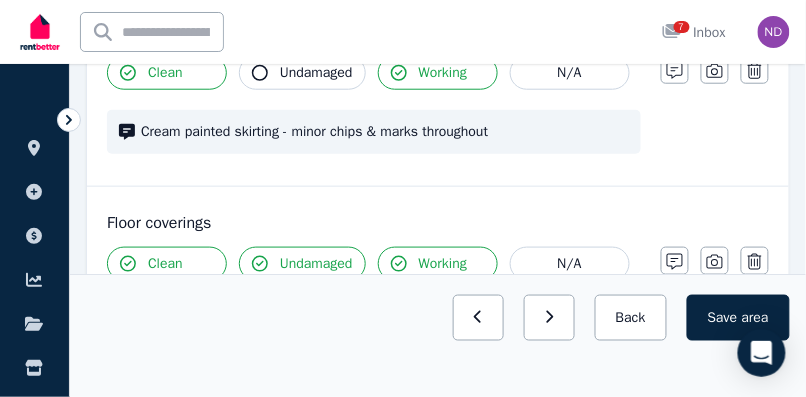 scroll, scrollTop: 1480, scrollLeft: 0, axis: vertical 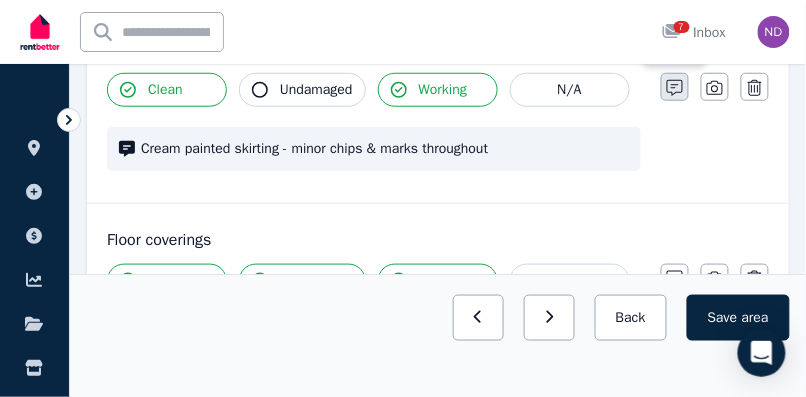 click 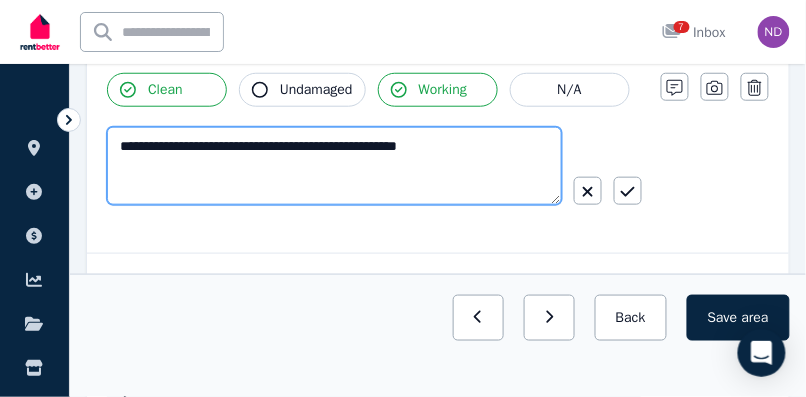 click on "**********" at bounding box center (334, 166) 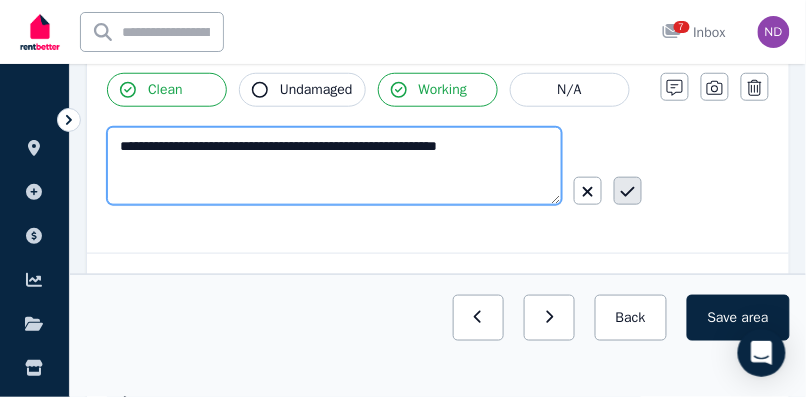 type on "**********" 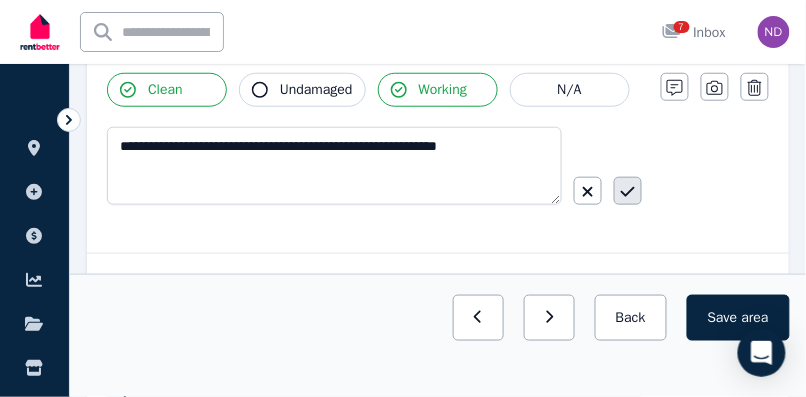 click at bounding box center [628, 191] 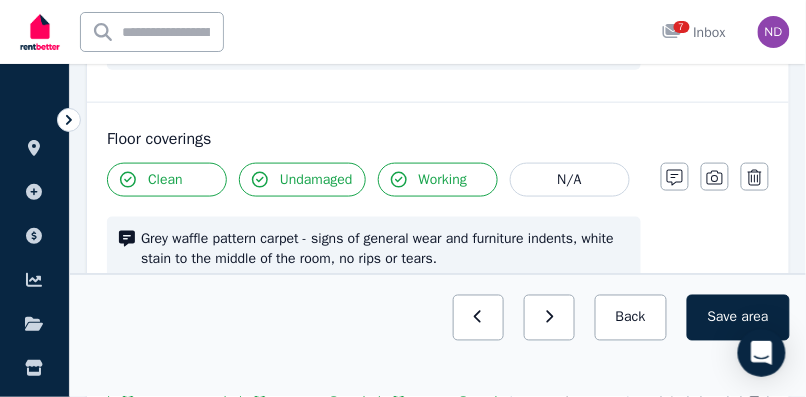 scroll, scrollTop: 1595, scrollLeft: 0, axis: vertical 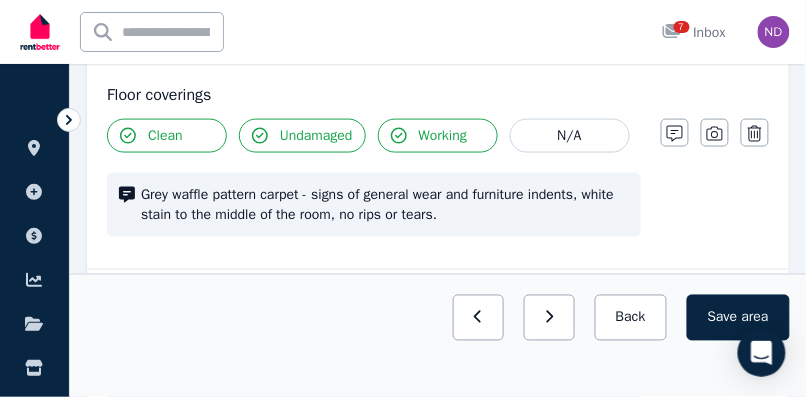 click on "Undamaged" at bounding box center (316, 136) 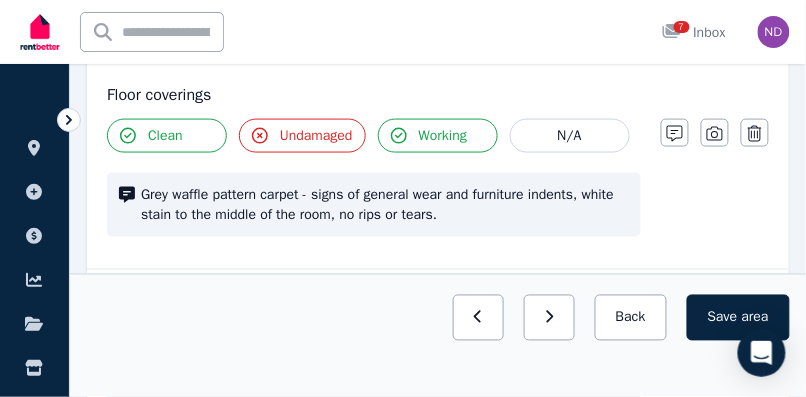 click on "Undamaged" at bounding box center (316, 136) 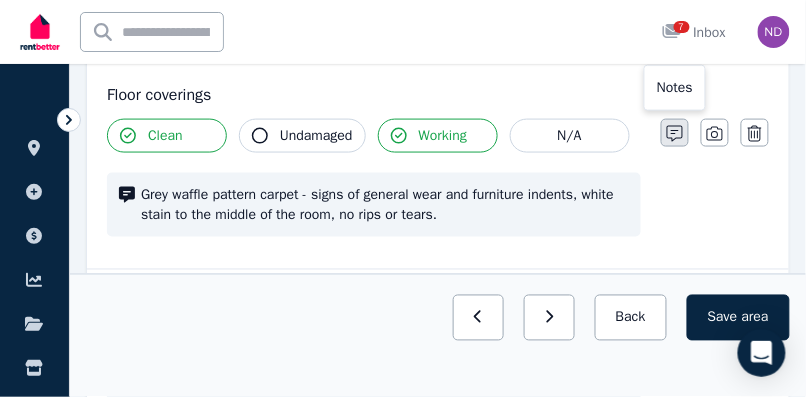click at bounding box center [675, 133] 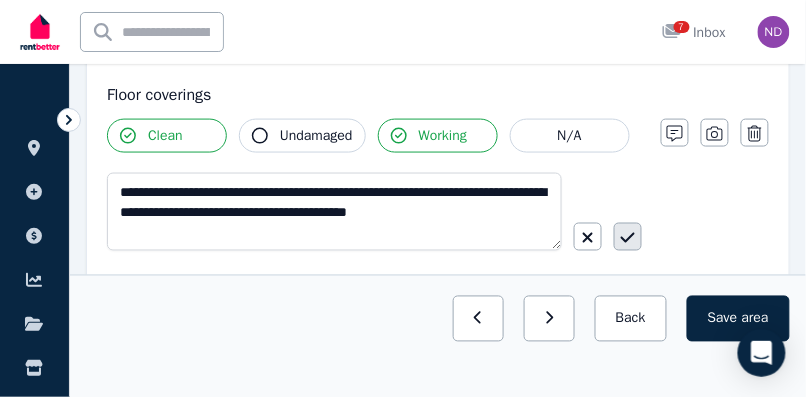 click at bounding box center (628, 237) 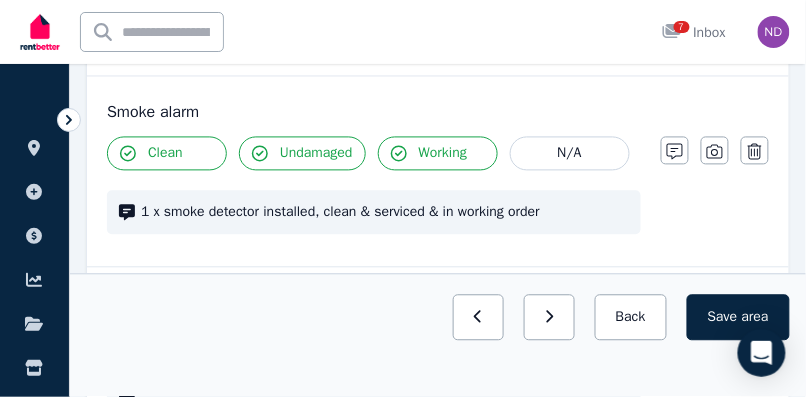 scroll, scrollTop: 1797, scrollLeft: 0, axis: vertical 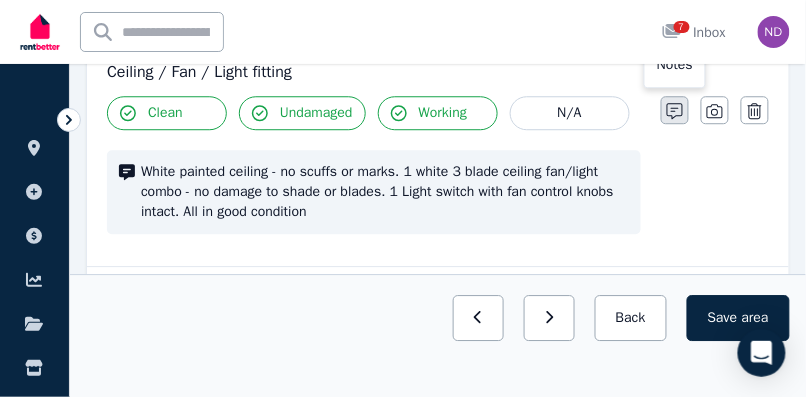 click 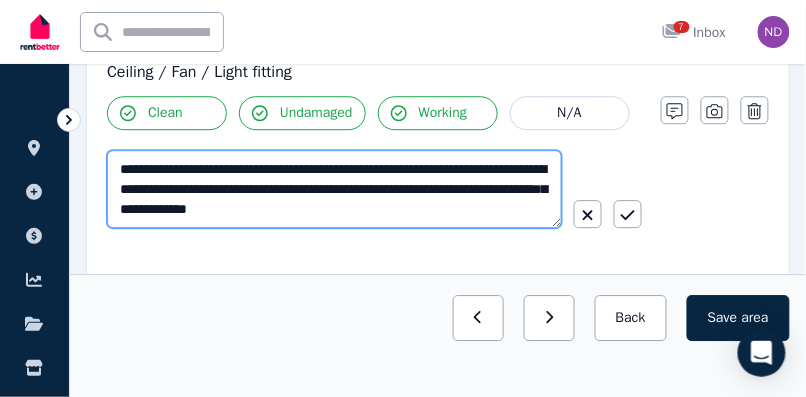 click on "**********" at bounding box center [334, 189] 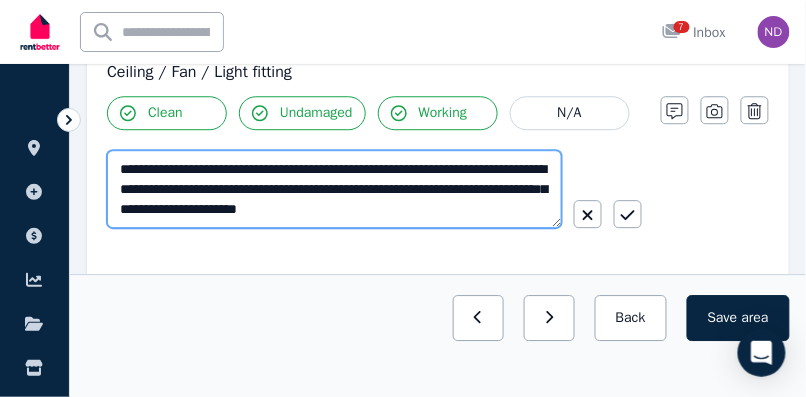 click on "**********" at bounding box center (334, 189) 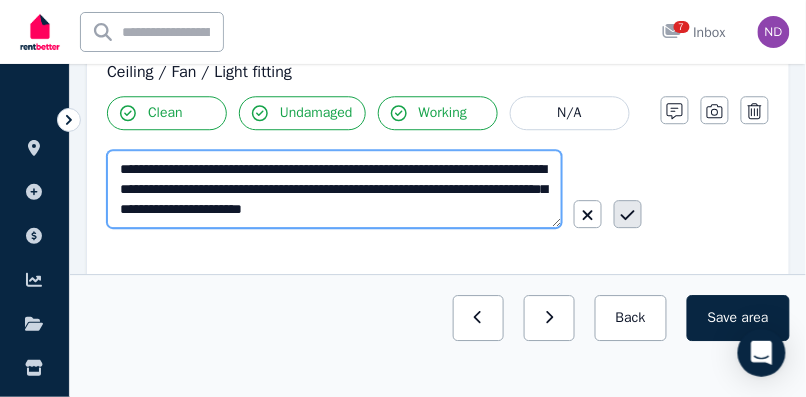 type on "**********" 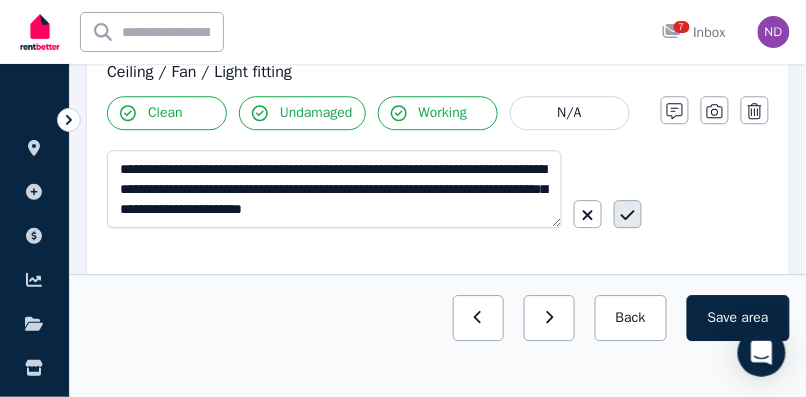 click at bounding box center (628, 214) 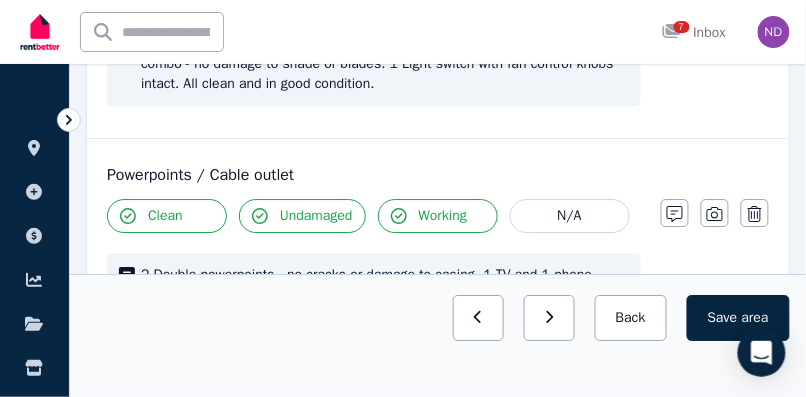 scroll, scrollTop: 2186, scrollLeft: 0, axis: vertical 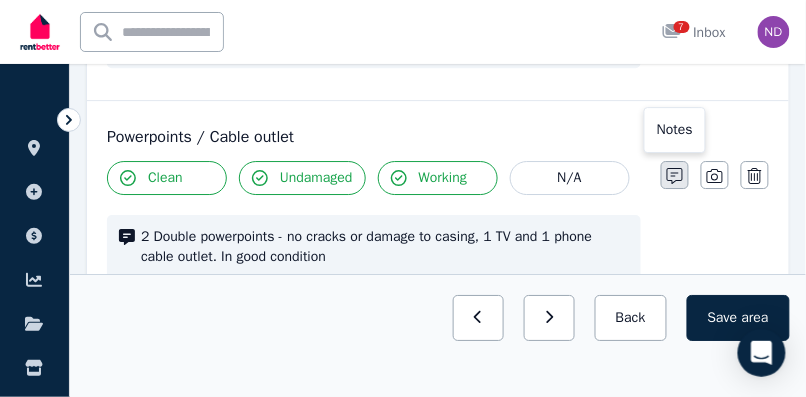 click at bounding box center (675, 175) 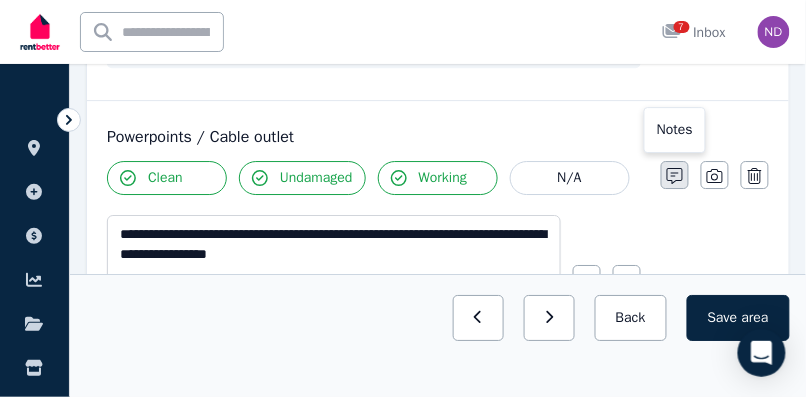 scroll, scrollTop: 2216, scrollLeft: 0, axis: vertical 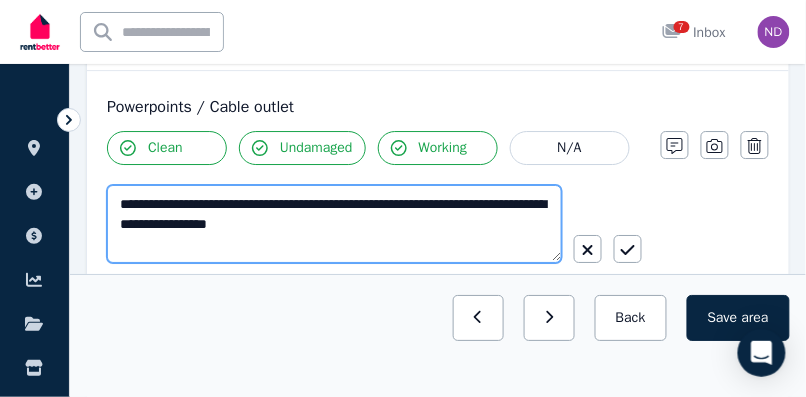 click on "**********" at bounding box center (334, 224) 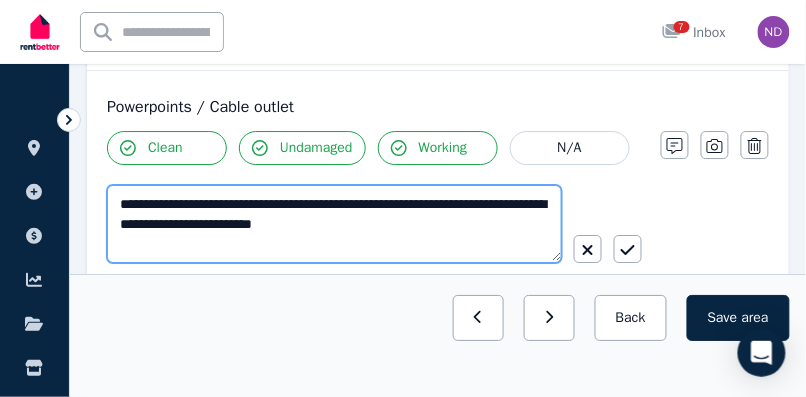 click on "**********" at bounding box center (334, 224) 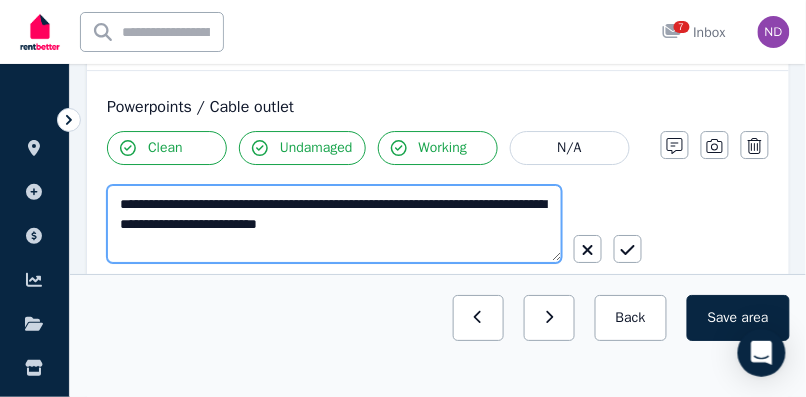 click on "**********" at bounding box center (334, 224) 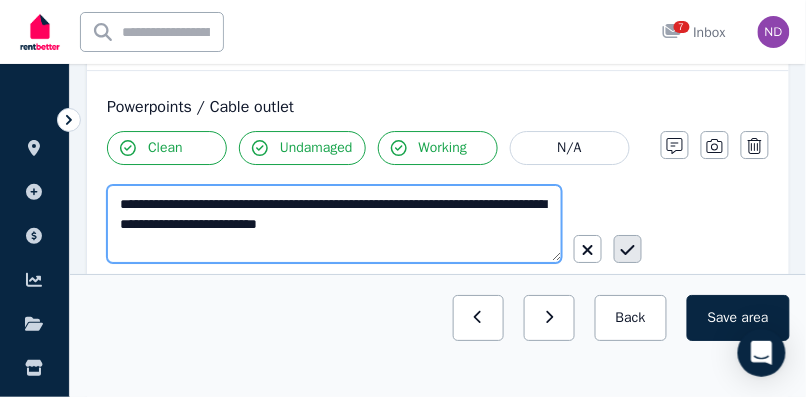 type on "**********" 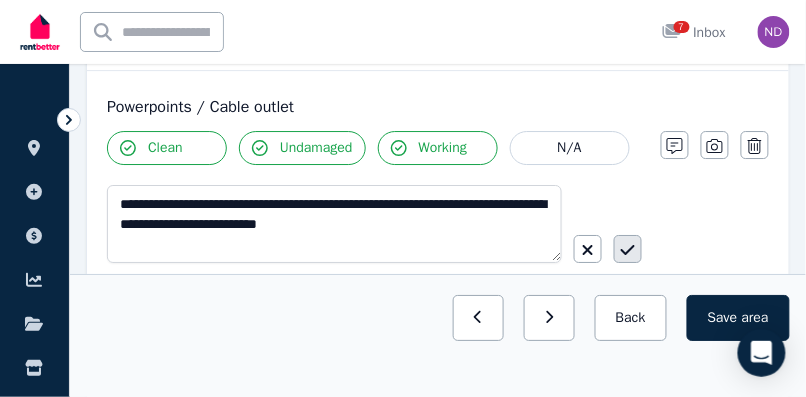 click 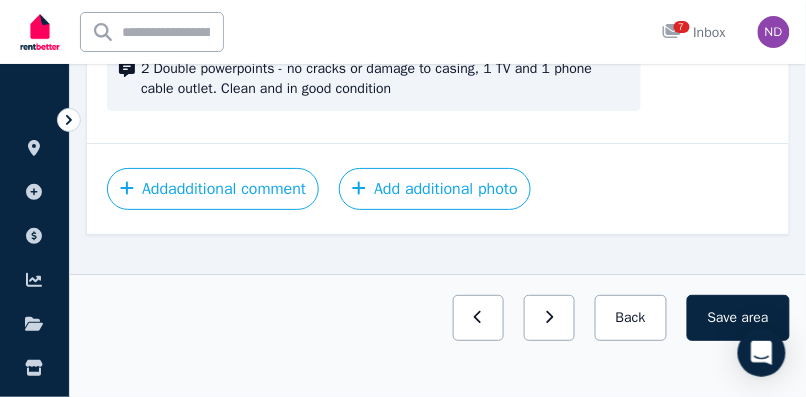 scroll, scrollTop: 2382, scrollLeft: 0, axis: vertical 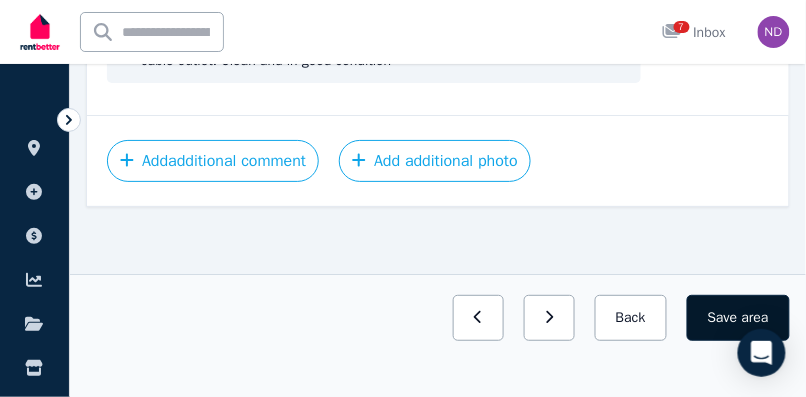 click on "Save   area" at bounding box center (738, 318) 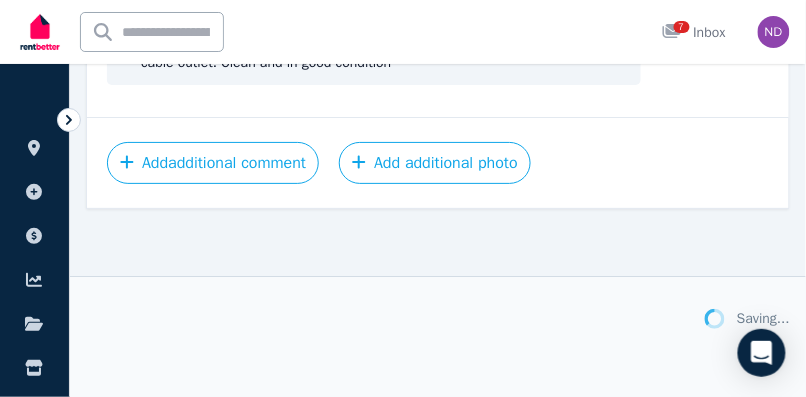 scroll, scrollTop: 2382, scrollLeft: 0, axis: vertical 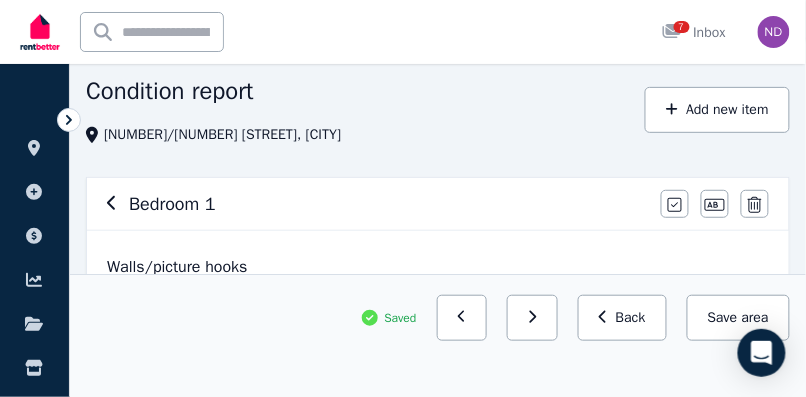 click 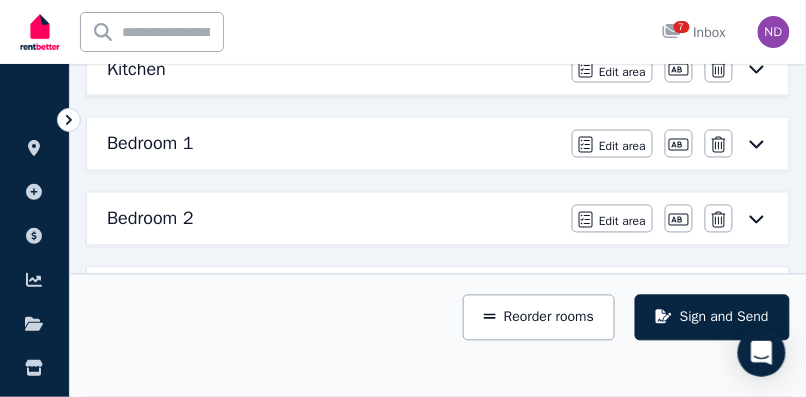scroll, scrollTop: 486, scrollLeft: 0, axis: vertical 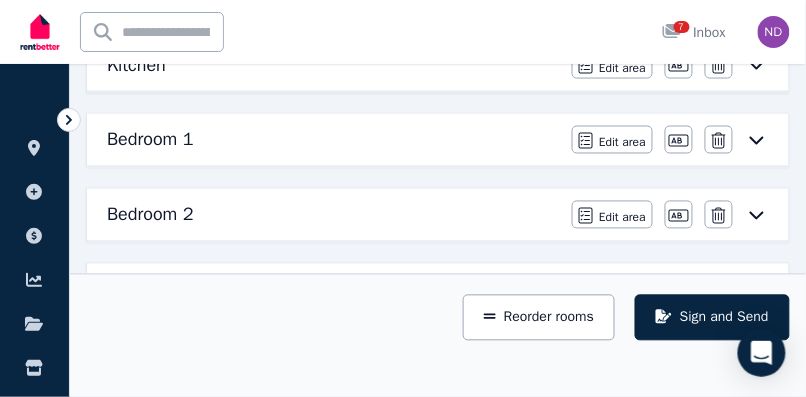 click on "Bedroom 2" at bounding box center (150, 215) 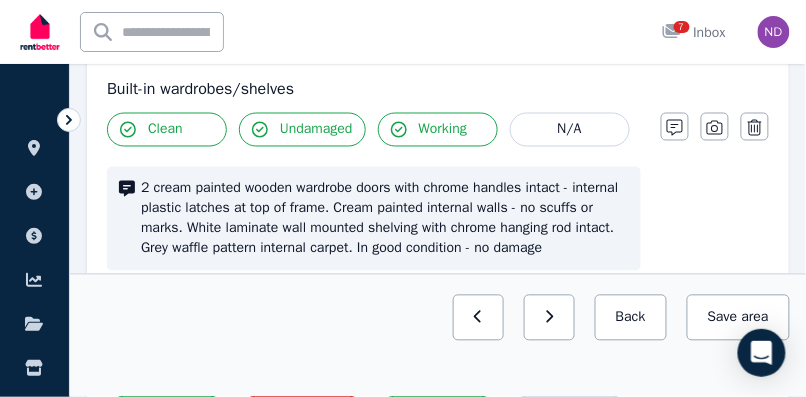 scroll, scrollTop: 366, scrollLeft: 0, axis: vertical 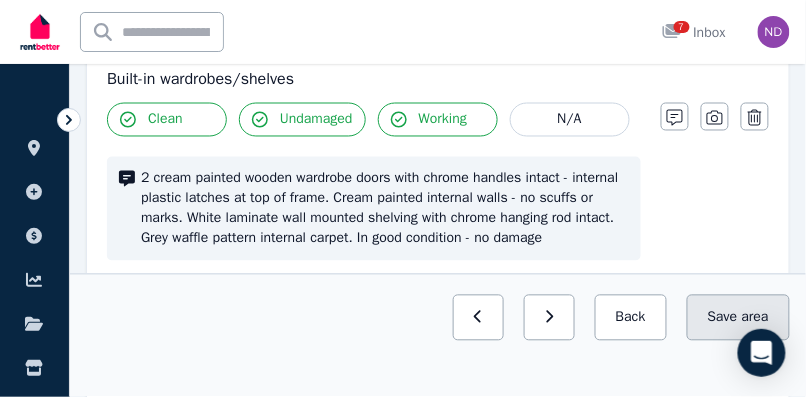 click on "Save   area" at bounding box center (738, 318) 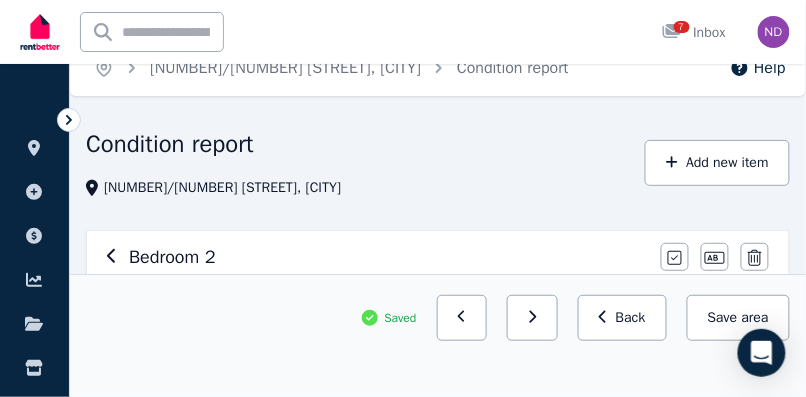 scroll, scrollTop: 28, scrollLeft: 0, axis: vertical 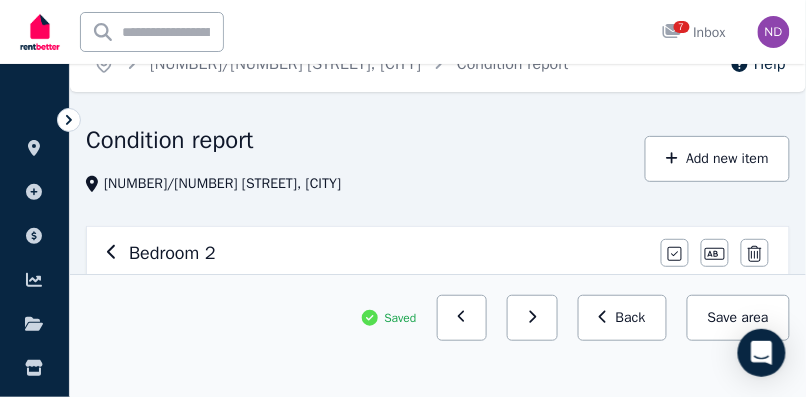 click 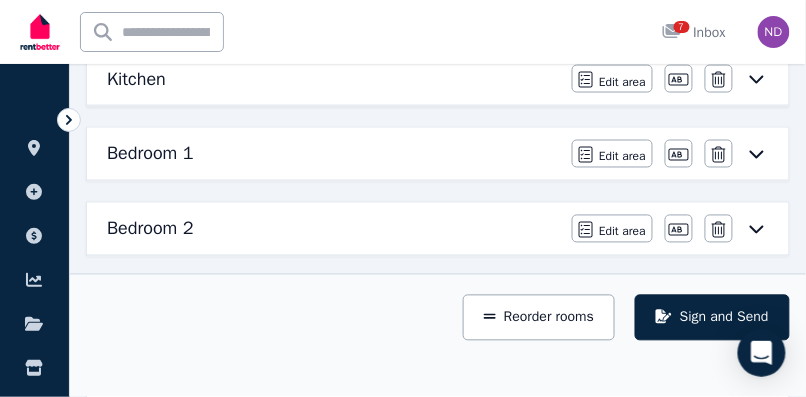 scroll, scrollTop: 485, scrollLeft: 0, axis: vertical 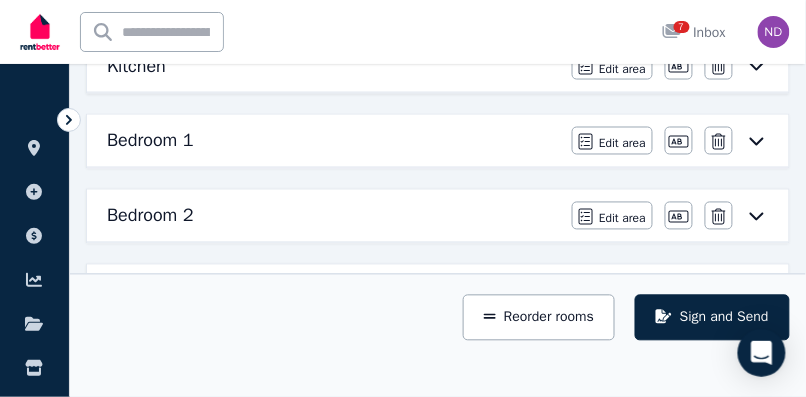 click on "Kitchen" at bounding box center [136, 66] 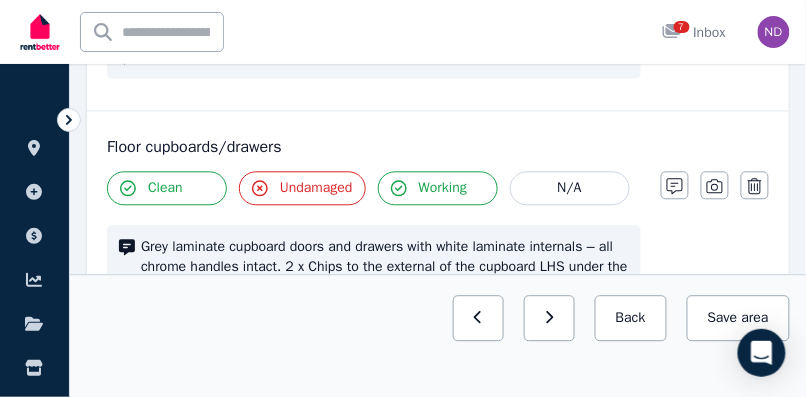 scroll, scrollTop: 1984, scrollLeft: 0, axis: vertical 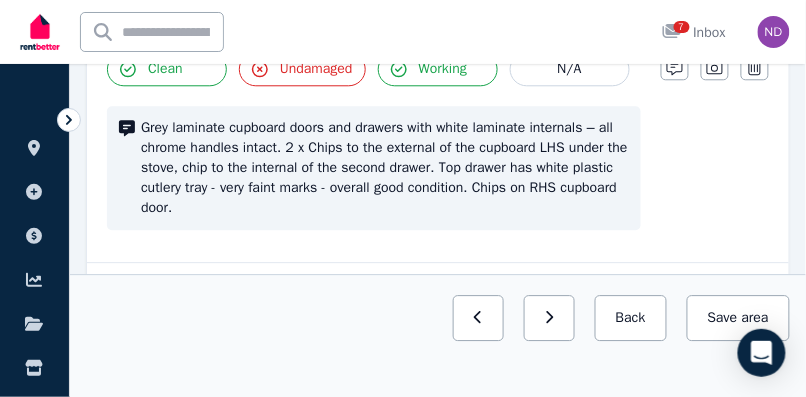 click on "Undamaged" at bounding box center (316, 69) 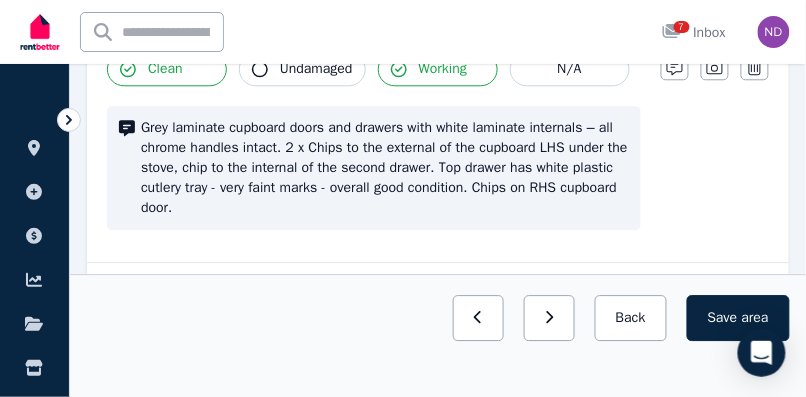 click on "Grey laminate cupboard doors and drawers with white laminate internals – all chrome handles intact. 2 x Chips to the external of the cupboard LHS under the stove, chip to the internal of the second drawer. Top drawer has white plastic cutlery tray - very faint marks - overall good condition. Chips on RHS cupboard door." at bounding box center [385, 168] 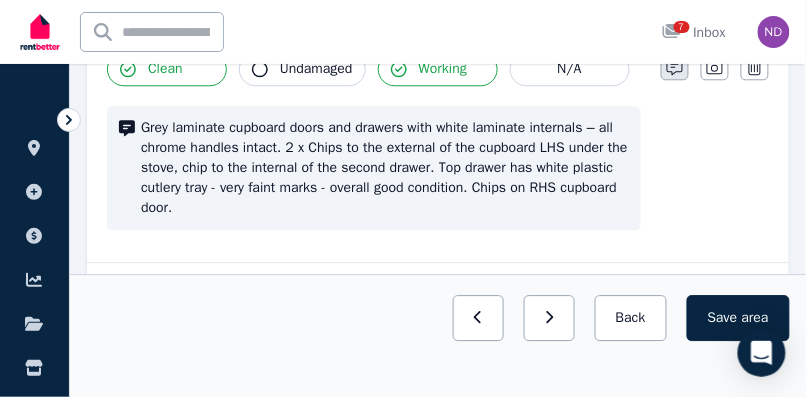 click 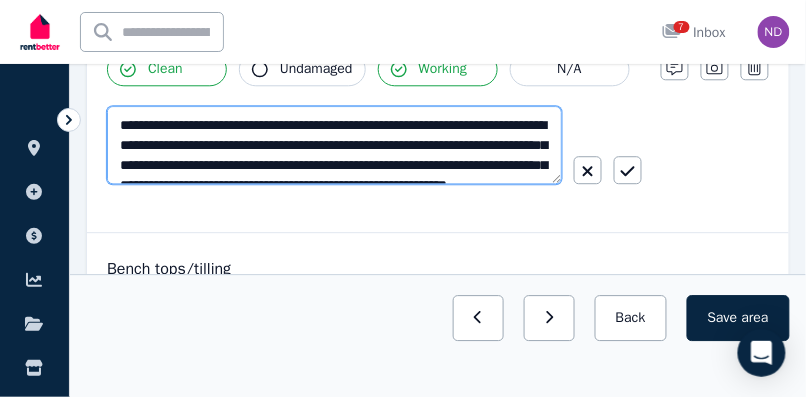 scroll, scrollTop: 16, scrollLeft: 0, axis: vertical 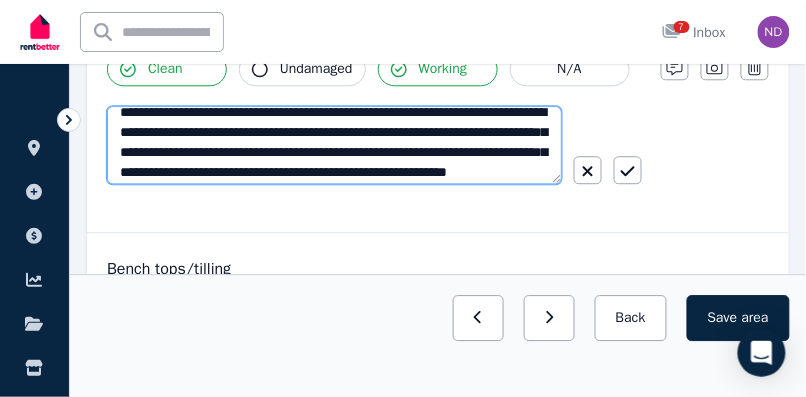 click on "**********" at bounding box center (334, 145) 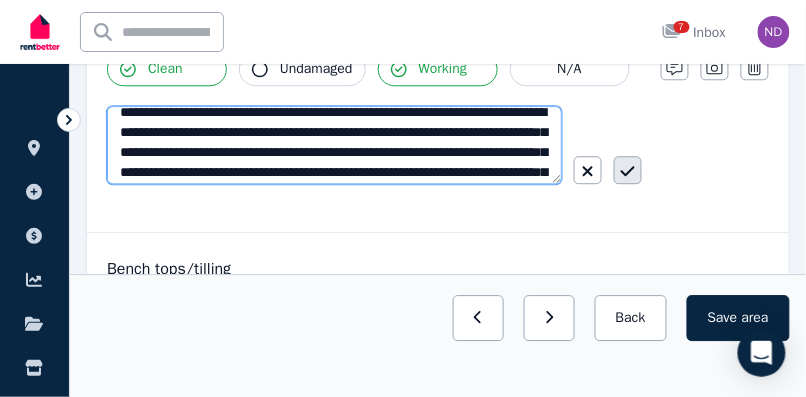 type on "**********" 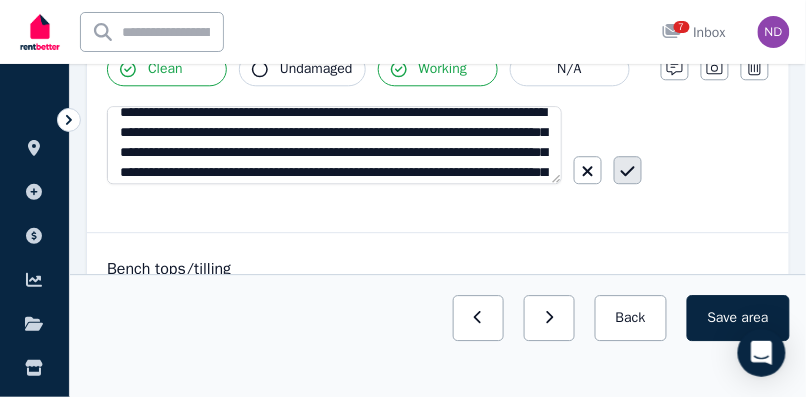 click 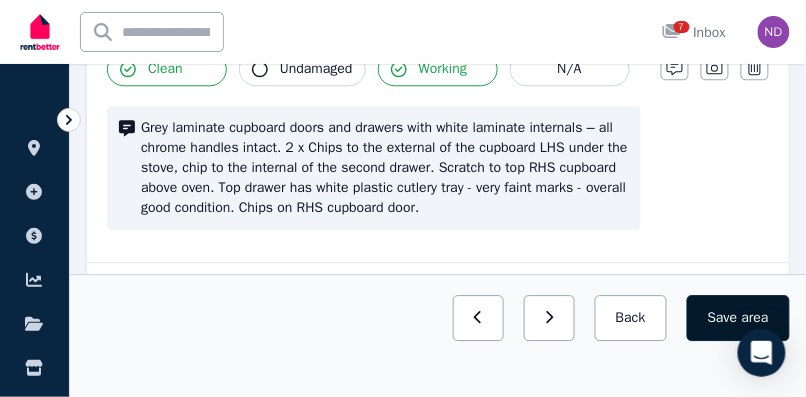 click on "Save   area" at bounding box center (738, 318) 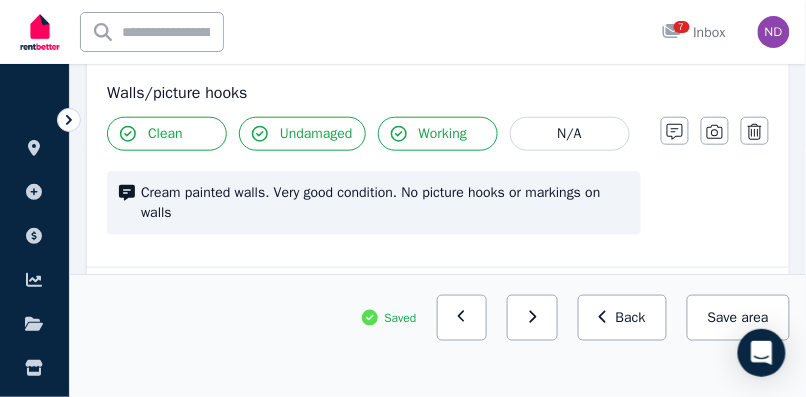 scroll, scrollTop: 236, scrollLeft: 0, axis: vertical 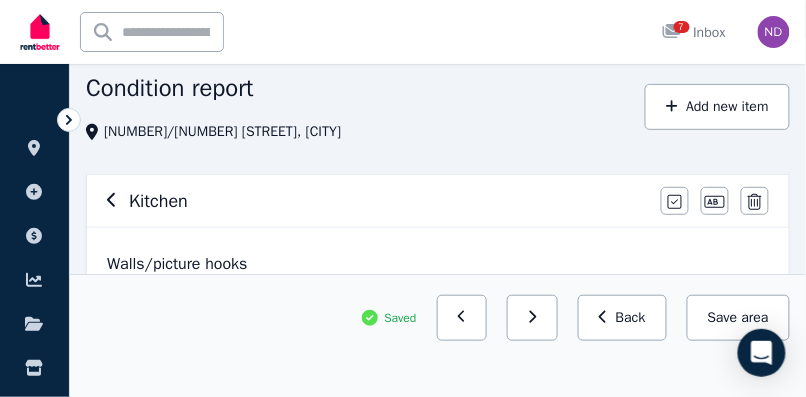 click on "Kitchen" at bounding box center (158, 201) 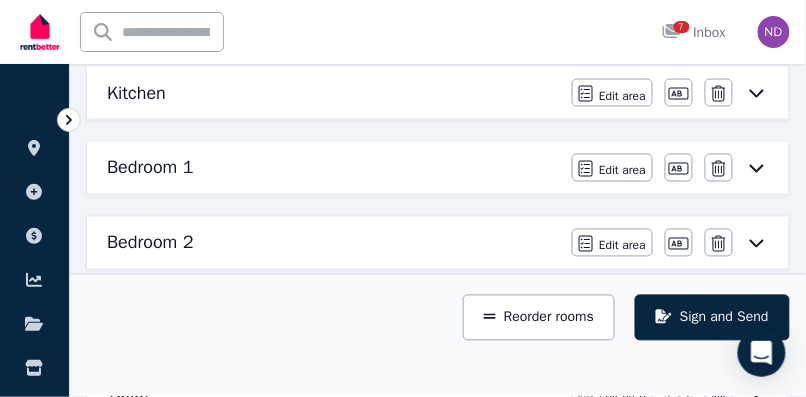 scroll, scrollTop: 479, scrollLeft: 0, axis: vertical 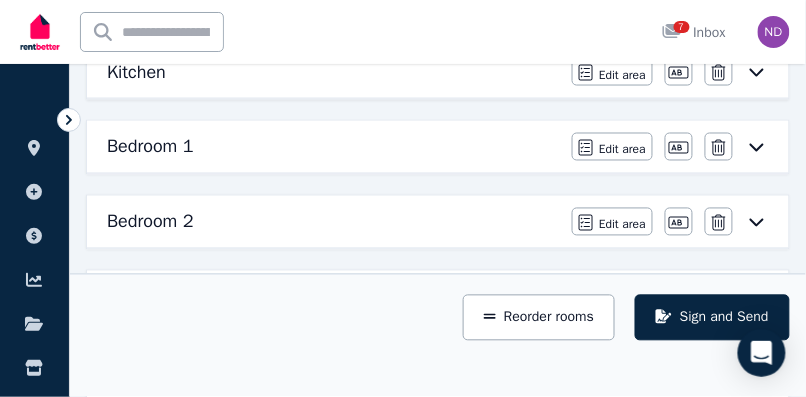 click on "Bedroom 1" at bounding box center [150, 147] 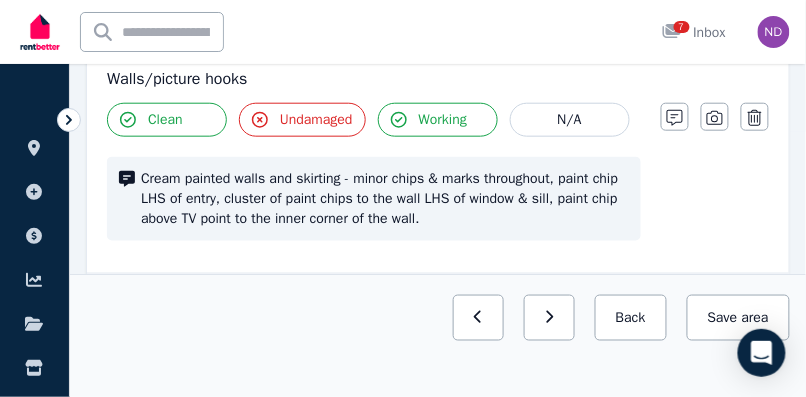 scroll, scrollTop: 0, scrollLeft: 0, axis: both 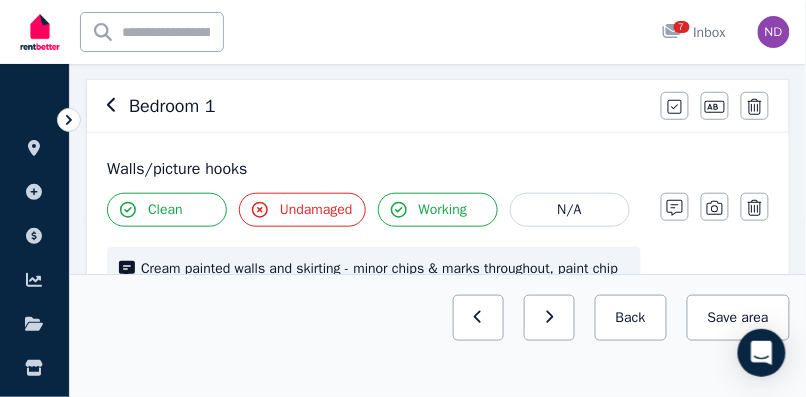 click 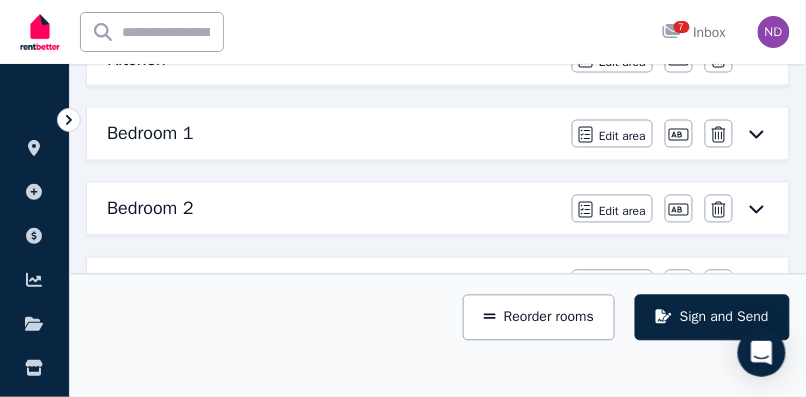 scroll, scrollTop: 501, scrollLeft: 0, axis: vertical 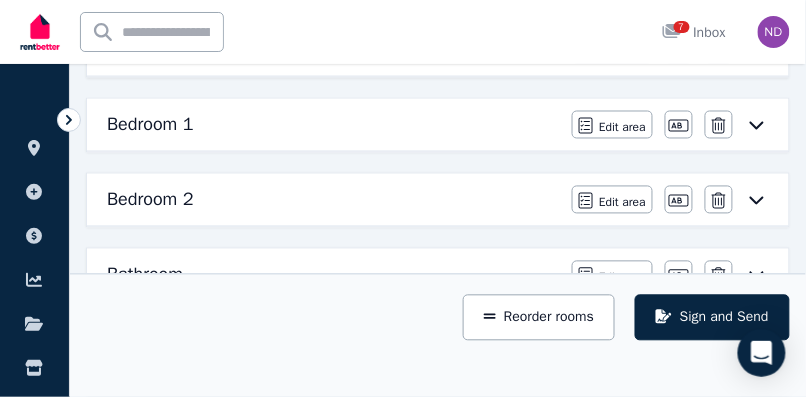 click on "Bedroom 2" at bounding box center (150, 200) 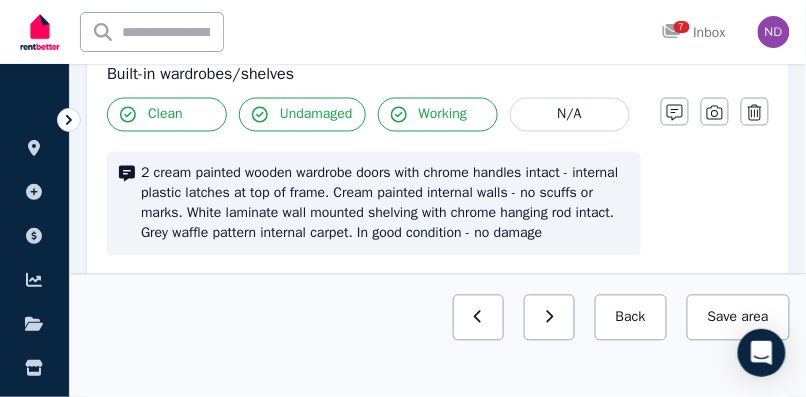 scroll, scrollTop: 381, scrollLeft: 0, axis: vertical 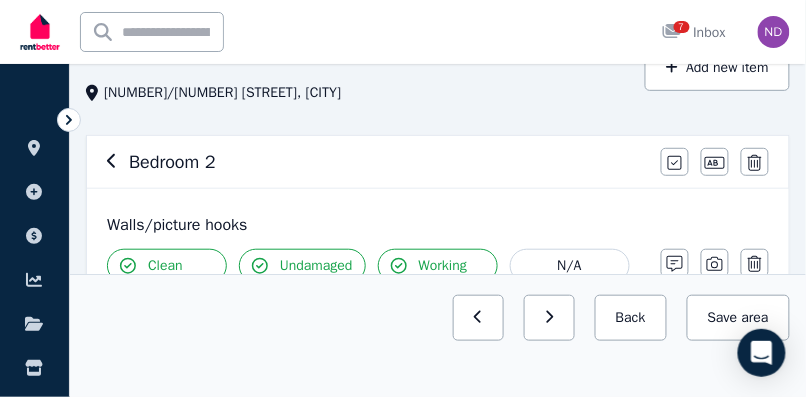 click 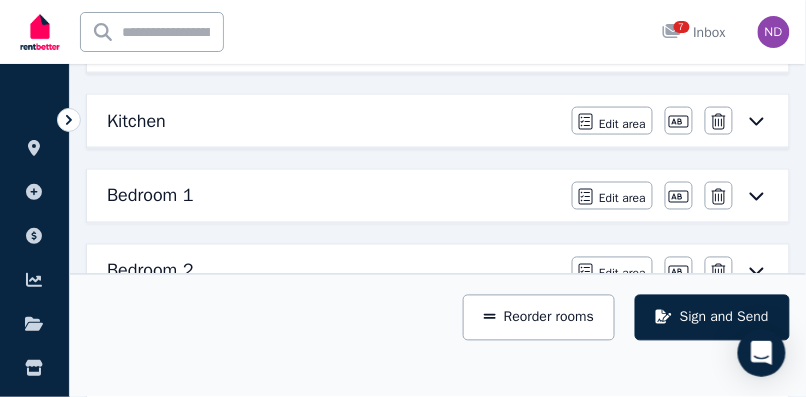 scroll, scrollTop: 436, scrollLeft: 0, axis: vertical 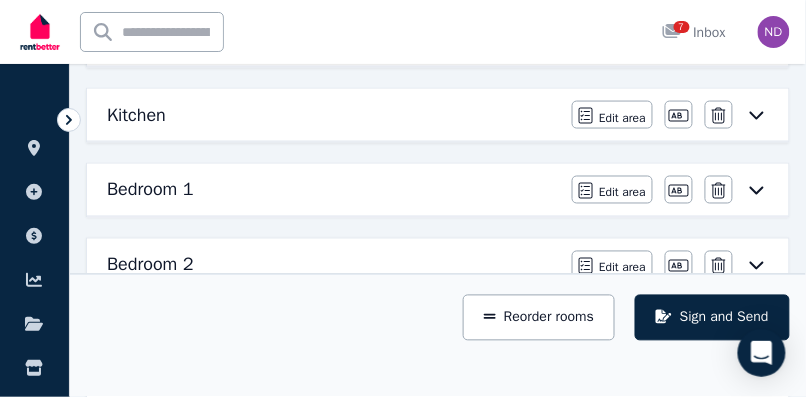 click on "Bedroom 1" at bounding box center (333, 190) 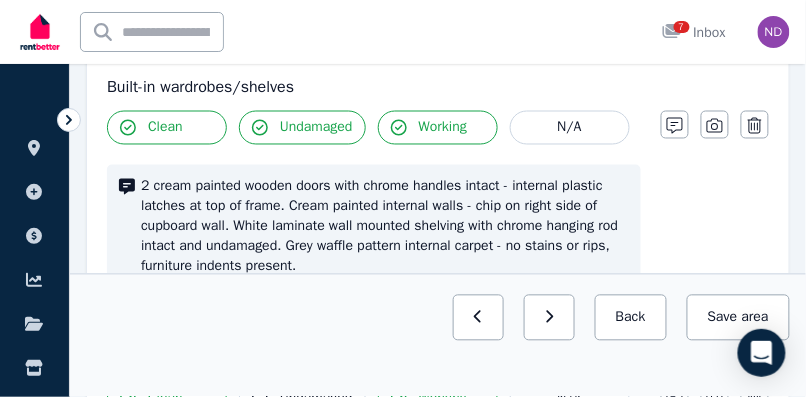 scroll, scrollTop: 492, scrollLeft: 0, axis: vertical 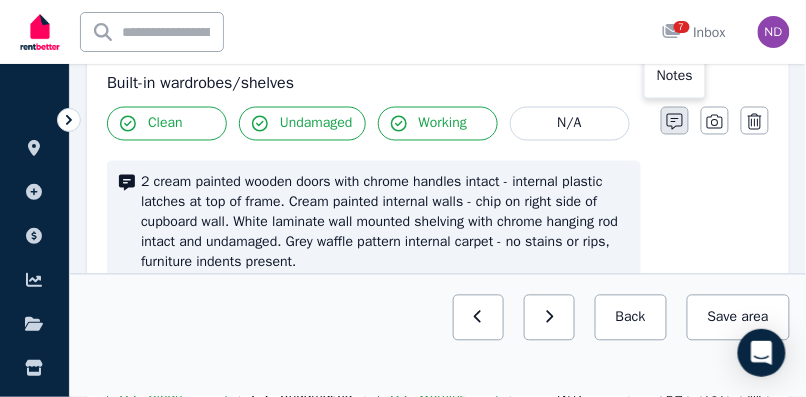 click 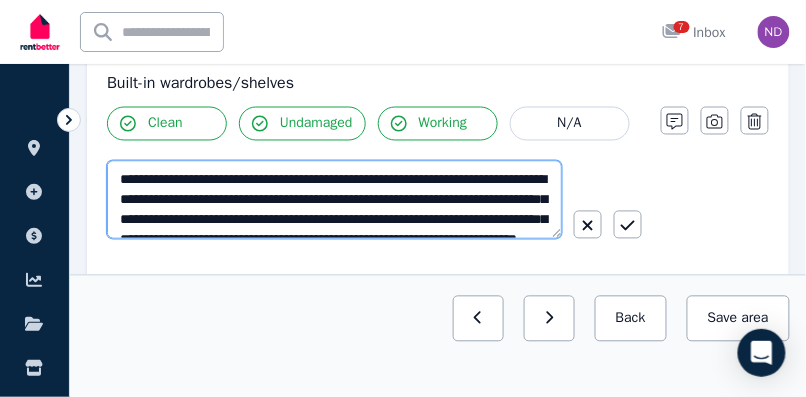 click on "**********" at bounding box center [334, 200] 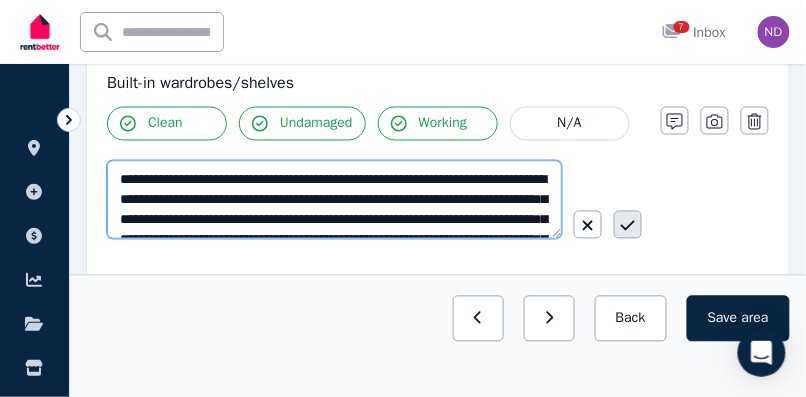 type on "**********" 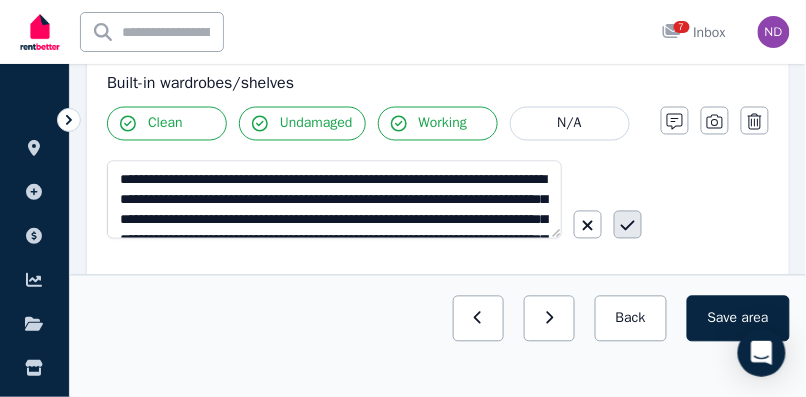 click 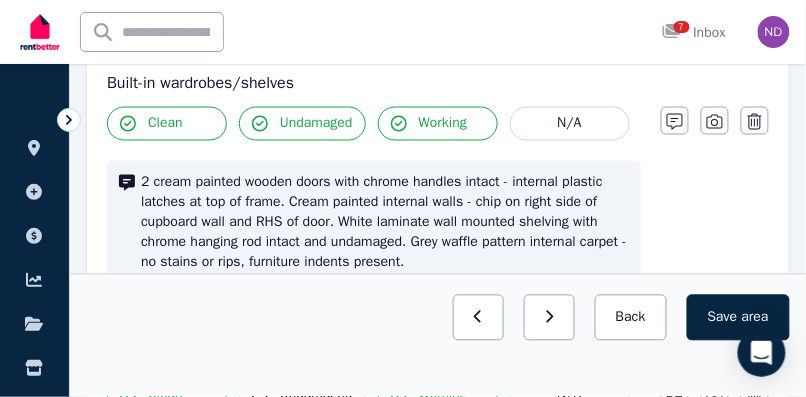 click on "Undamaged" at bounding box center [316, 124] 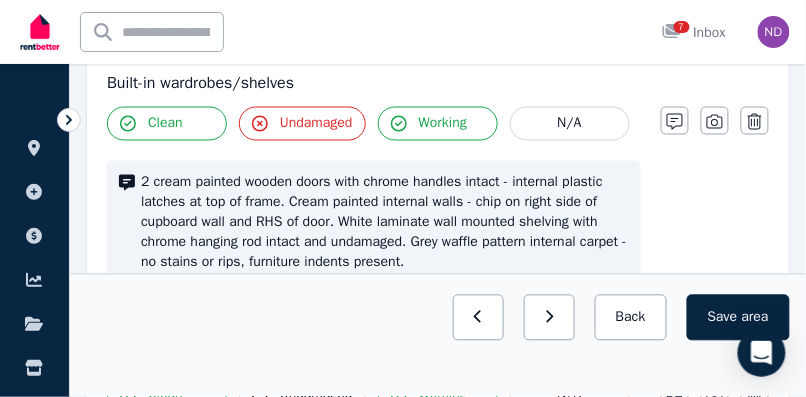 click on "Undamaged" at bounding box center [316, 124] 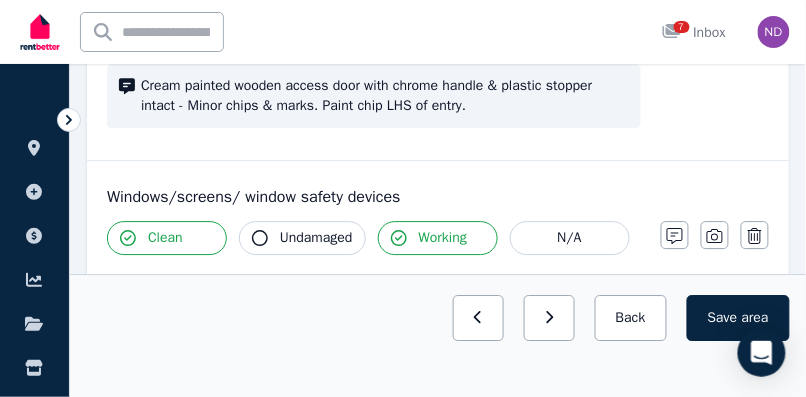 scroll, scrollTop: 869, scrollLeft: 0, axis: vertical 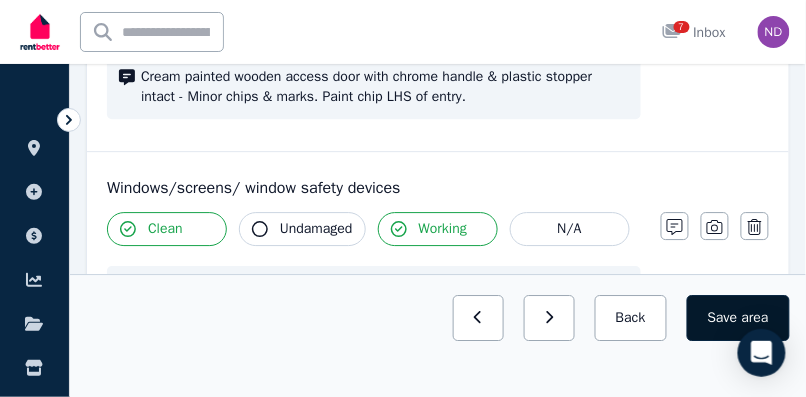 click on "Save   area" at bounding box center [738, 318] 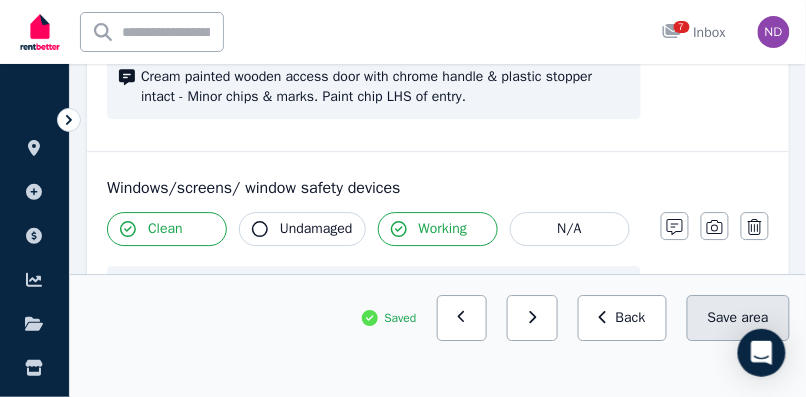 click on "Save   area" at bounding box center (738, 318) 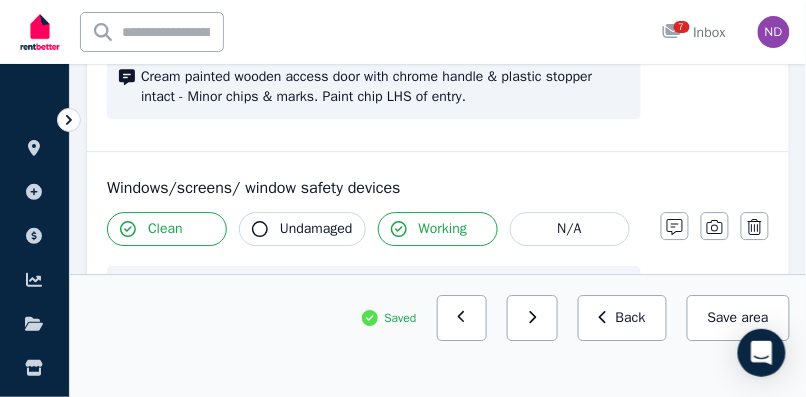 scroll, scrollTop: 0, scrollLeft: 0, axis: both 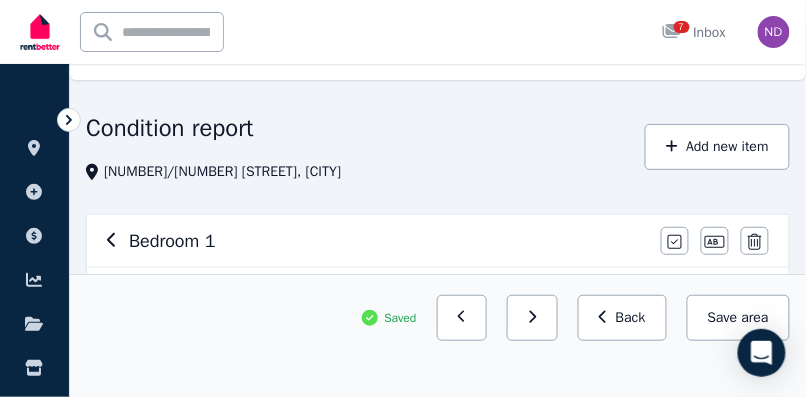 click 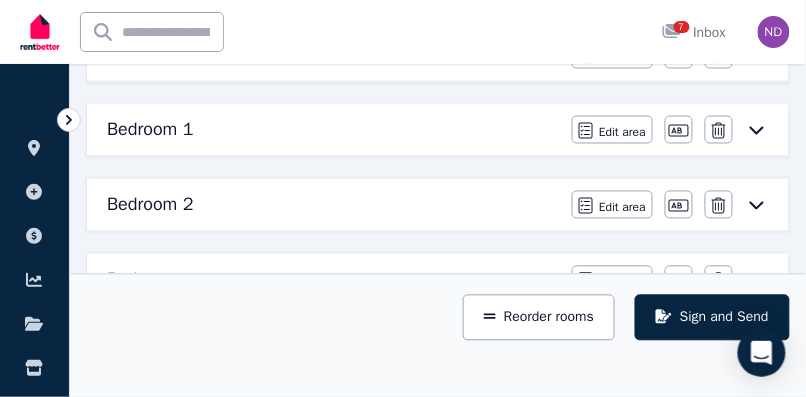 scroll, scrollTop: 519, scrollLeft: 0, axis: vertical 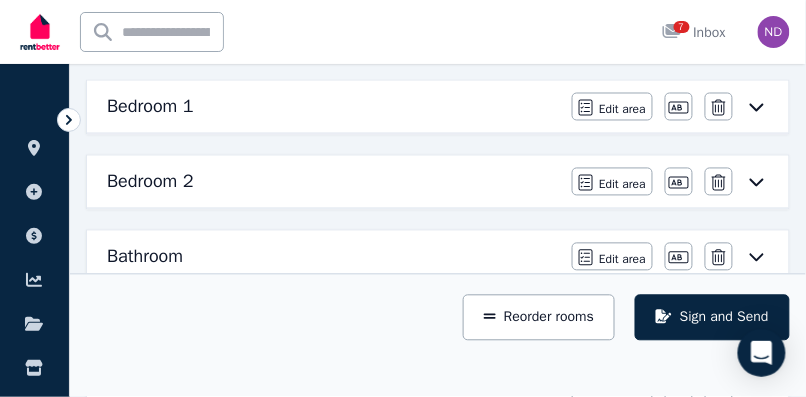 click on "Bedroom 2" at bounding box center [150, 182] 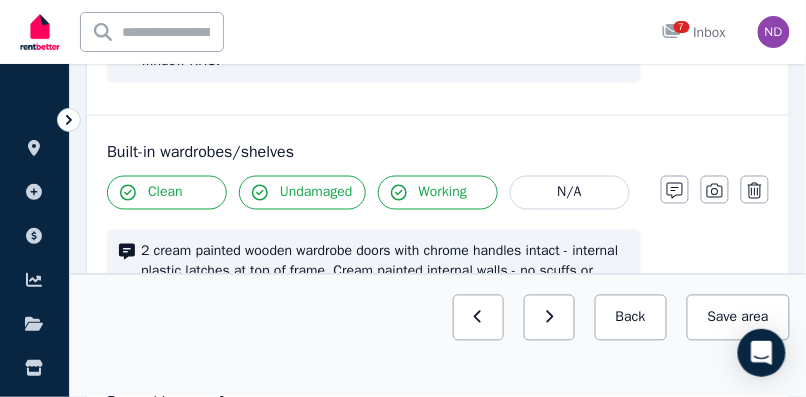 scroll, scrollTop: 466, scrollLeft: 0, axis: vertical 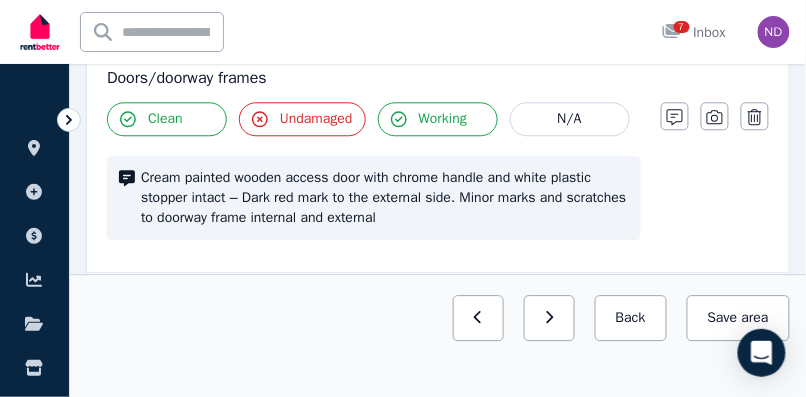 click on "Undamaged" at bounding box center (316, 119) 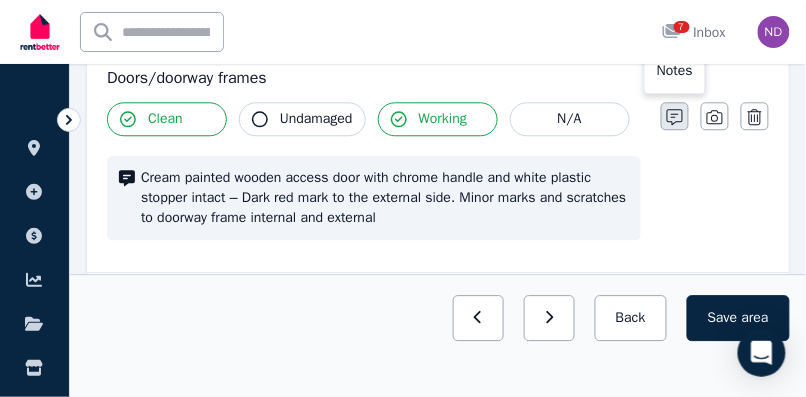 click 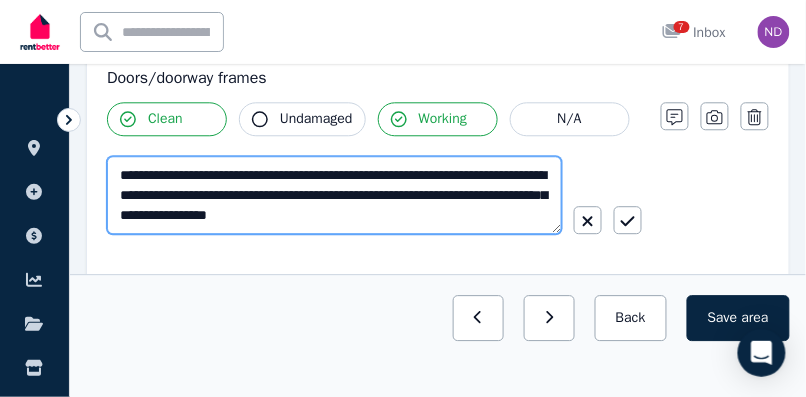 click on "**********" at bounding box center (334, 195) 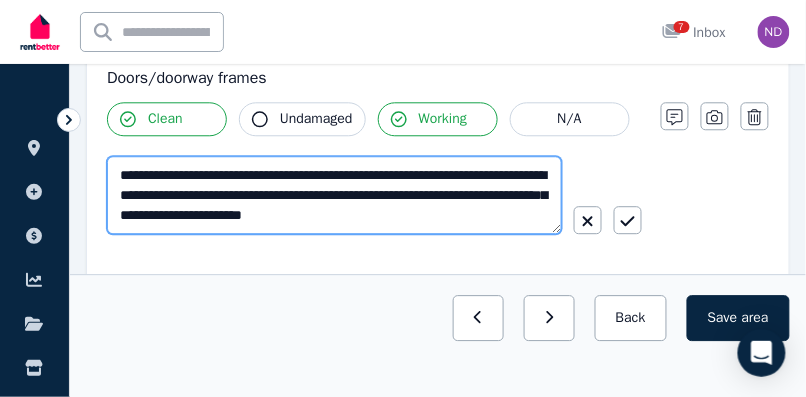 click on "**********" at bounding box center [334, 195] 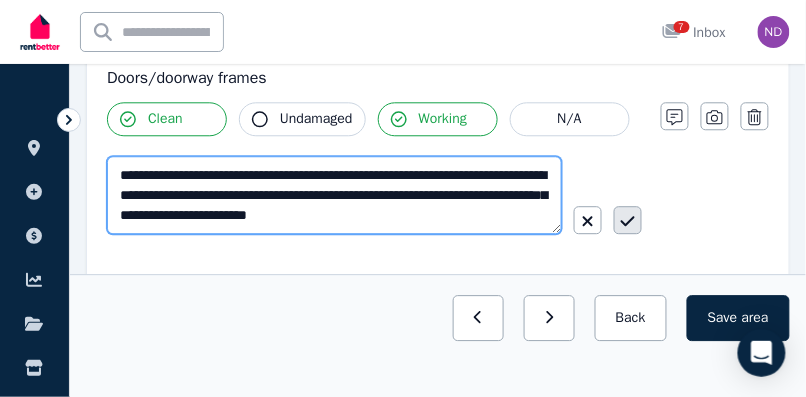 type on "**********" 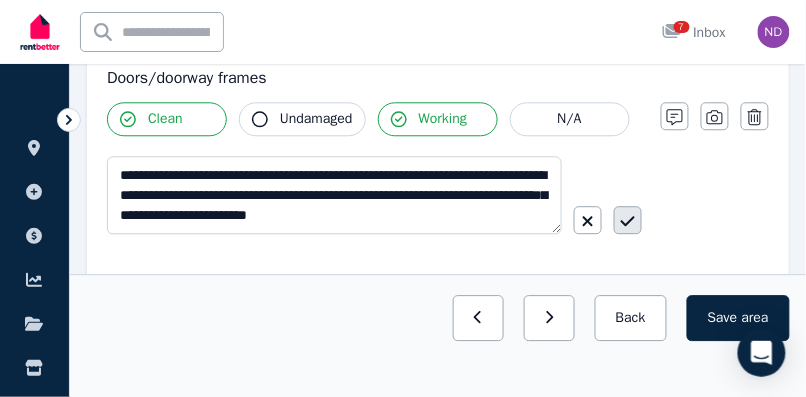 click 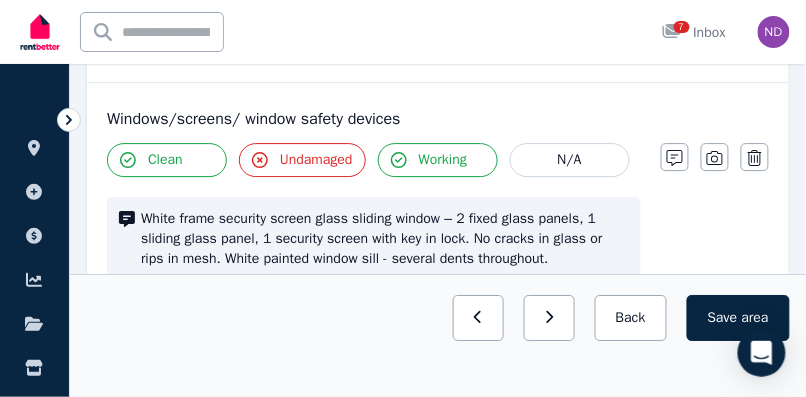 scroll, scrollTop: 964, scrollLeft: 0, axis: vertical 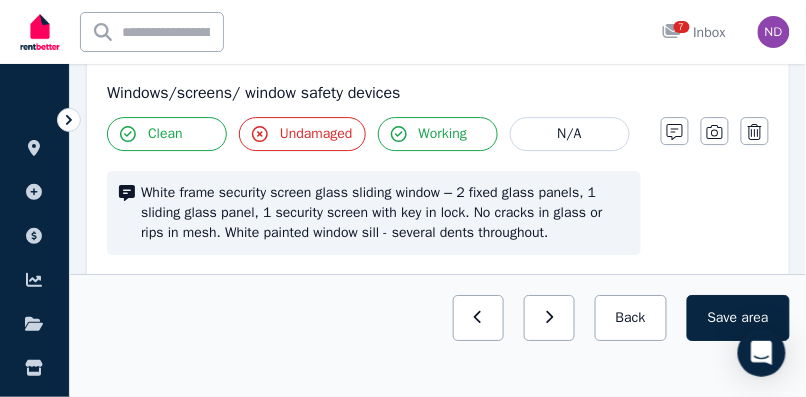 click on "Undamaged" at bounding box center (316, 134) 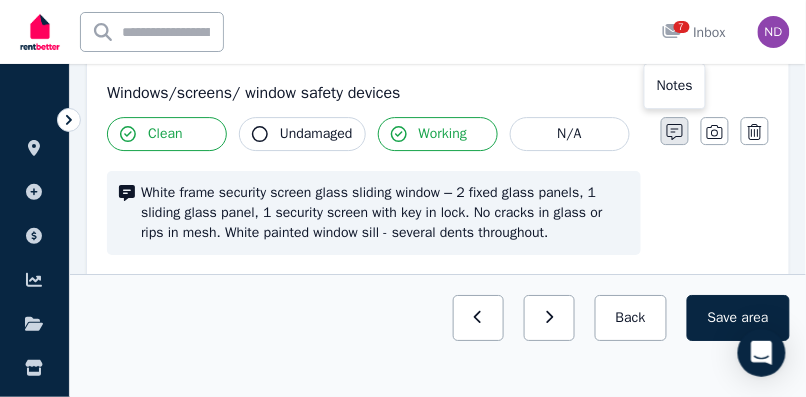click at bounding box center (675, 131) 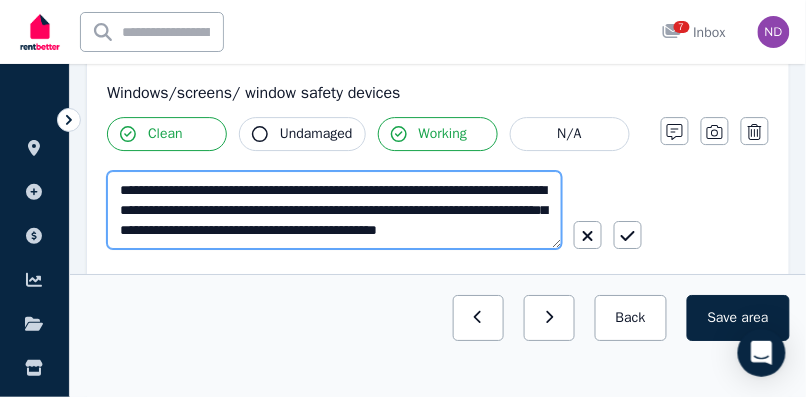 click on "**********" at bounding box center (334, 210) 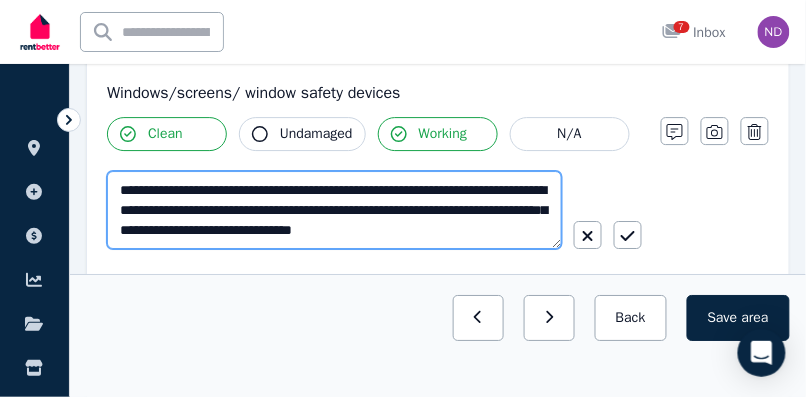 click on "**********" at bounding box center [334, 210] 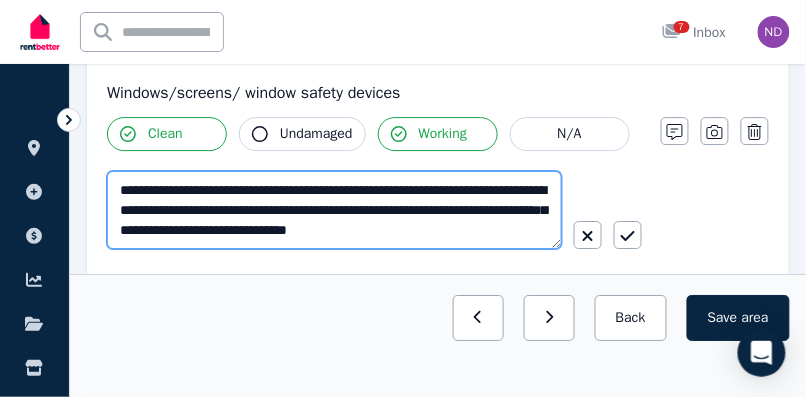 click on "**********" at bounding box center (334, 210) 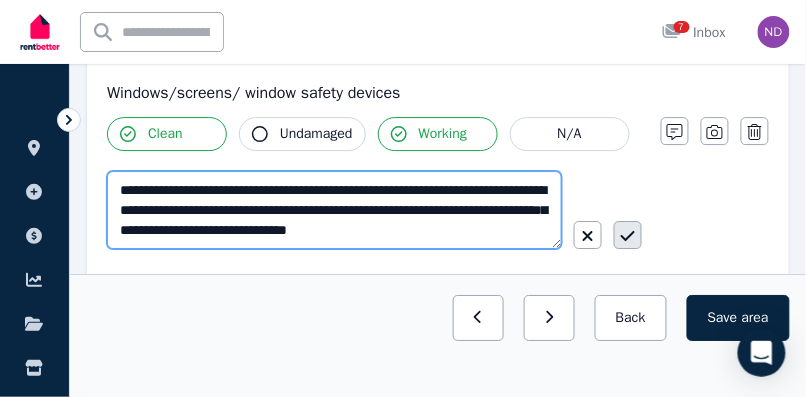 type on "**********" 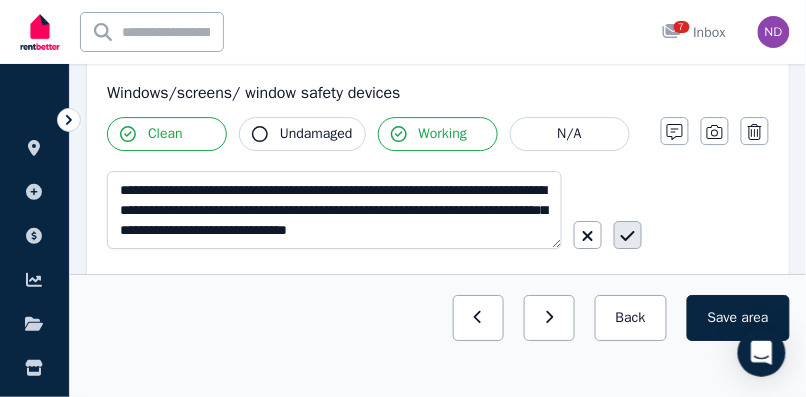 click 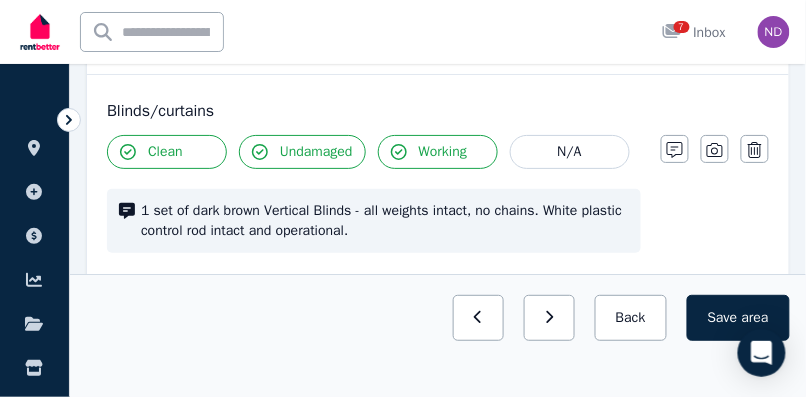 scroll, scrollTop: 1180, scrollLeft: 0, axis: vertical 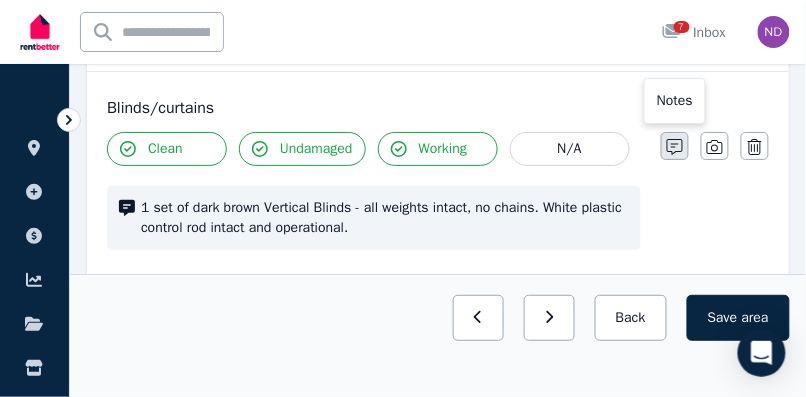 click 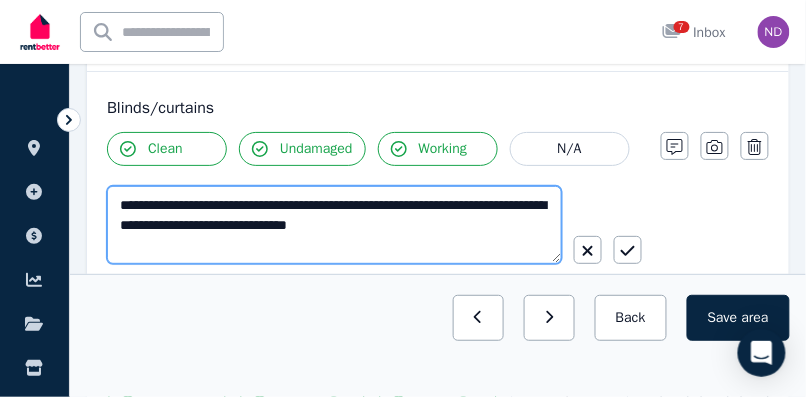 click on "**********" at bounding box center [334, 225] 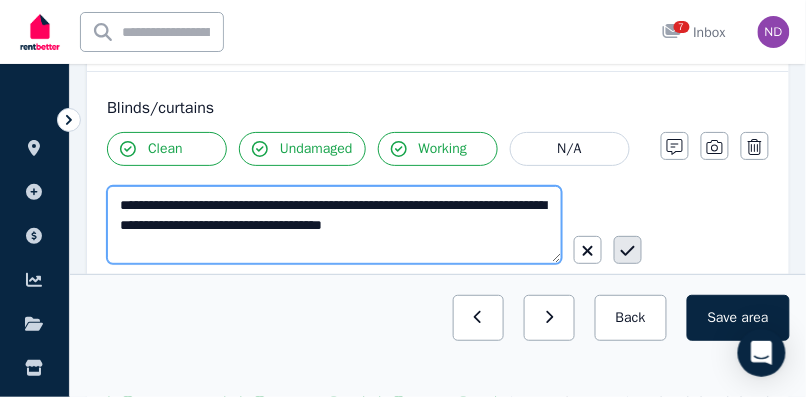 type on "**********" 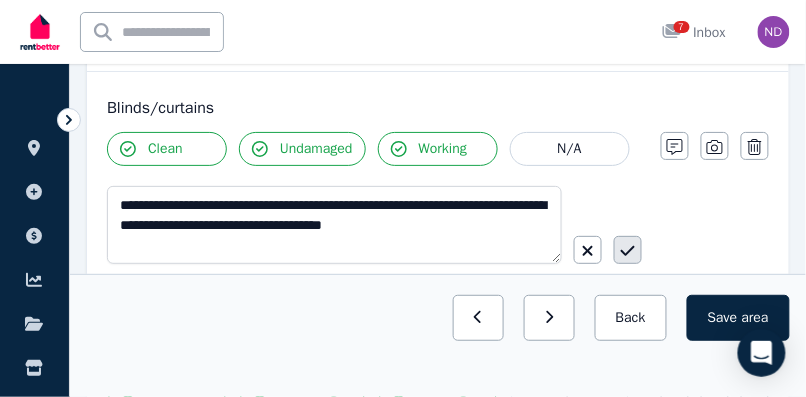 click 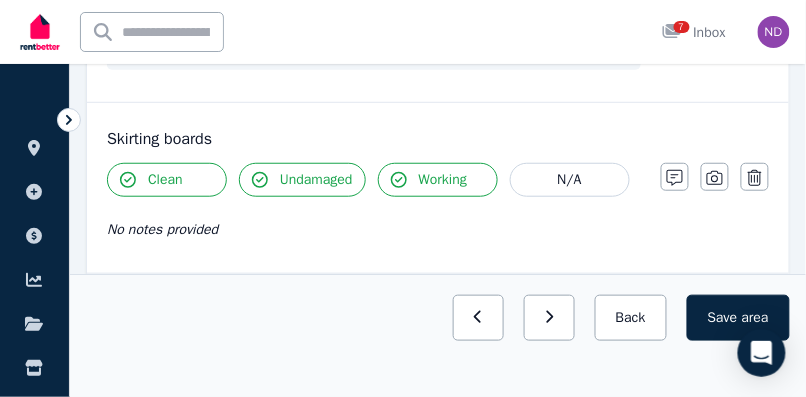 scroll, scrollTop: 1366, scrollLeft: 0, axis: vertical 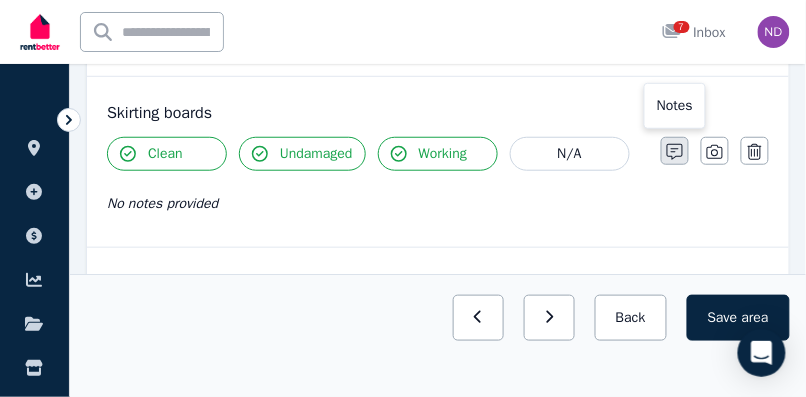 click 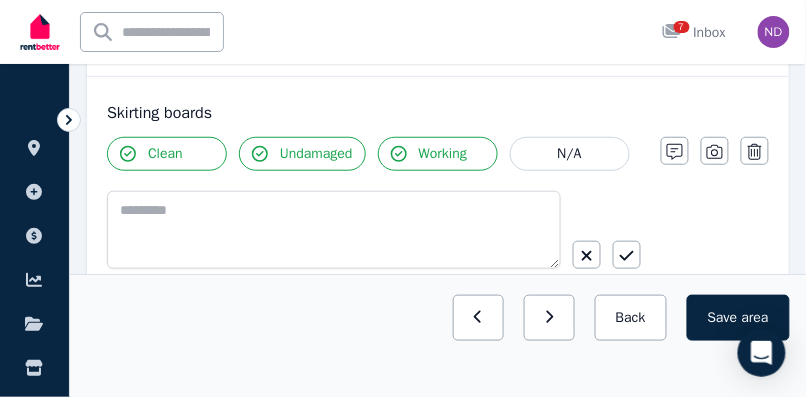 click on "Undamaged" at bounding box center [316, 154] 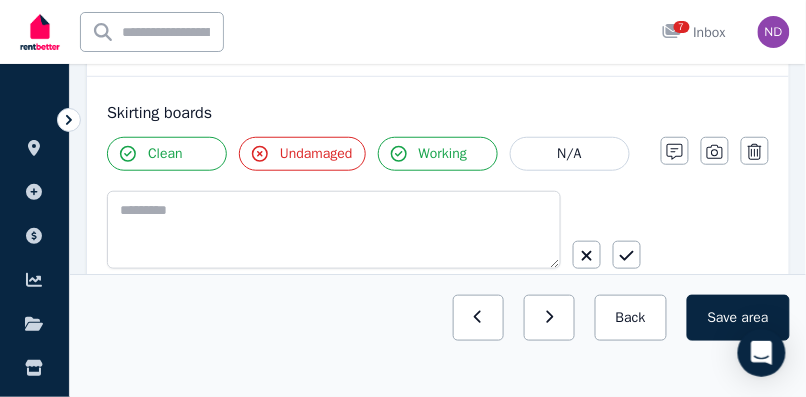 click on "Undamaged" at bounding box center (316, 154) 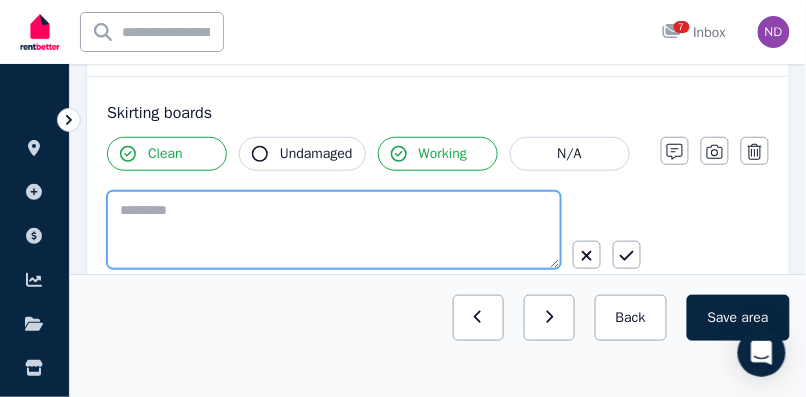 click at bounding box center [334, 230] 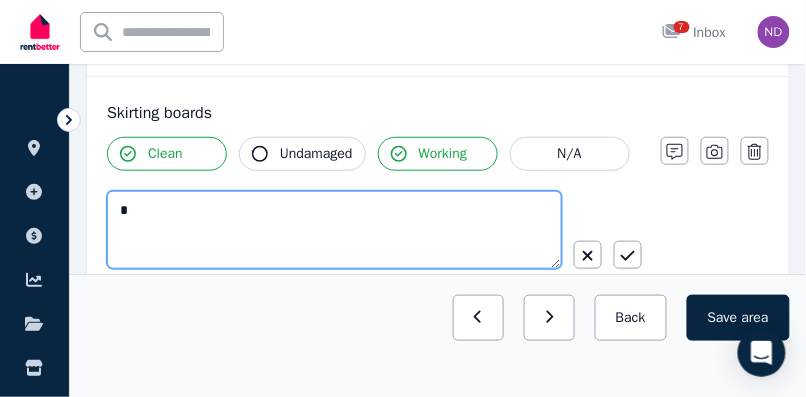 click on "*" at bounding box center (334, 230) 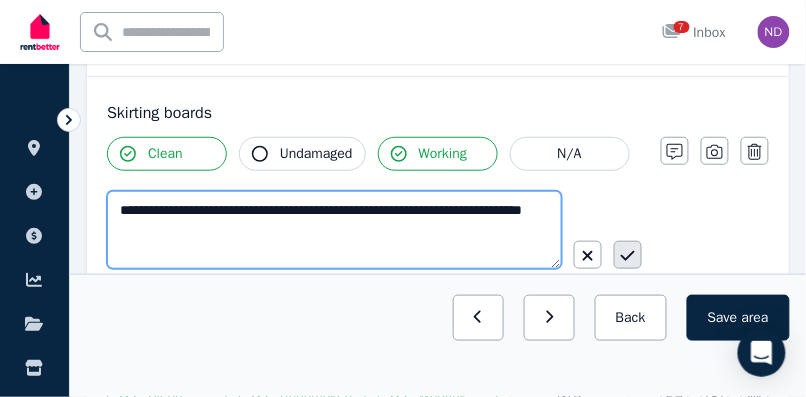 type on "**********" 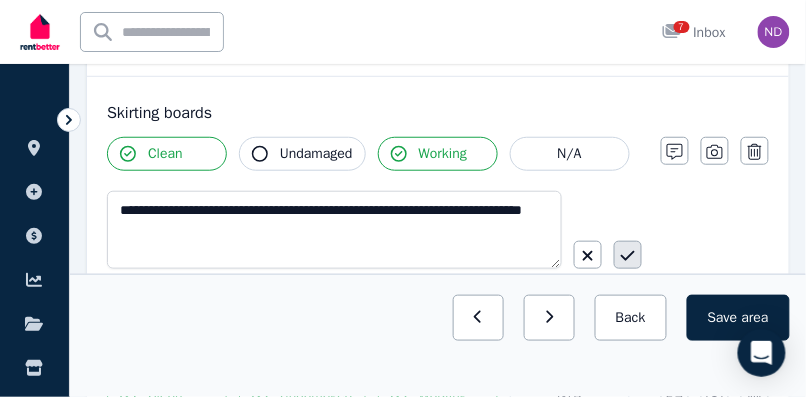 click at bounding box center (628, 255) 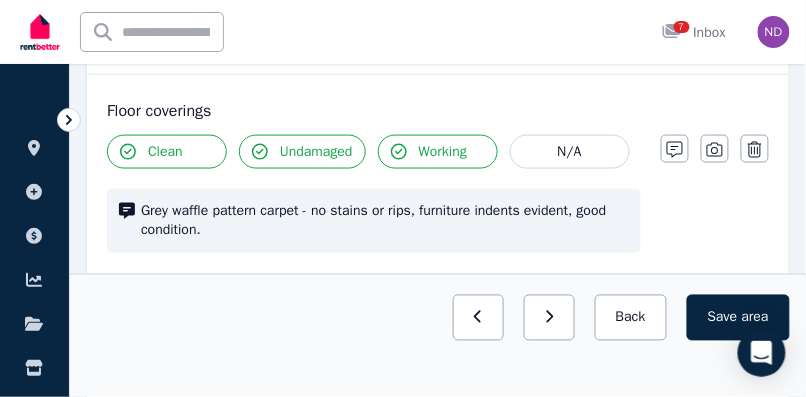 scroll, scrollTop: 1606, scrollLeft: 0, axis: vertical 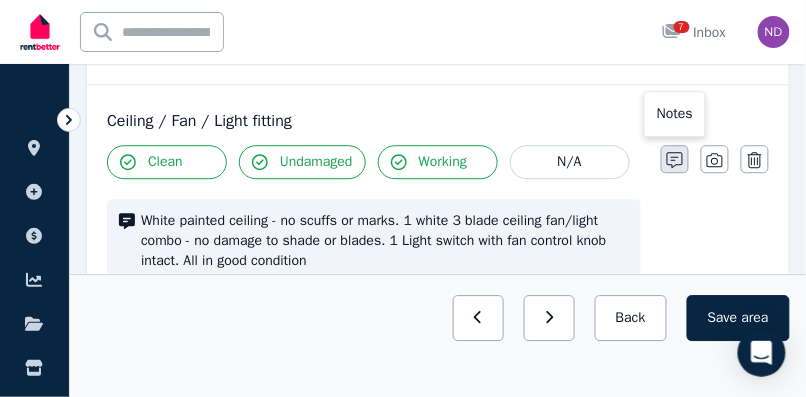 click 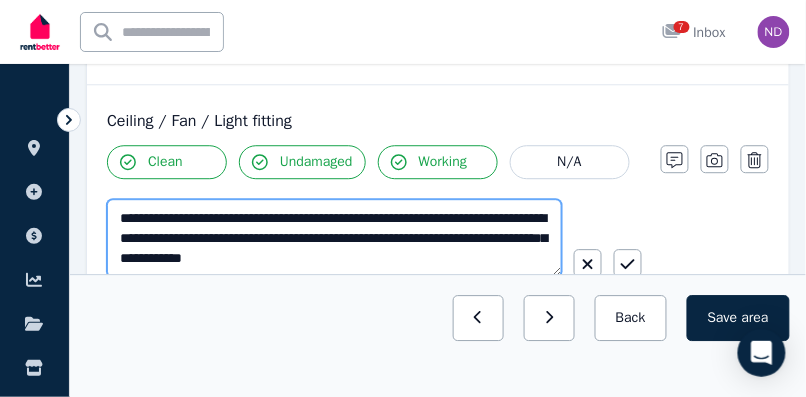 click on "**********" at bounding box center (334, 238) 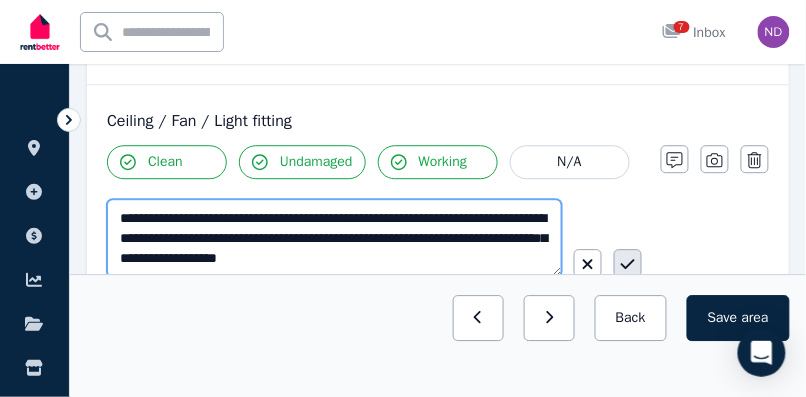 type on "**********" 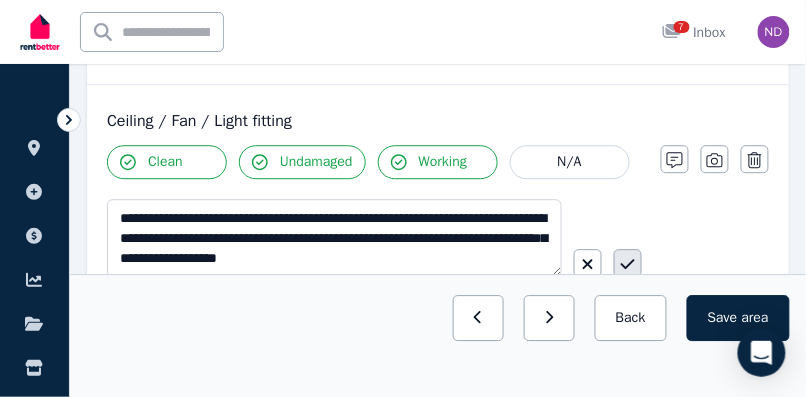 click 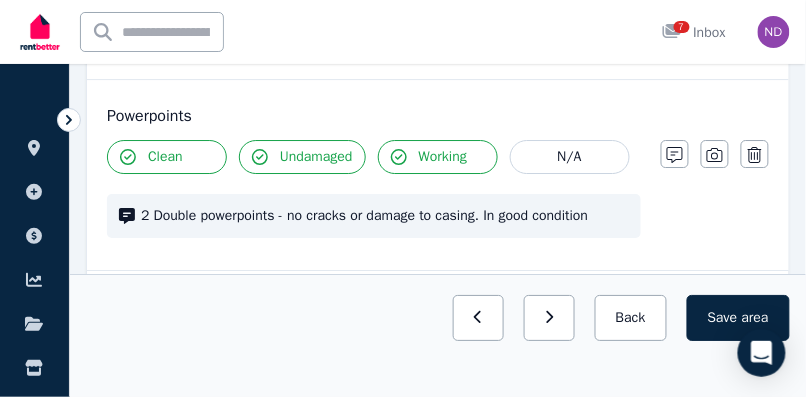 scroll, scrollTop: 2230, scrollLeft: 0, axis: vertical 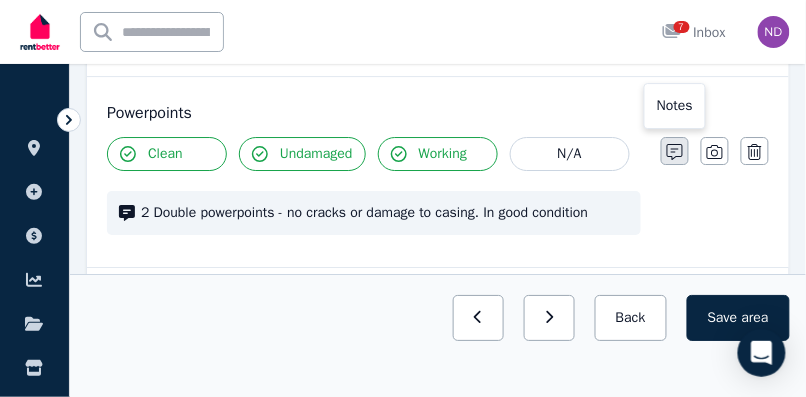 click 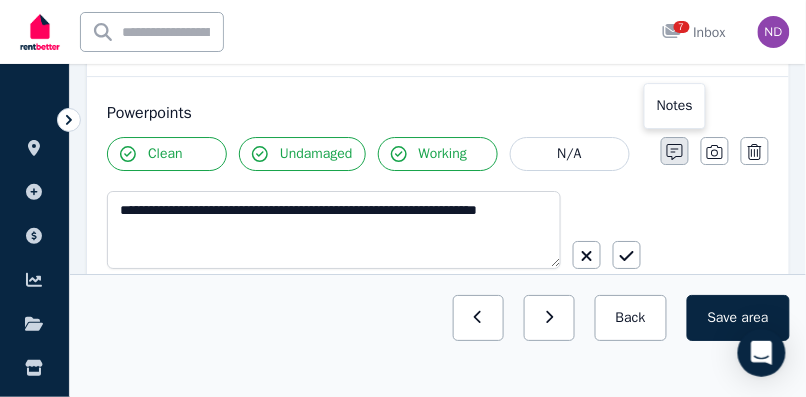 scroll, scrollTop: 2280, scrollLeft: 0, axis: vertical 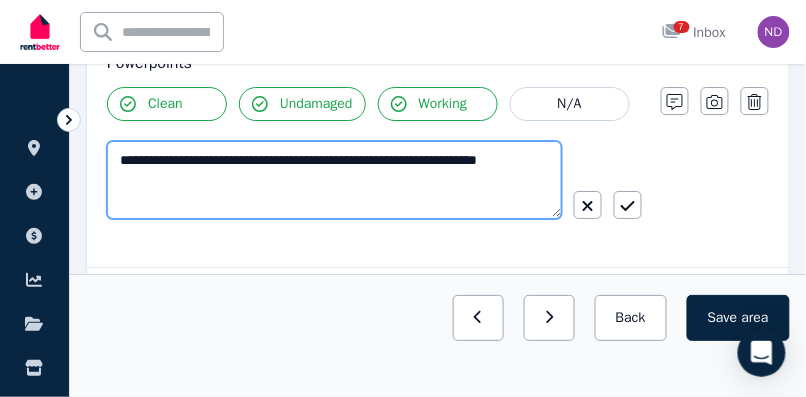 click on "**********" at bounding box center (334, 180) 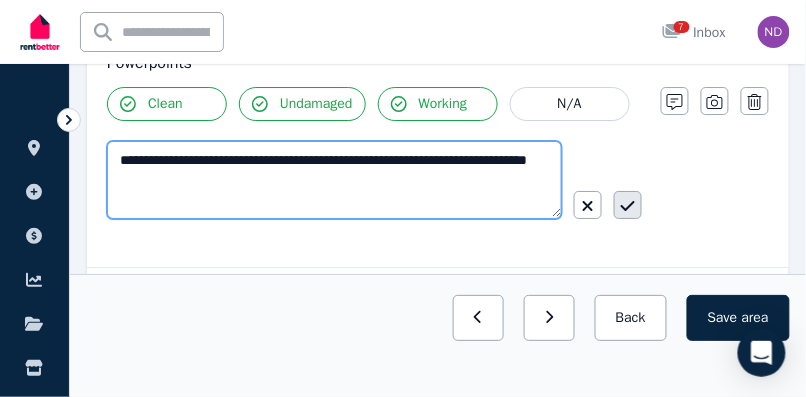 type on "**********" 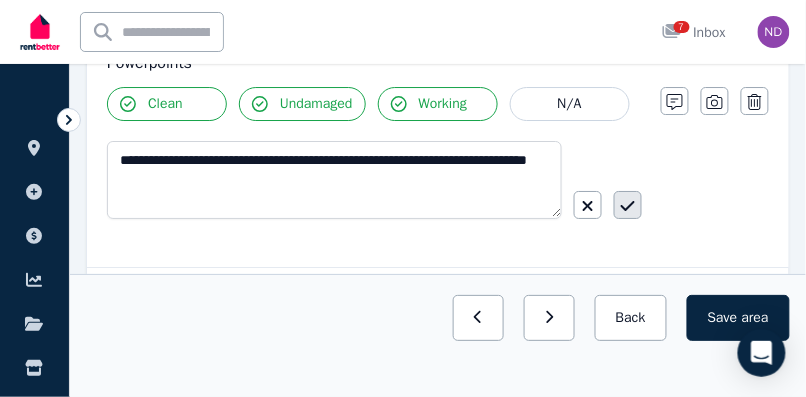 click 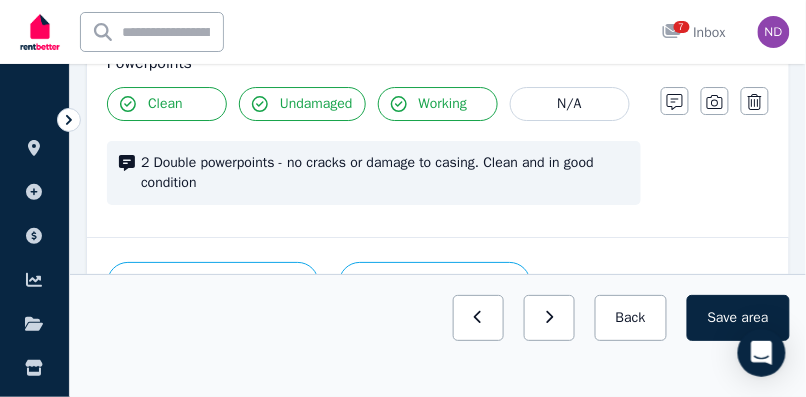 scroll, scrollTop: 2250, scrollLeft: 0, axis: vertical 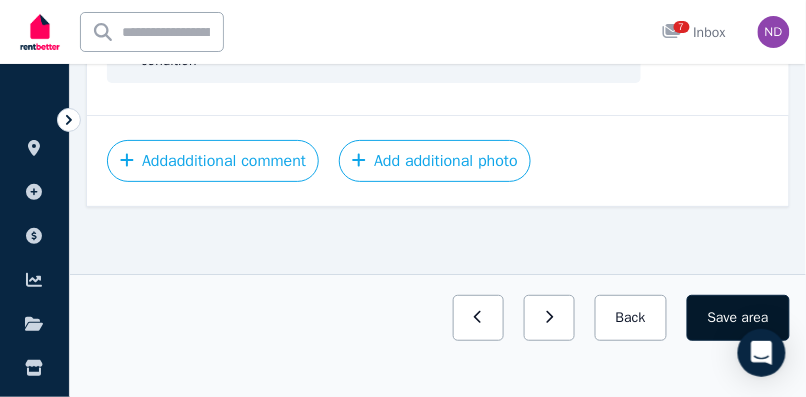 click on "Save   area" at bounding box center (738, 318) 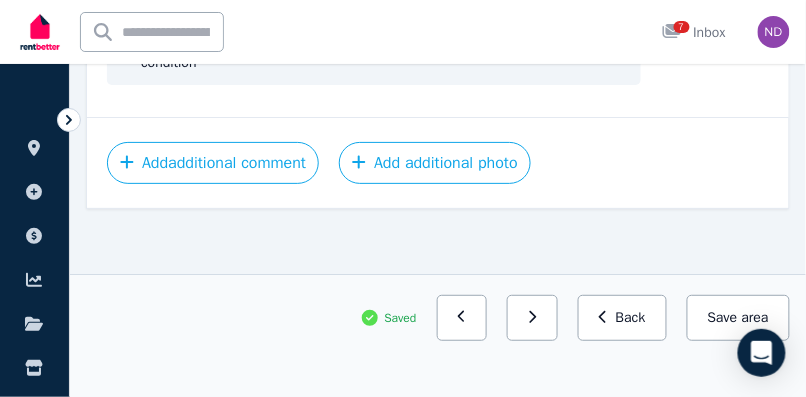 scroll, scrollTop: 2402, scrollLeft: 0, axis: vertical 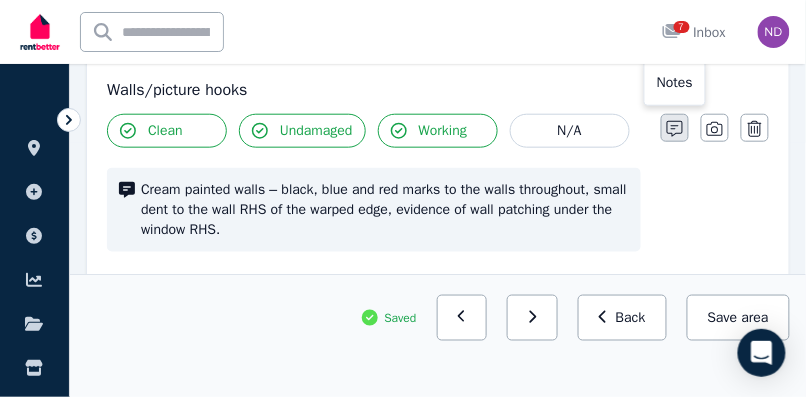 click 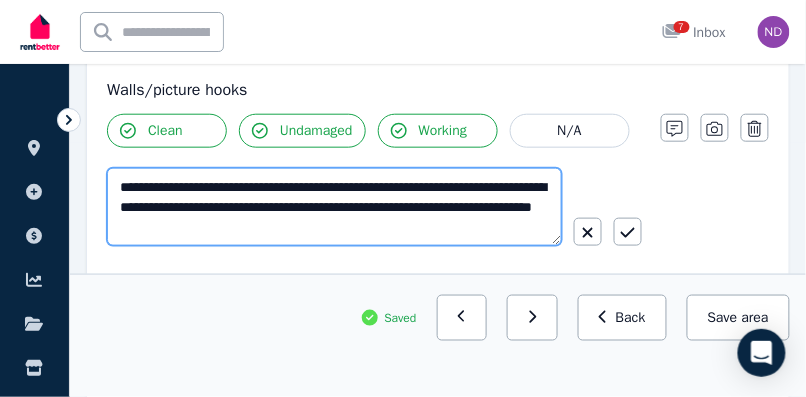 click on "**********" at bounding box center (334, 207) 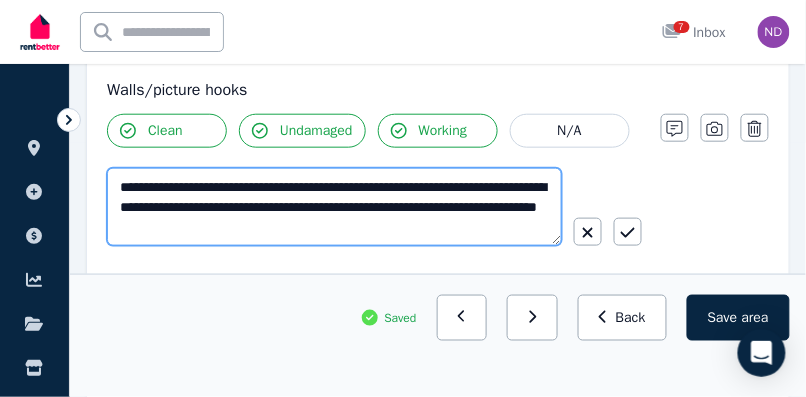 type on "**********" 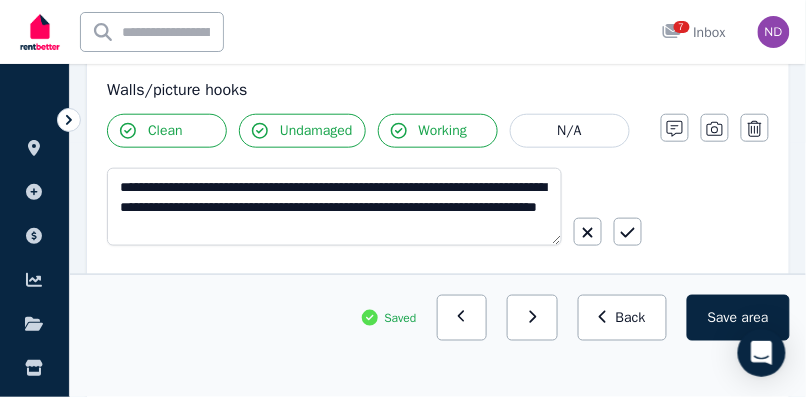 click on "Undamaged" at bounding box center [302, 131] 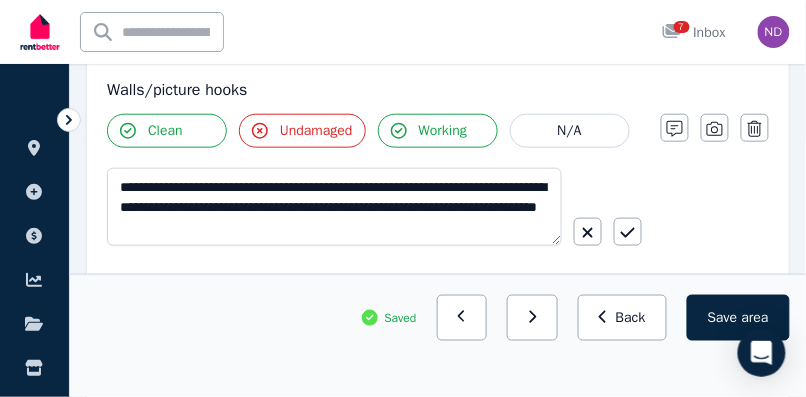 click on "Undamaged" at bounding box center [302, 131] 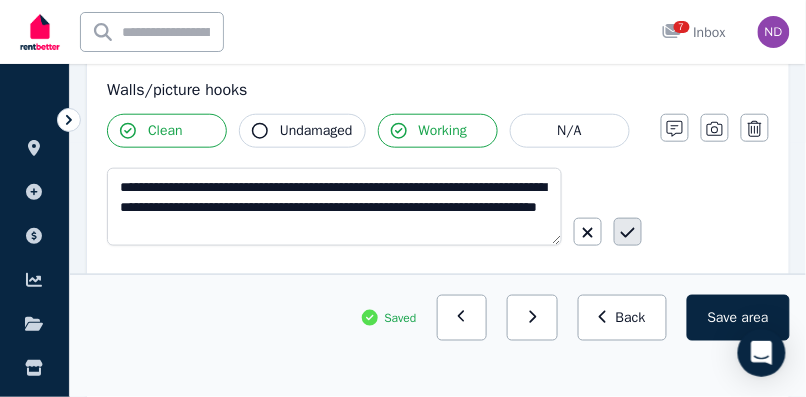 click 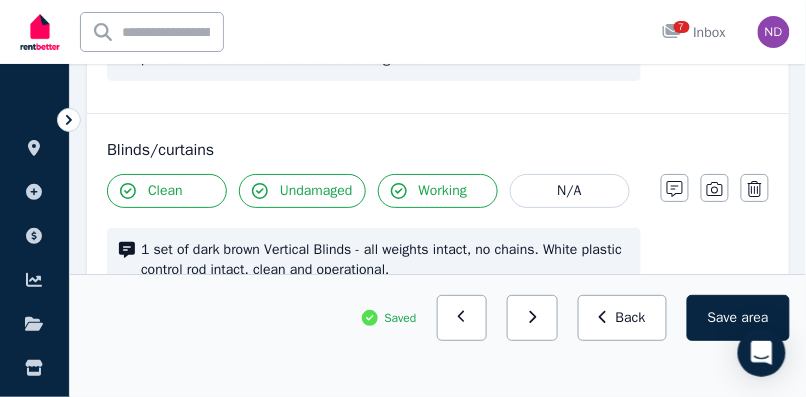 scroll, scrollTop: 1152, scrollLeft: 0, axis: vertical 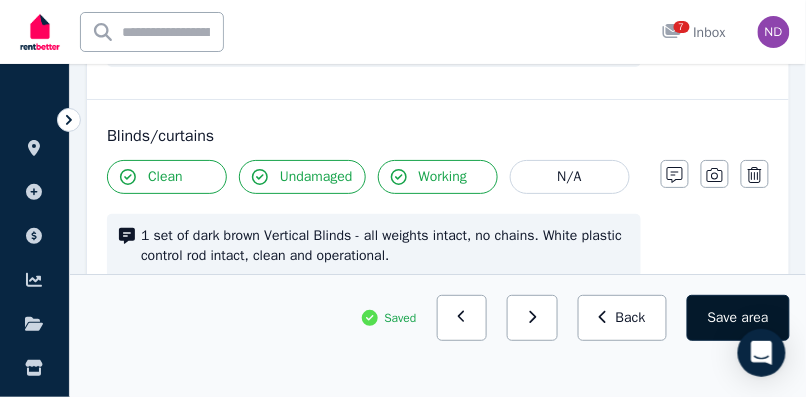 click on "Save   area" at bounding box center (738, 318) 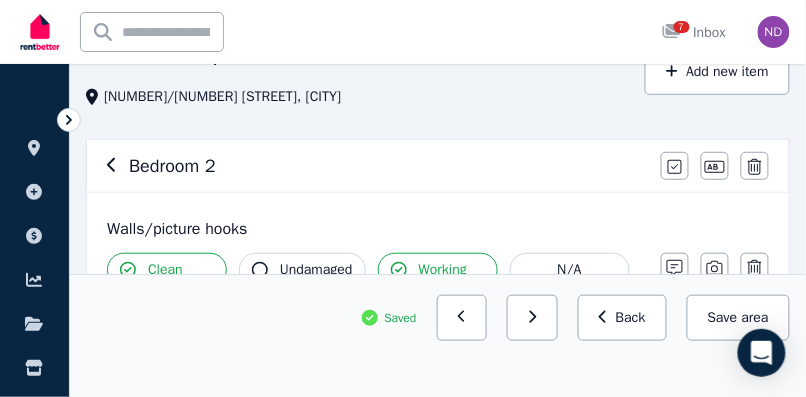 scroll, scrollTop: 78, scrollLeft: 0, axis: vertical 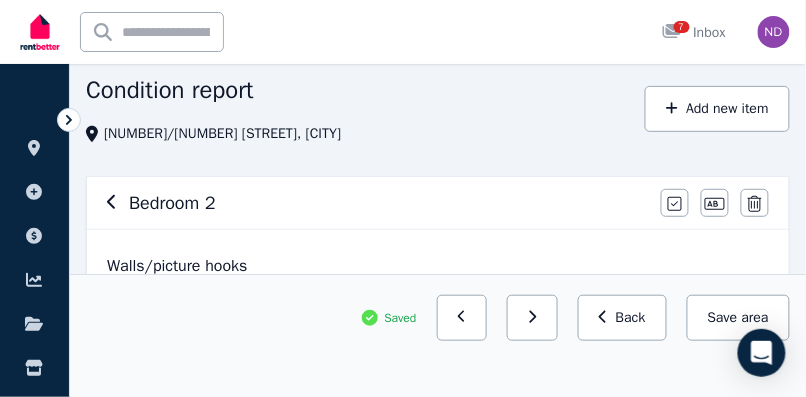 click 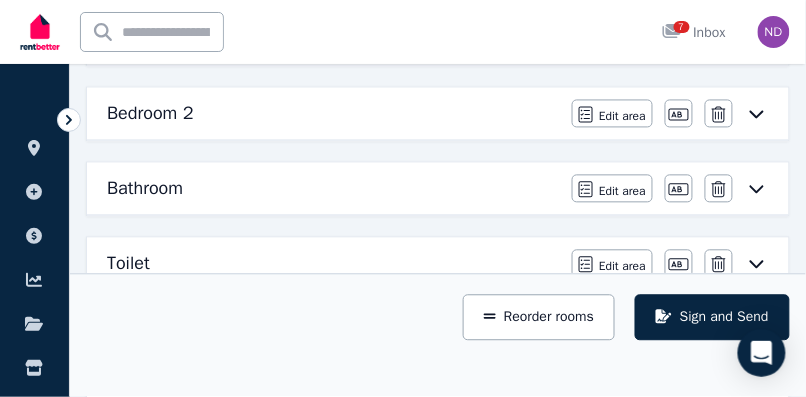 scroll, scrollTop: 600, scrollLeft: 0, axis: vertical 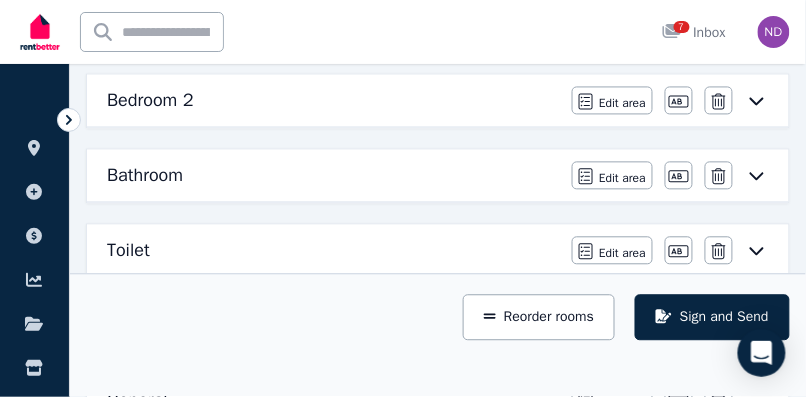 click on "Bathroom" at bounding box center [145, 176] 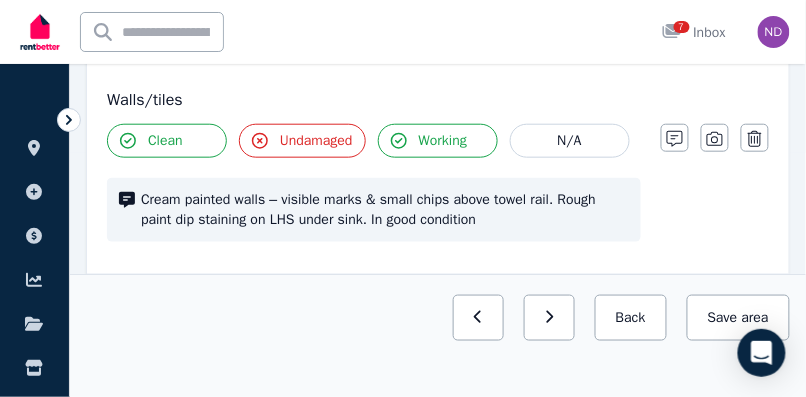 scroll, scrollTop: 258, scrollLeft: 0, axis: vertical 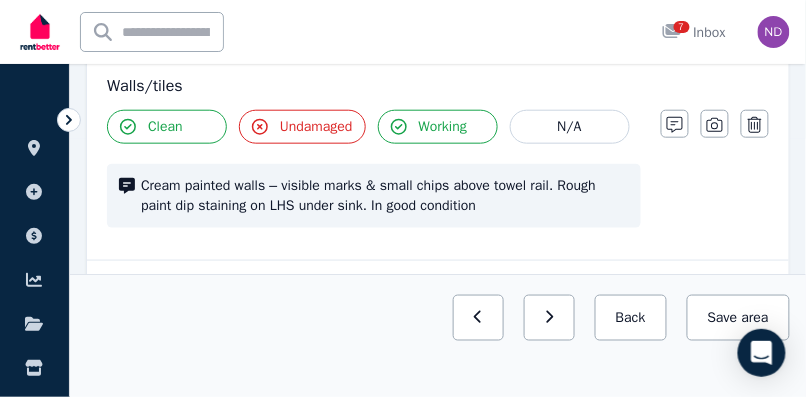click on "Undamaged" at bounding box center (316, 127) 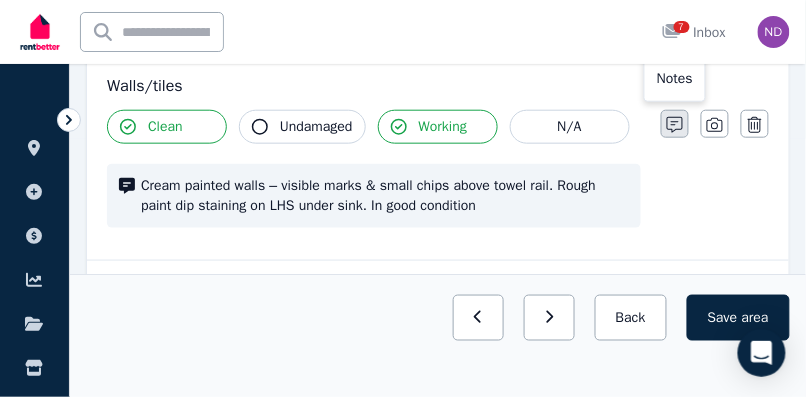 click at bounding box center (675, 124) 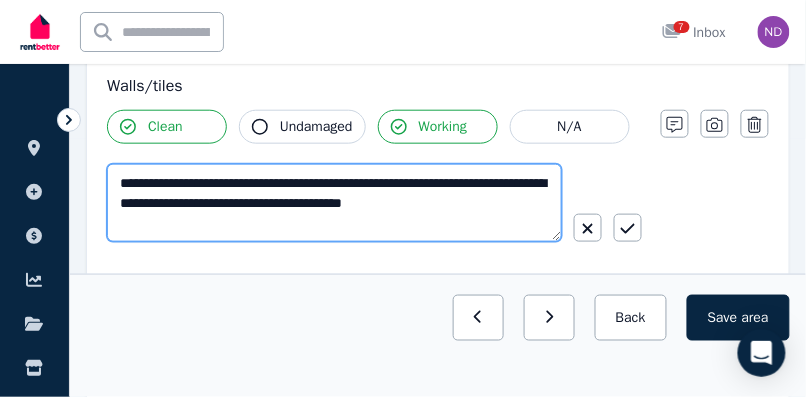 click on "**********" at bounding box center [334, 203] 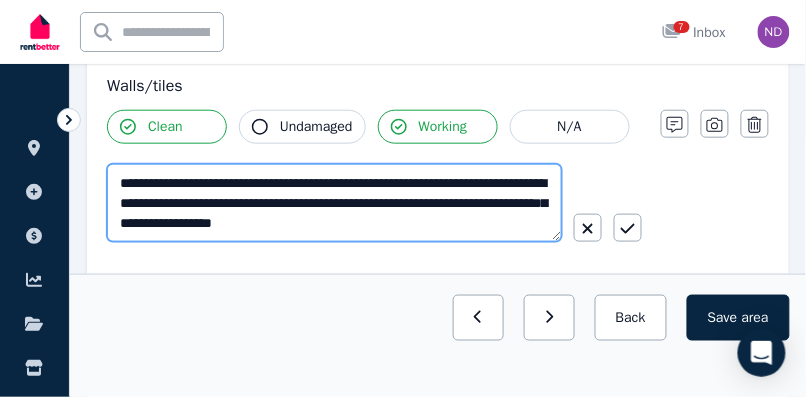 click on "**********" at bounding box center [334, 203] 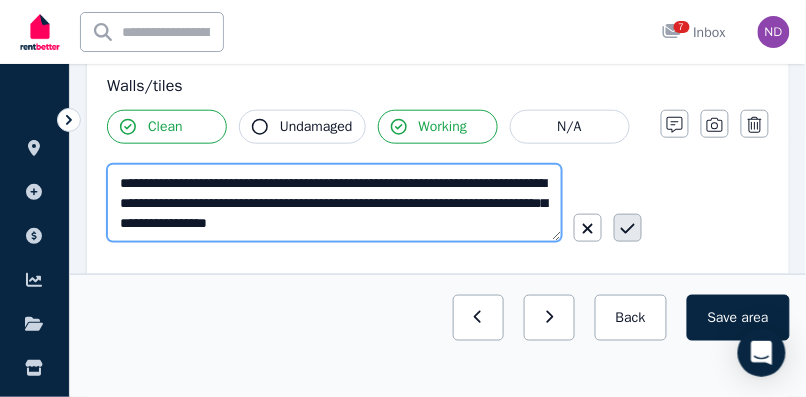 type on "**********" 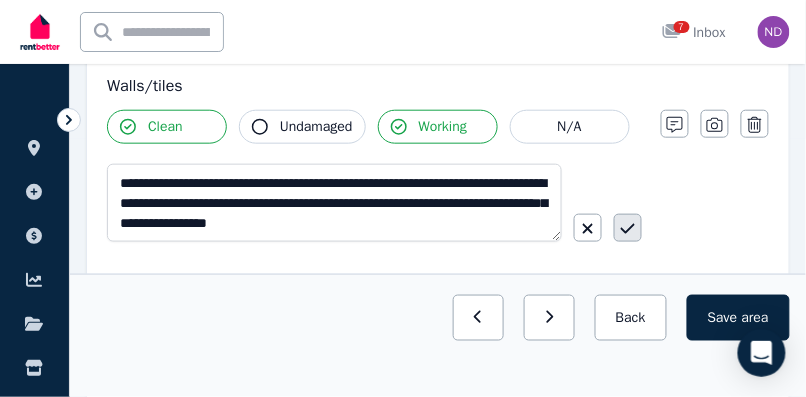 click 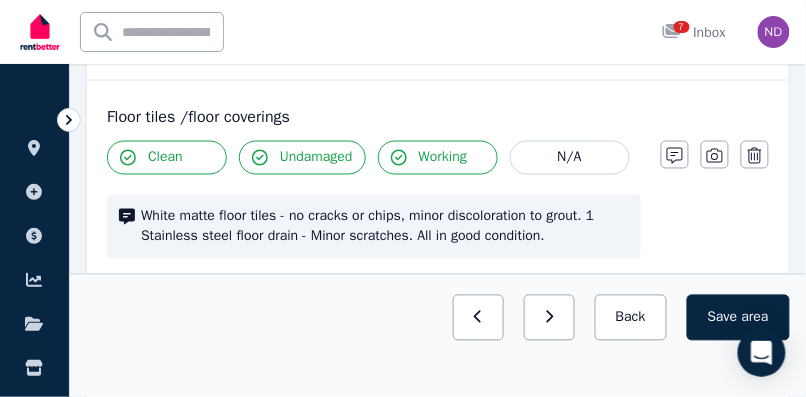 scroll, scrollTop: 481, scrollLeft: 0, axis: vertical 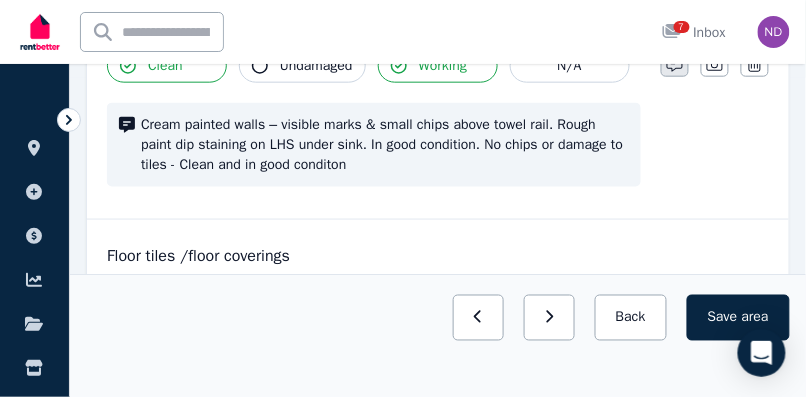 click 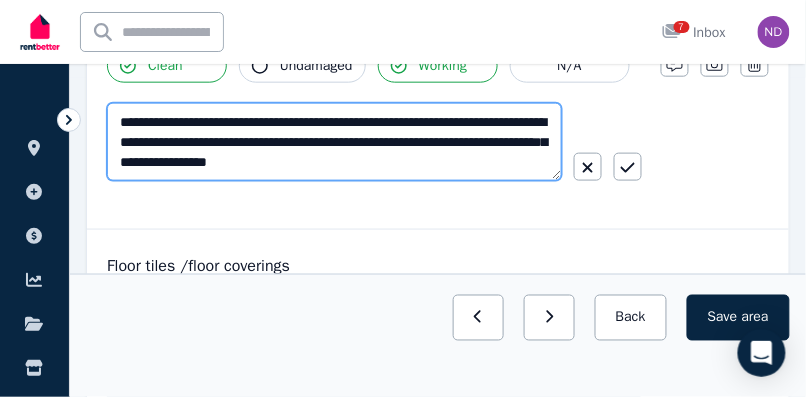 click on "**********" at bounding box center [334, 142] 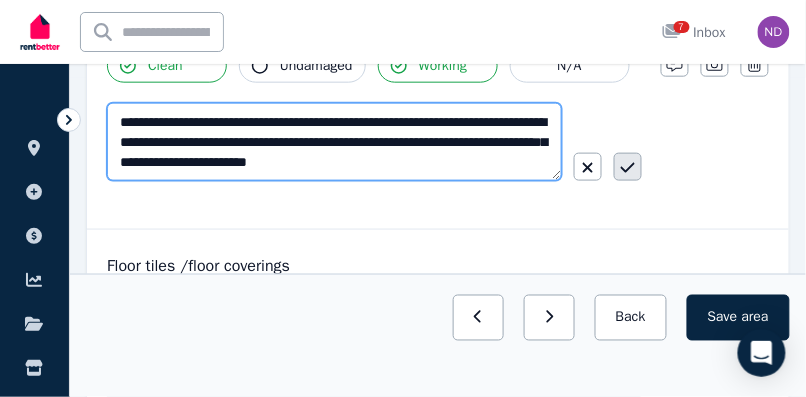 type on "**********" 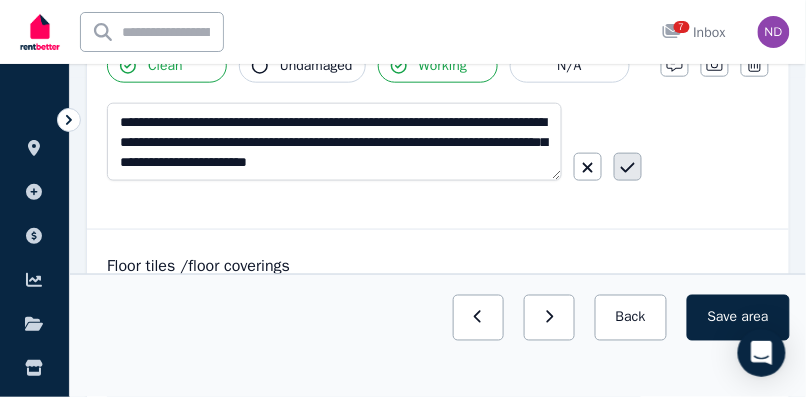 click 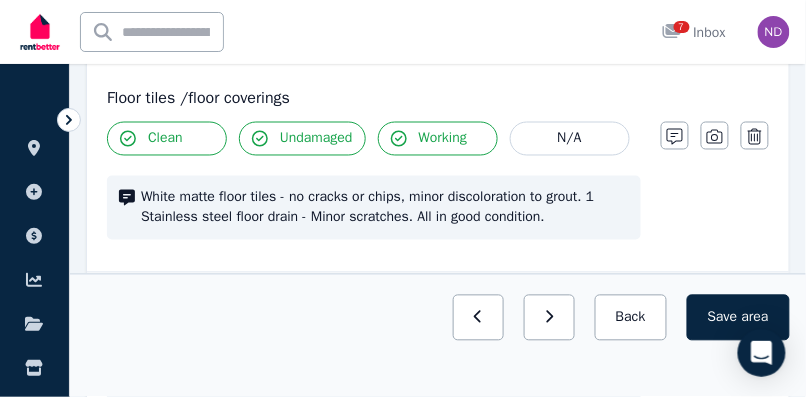 scroll, scrollTop: 500, scrollLeft: 0, axis: vertical 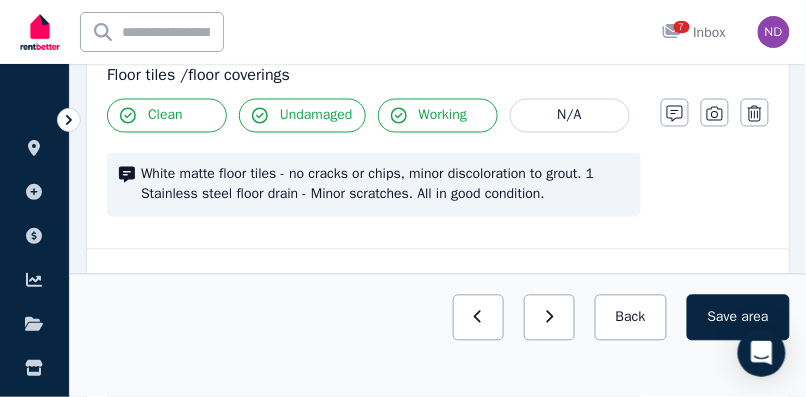 click on "Undamaged" at bounding box center (316, 116) 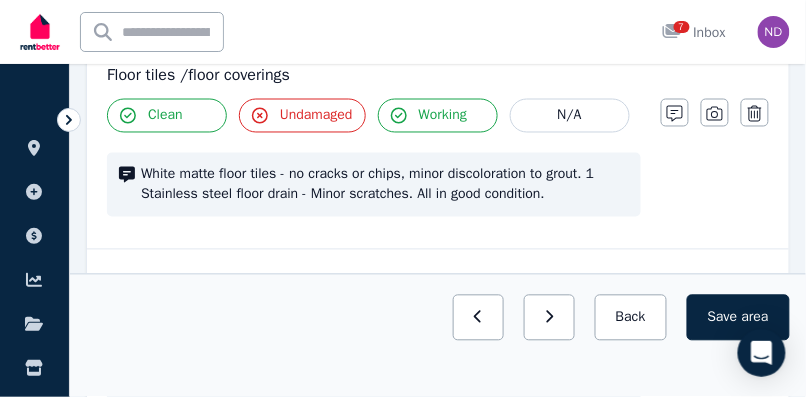 click on "Undamaged" at bounding box center (316, 116) 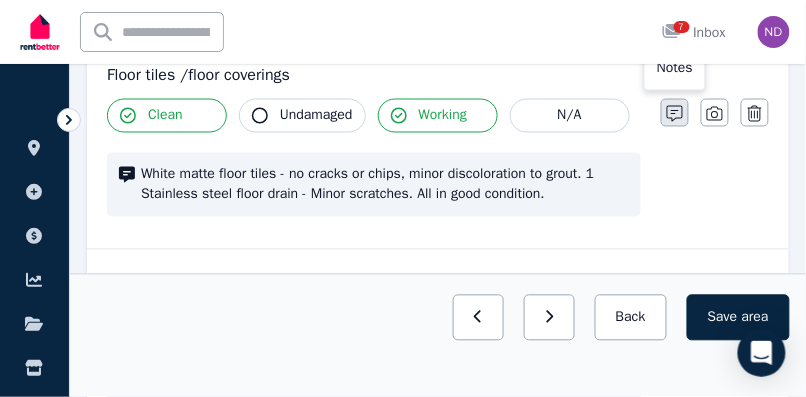 click 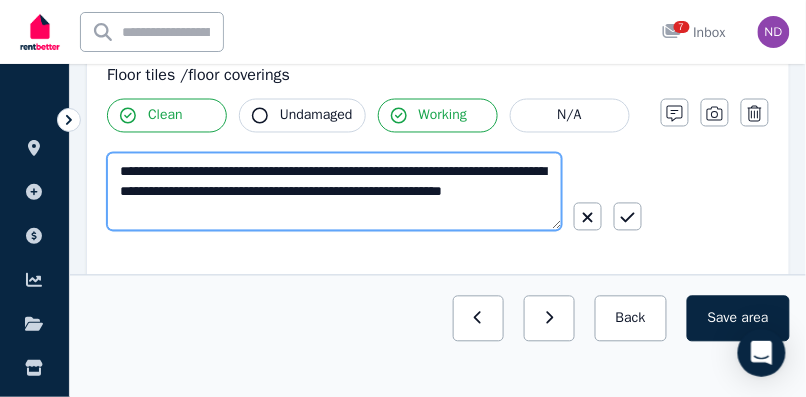 click on "**********" at bounding box center (334, 192) 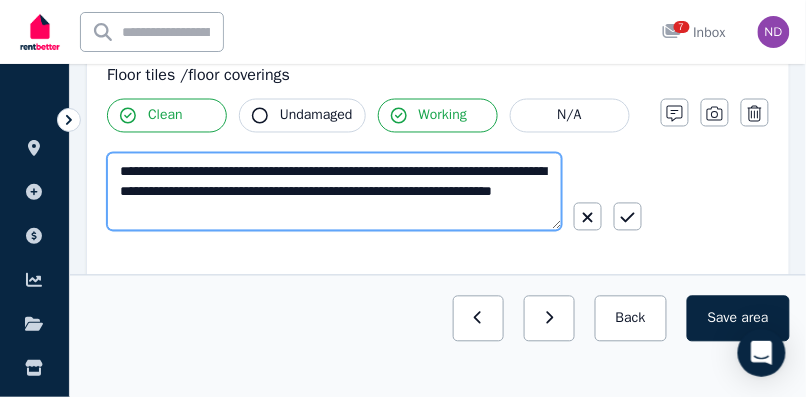 click on "**********" at bounding box center (334, 192) 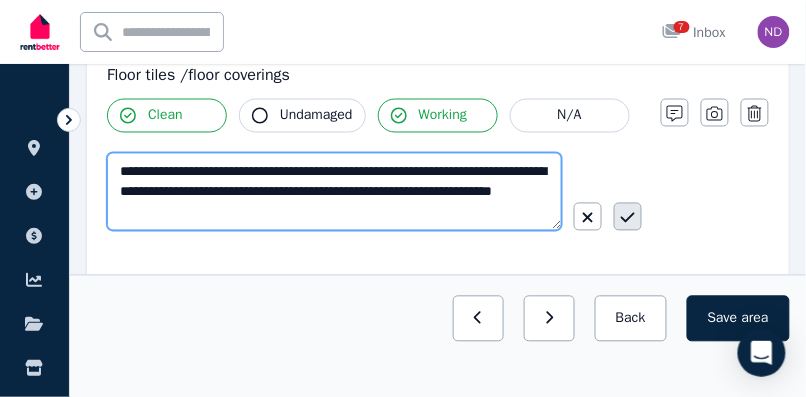 type on "**********" 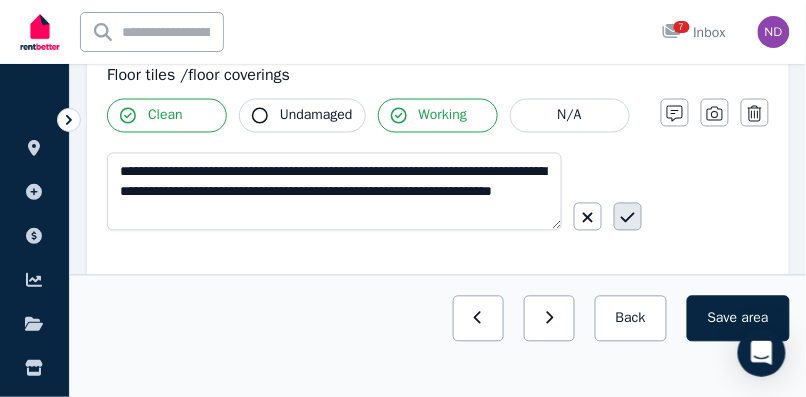 click 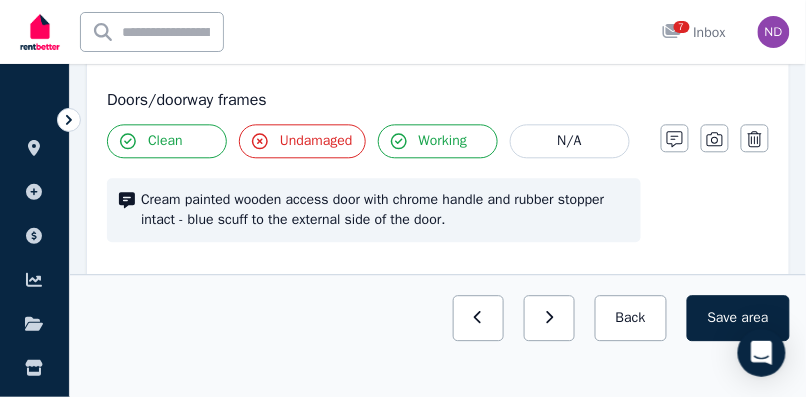 scroll, scrollTop: 704, scrollLeft: 0, axis: vertical 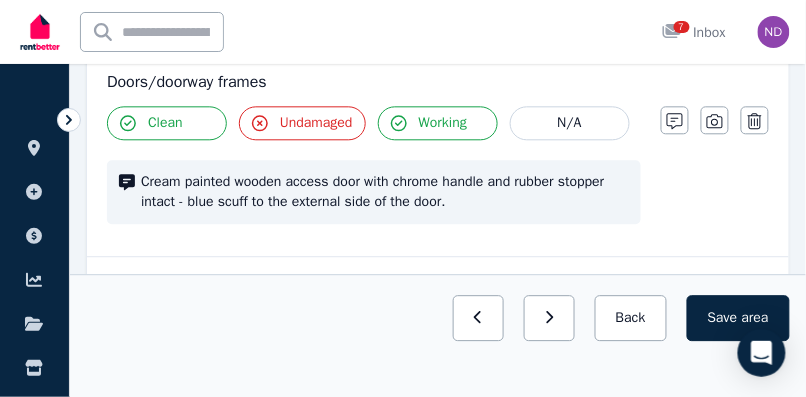 click on "Undamaged" at bounding box center [316, 123] 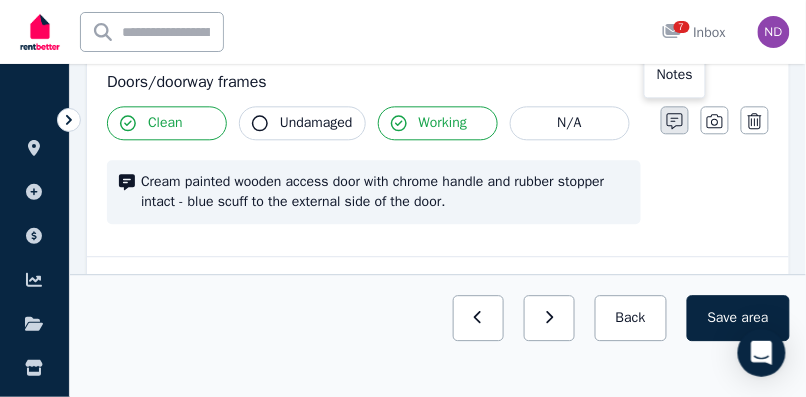 click at bounding box center (675, 120) 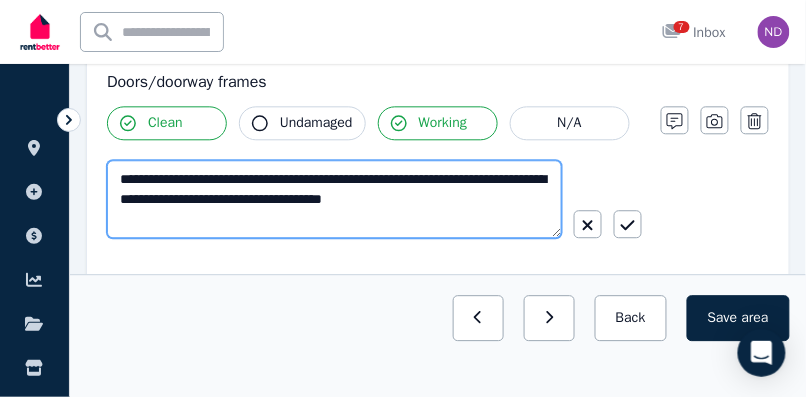 click on "**********" at bounding box center (334, 199) 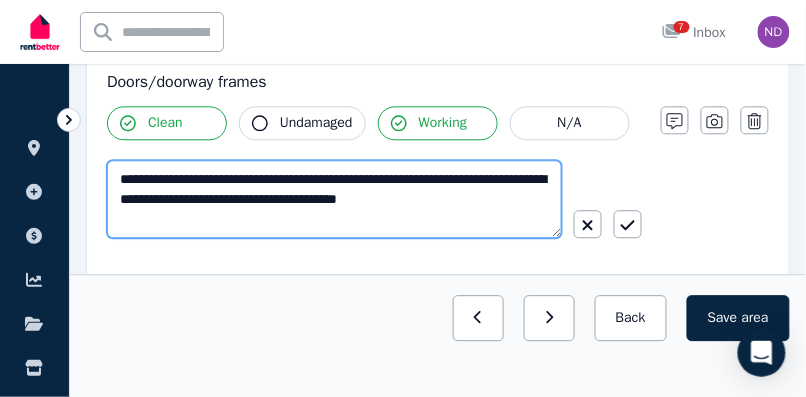 click on "**********" at bounding box center [334, 199] 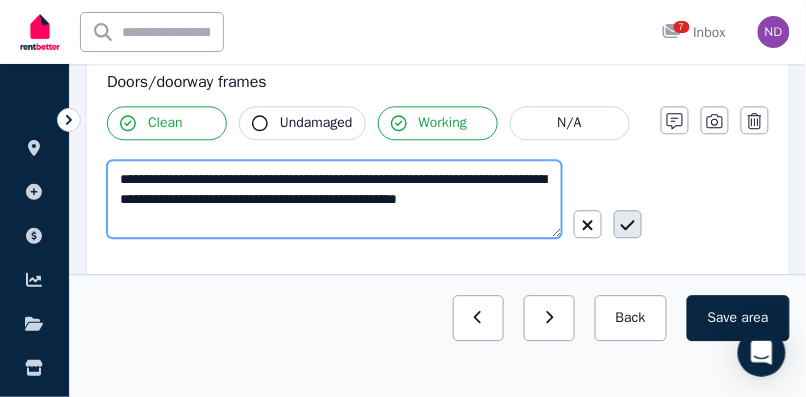 type on "**********" 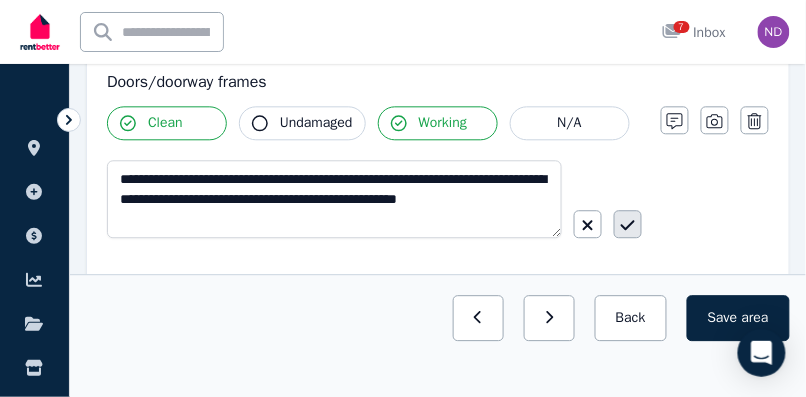click 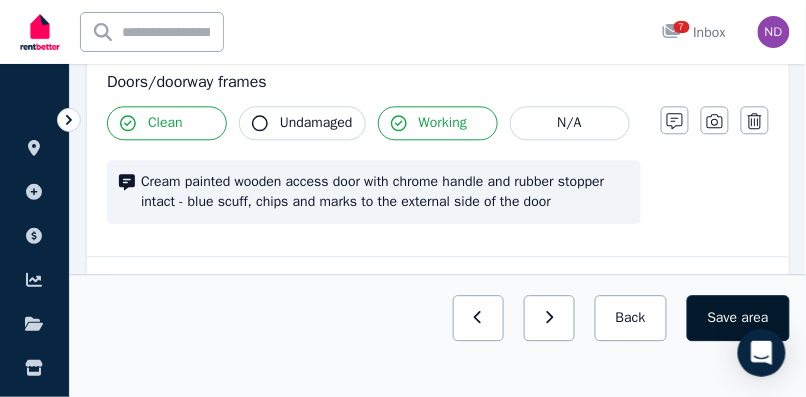 click on "Save   area" at bounding box center (738, 318) 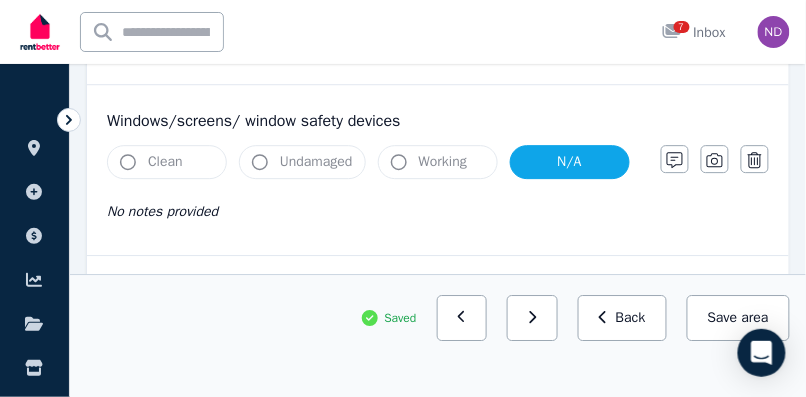 scroll, scrollTop: 891, scrollLeft: 0, axis: vertical 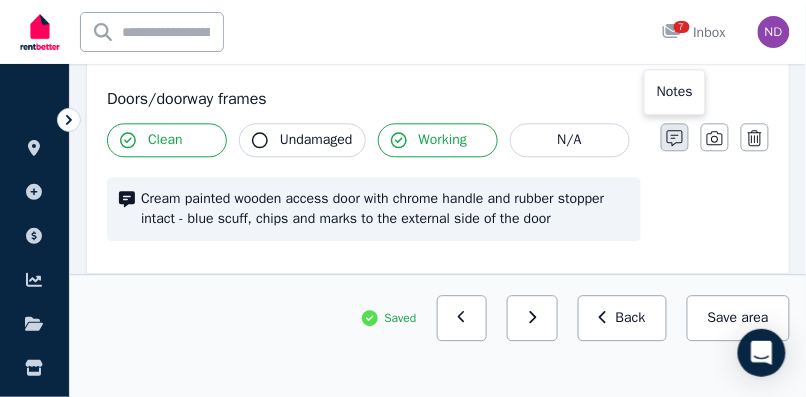 click 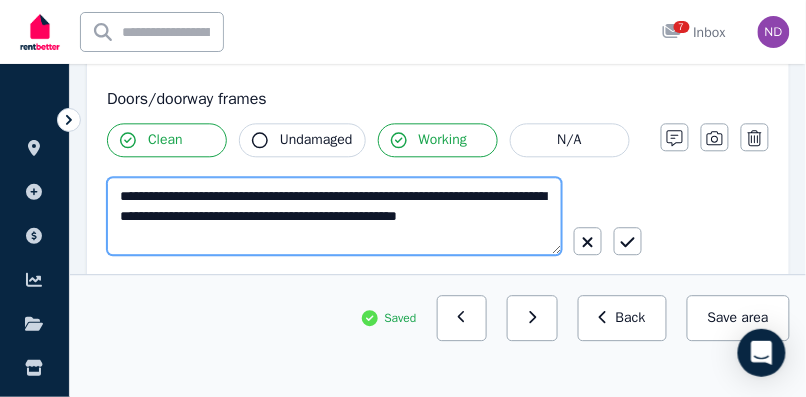 click on "**********" at bounding box center (334, 216) 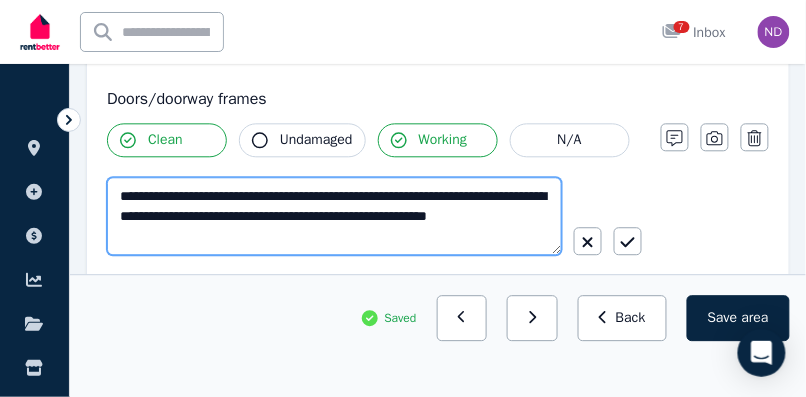 click on "**********" at bounding box center [334, 216] 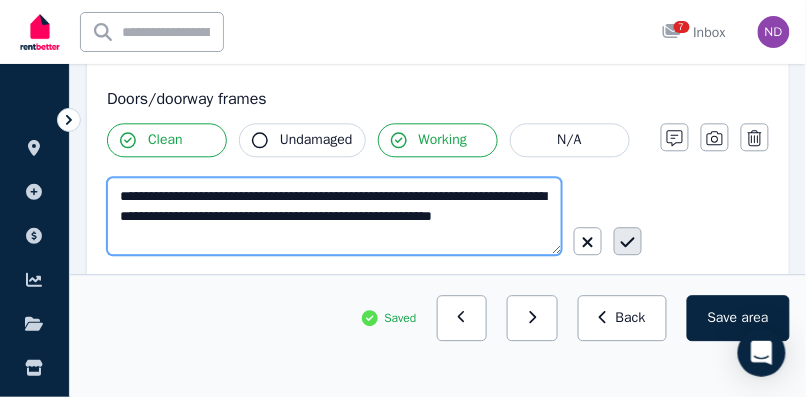 type on "**********" 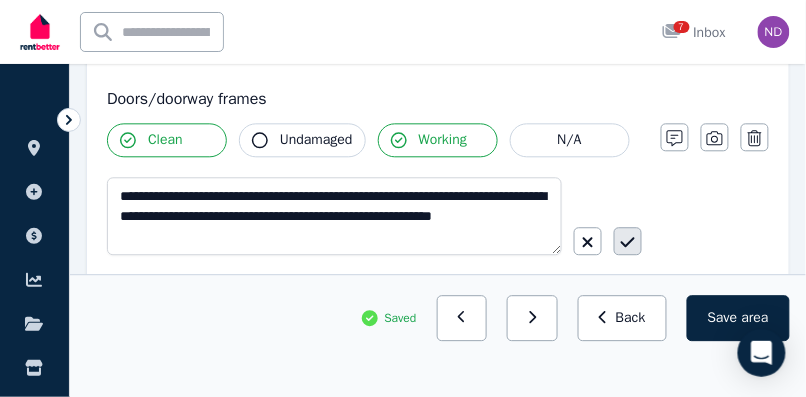 click 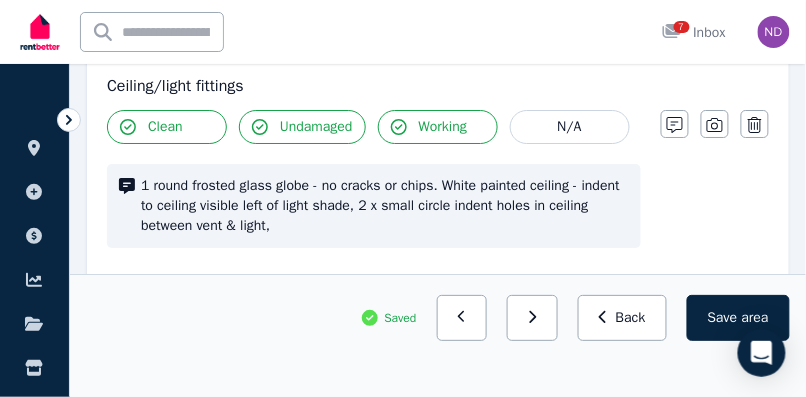 scroll, scrollTop: 1072, scrollLeft: 0, axis: vertical 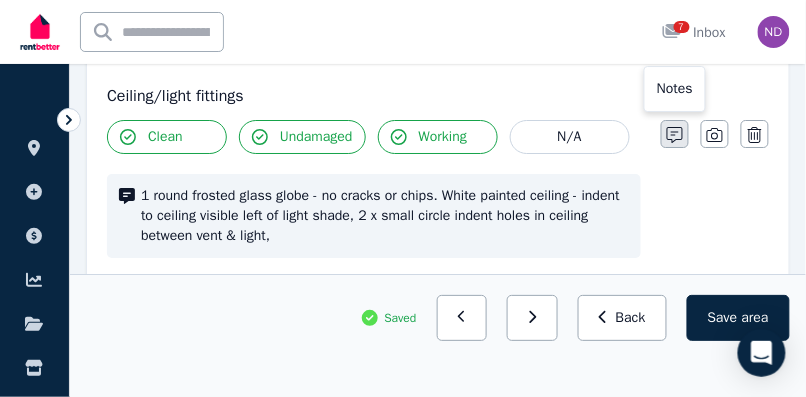 click at bounding box center [675, 134] 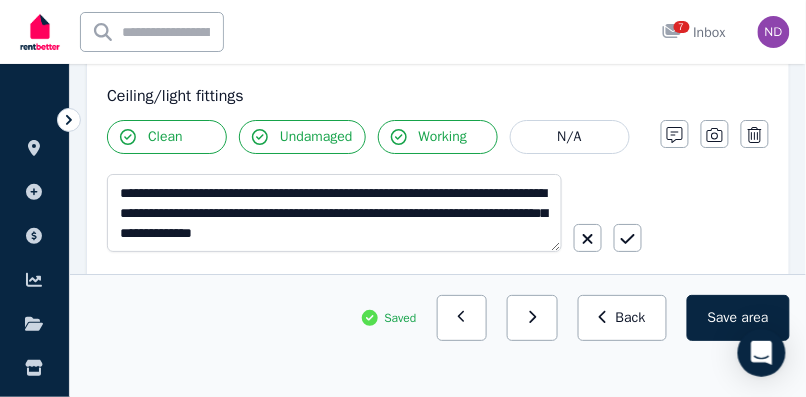 click on "Undamaged" at bounding box center [316, 137] 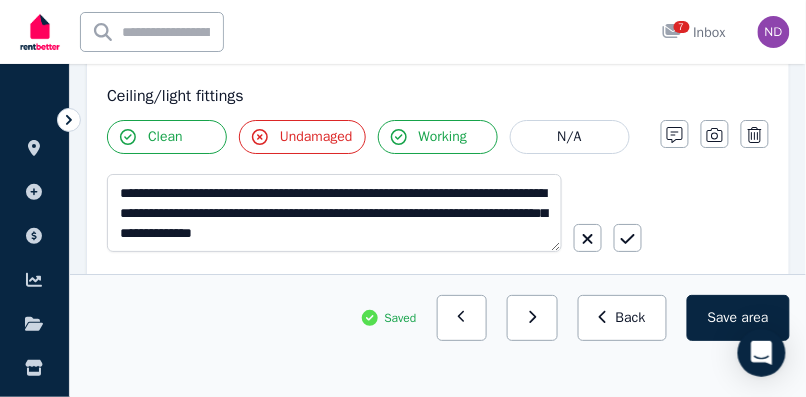 click on "Undamaged" at bounding box center [316, 137] 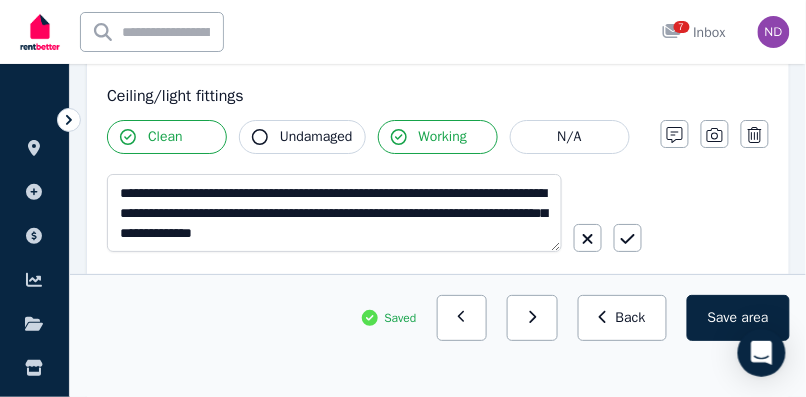 scroll, scrollTop: 1087, scrollLeft: 0, axis: vertical 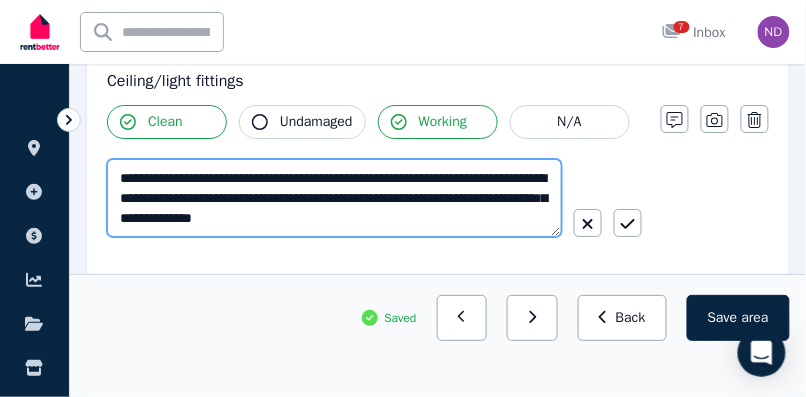 click on "**********" at bounding box center [334, 198] 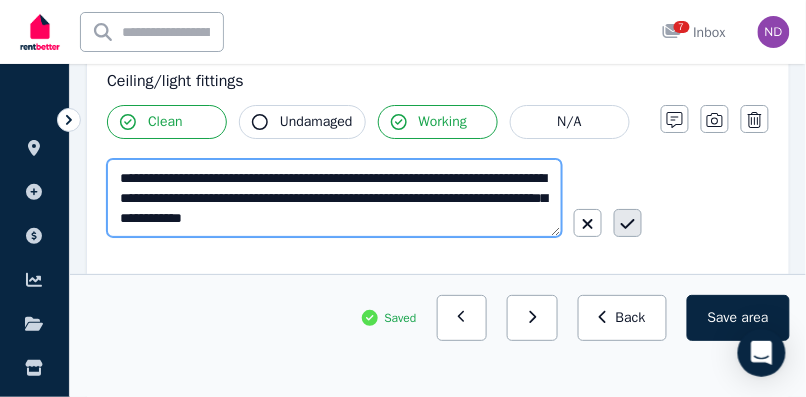 type on "**********" 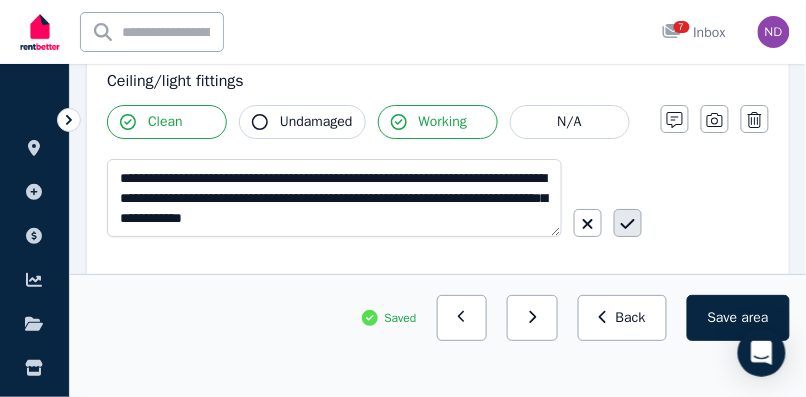 click at bounding box center (628, 223) 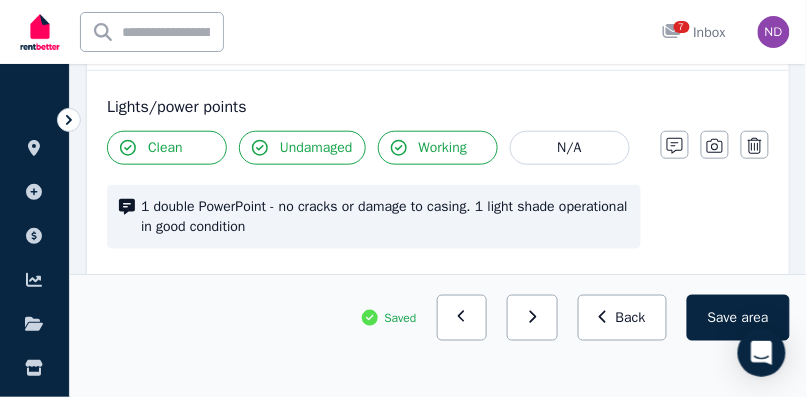 scroll, scrollTop: 1477, scrollLeft: 0, axis: vertical 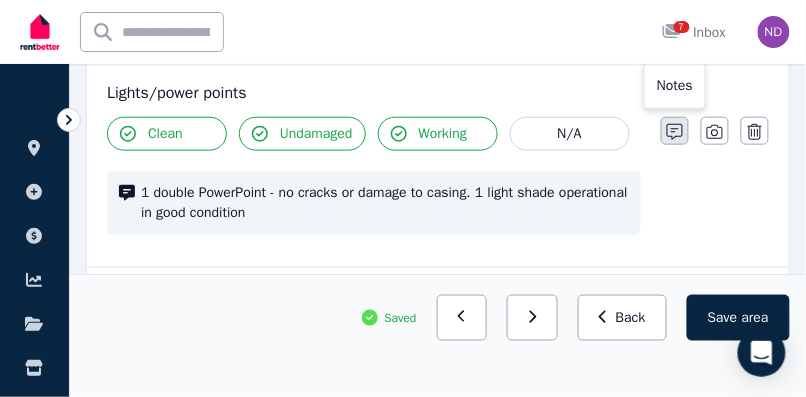 click 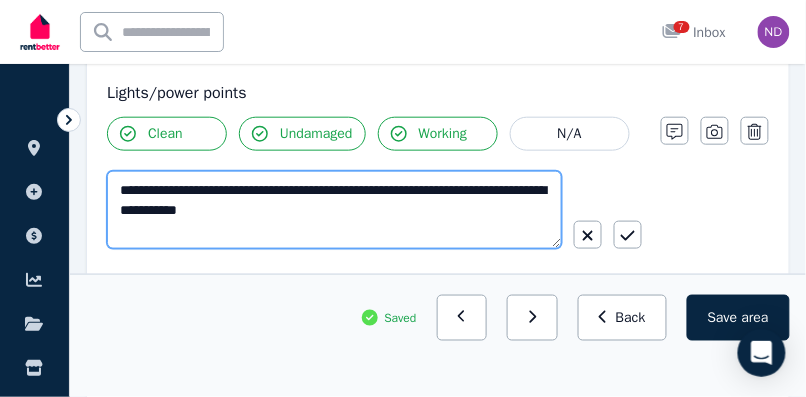 click on "**********" at bounding box center [334, 210] 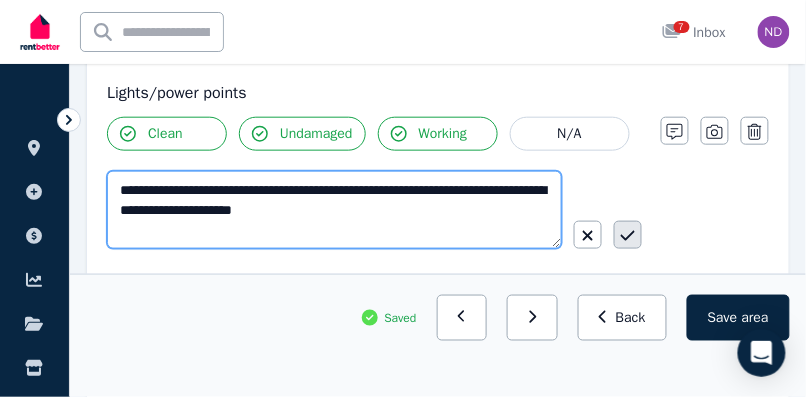 type on "**********" 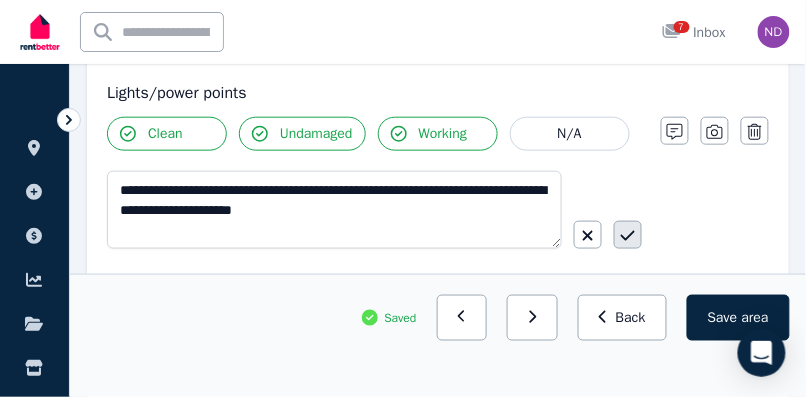 click 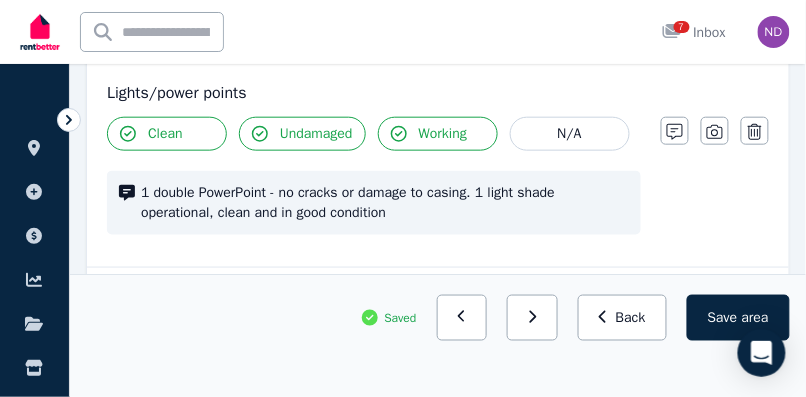 scroll, scrollTop: 1468, scrollLeft: 0, axis: vertical 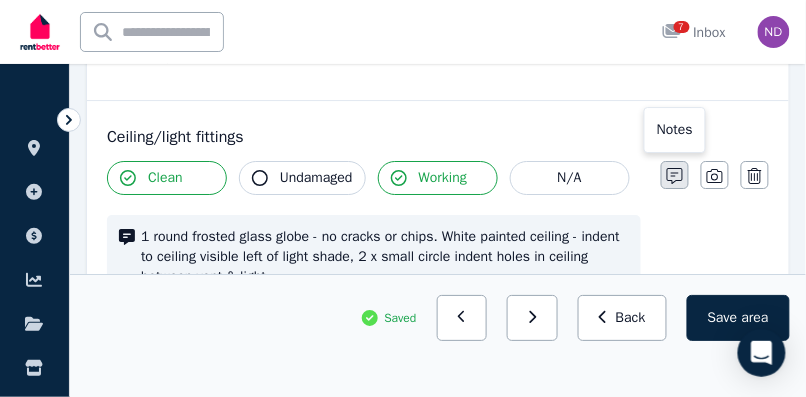 click 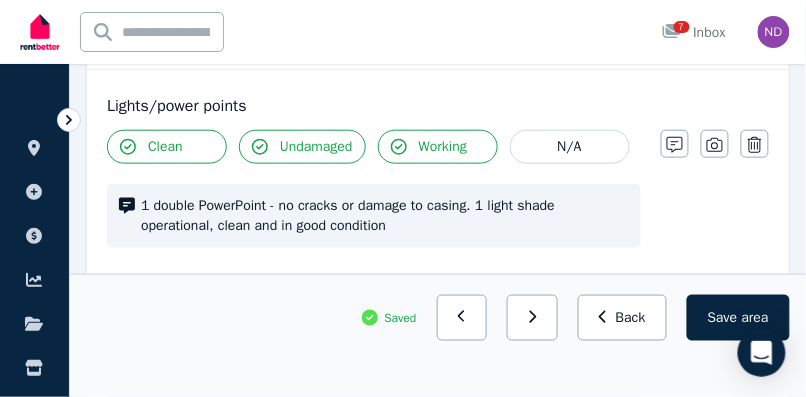 scroll, scrollTop: 1502, scrollLeft: 0, axis: vertical 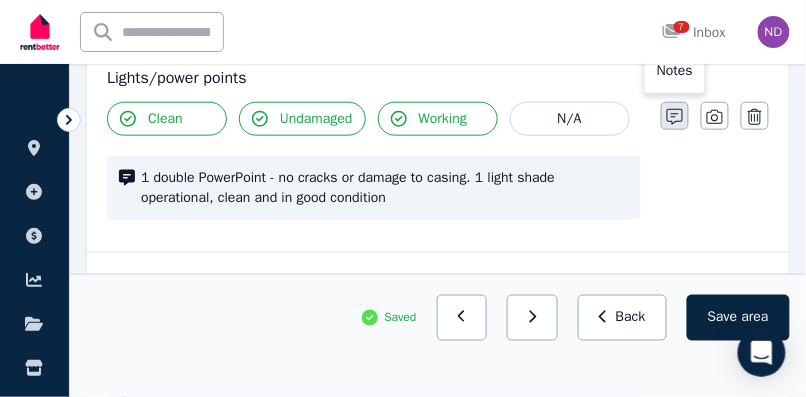 click 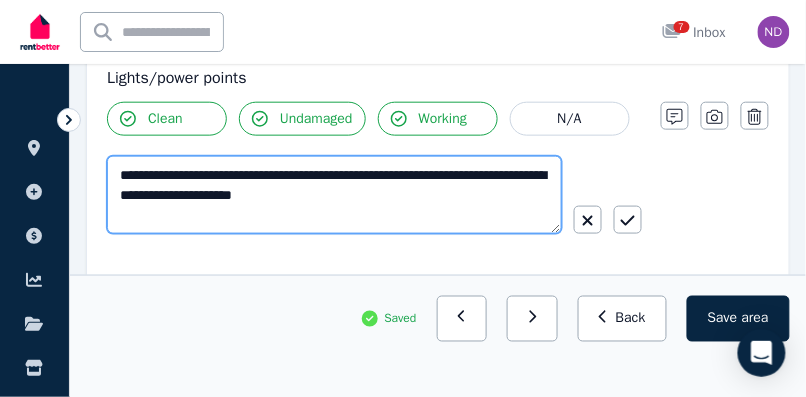 click on "**********" at bounding box center (334, 195) 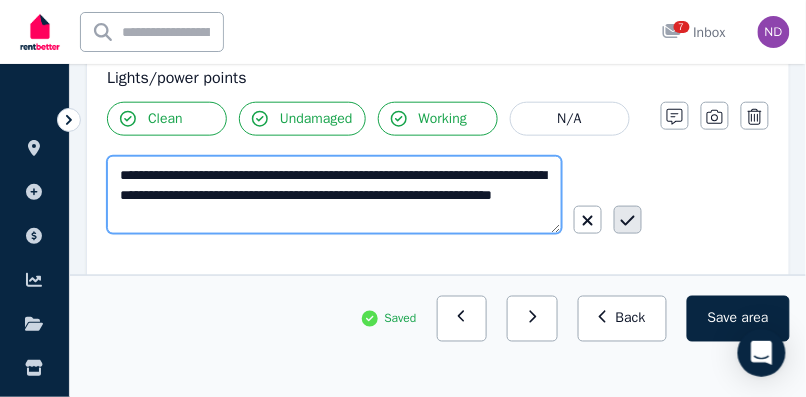 type on "**********" 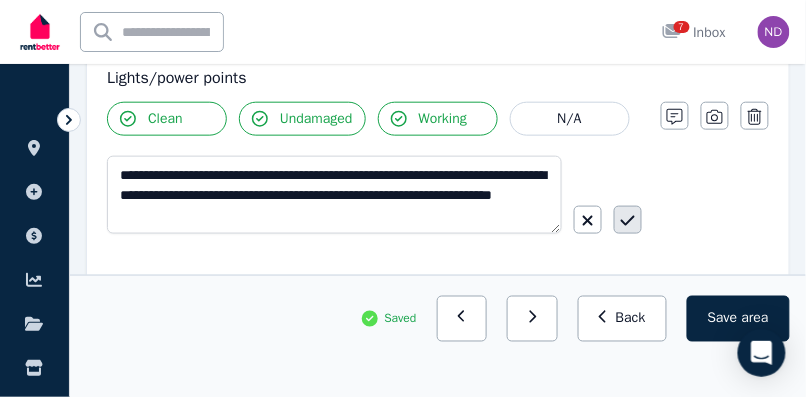 click 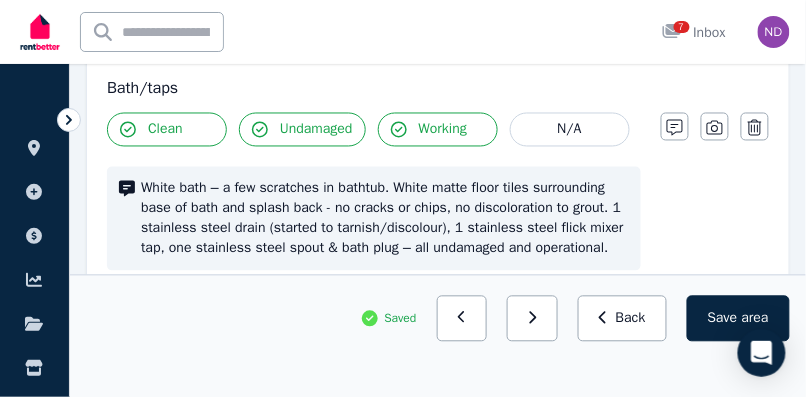 scroll, scrollTop: 1727, scrollLeft: 0, axis: vertical 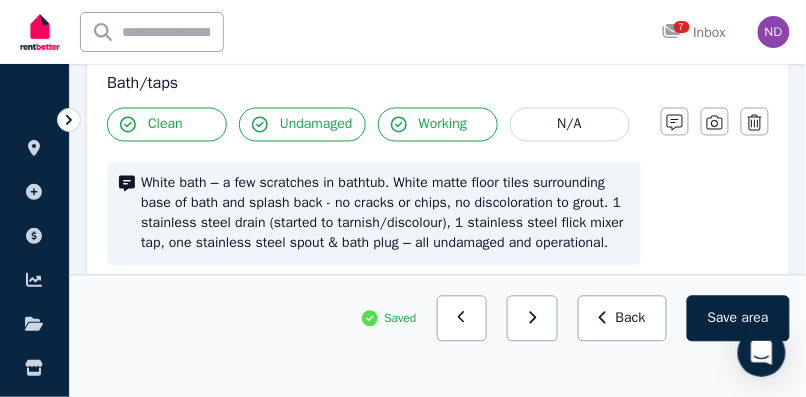 click on "Undamaged" at bounding box center (316, 125) 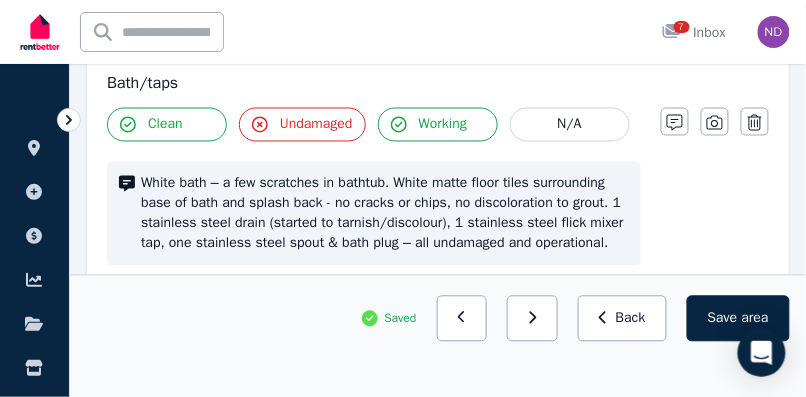 click on "Undamaged" at bounding box center (316, 125) 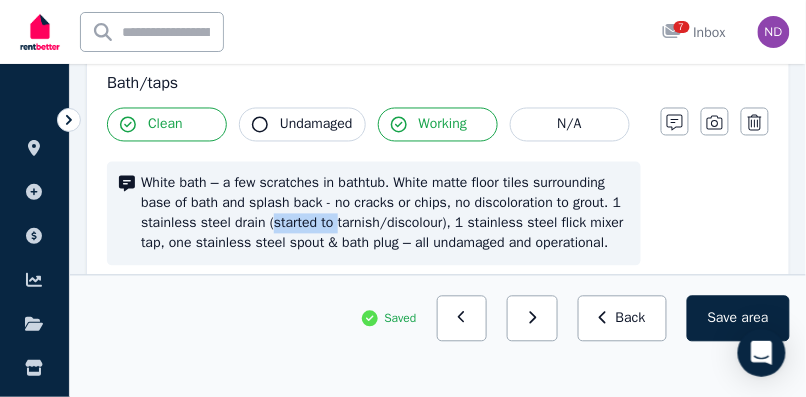 drag, startPoint x: 331, startPoint y: 221, endPoint x: 271, endPoint y: 224, distance: 60.074955 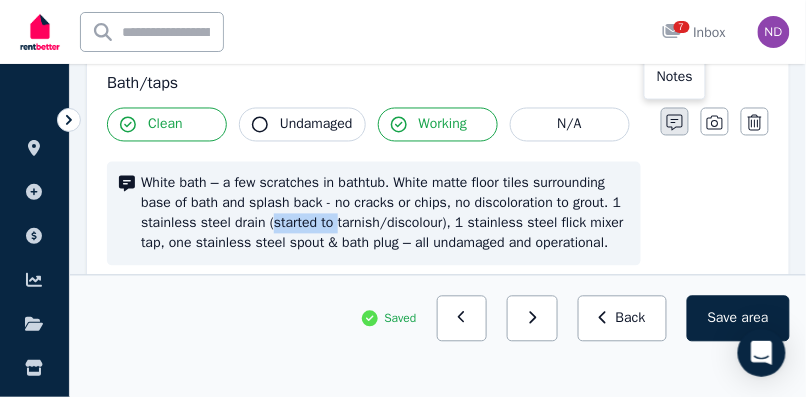 click 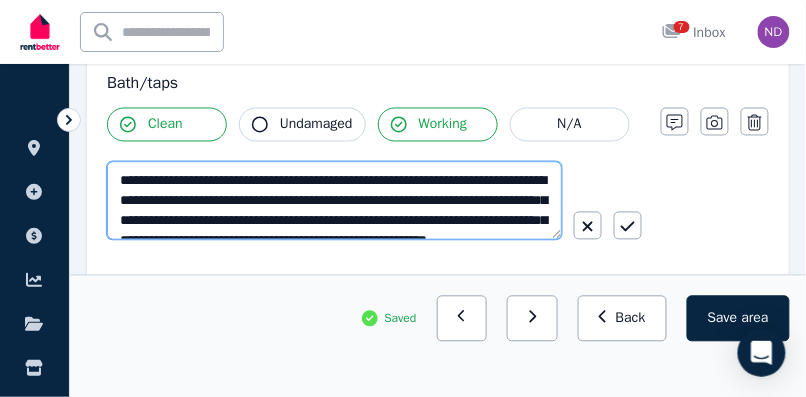 drag, startPoint x: 460, startPoint y: 221, endPoint x: 404, endPoint y: 220, distance: 56.008926 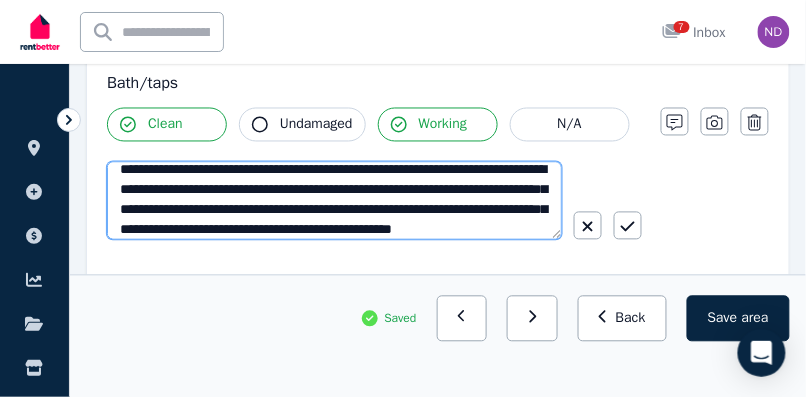 scroll, scrollTop: 31, scrollLeft: 0, axis: vertical 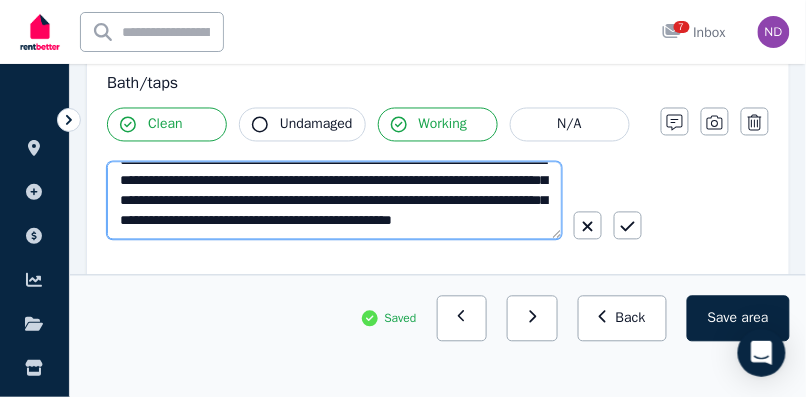 click on "**********" at bounding box center [334, 201] 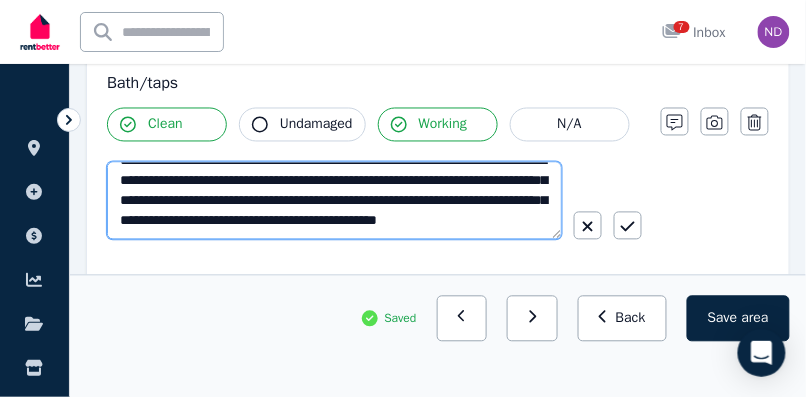 click on "**********" at bounding box center (334, 201) 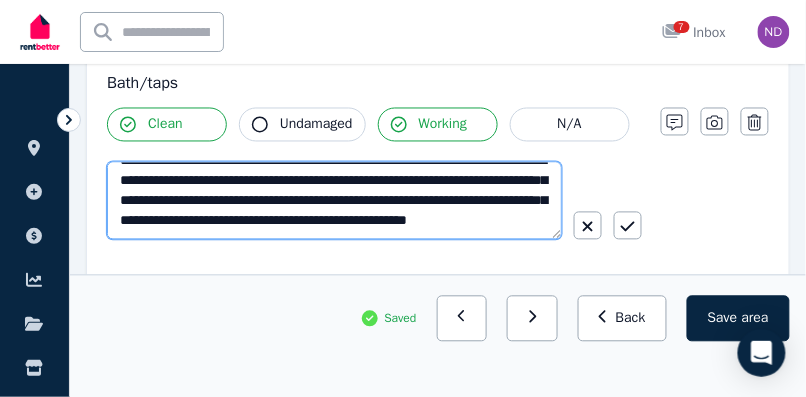 scroll, scrollTop: 40, scrollLeft: 0, axis: vertical 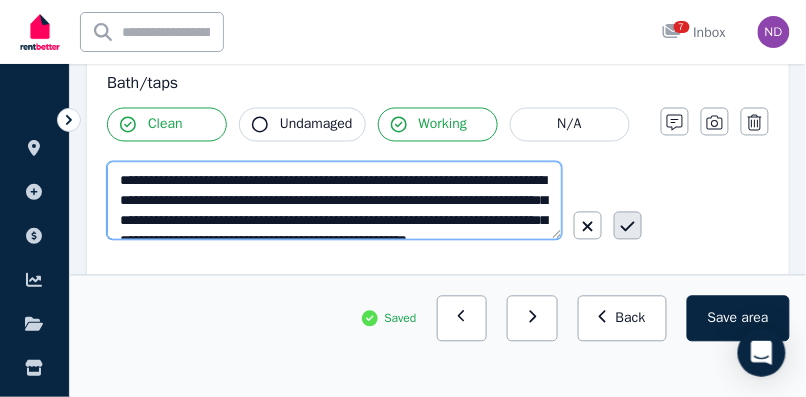 type on "**********" 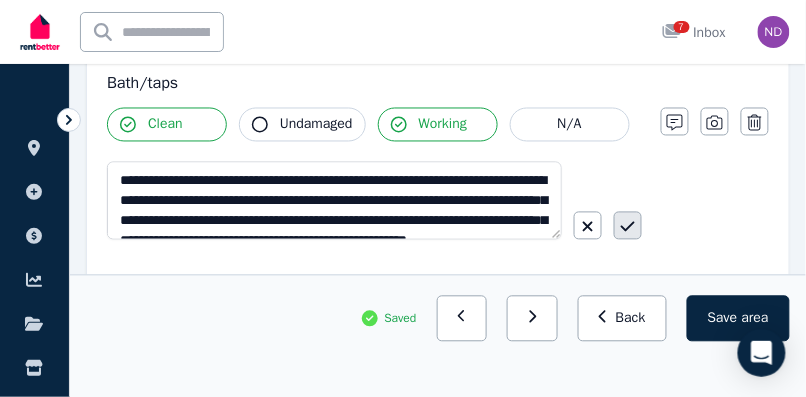 click 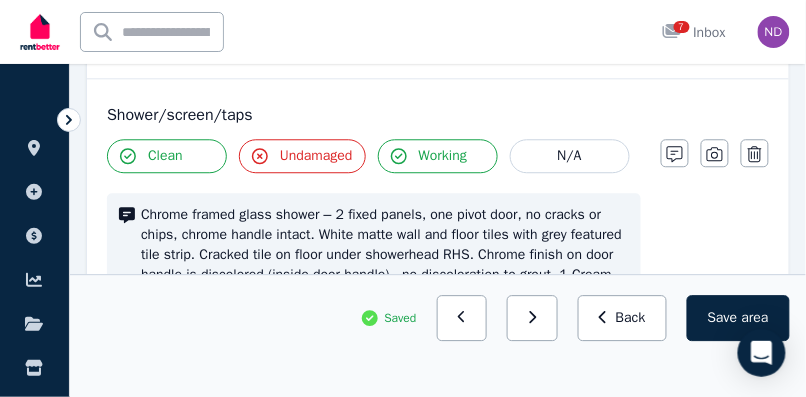 scroll, scrollTop: 1952, scrollLeft: 0, axis: vertical 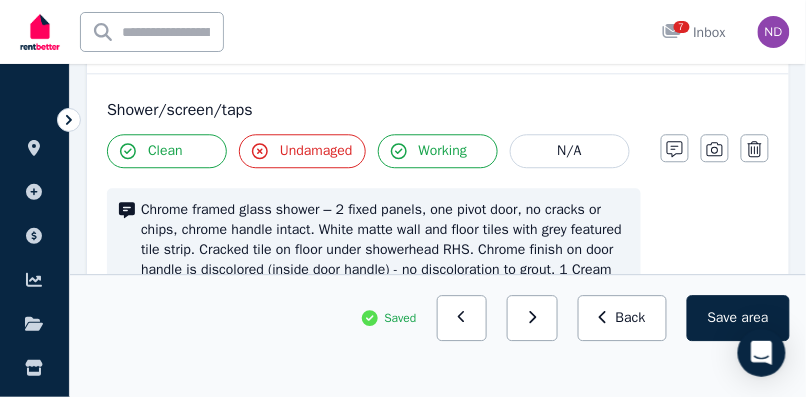 click on "Undamaged" at bounding box center [316, 151] 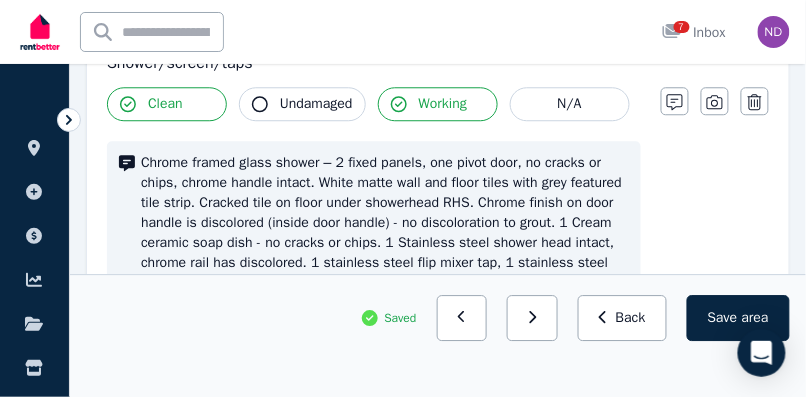 scroll, scrollTop: 2004, scrollLeft: 0, axis: vertical 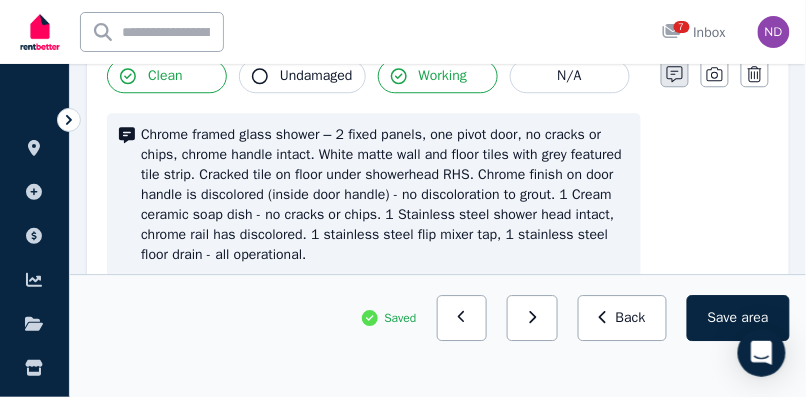 click 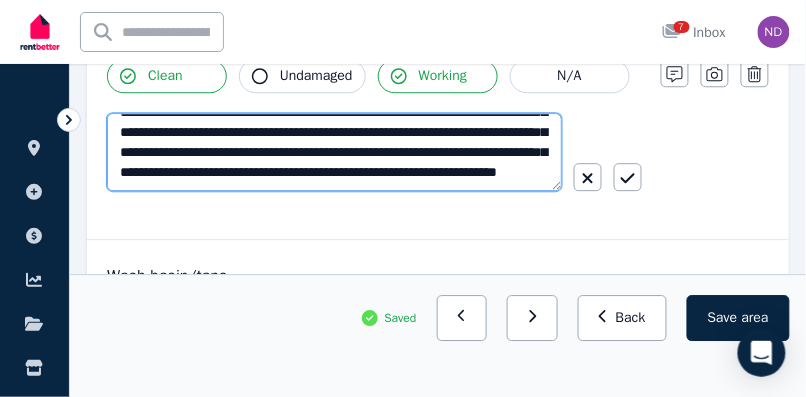 scroll, scrollTop: 86, scrollLeft: 0, axis: vertical 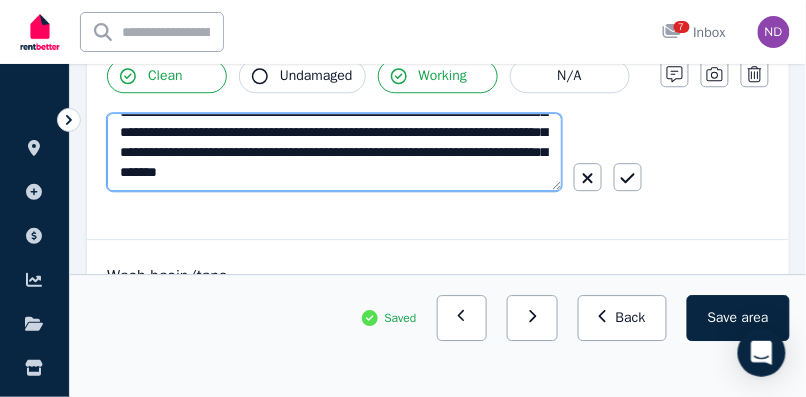 click on "**********" at bounding box center [334, 152] 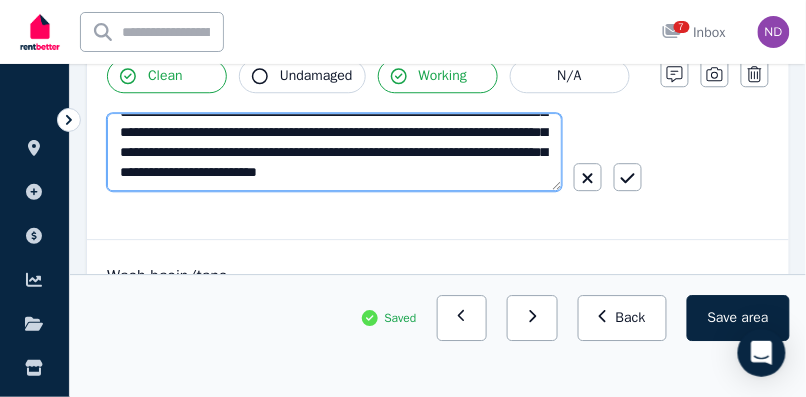 scroll, scrollTop: 111, scrollLeft: 0, axis: vertical 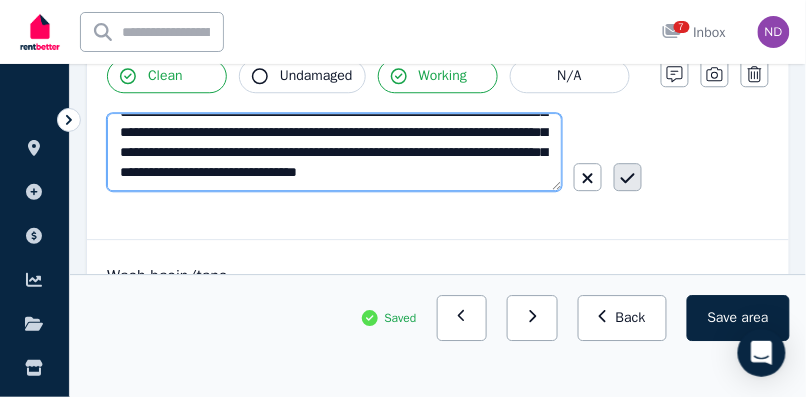 type on "**********" 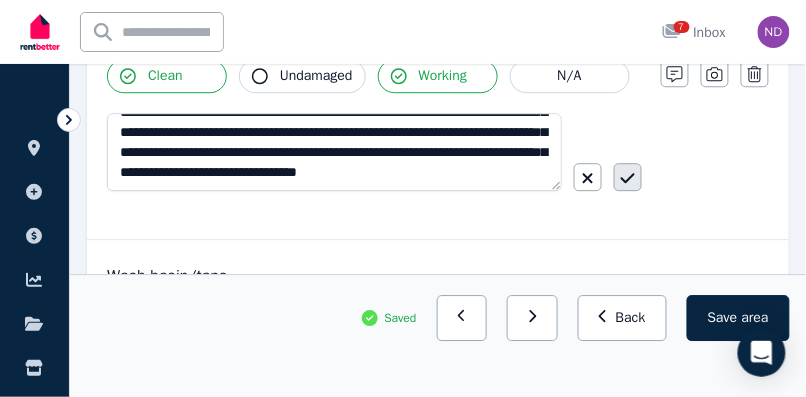 click at bounding box center [628, 177] 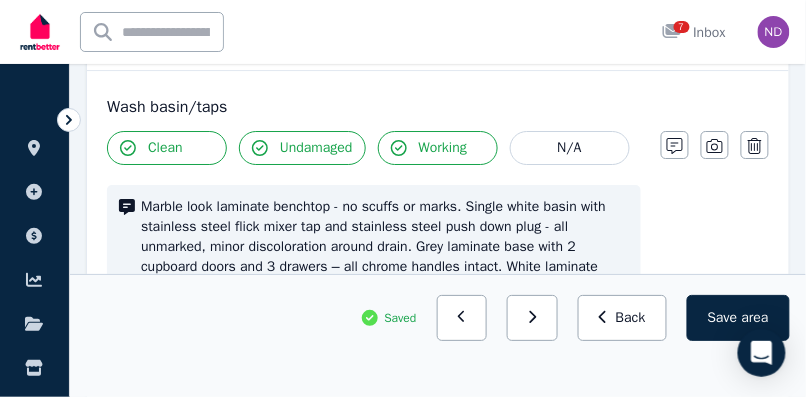 scroll, scrollTop: 2271, scrollLeft: 0, axis: vertical 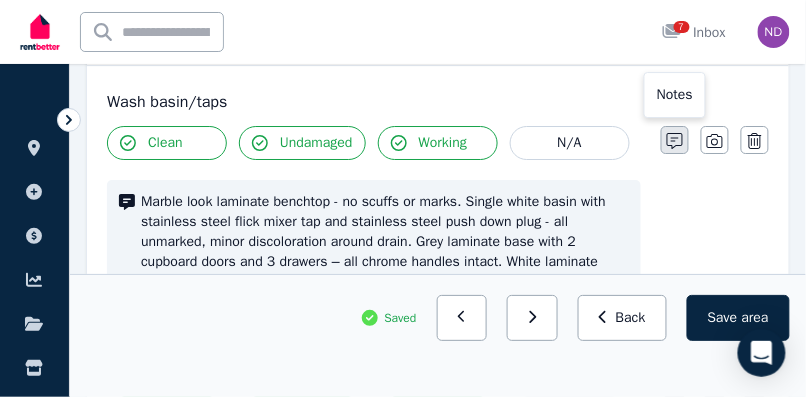 click 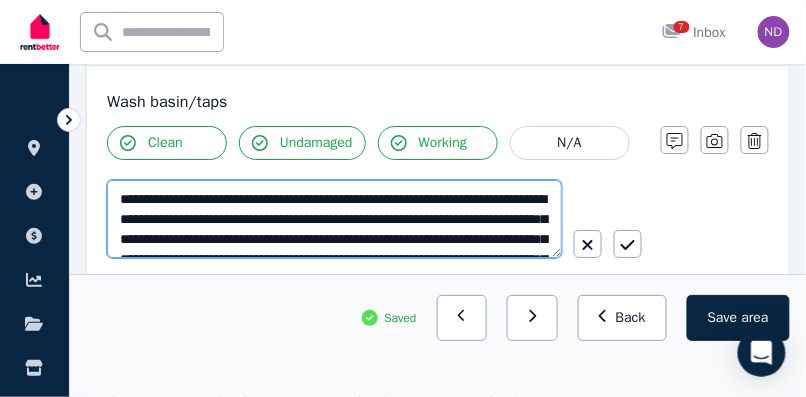 click on "**********" at bounding box center [334, 219] 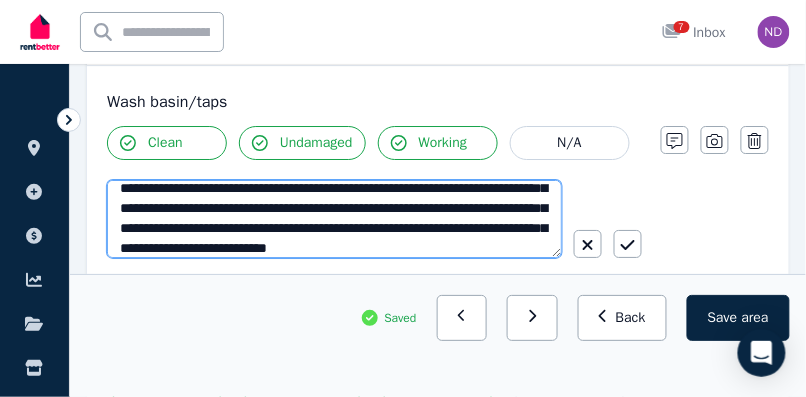 scroll, scrollTop: 51, scrollLeft: 0, axis: vertical 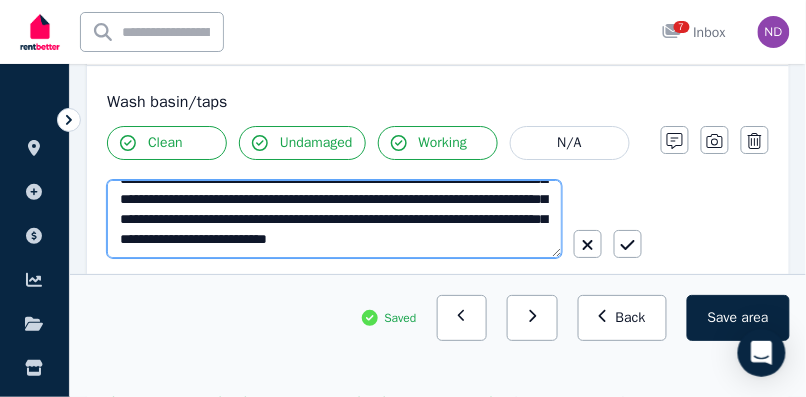 click on "**********" at bounding box center [334, 219] 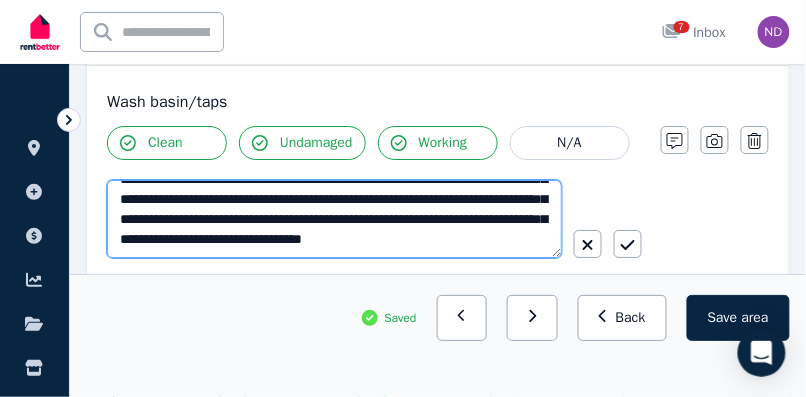 click on "**********" at bounding box center (334, 219) 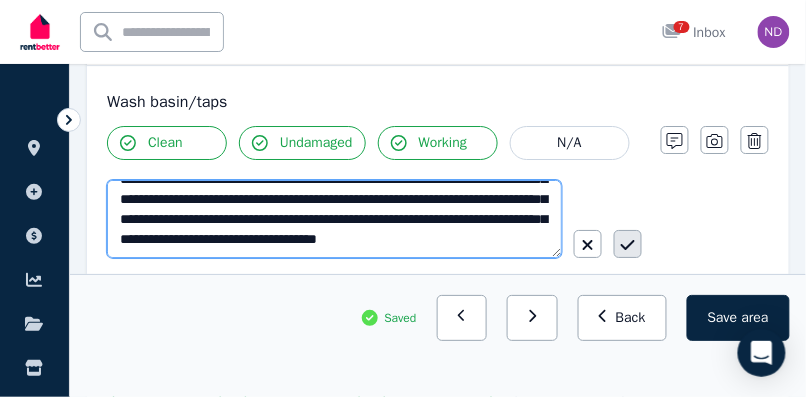 type on "**********" 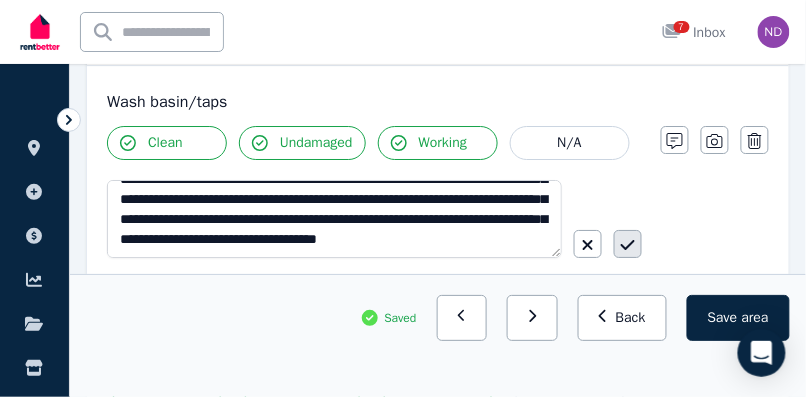 click at bounding box center [628, 244] 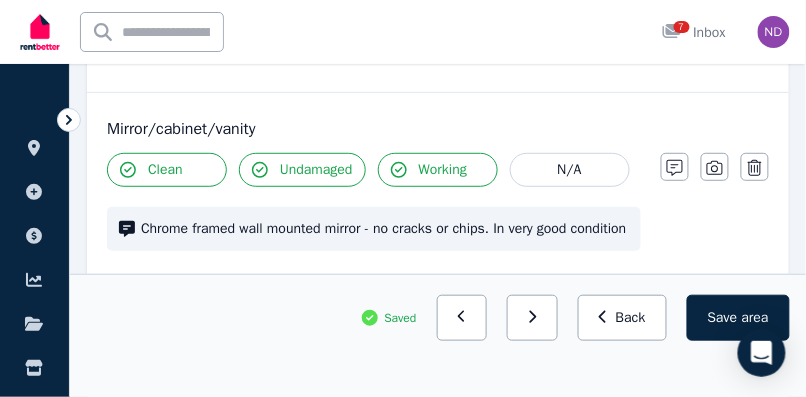 scroll, scrollTop: 2520, scrollLeft: 0, axis: vertical 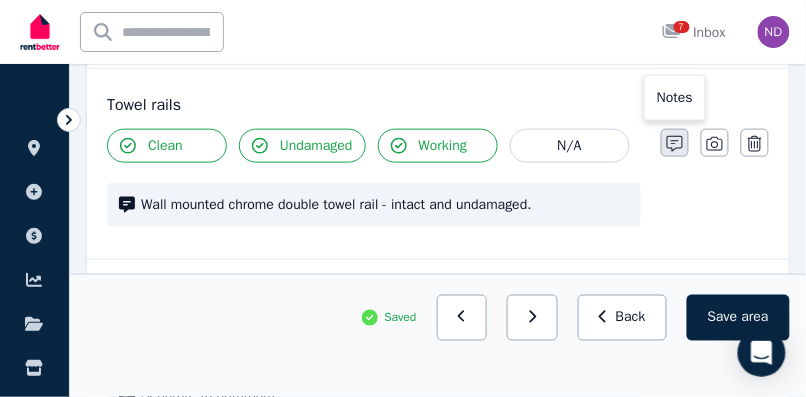 click 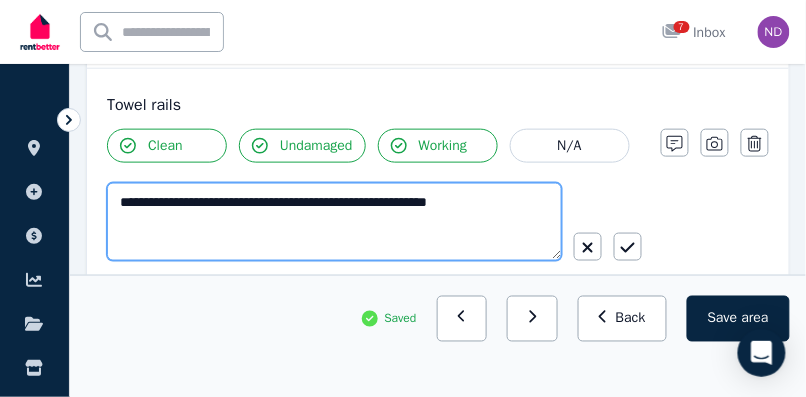 click on "**********" at bounding box center (334, 222) 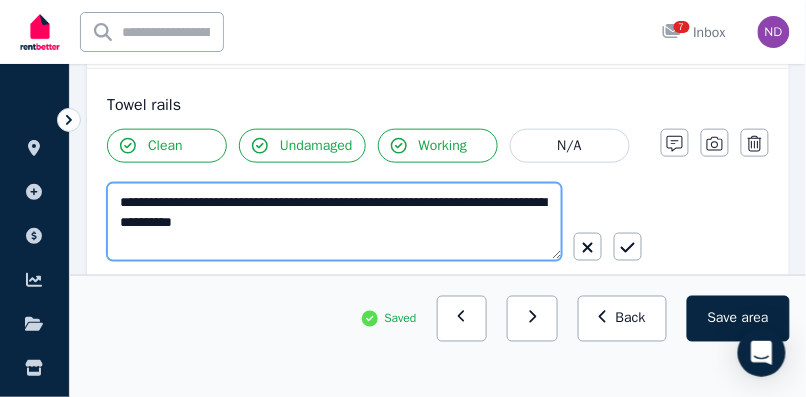 type on "**********" 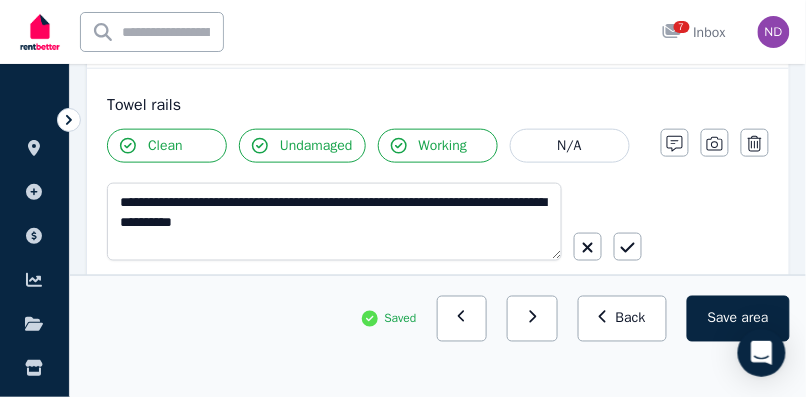 click on "Undamaged" at bounding box center [316, 146] 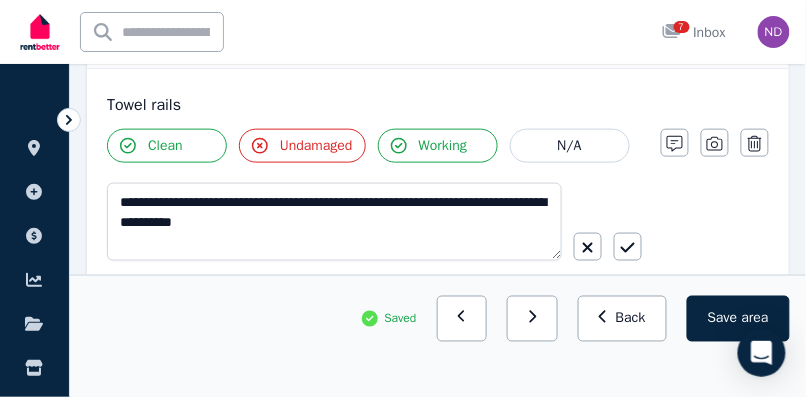 click on "Undamaged" at bounding box center (316, 146) 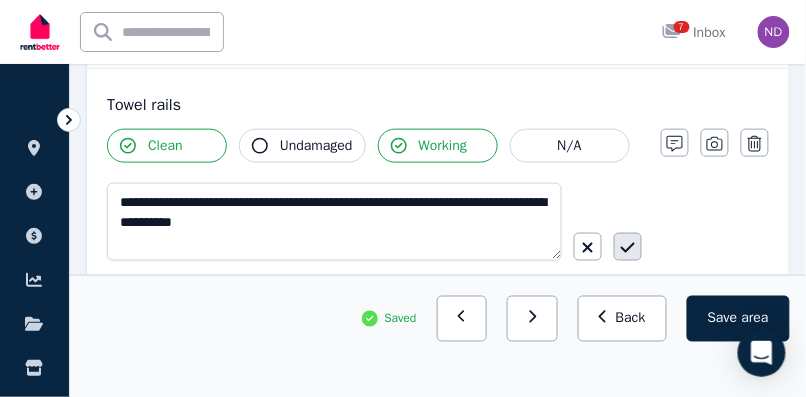 click 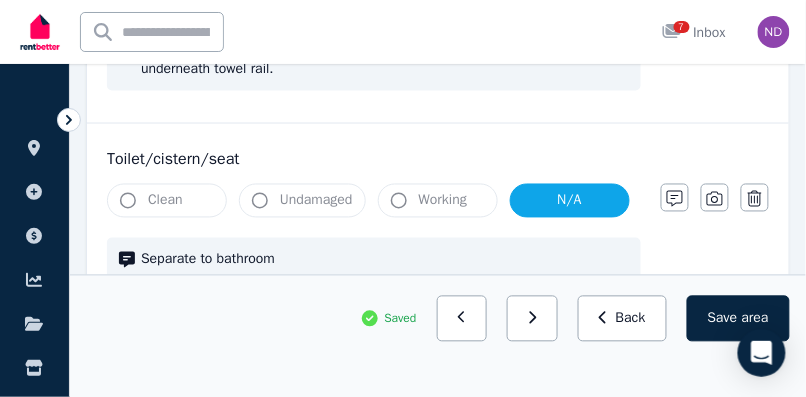 scroll, scrollTop: 2909, scrollLeft: 0, axis: vertical 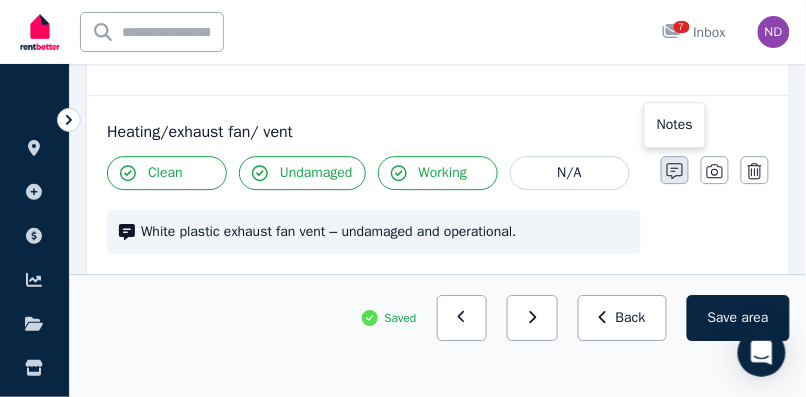 click 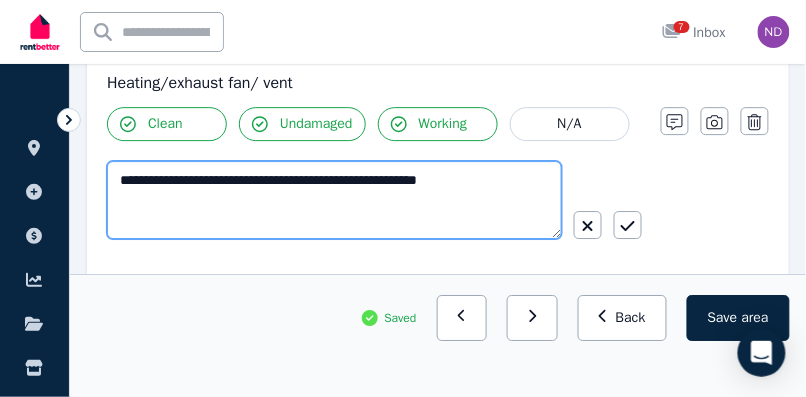 click on "**********" at bounding box center (334, 200) 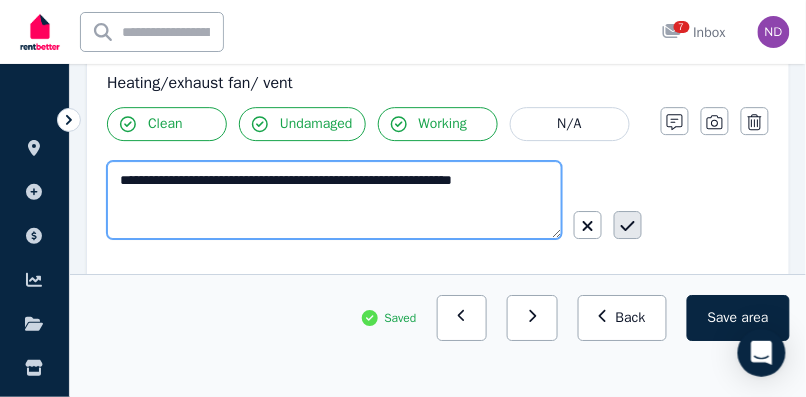 type on "**********" 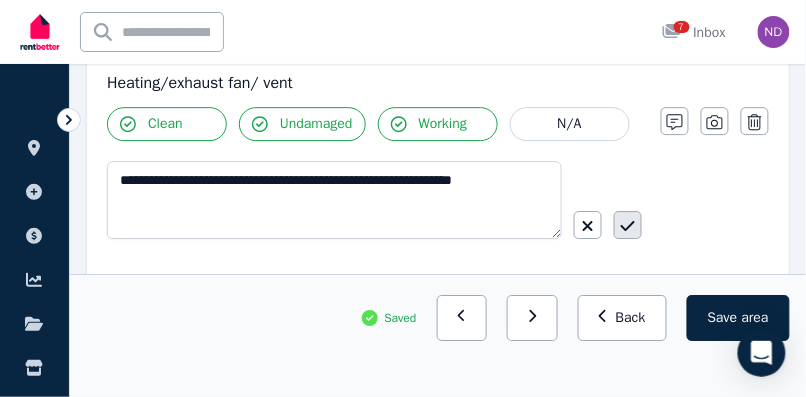 click 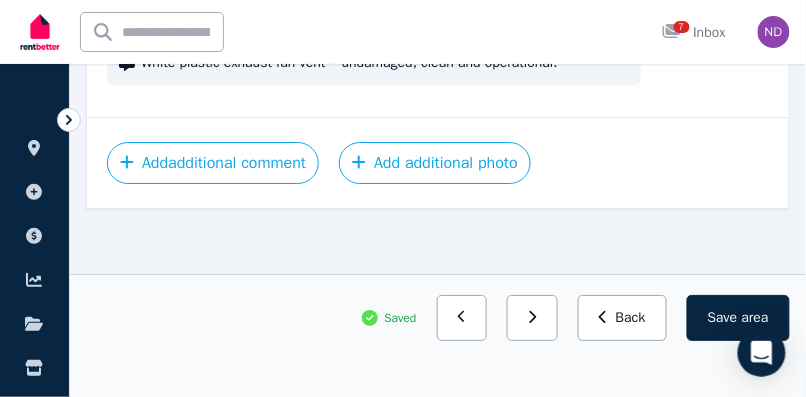 scroll, scrollTop: 3485, scrollLeft: 0, axis: vertical 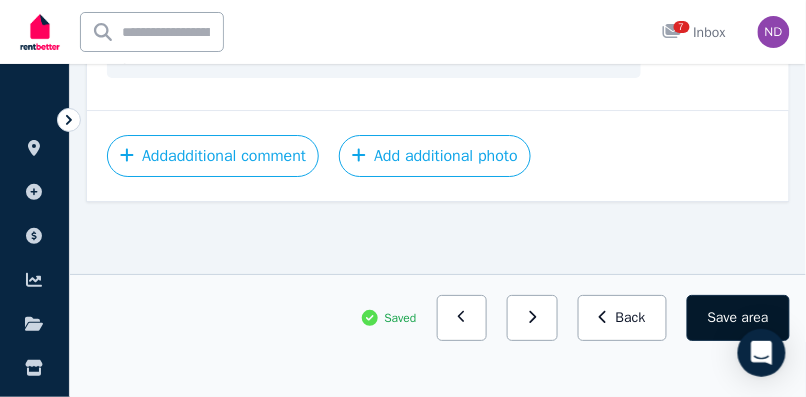 click on "Save   area" at bounding box center [738, 318] 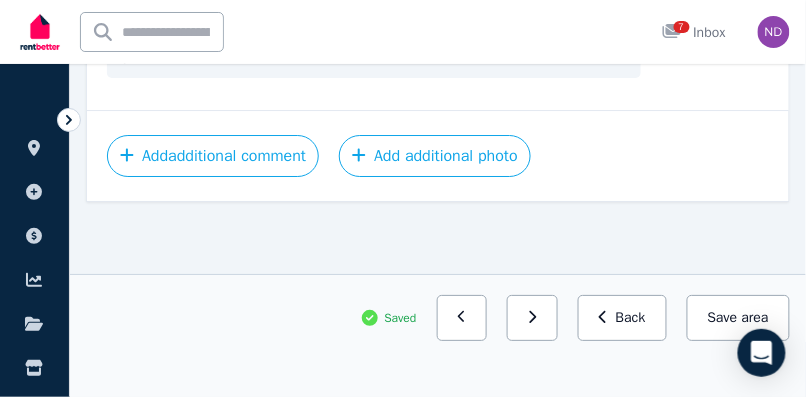 scroll, scrollTop: 3485, scrollLeft: 0, axis: vertical 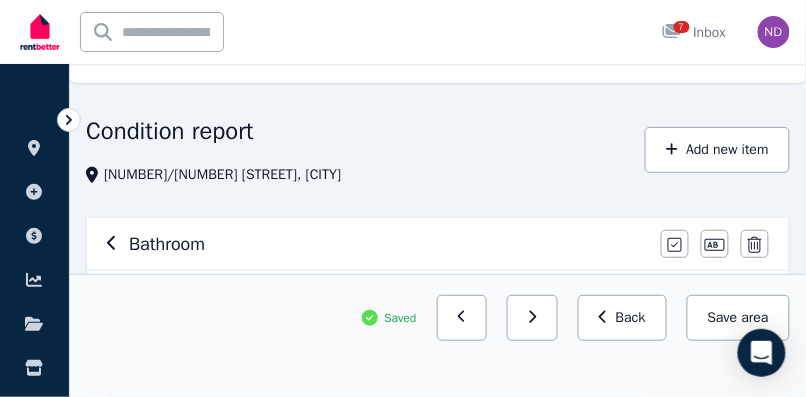click 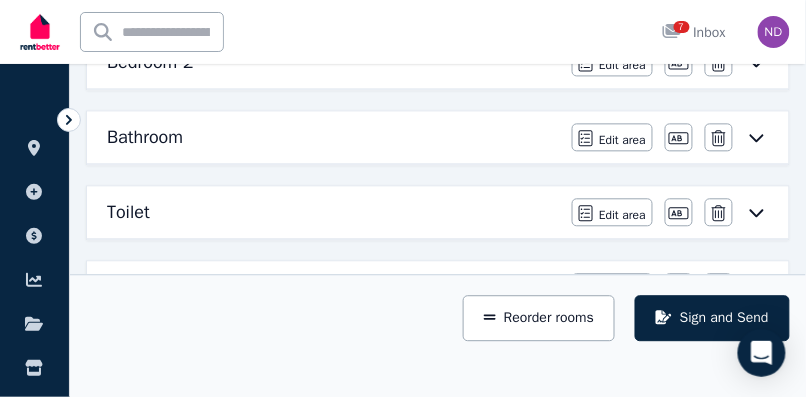 scroll, scrollTop: 642, scrollLeft: 0, axis: vertical 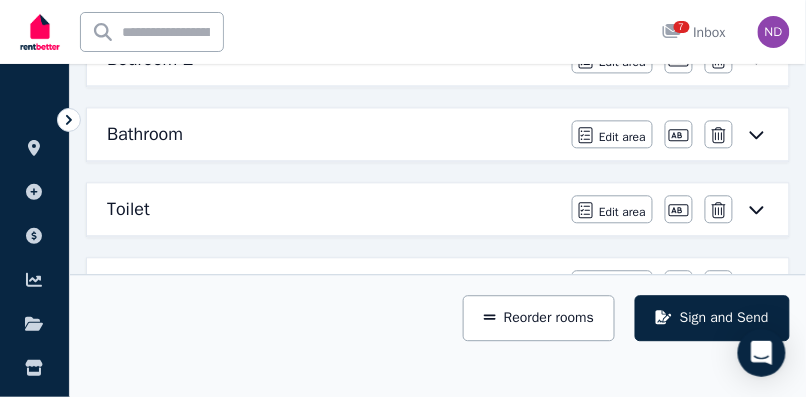 click on "Toilet" at bounding box center [128, 209] 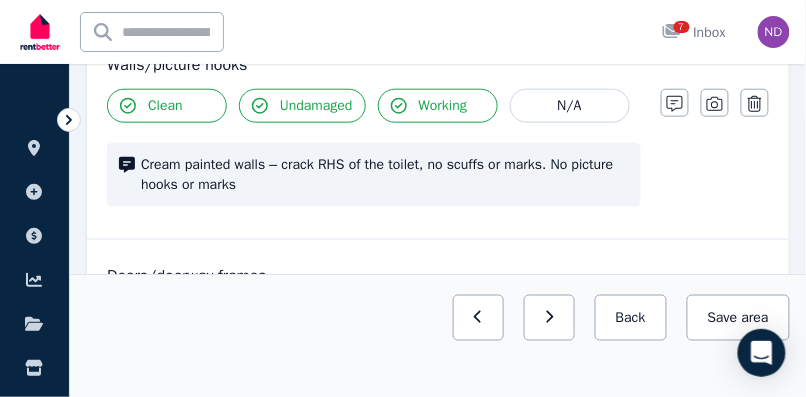 scroll, scrollTop: 276, scrollLeft: 0, axis: vertical 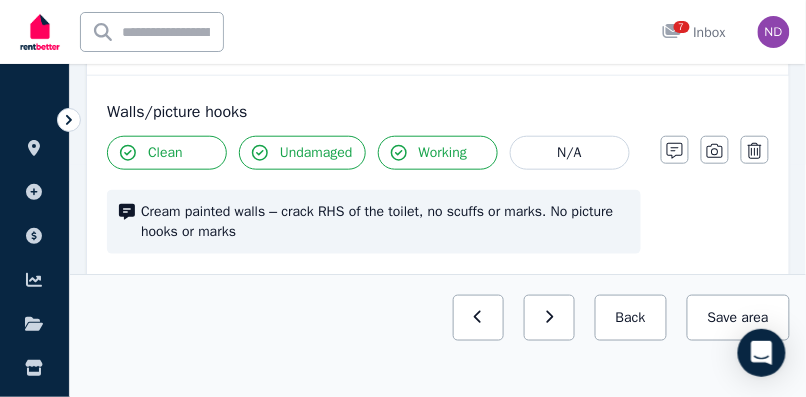 click on "Undamaged" at bounding box center (316, 153) 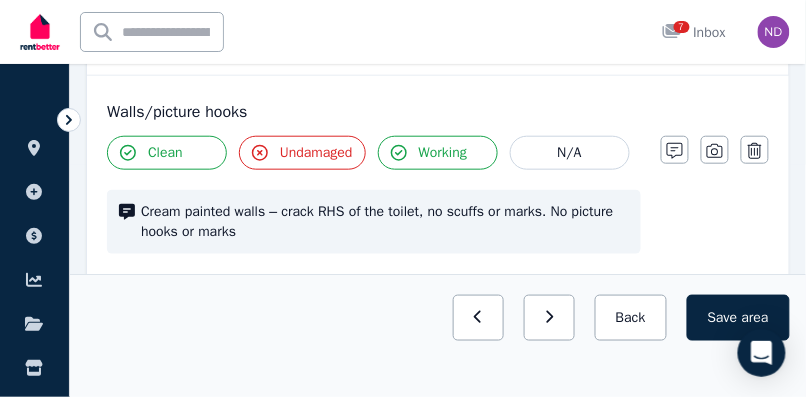 click on "Undamaged" at bounding box center (316, 153) 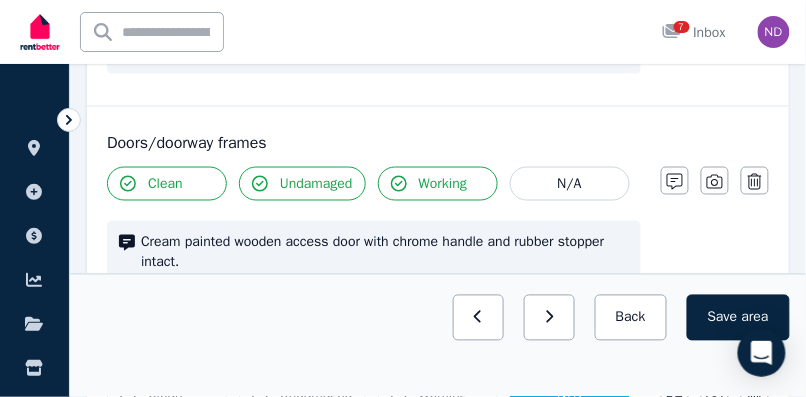 scroll, scrollTop: 418, scrollLeft: 0, axis: vertical 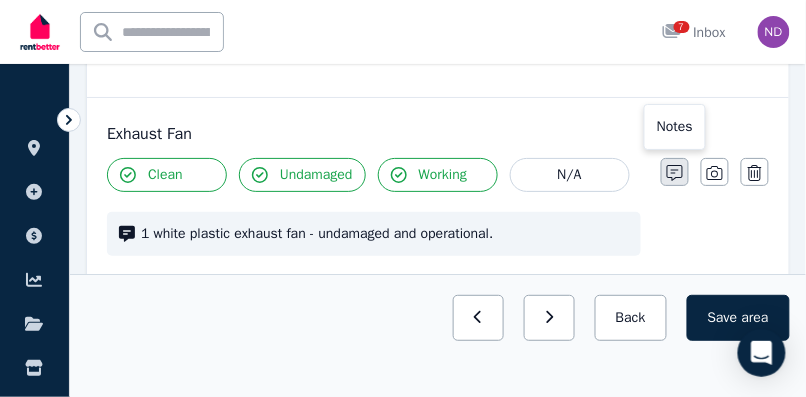 click 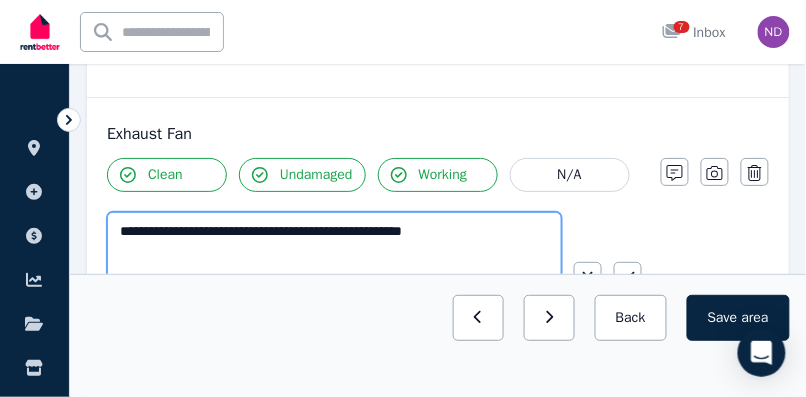 click on "**********" at bounding box center [334, 251] 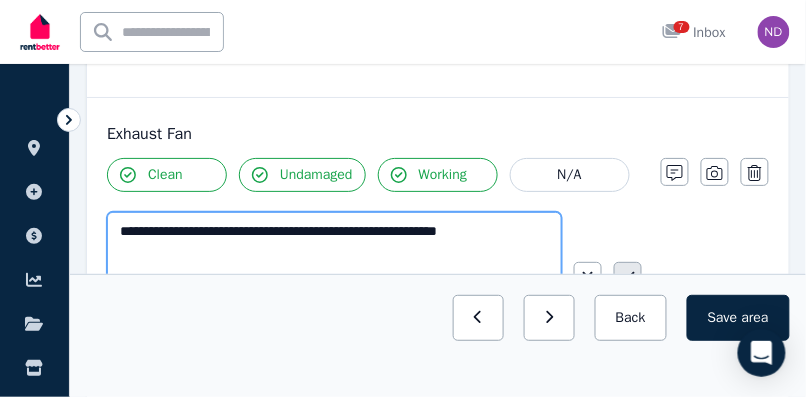 type on "**********" 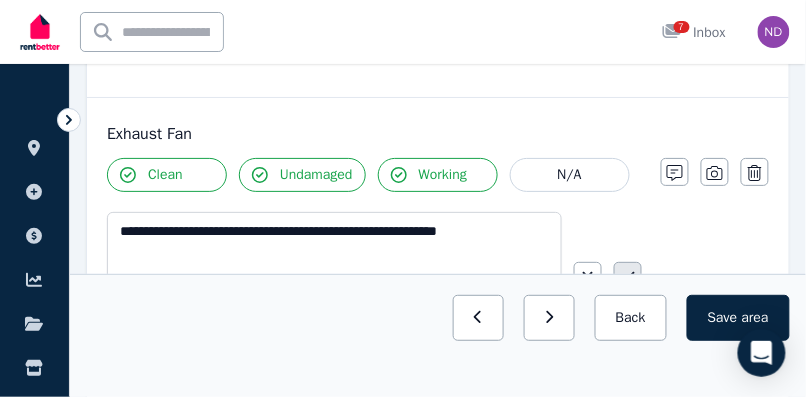 click 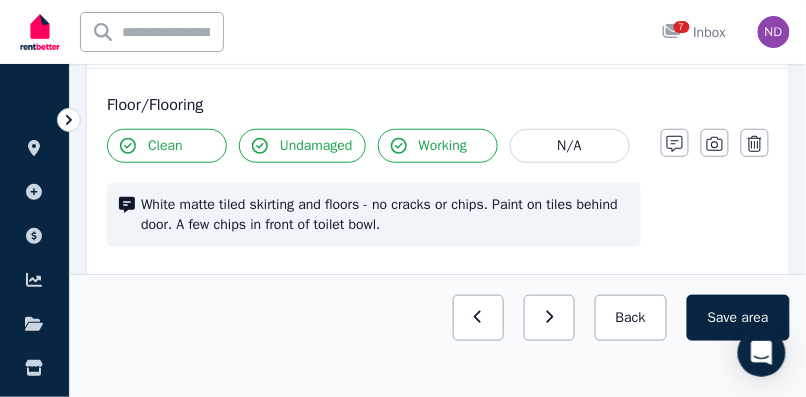 scroll, scrollTop: 1390, scrollLeft: 0, axis: vertical 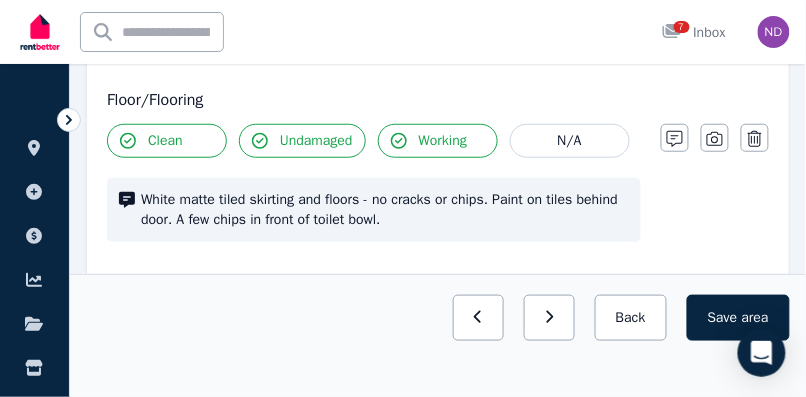 click on "Undamaged" at bounding box center (316, 141) 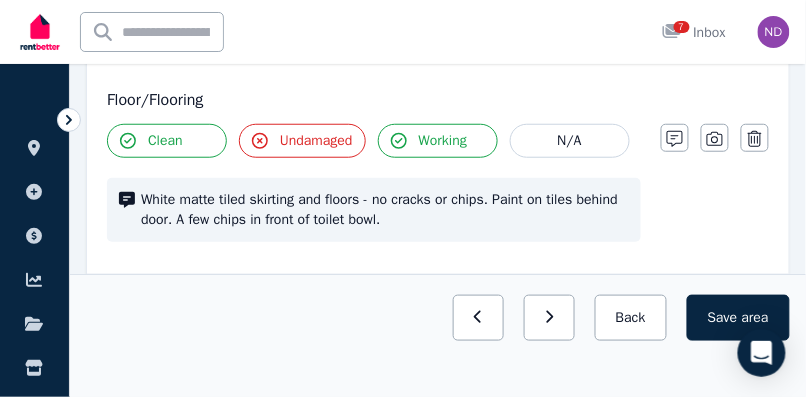 click on "Undamaged" at bounding box center [316, 141] 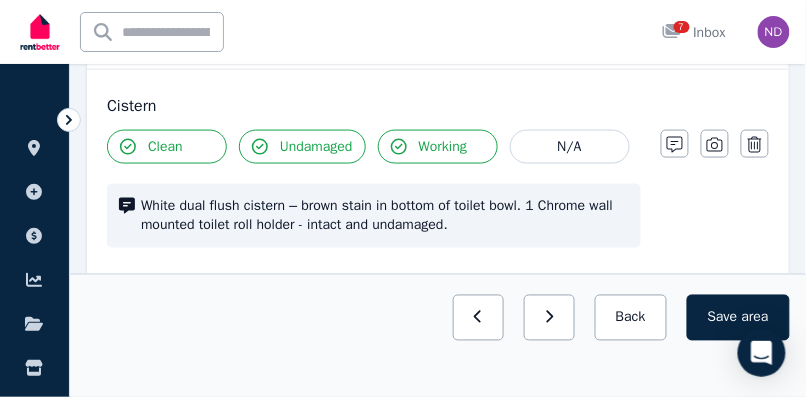 scroll, scrollTop: 1610, scrollLeft: 0, axis: vertical 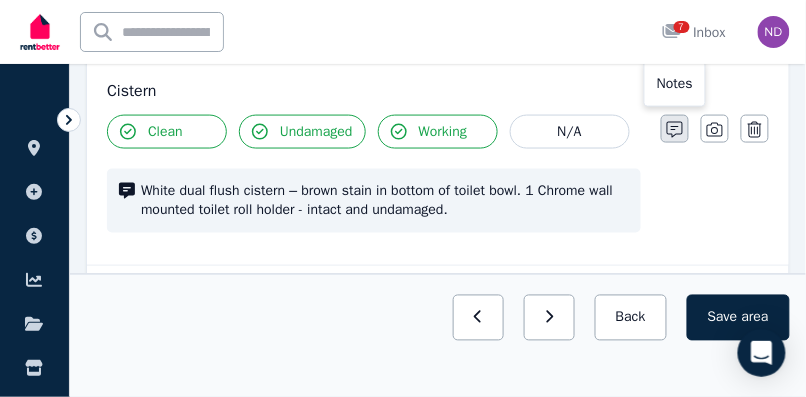 click 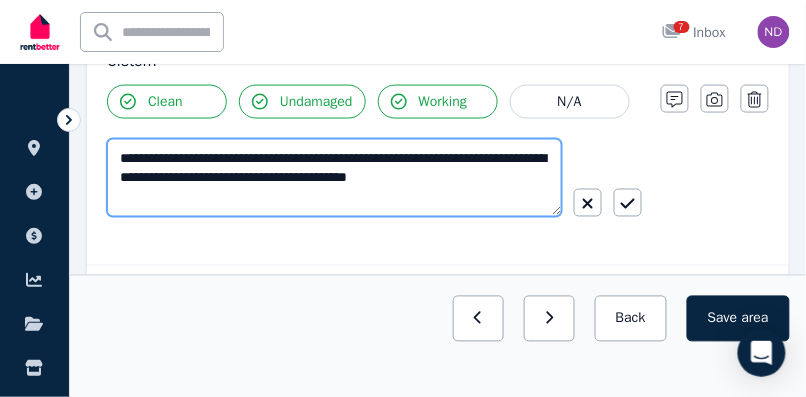 click on "**********" at bounding box center [334, 178] 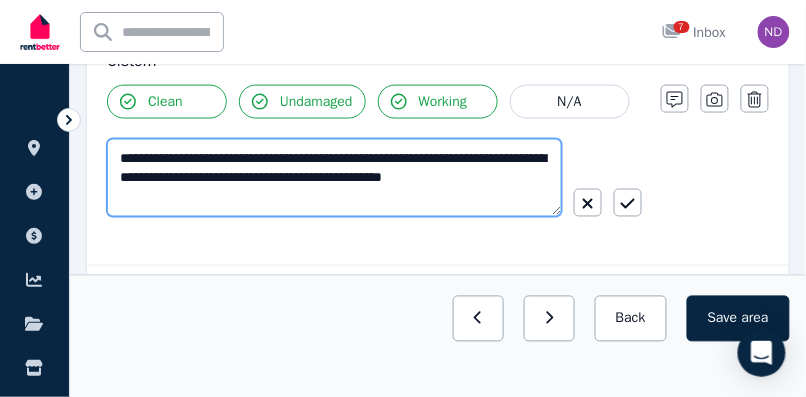 click on "**********" at bounding box center [334, 178] 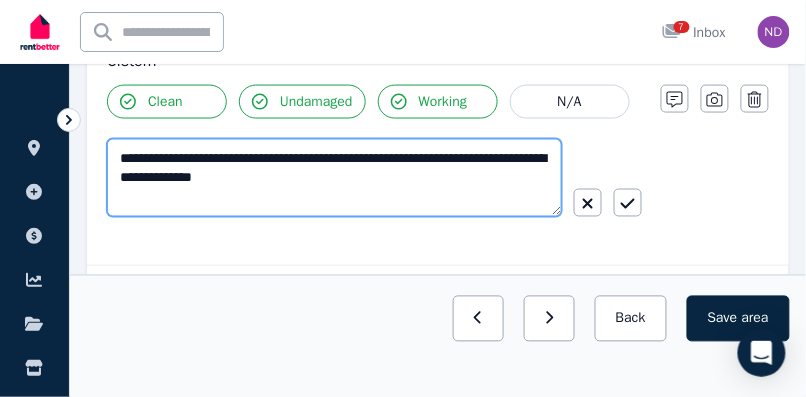 click on "**********" at bounding box center [334, 178] 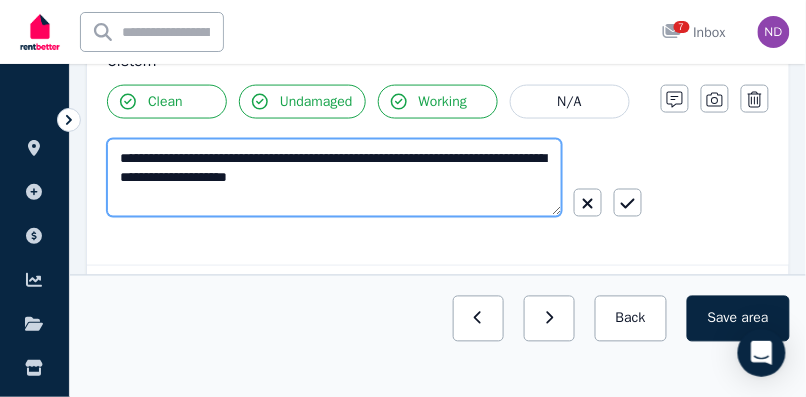 click on "**********" at bounding box center (334, 178) 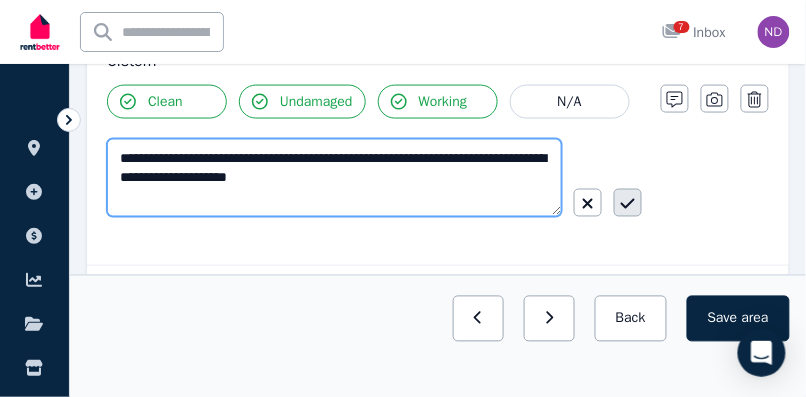 type on "**********" 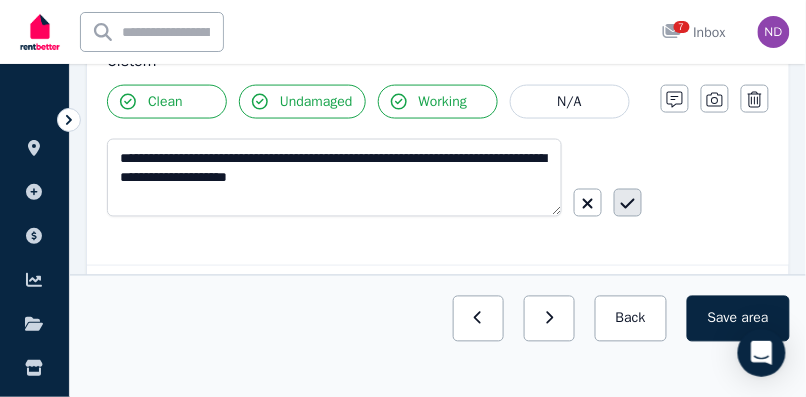 click at bounding box center (628, 203) 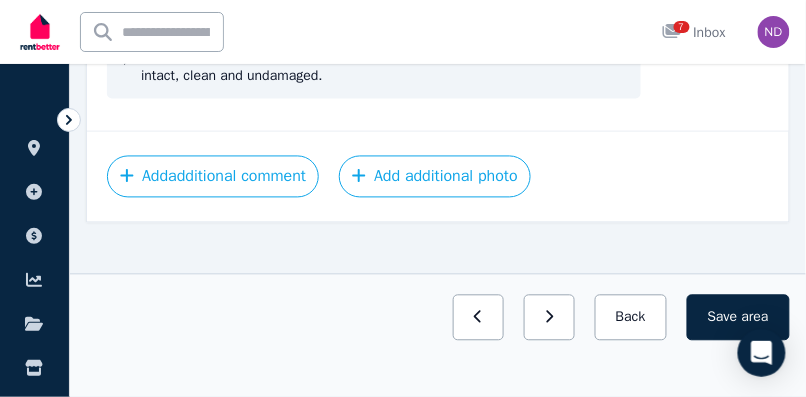 scroll, scrollTop: 1761, scrollLeft: 0, axis: vertical 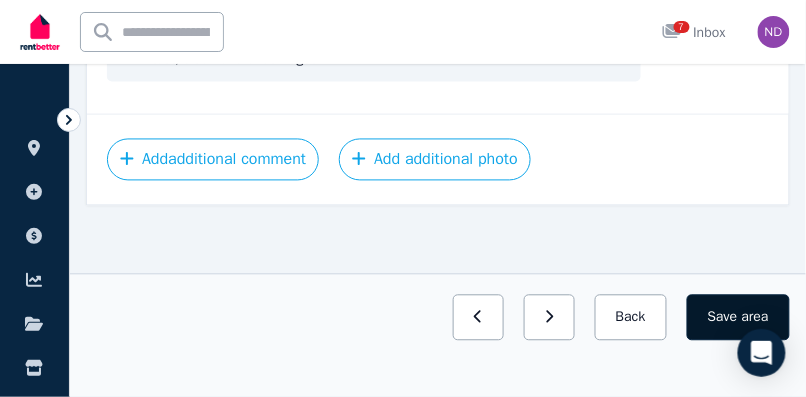 click on "Save   area" at bounding box center (738, 318) 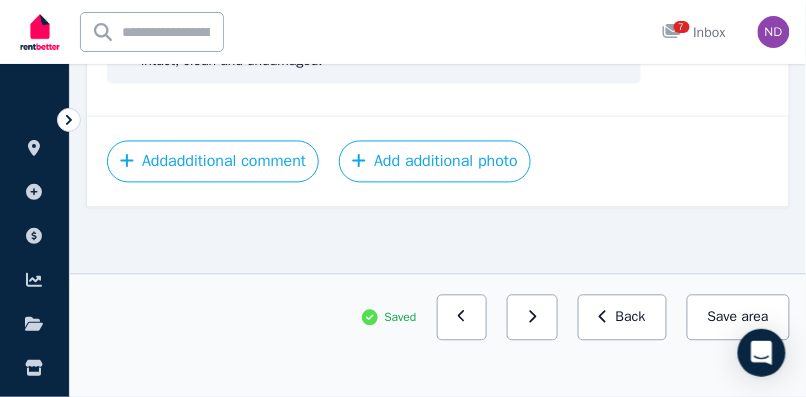 scroll, scrollTop: 1761, scrollLeft: 0, axis: vertical 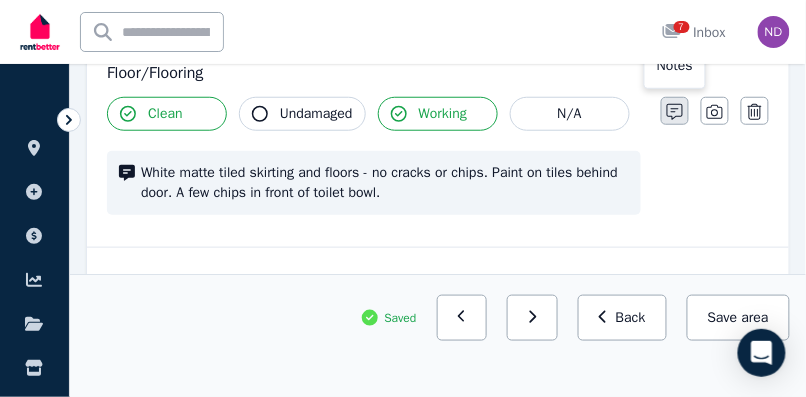 click at bounding box center (675, 111) 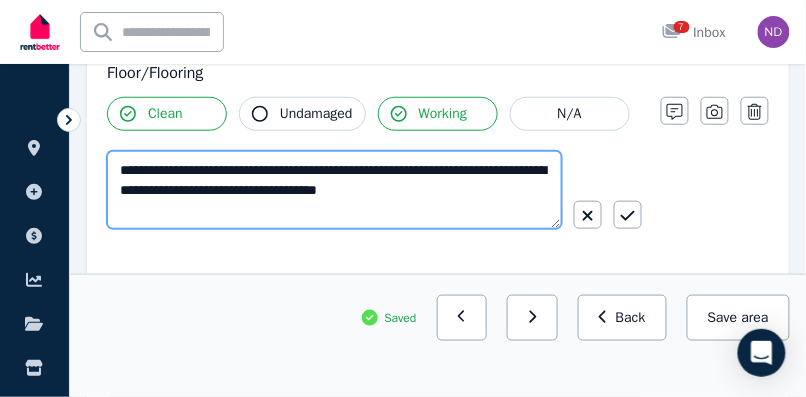 click on "**********" at bounding box center (334, 190) 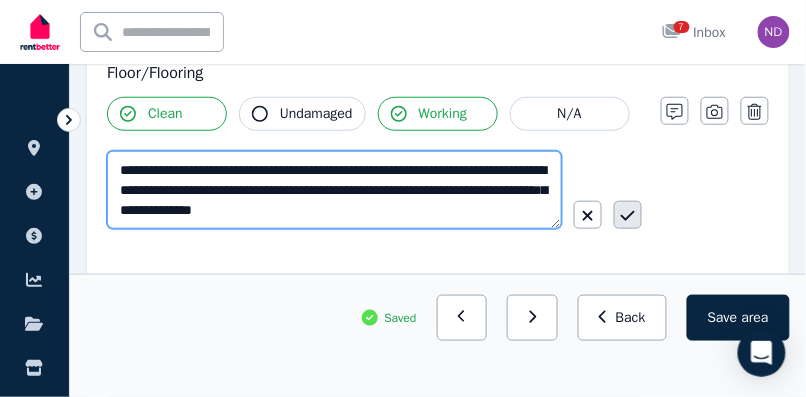type on "**********" 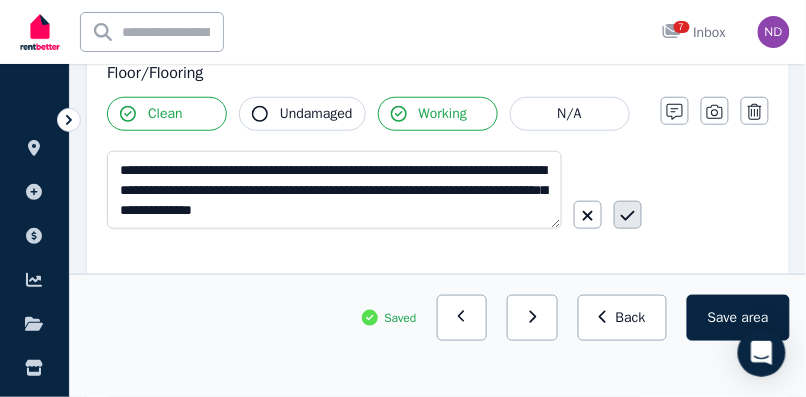 click 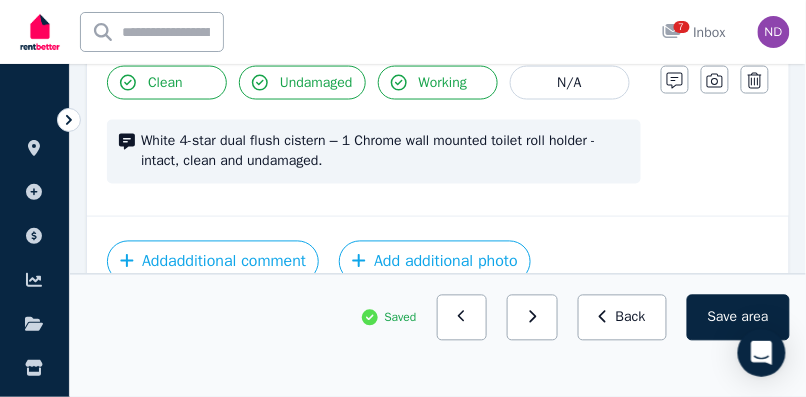 scroll, scrollTop: 1781, scrollLeft: 0, axis: vertical 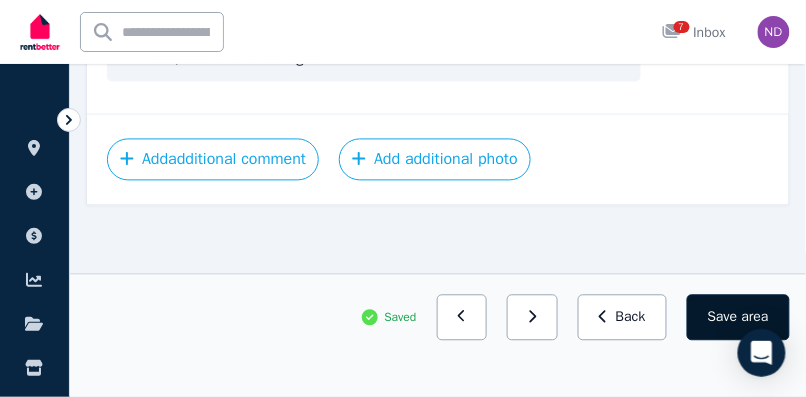 click on "Save   area" at bounding box center (738, 318) 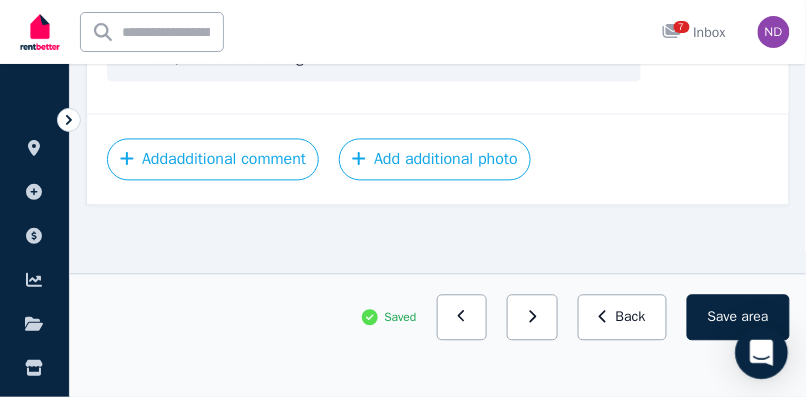 scroll, scrollTop: 1779, scrollLeft: 0, axis: vertical 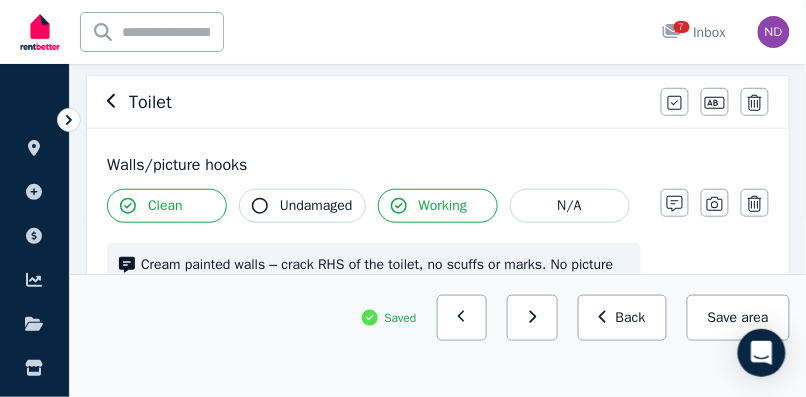 click 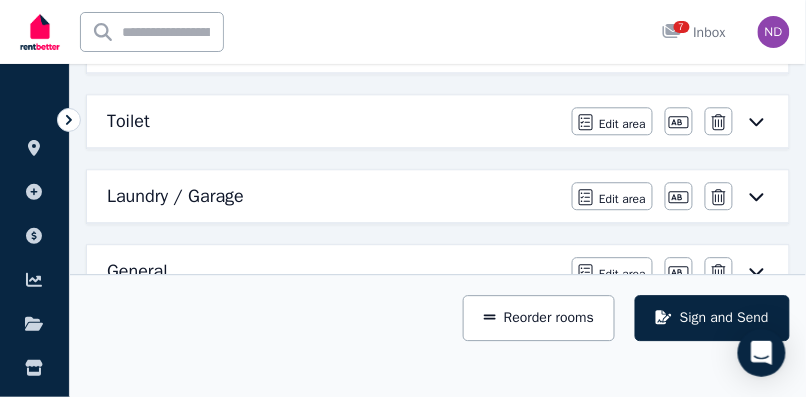 scroll, scrollTop: 739, scrollLeft: 0, axis: vertical 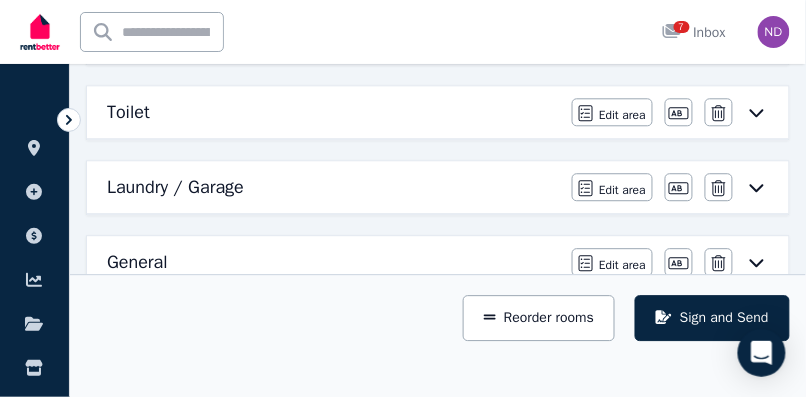 click on "Laundry / Garage" at bounding box center [175, 187] 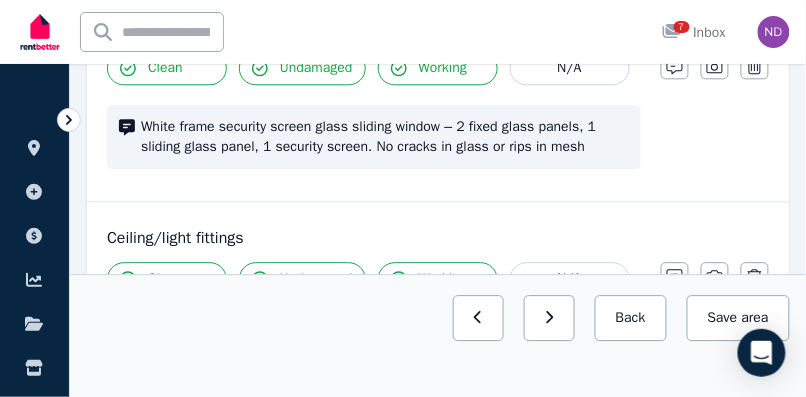 scroll, scrollTop: 620, scrollLeft: 0, axis: vertical 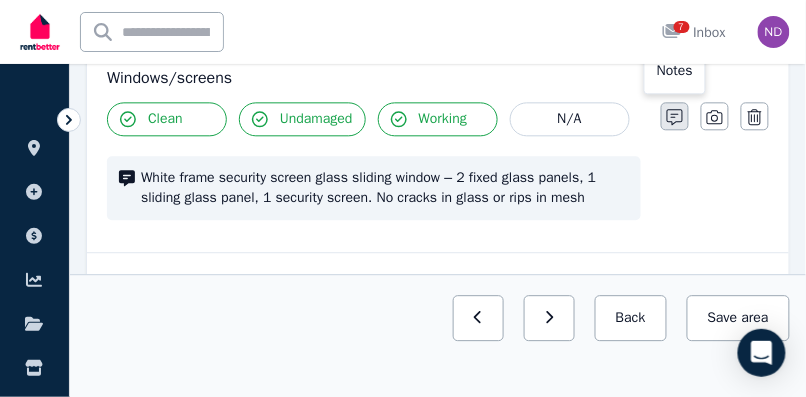 click 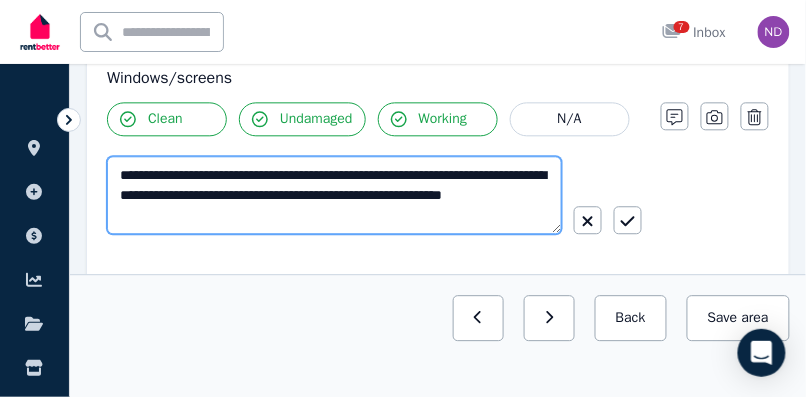 click on "**********" at bounding box center (334, 195) 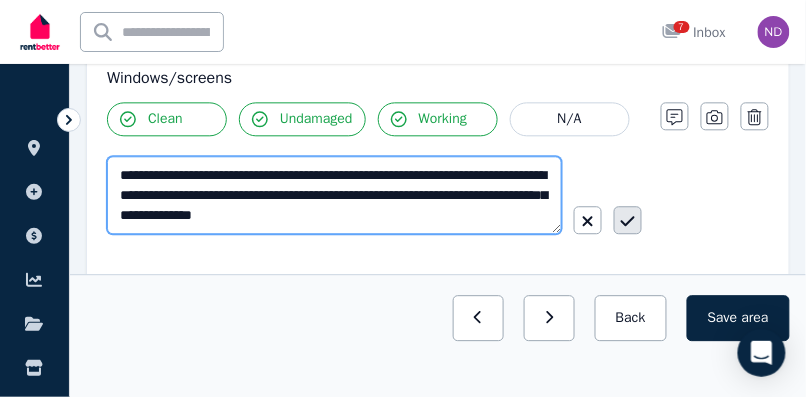 type on "**********" 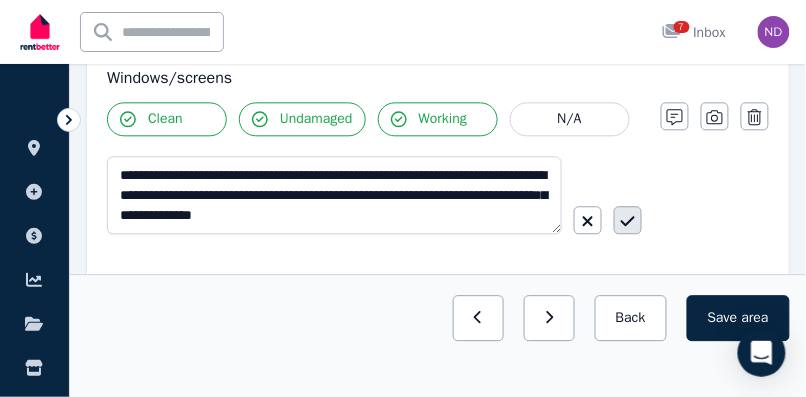click 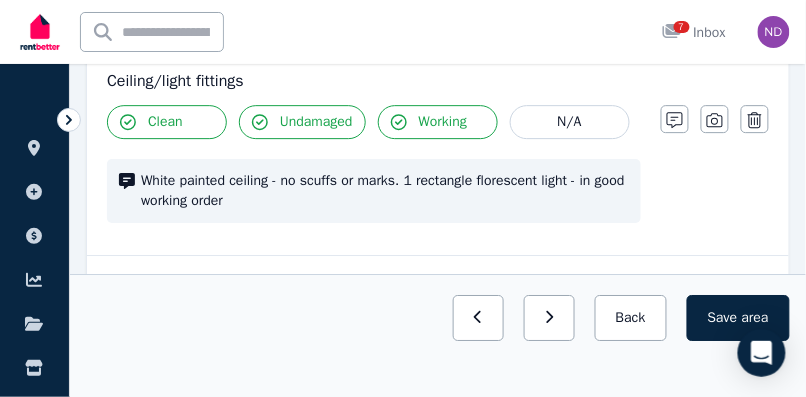 scroll, scrollTop: 920, scrollLeft: 0, axis: vertical 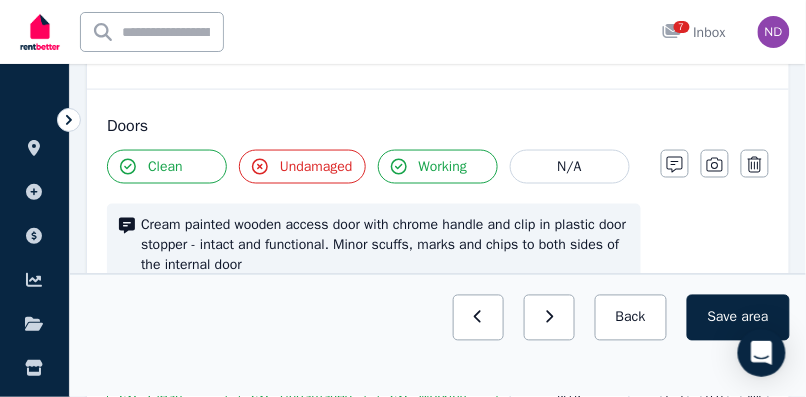 click on "Undamaged" at bounding box center [316, 167] 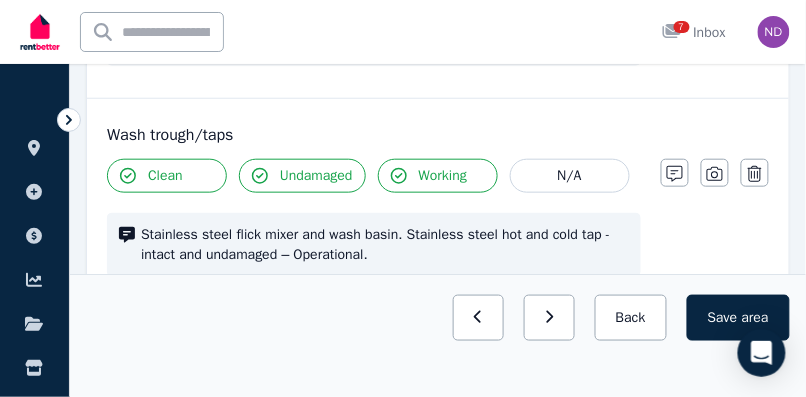 scroll, scrollTop: 1450, scrollLeft: 0, axis: vertical 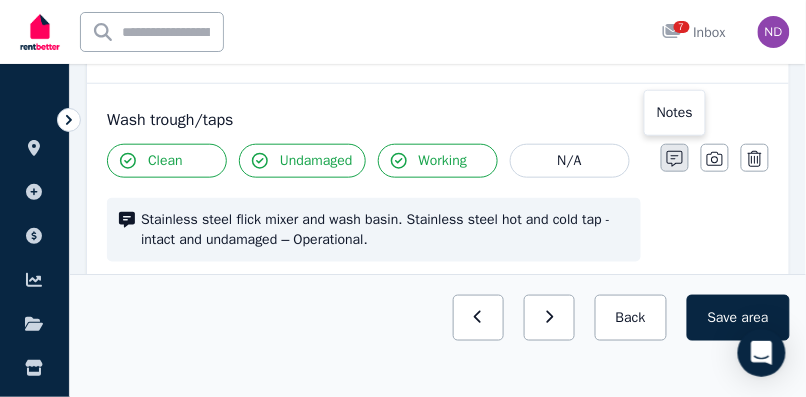 click 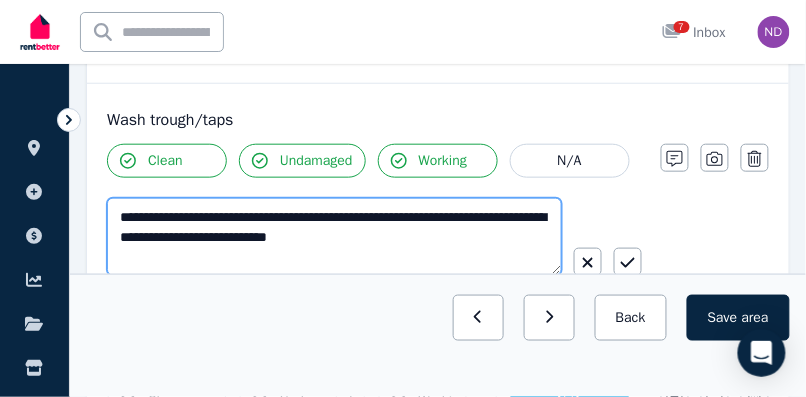 click on "**********" at bounding box center [334, 237] 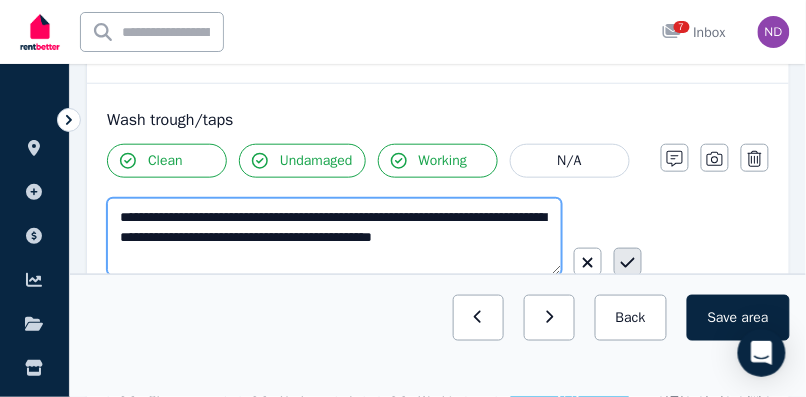 type on "**********" 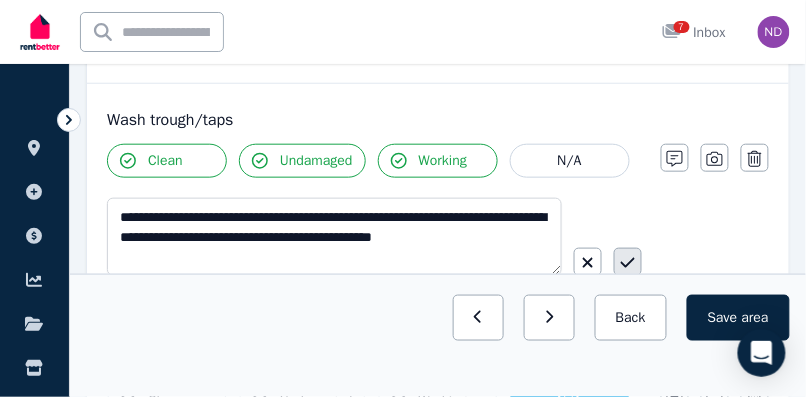 click 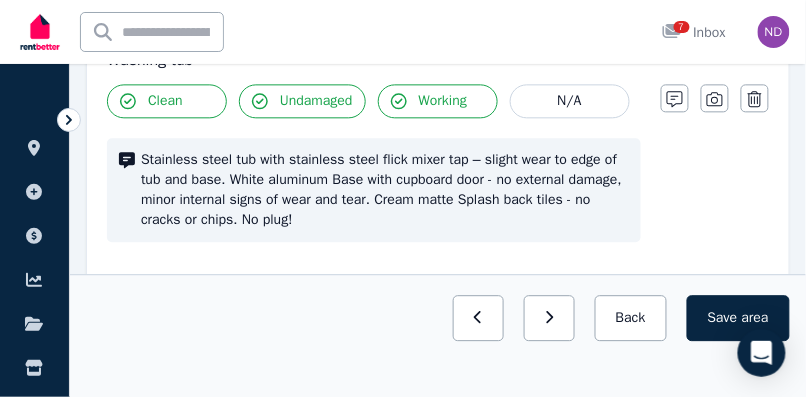 scroll, scrollTop: 1896, scrollLeft: 0, axis: vertical 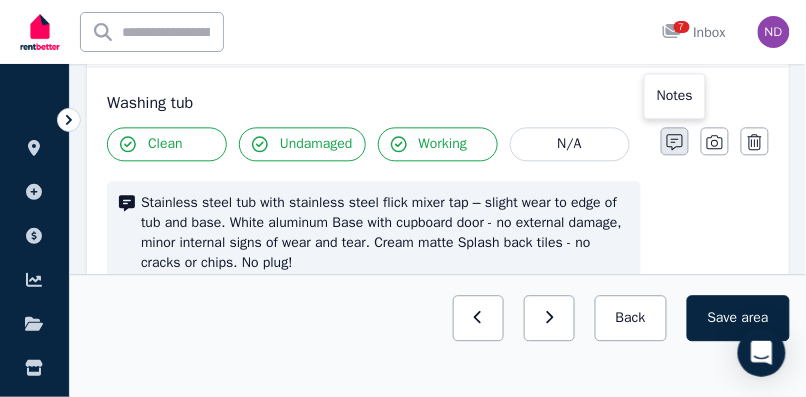 click 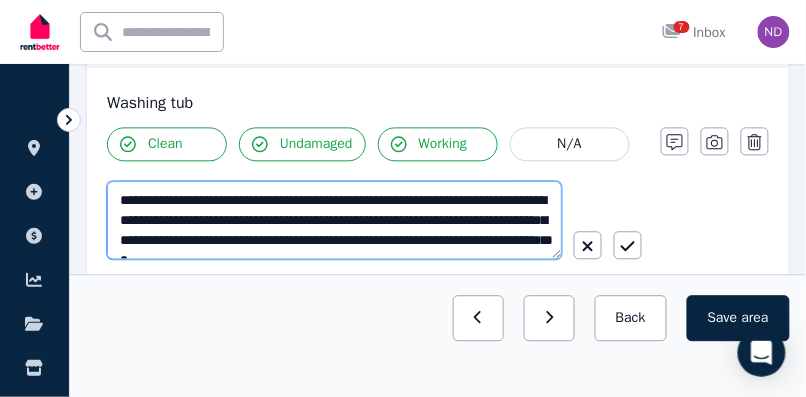 scroll, scrollTop: 20, scrollLeft: 0, axis: vertical 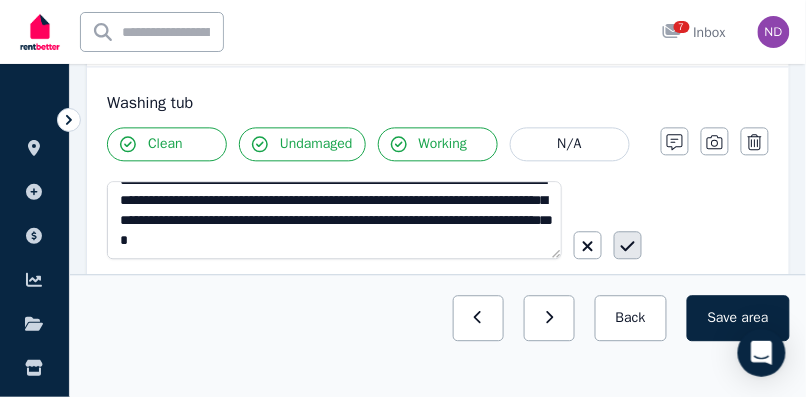 click 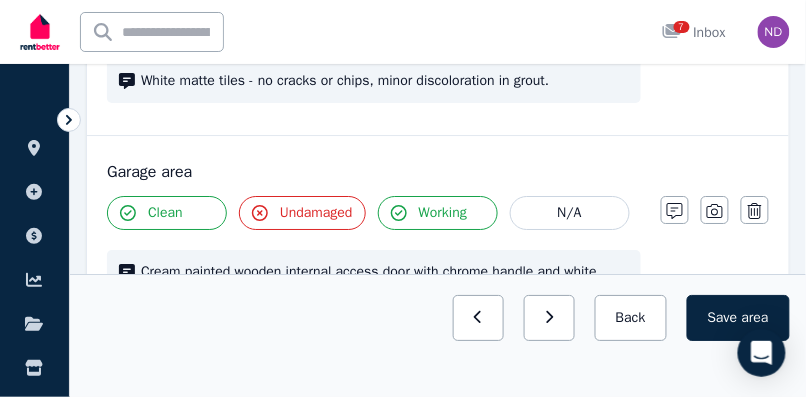 scroll, scrollTop: 2284, scrollLeft: 0, axis: vertical 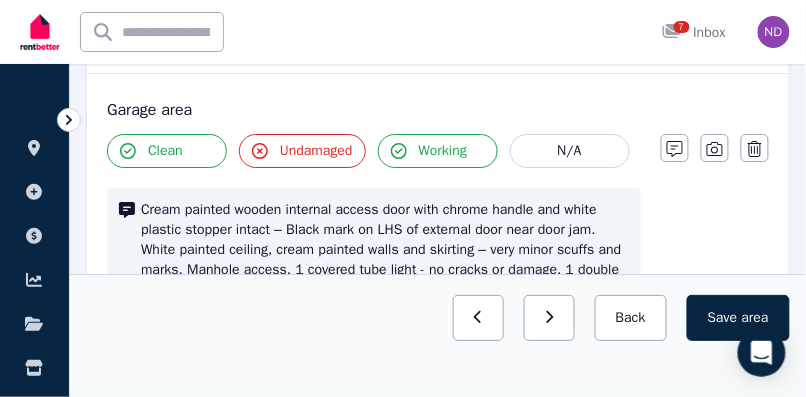click on "Undamaged" at bounding box center (316, 151) 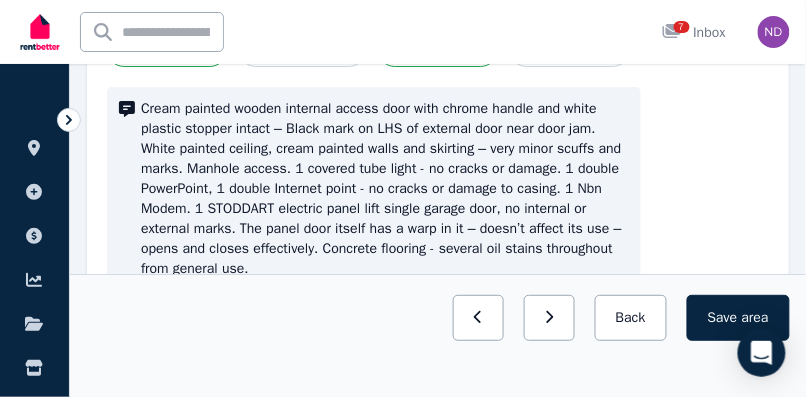 scroll, scrollTop: 2382, scrollLeft: 0, axis: vertical 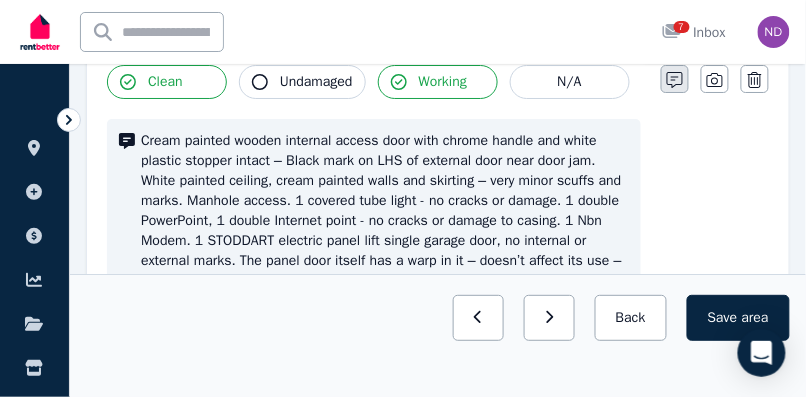 click 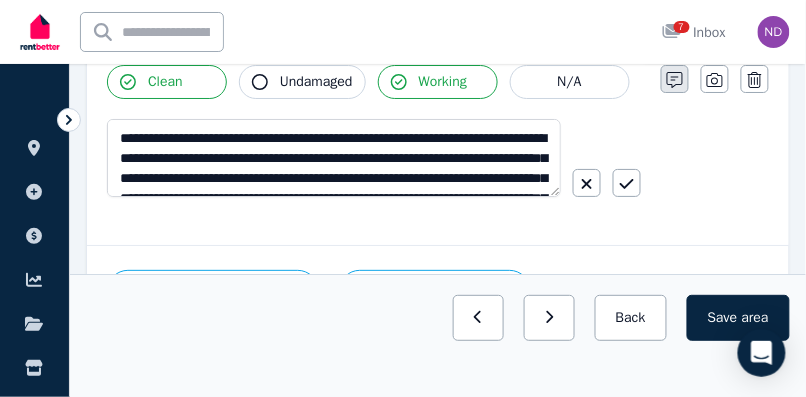 scroll, scrollTop: 2243, scrollLeft: 0, axis: vertical 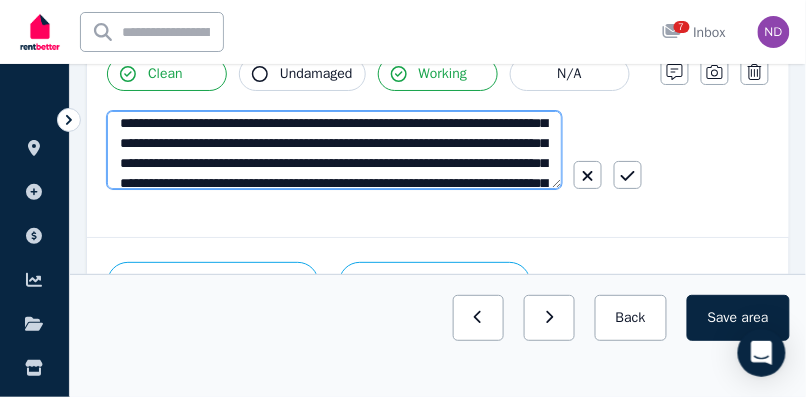 click on "**********" at bounding box center [334, 150] 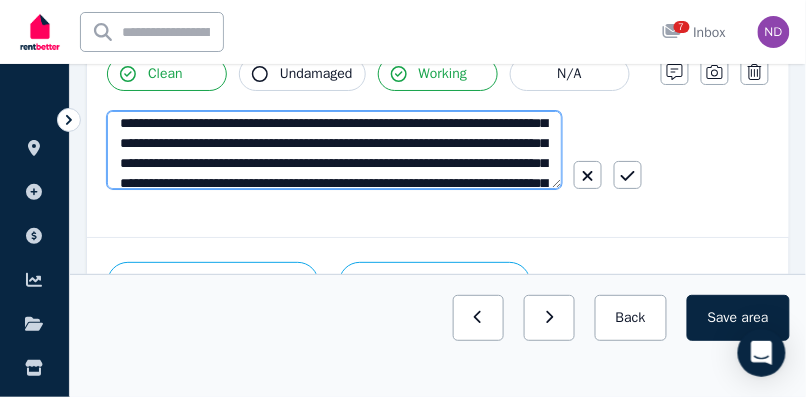 scroll, scrollTop: 31, scrollLeft: 0, axis: vertical 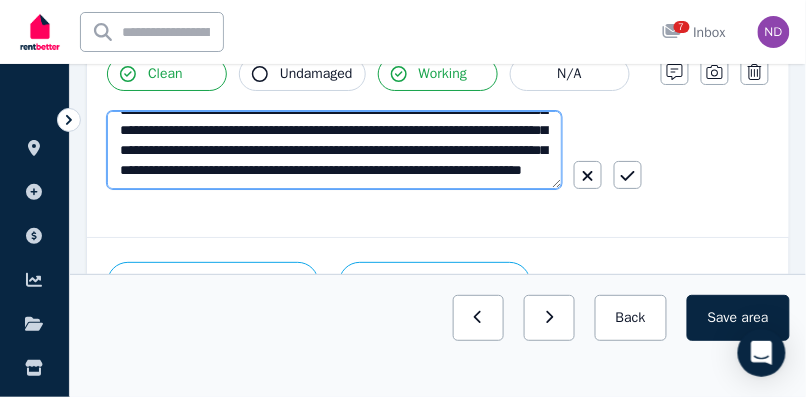 click on "**********" at bounding box center [334, 150] 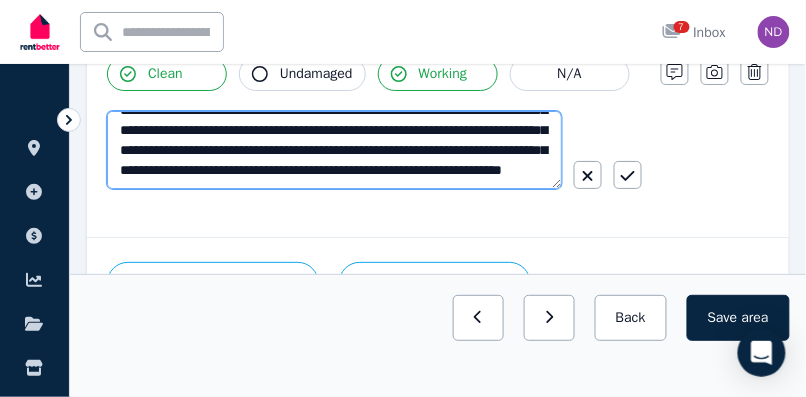 click on "**********" at bounding box center (334, 150) 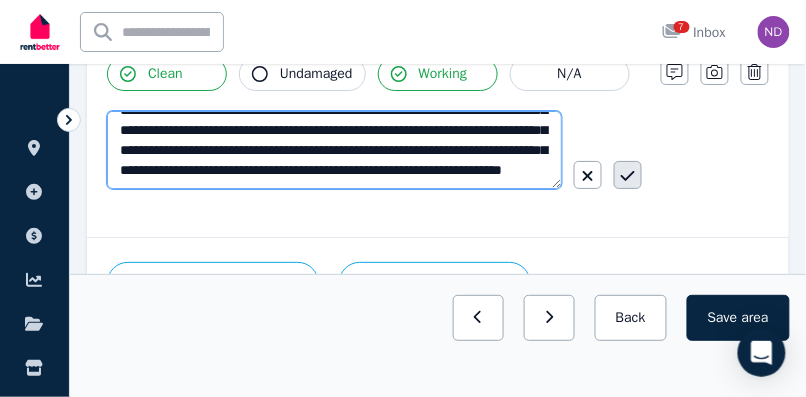 type on "**********" 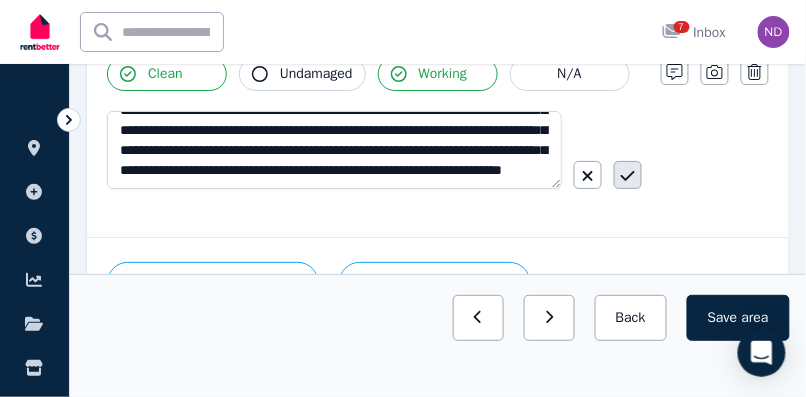 click 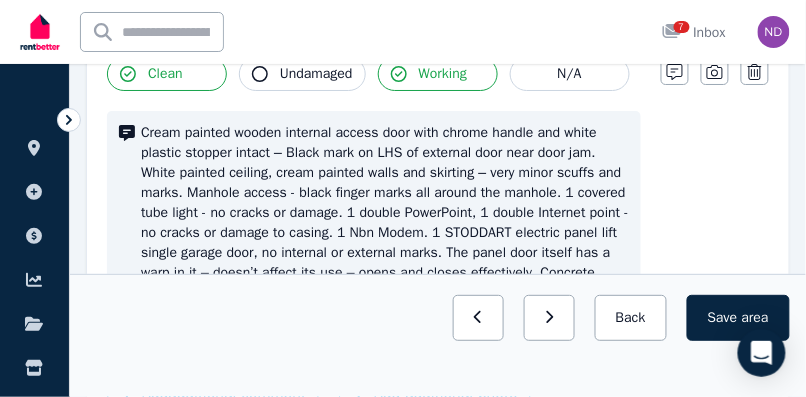 scroll, scrollTop: 2472, scrollLeft: 0, axis: vertical 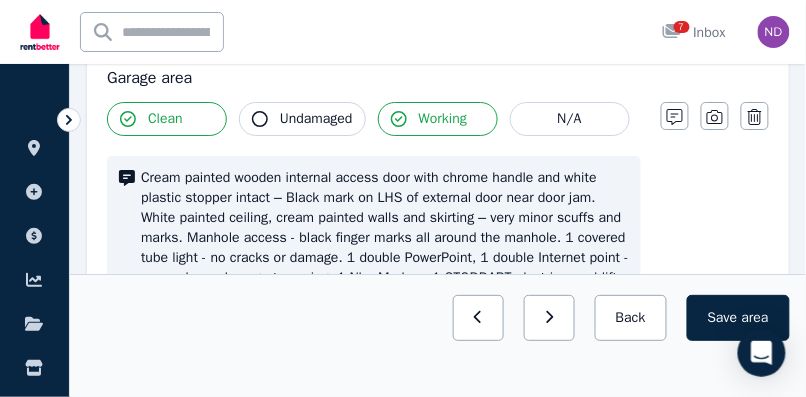 click on "Cream painted wooden internal access door with chrome handle and white plastic stopper intact – Black mark on LHS of external door near door jam. White painted ceiling, cream painted walls and skirting – very minor scuffs and marks. Manhole access - black finger marks all around the manhole. 1 covered tube light - no cracks or damage. 1 double PowerPoint, 1 double Internet point - no cracks or damage to casing. 1 Nbn Modem. 1 STODDART electric panel lift single garage door, no internal or external marks. The panel door itself has a warp in it – doesn’t affect its use – opens and closes effectively. Concrete flooring - several stains throughout from general use." at bounding box center [385, 258] 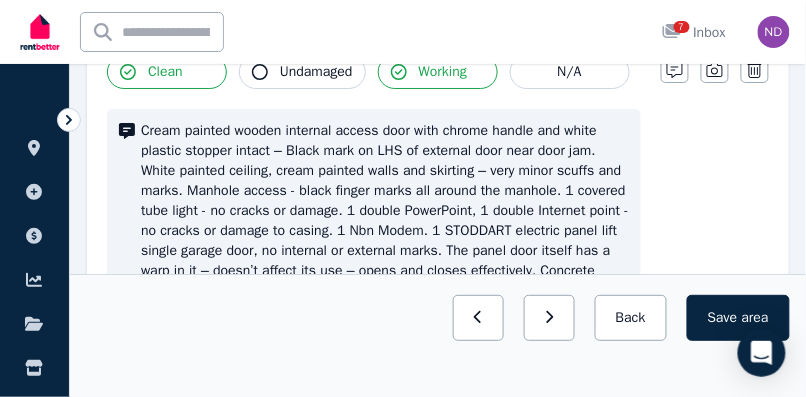 scroll, scrollTop: 2352, scrollLeft: 0, axis: vertical 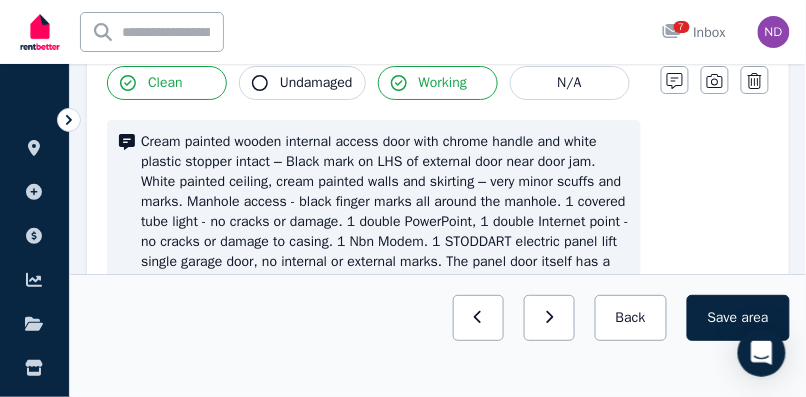 click on "Cream painted wooden internal access door with chrome handle and white plastic stopper intact – Black mark on LHS of external door near door jam. White painted ceiling, cream painted walls and skirting – very minor scuffs and marks. Manhole access - black finger marks all around the manhole. 1 covered tube light - no cracks or damage. 1 double PowerPoint, 1 double Internet point - no cracks or damage to casing. 1 Nbn Modem. 1 STODDART electric panel lift single garage door, no internal or external marks. The panel door itself has a warp in it – doesn’t affect its use – opens and closes effectively. Concrete flooring - several stains throughout from general use." at bounding box center [385, 222] 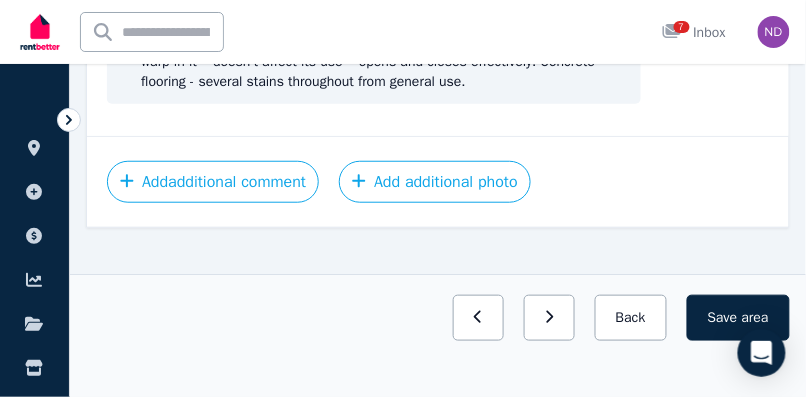 scroll, scrollTop: 2593, scrollLeft: 0, axis: vertical 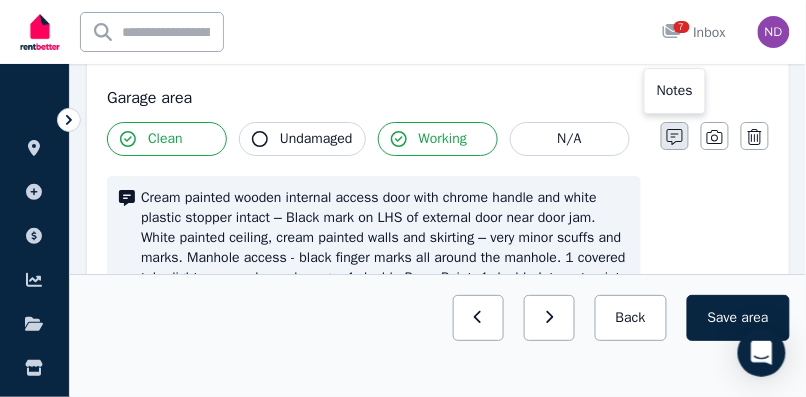 click 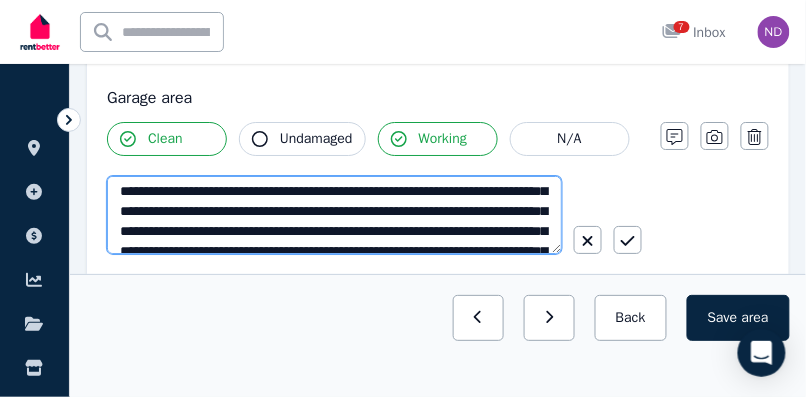 scroll, scrollTop: 80, scrollLeft: 0, axis: vertical 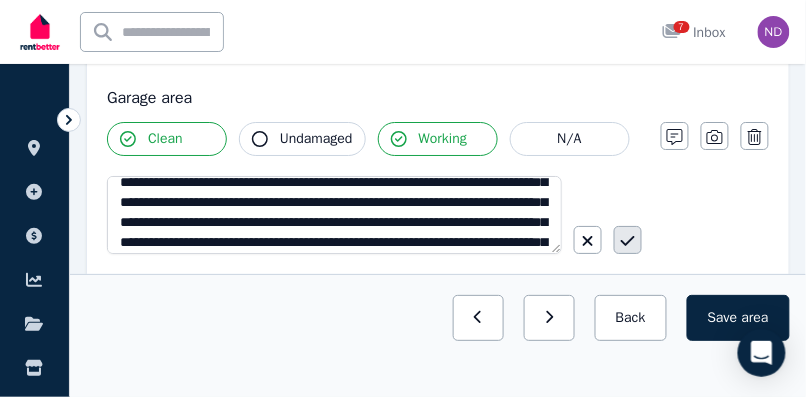 click 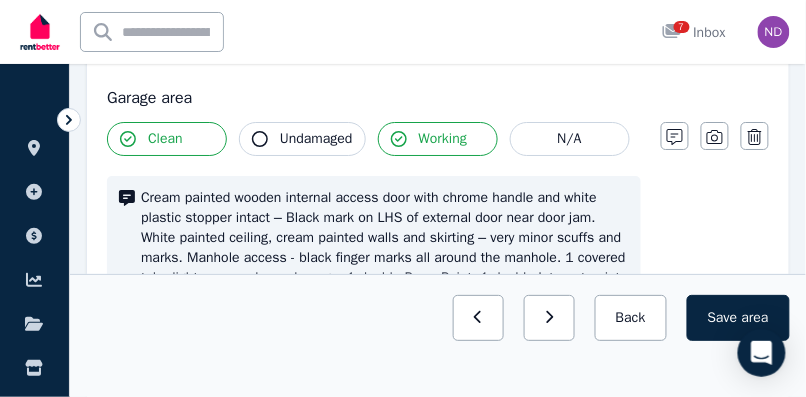 scroll, scrollTop: 2406, scrollLeft: 0, axis: vertical 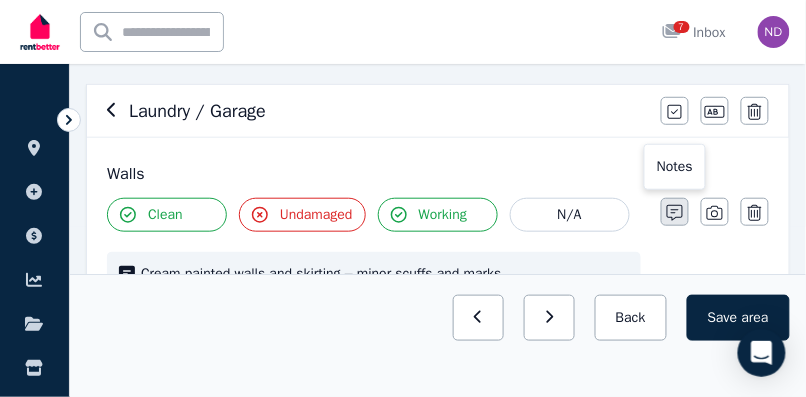 click 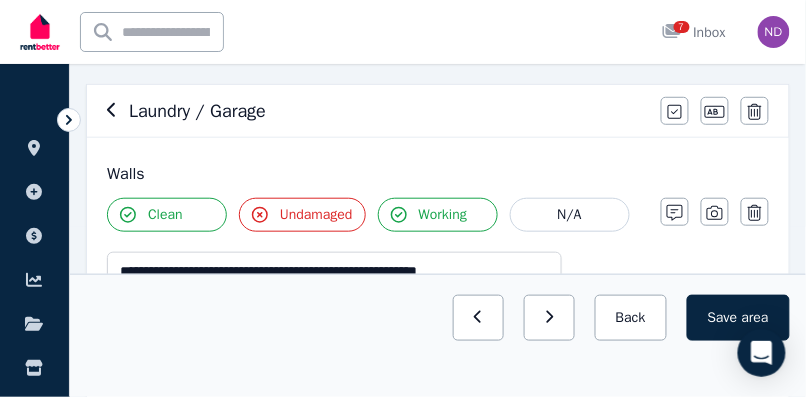 click on "Undamaged" at bounding box center (316, 215) 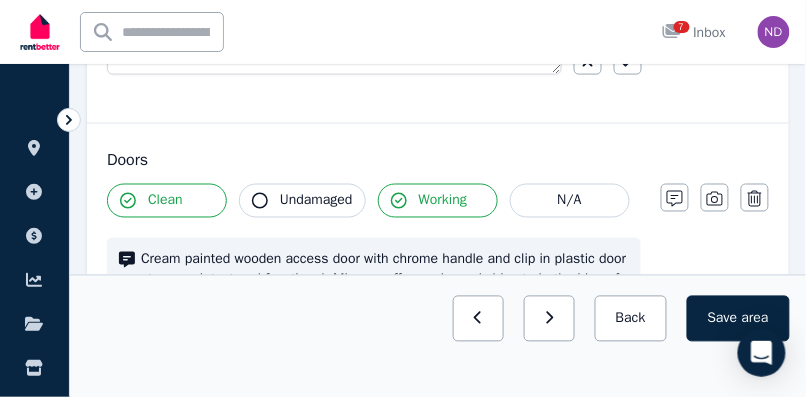 scroll, scrollTop: 344, scrollLeft: 0, axis: vertical 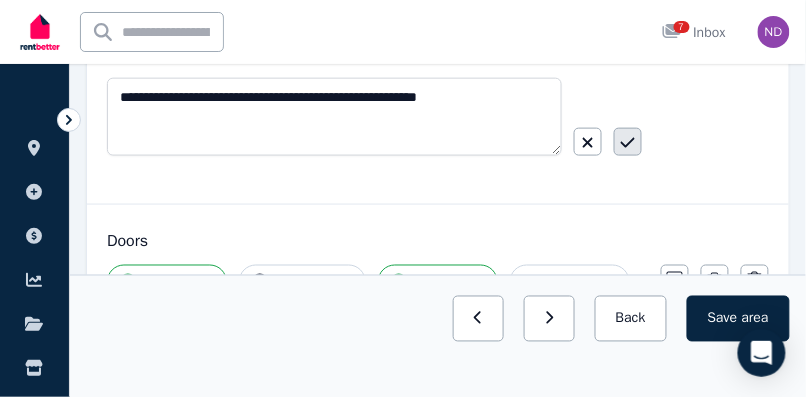 click 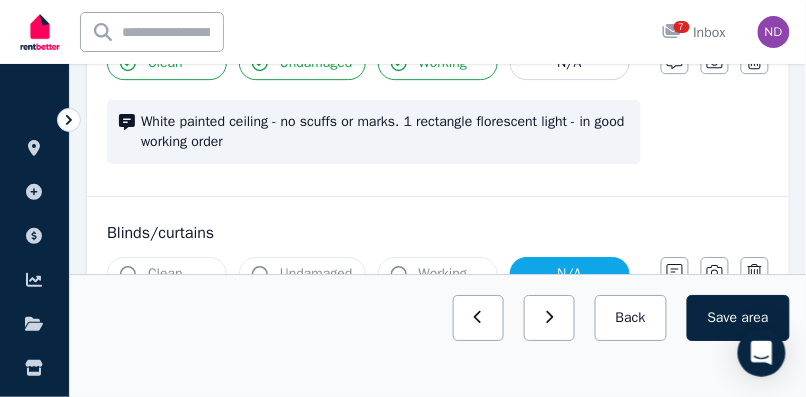 scroll, scrollTop: 1145, scrollLeft: 0, axis: vertical 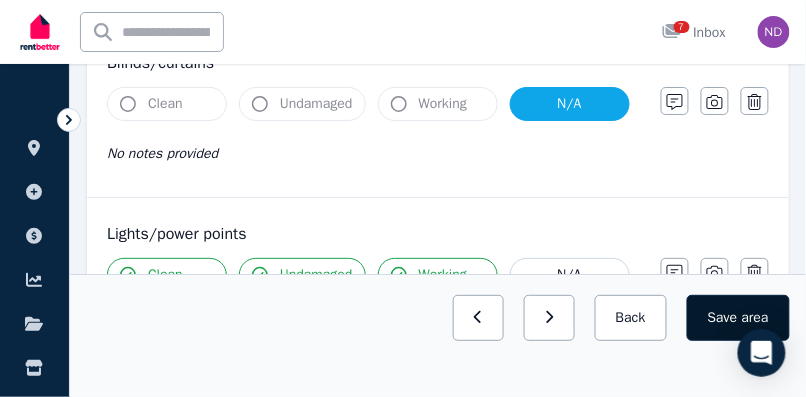 click on "Save   area" at bounding box center (738, 318) 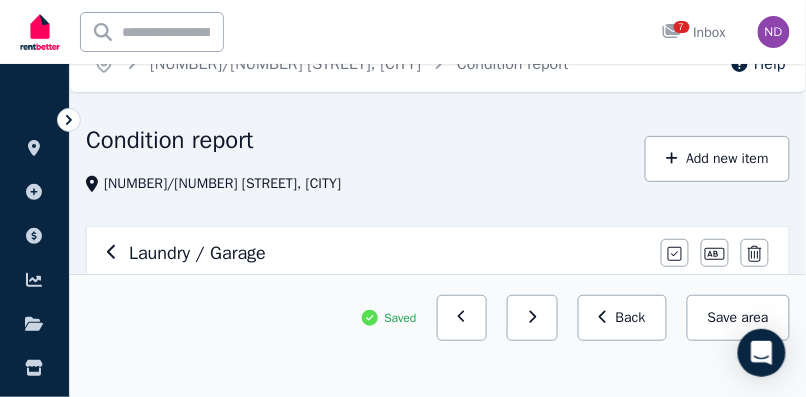 scroll, scrollTop: 0, scrollLeft: 0, axis: both 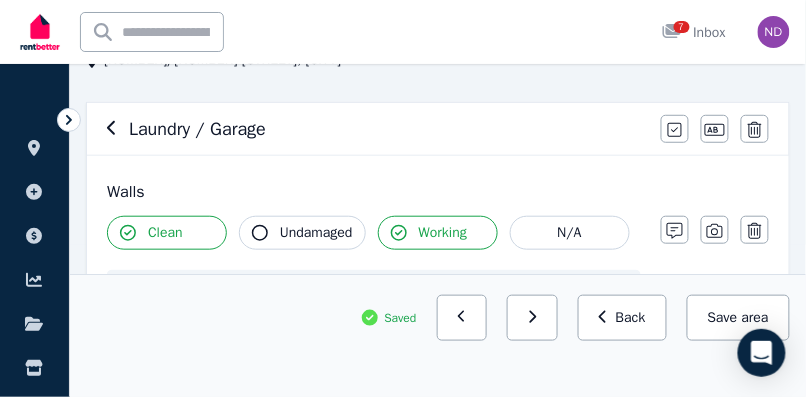 click on "Laundry / Garage" at bounding box center (197, 129) 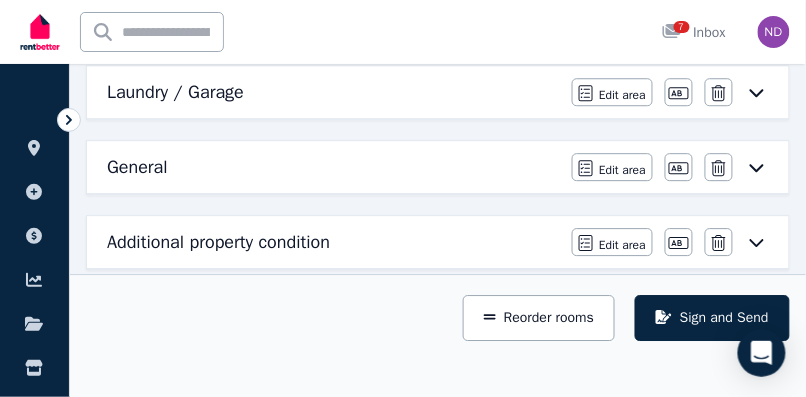 scroll, scrollTop: 841, scrollLeft: 0, axis: vertical 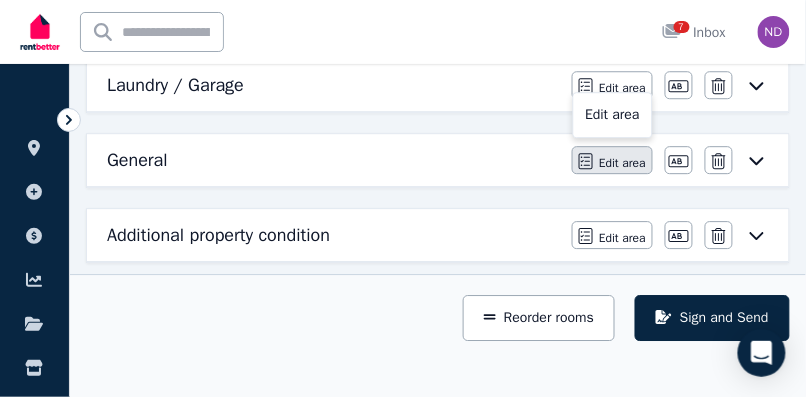 click on "Edit area" at bounding box center [622, 163] 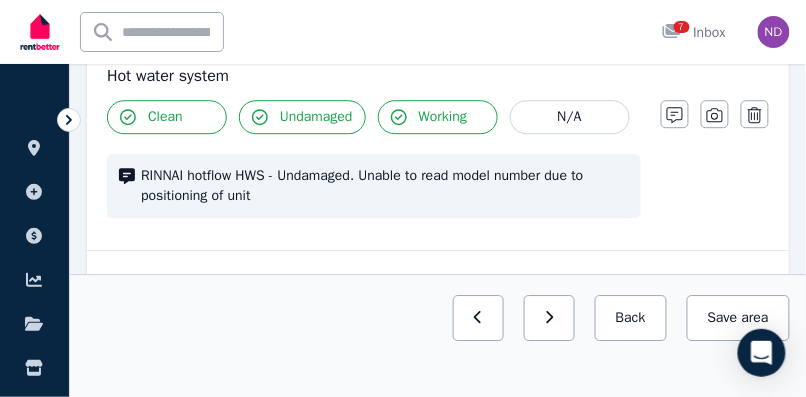 scroll, scrollTop: 722, scrollLeft: 0, axis: vertical 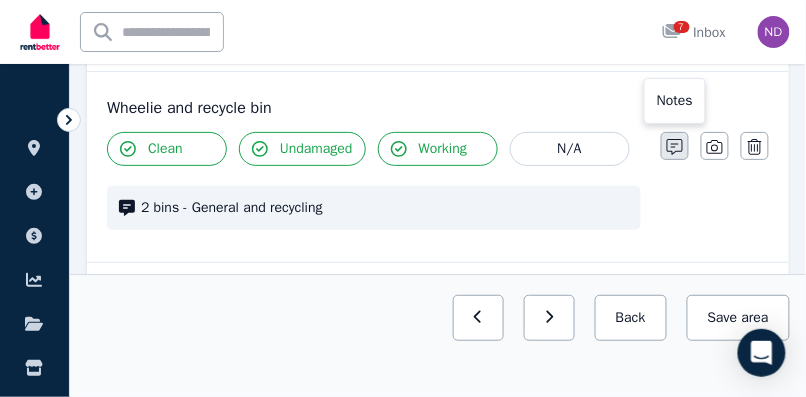click 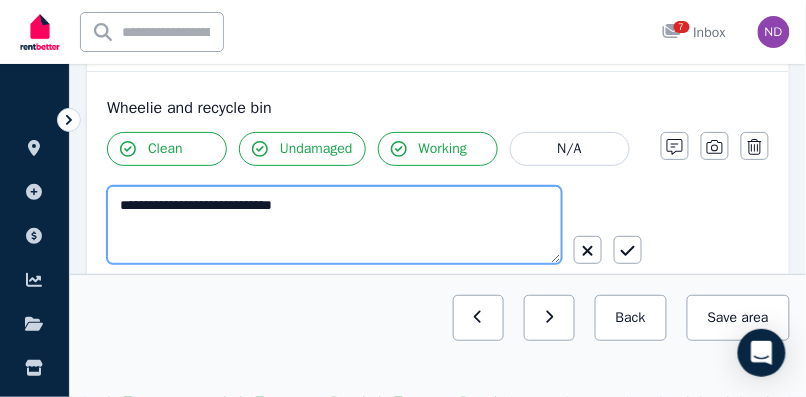 click on "**********" at bounding box center [334, 225] 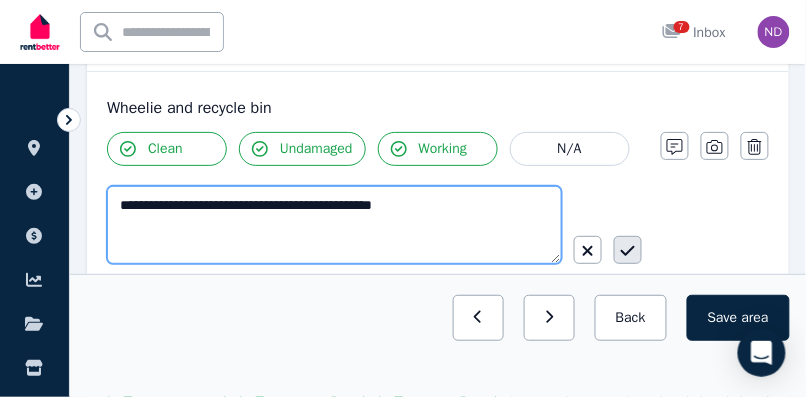 type on "**********" 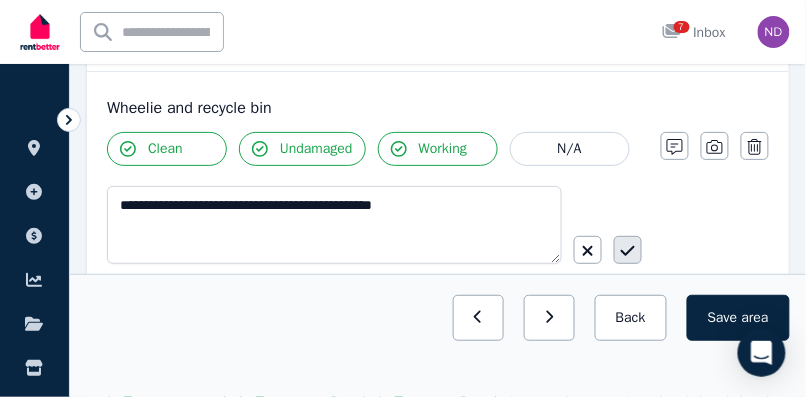 click 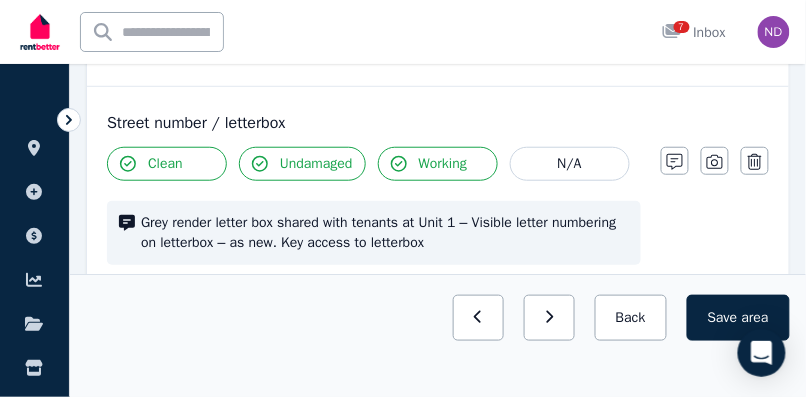 scroll, scrollTop: 1404, scrollLeft: 0, axis: vertical 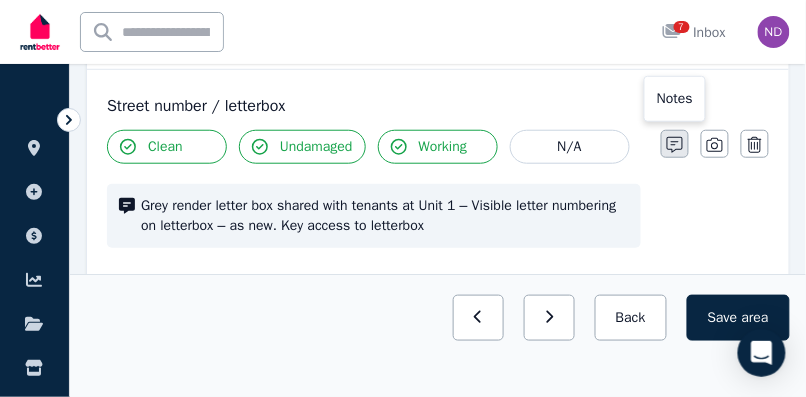 click 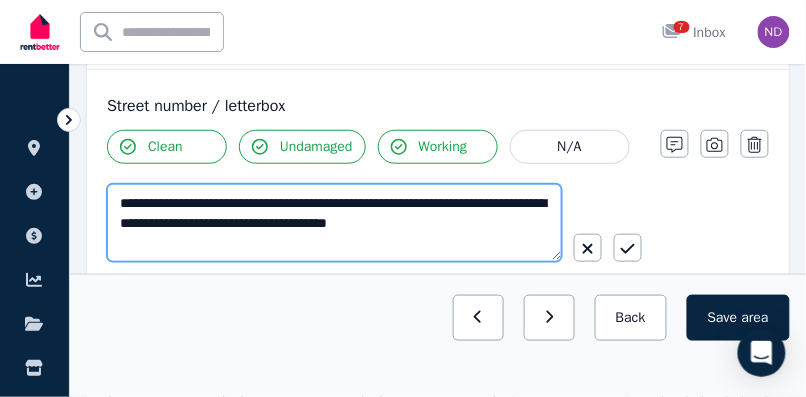 drag, startPoint x: 322, startPoint y: 222, endPoint x: 275, endPoint y: 220, distance: 47.042534 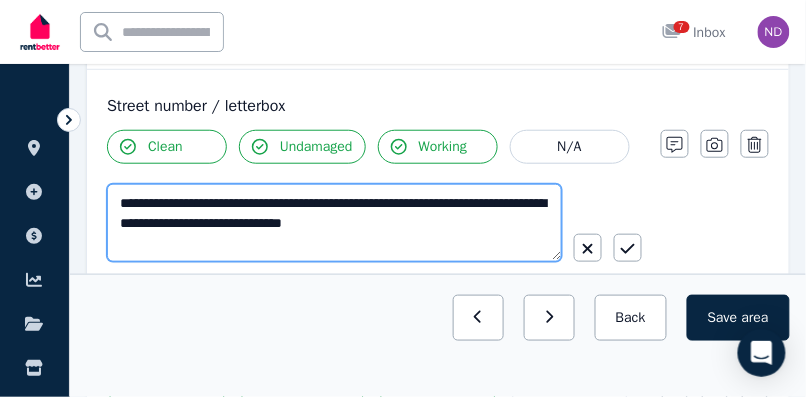 click on "**********" at bounding box center [334, 223] 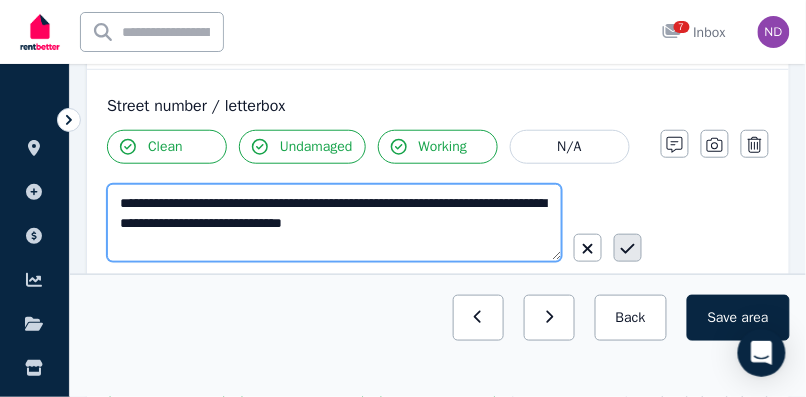 type on "**********" 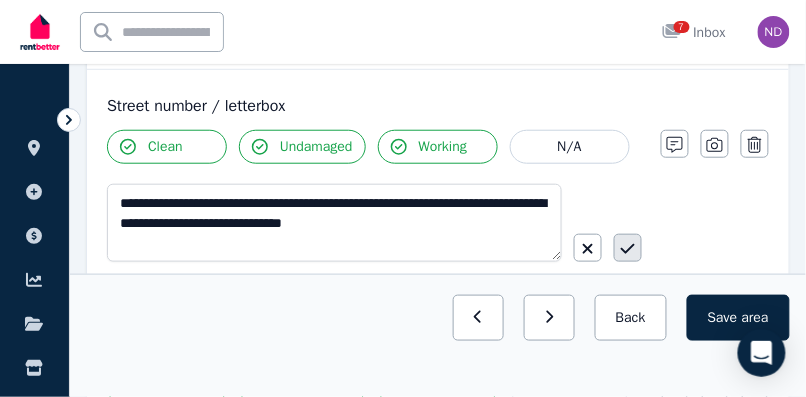 click 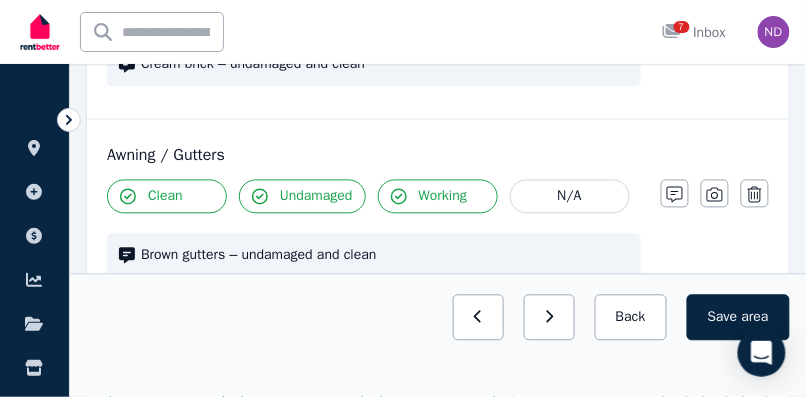 scroll, scrollTop: 1781, scrollLeft: 0, axis: vertical 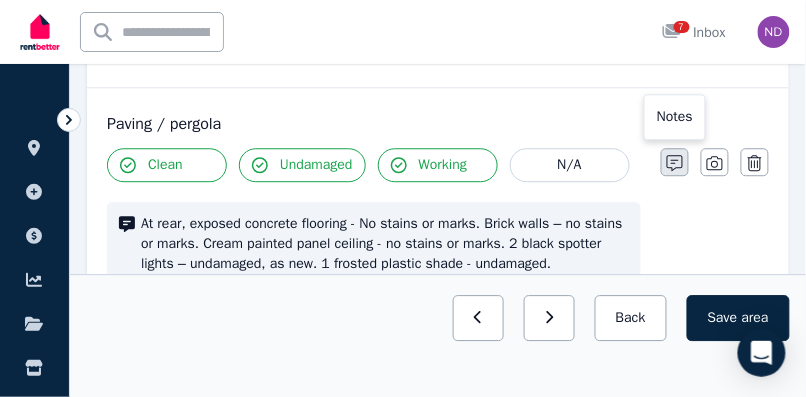 click 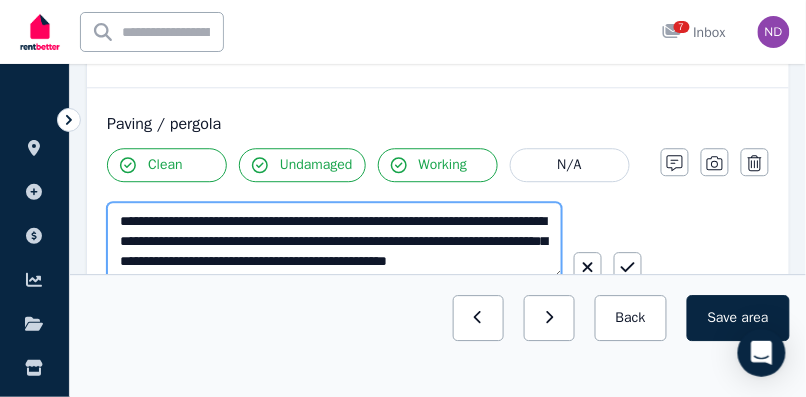 click on "**********" at bounding box center (334, 241) 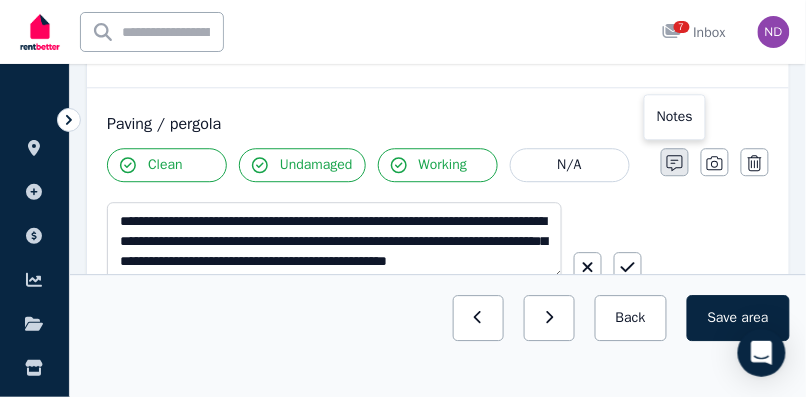 click at bounding box center (675, 162) 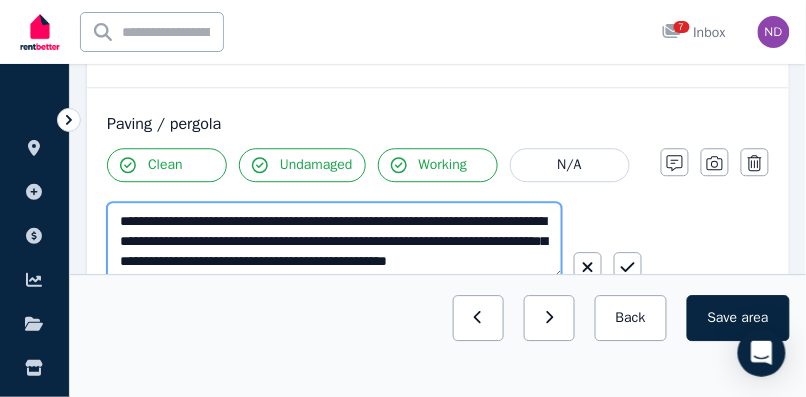 click on "**********" at bounding box center (334, 241) 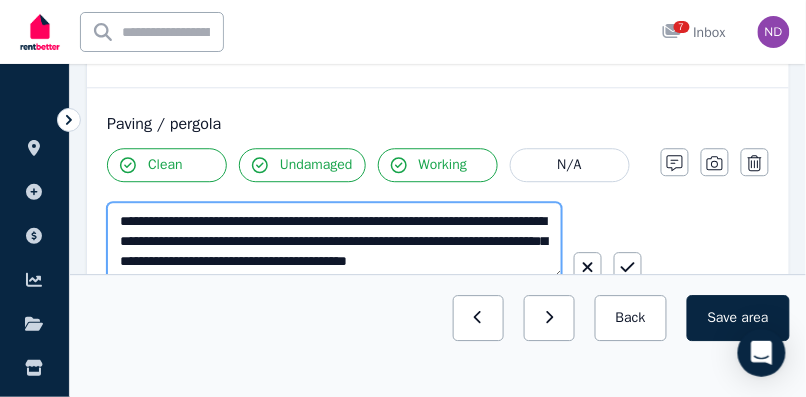 scroll, scrollTop: 11, scrollLeft: 0, axis: vertical 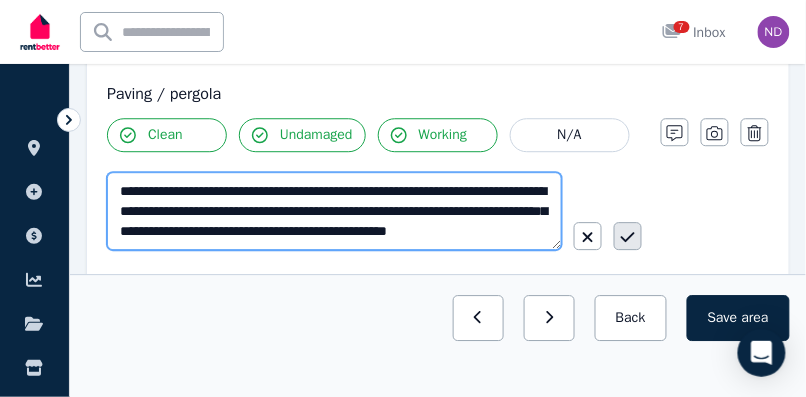 type on "**********" 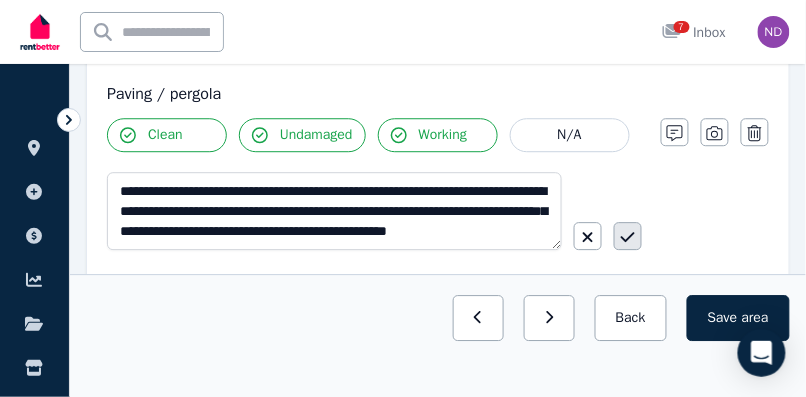 click 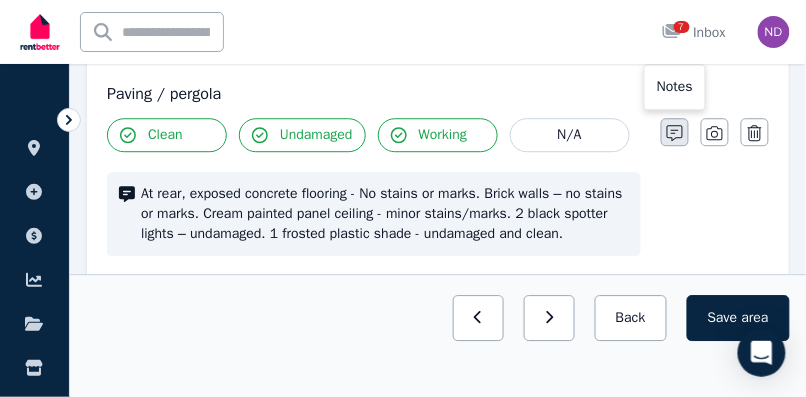click 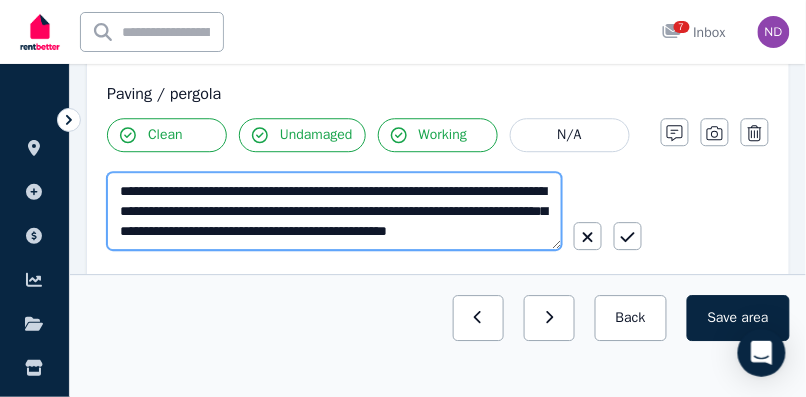 scroll, scrollTop: 20, scrollLeft: 0, axis: vertical 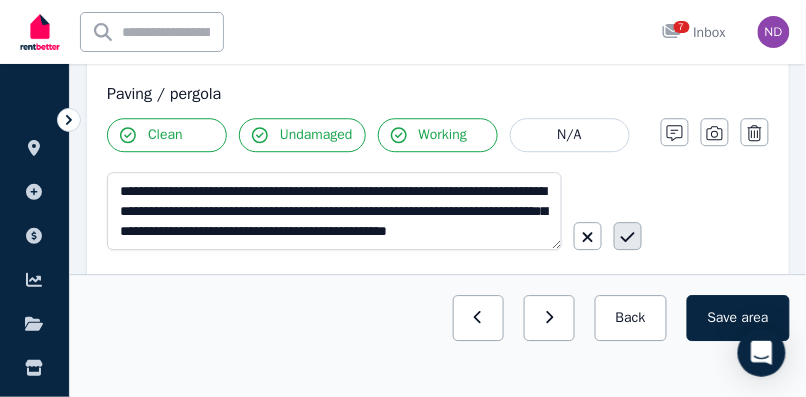 click 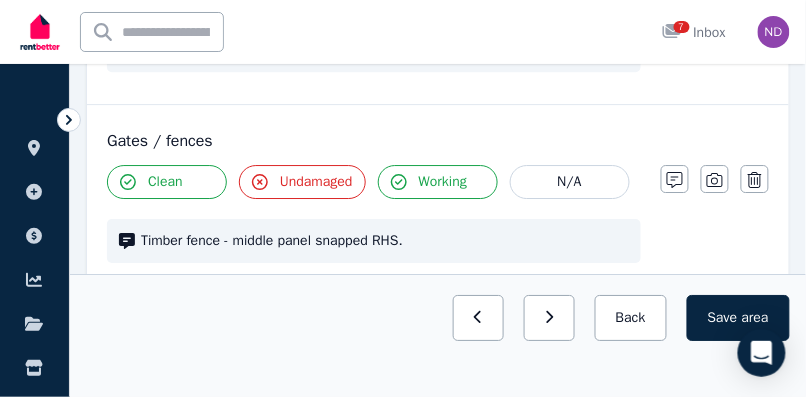 scroll, scrollTop: 2215, scrollLeft: 0, axis: vertical 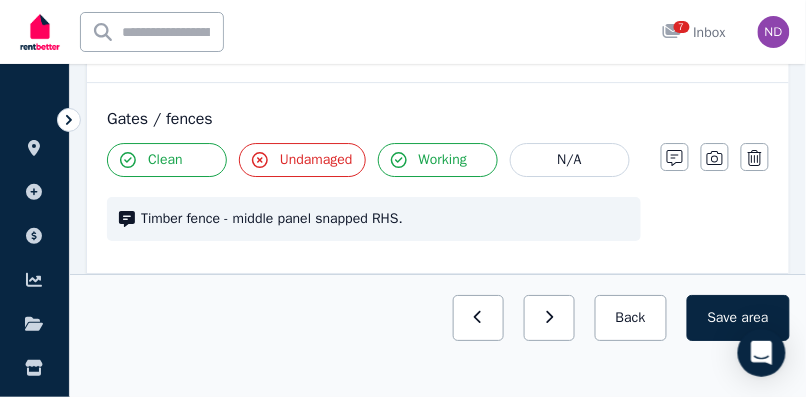 click on "Undamaged" at bounding box center (316, 160) 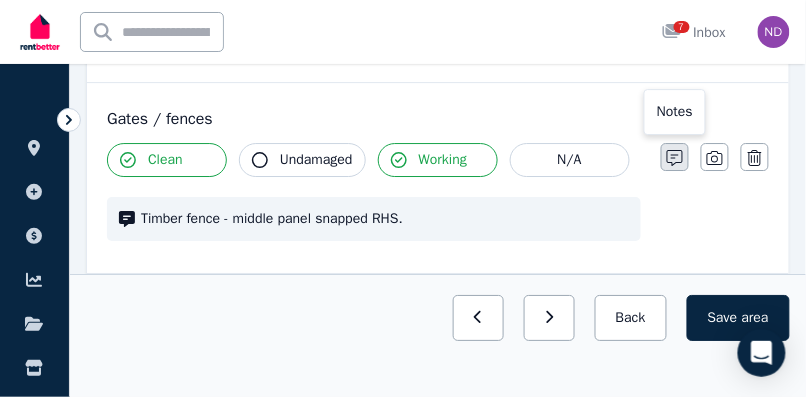 click 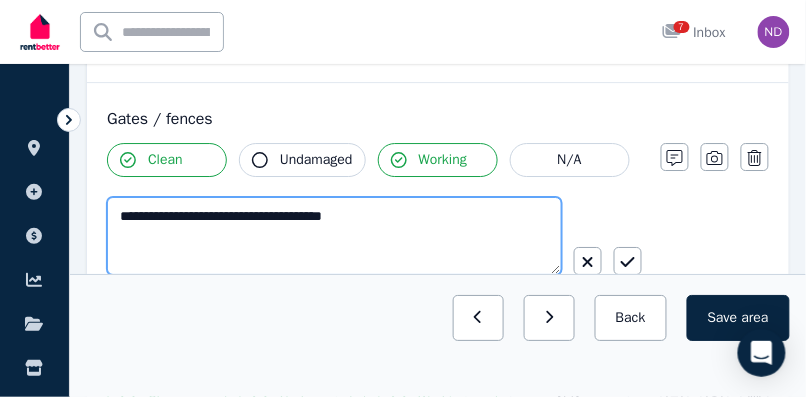 click on "**********" at bounding box center (334, 236) 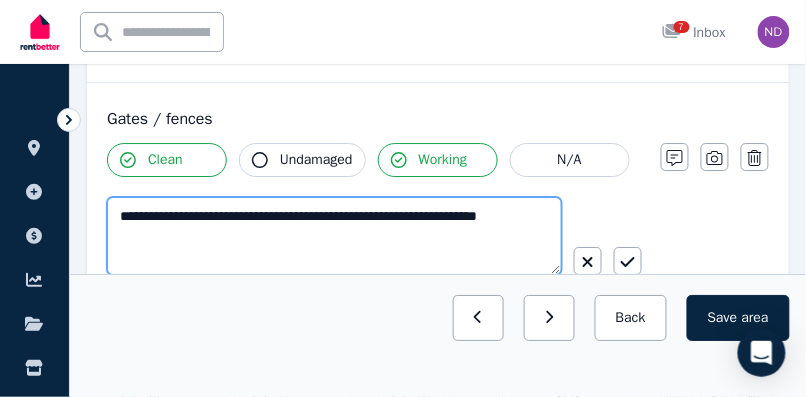 drag, startPoint x: 390, startPoint y: 212, endPoint x: 350, endPoint y: 212, distance: 40 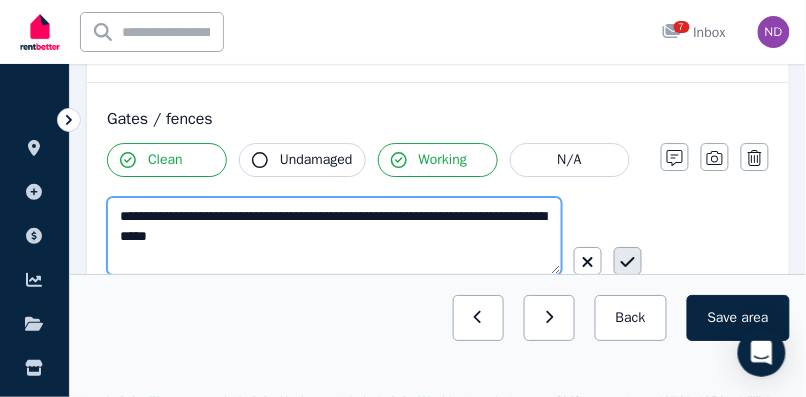 type on "**********" 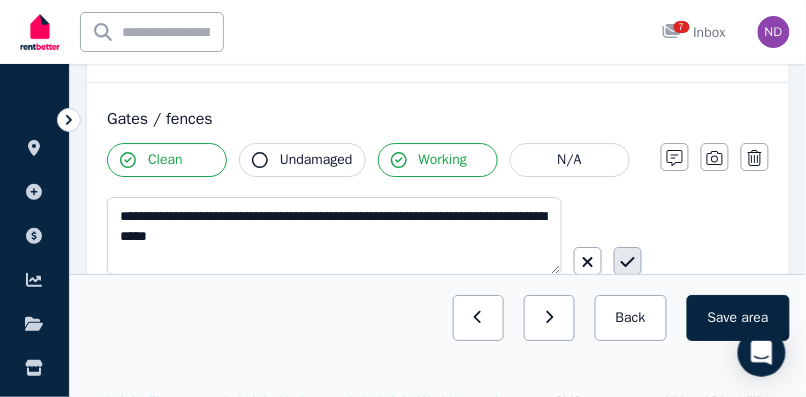 click 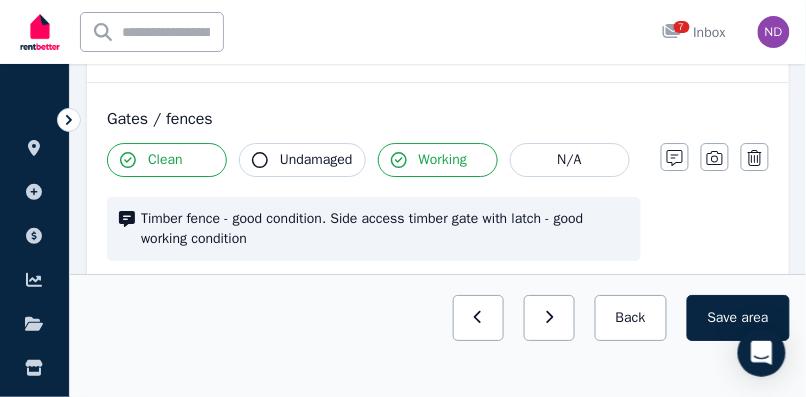 click on "Undamaged" at bounding box center [302, 160] 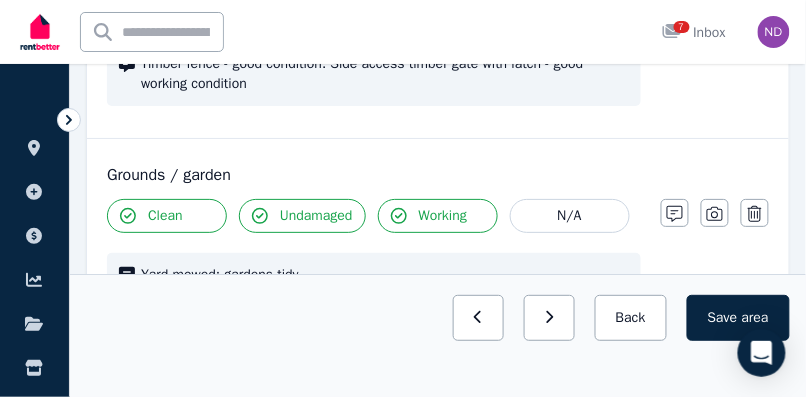 scroll, scrollTop: 2404, scrollLeft: 0, axis: vertical 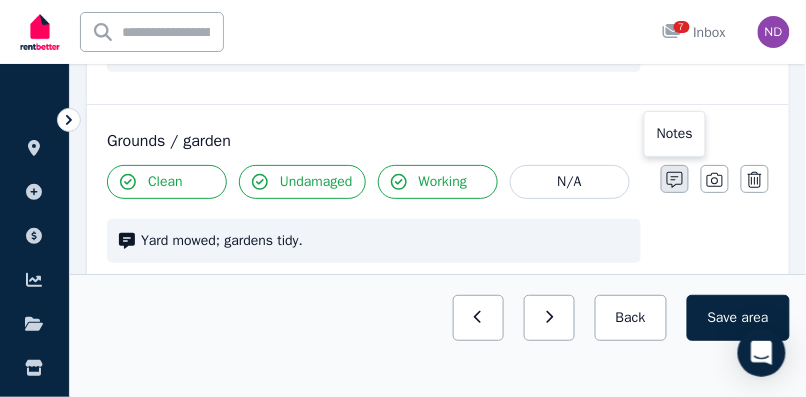 click 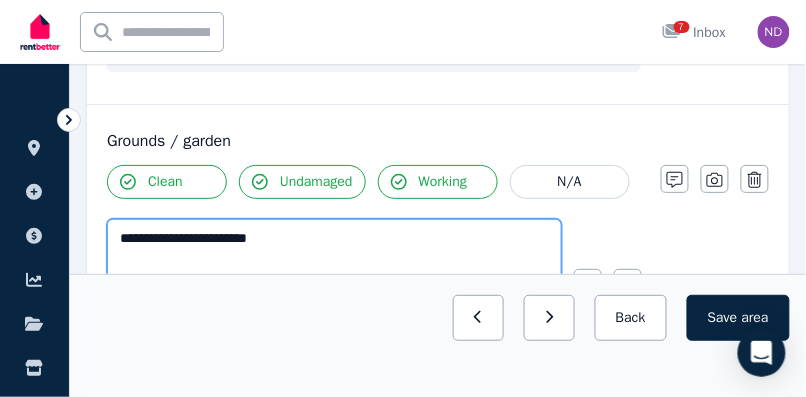 click on "**********" at bounding box center (334, 258) 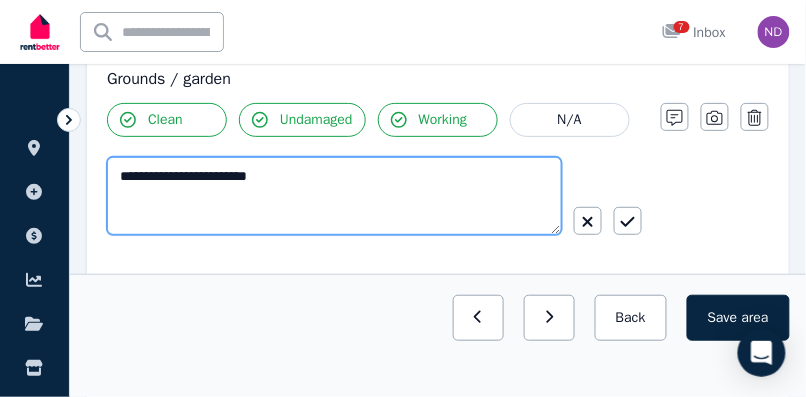 scroll, scrollTop: 2479, scrollLeft: 0, axis: vertical 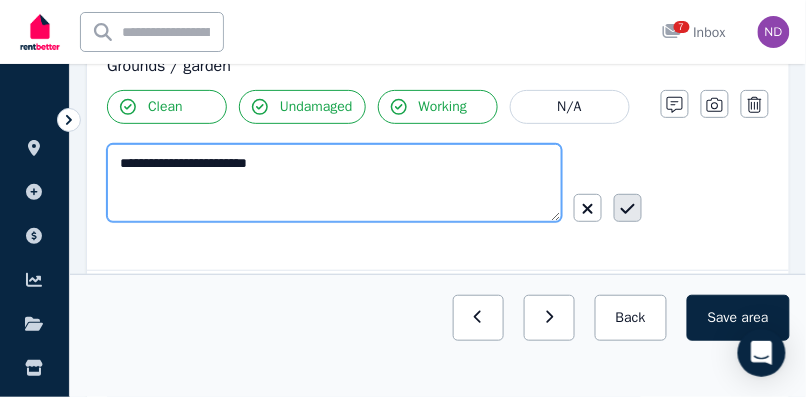 type on "**********" 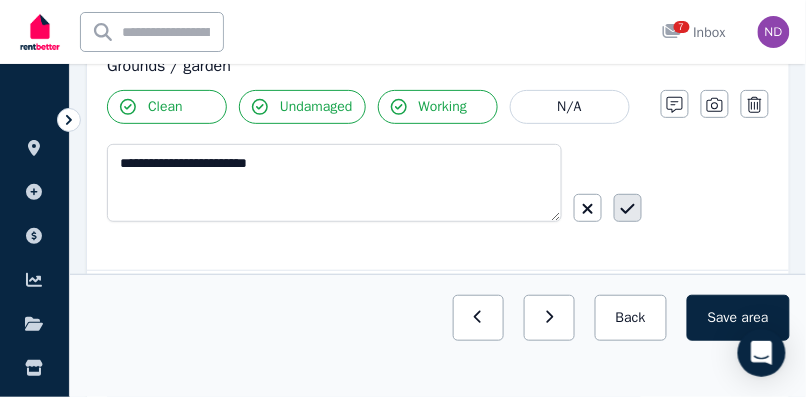 click 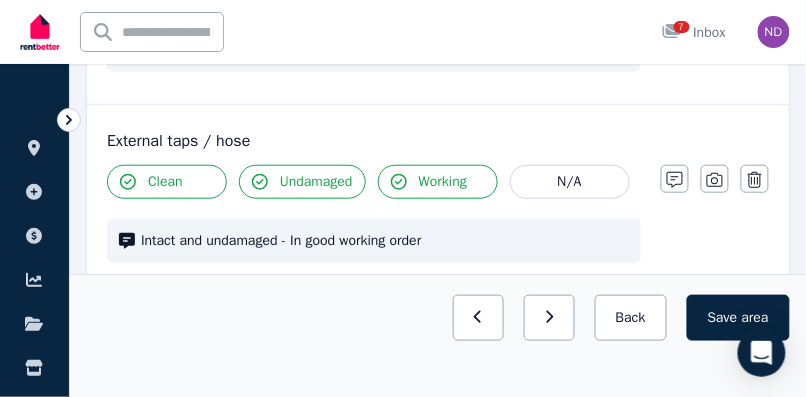 scroll, scrollTop: 2600, scrollLeft: 0, axis: vertical 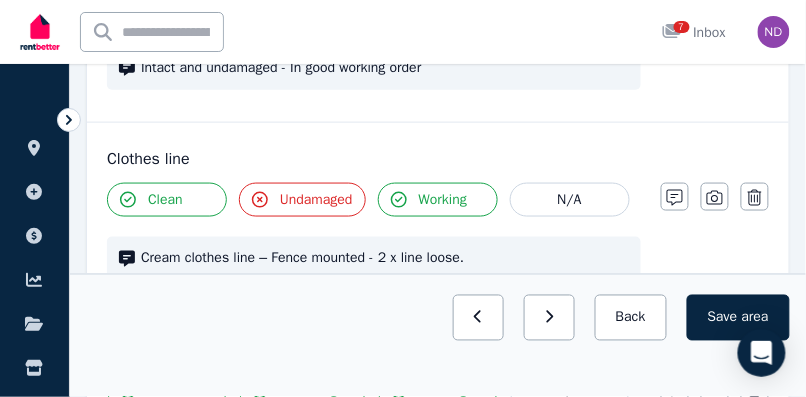 click on "Undamaged" at bounding box center [316, 200] 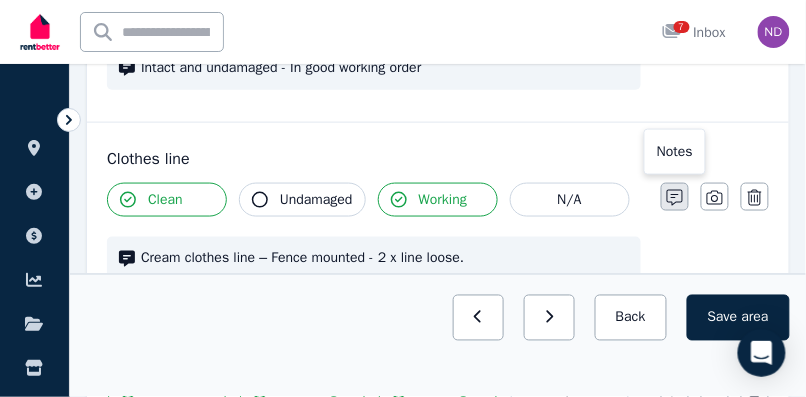click 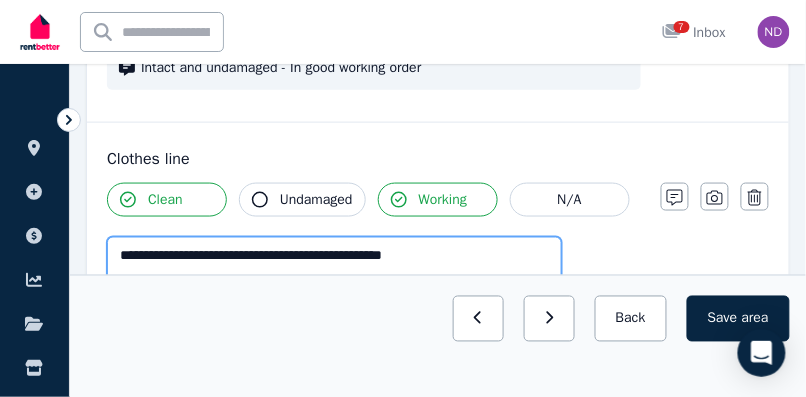 click on "**********" at bounding box center [334, 276] 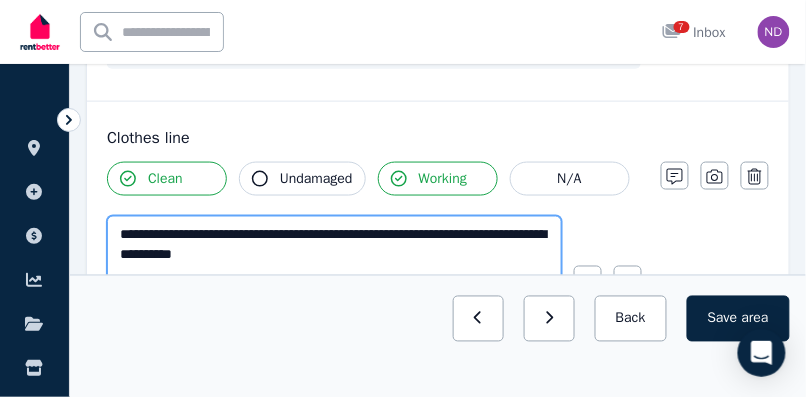 scroll, scrollTop: 2798, scrollLeft: 0, axis: vertical 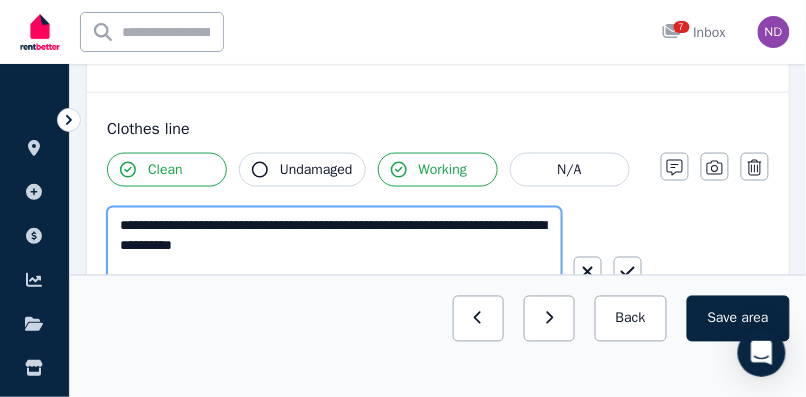 click on "**********" at bounding box center (334, 246) 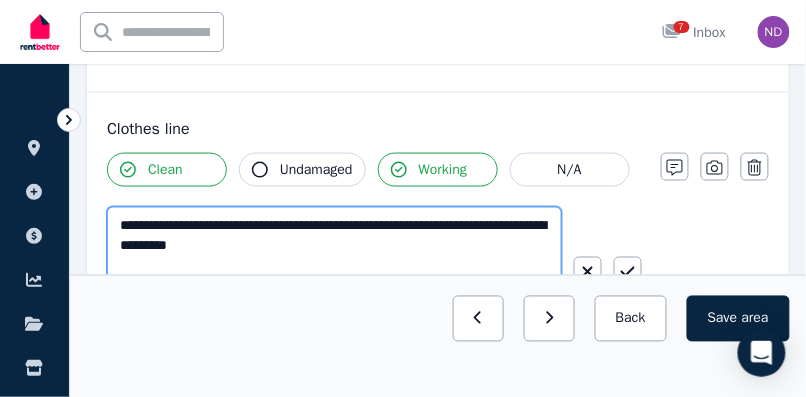 click on "**********" at bounding box center [334, 246] 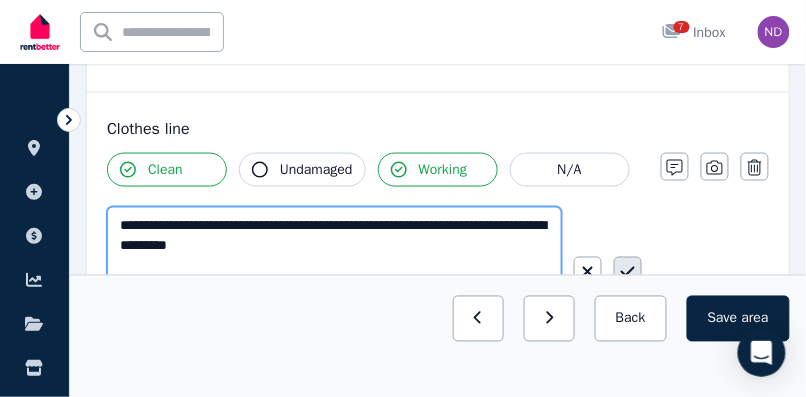 type on "**********" 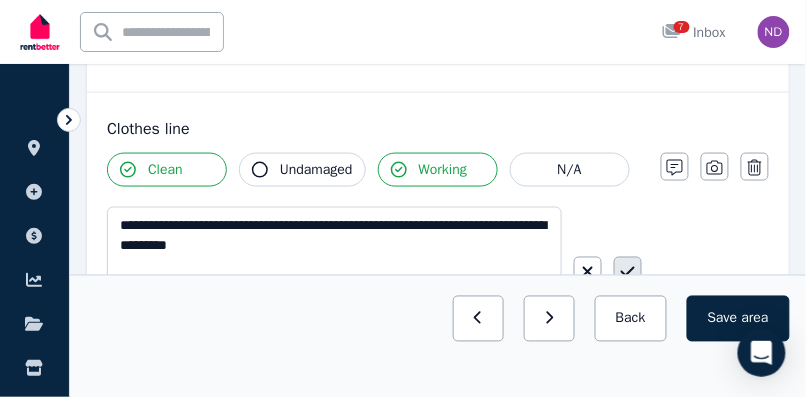 click 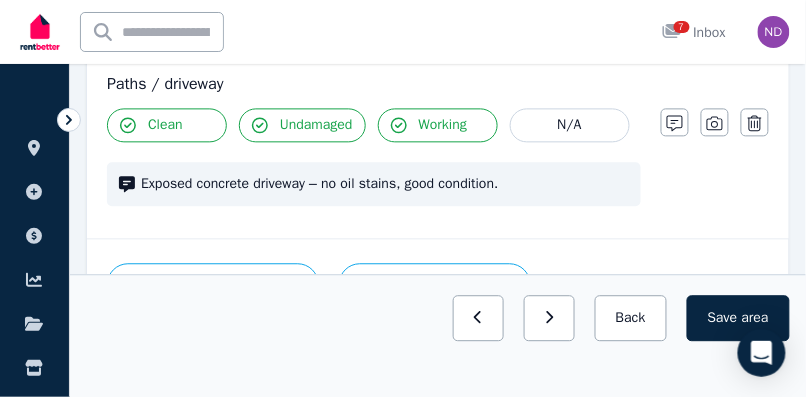 scroll, scrollTop: 3063, scrollLeft: 0, axis: vertical 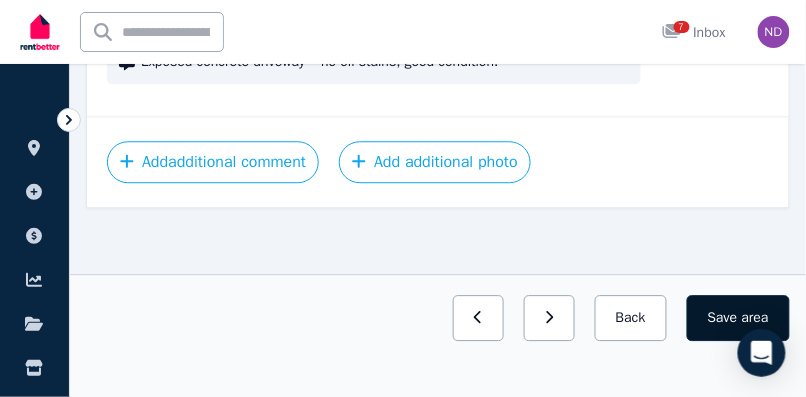 click on "Save   area" at bounding box center [738, 318] 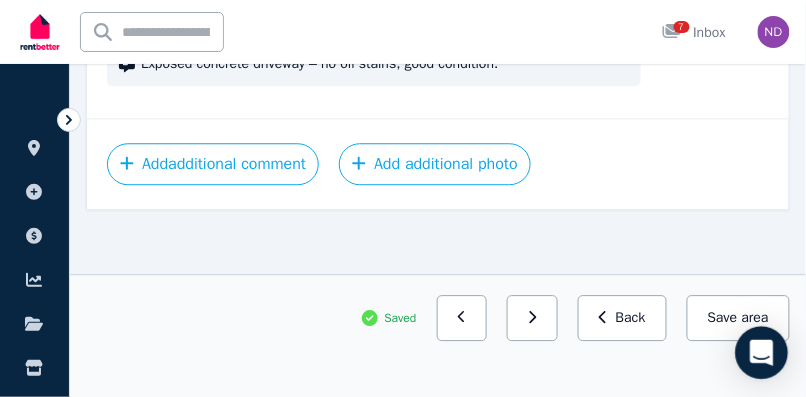 scroll, scrollTop: 3176, scrollLeft: 0, axis: vertical 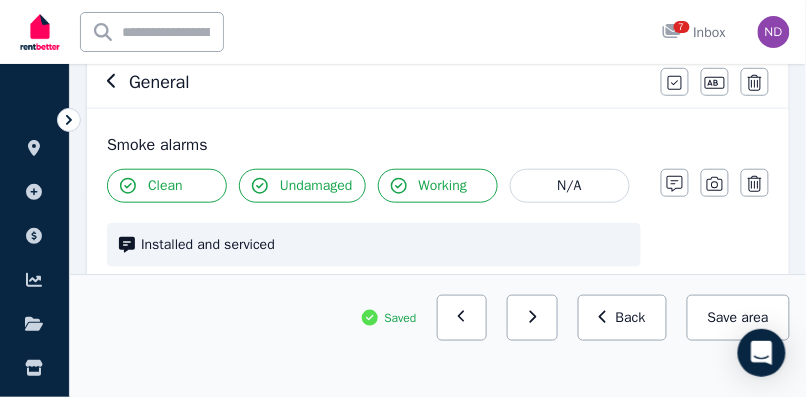 click 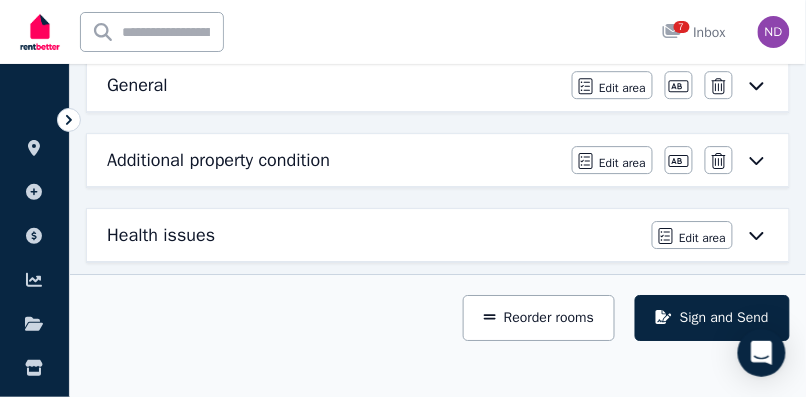 scroll, scrollTop: 925, scrollLeft: 0, axis: vertical 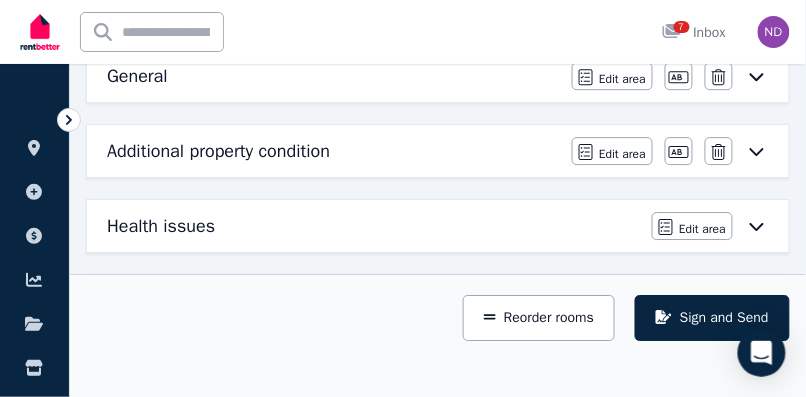 click on "Additional property condition" at bounding box center [218, 151] 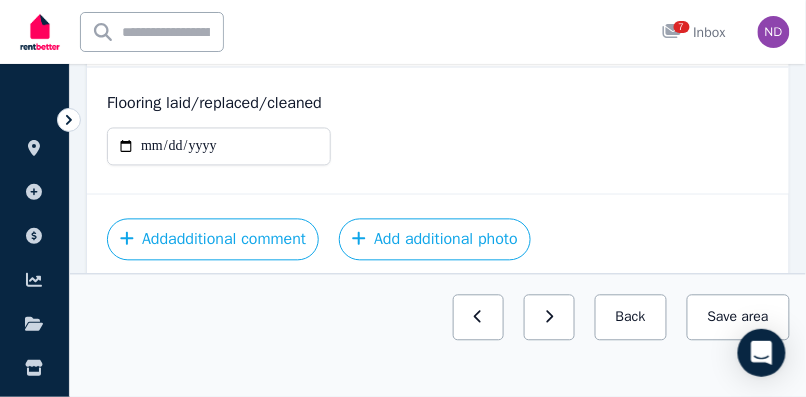 scroll, scrollTop: 541, scrollLeft: 0, axis: vertical 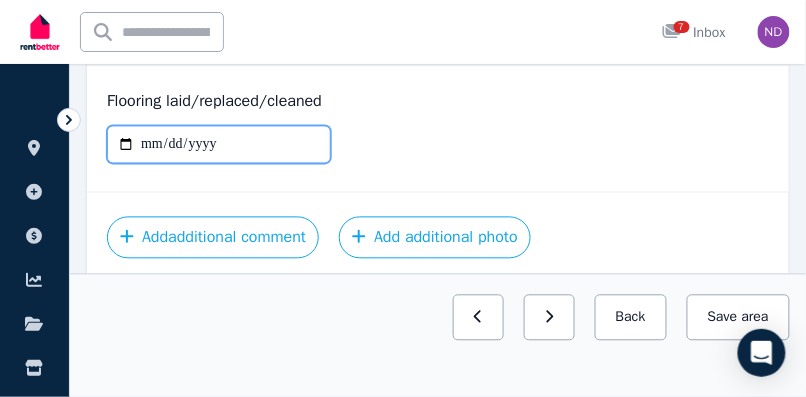 click on "**********" at bounding box center [219, 145] 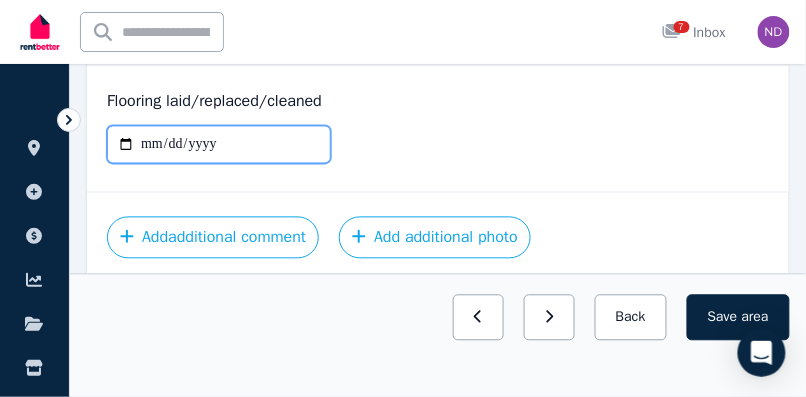 click on "**********" at bounding box center (219, 145) 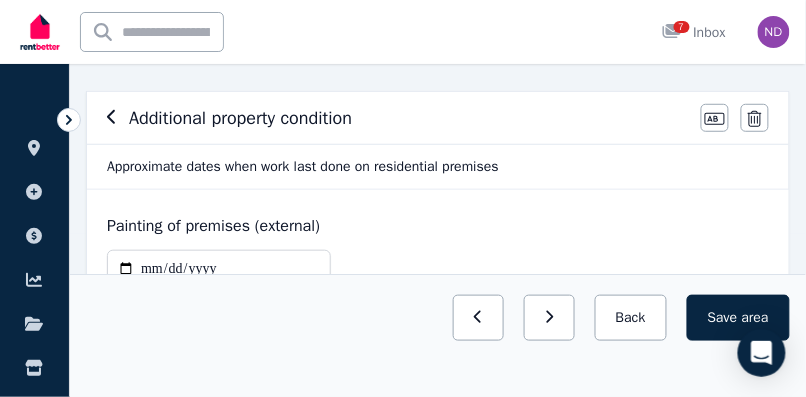 scroll, scrollTop: 145, scrollLeft: 0, axis: vertical 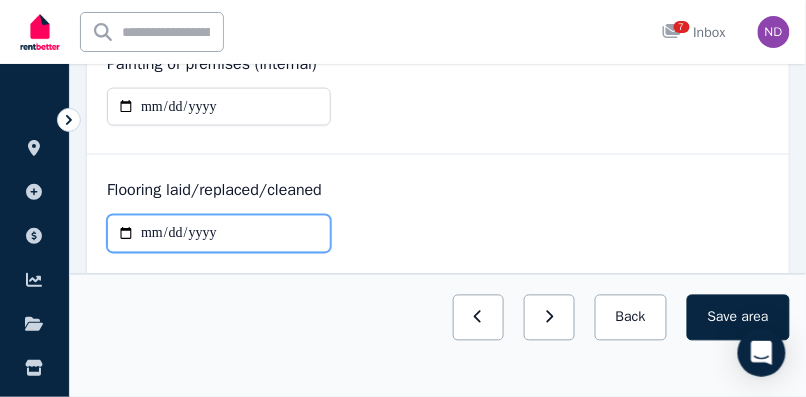 click on "**********" at bounding box center [219, 234] 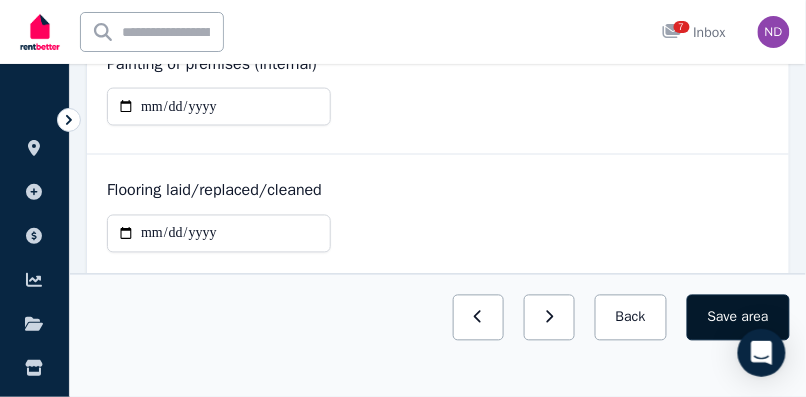 click on "Save   area" at bounding box center (738, 318) 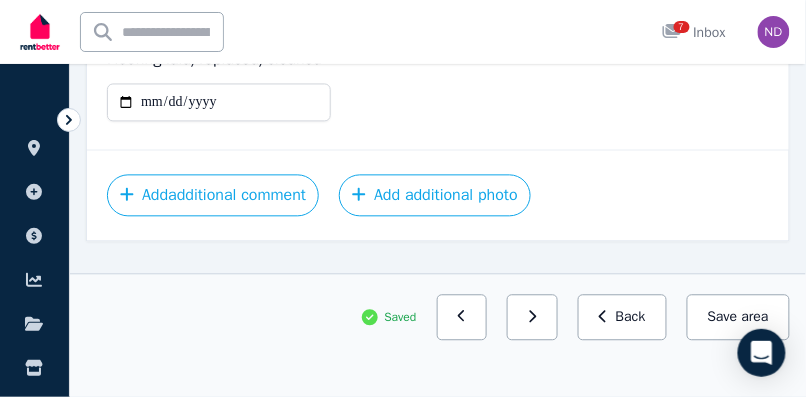 scroll, scrollTop: 584, scrollLeft: 0, axis: vertical 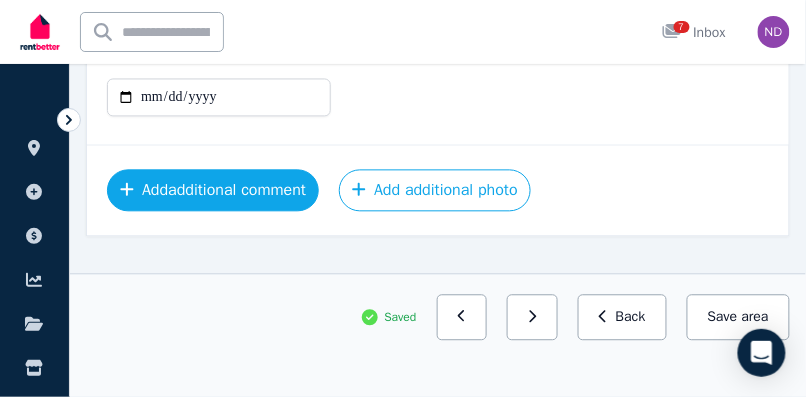 click on "Add  additional comment" at bounding box center (213, 191) 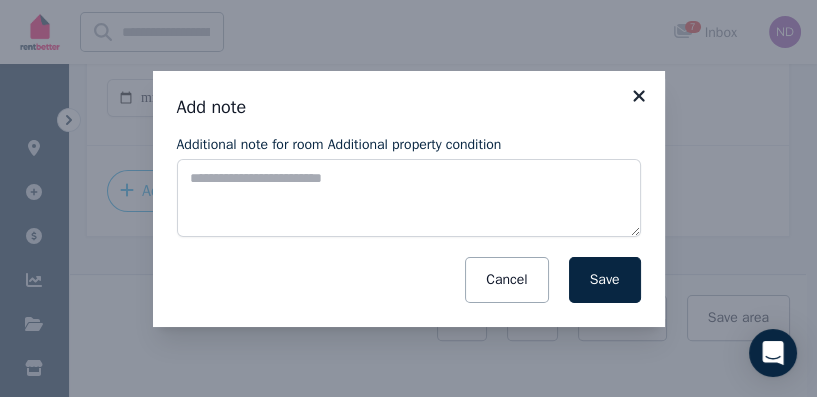 click 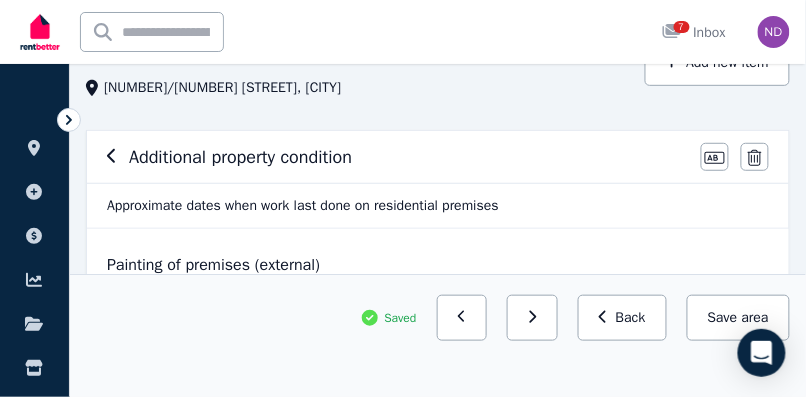 scroll, scrollTop: 100, scrollLeft: 0, axis: vertical 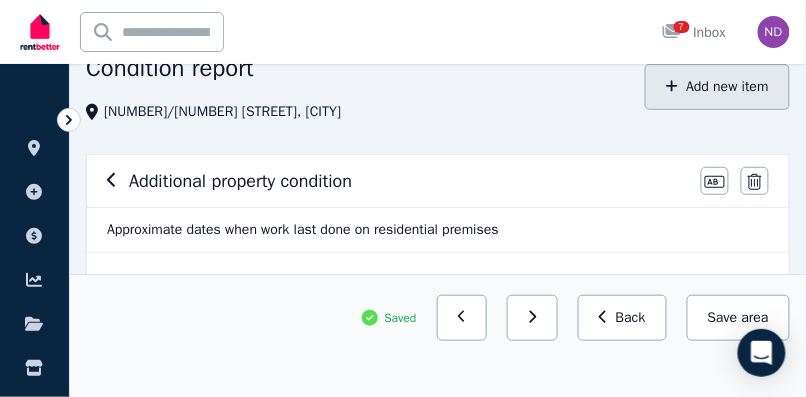 click on "Add new item" at bounding box center [717, 87] 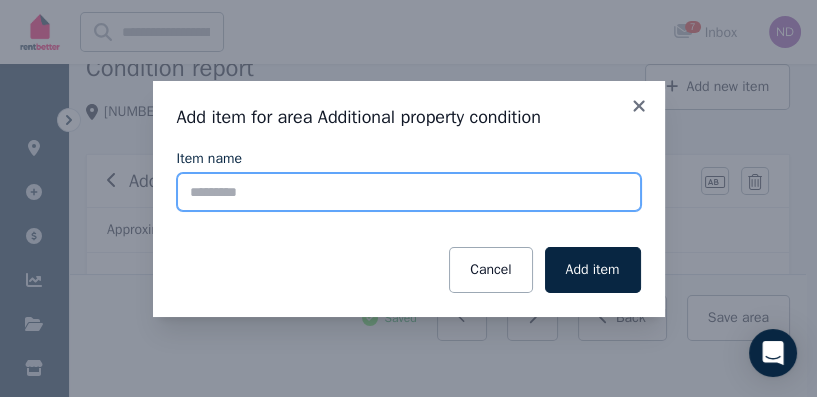 click on "Item name" at bounding box center [409, 192] 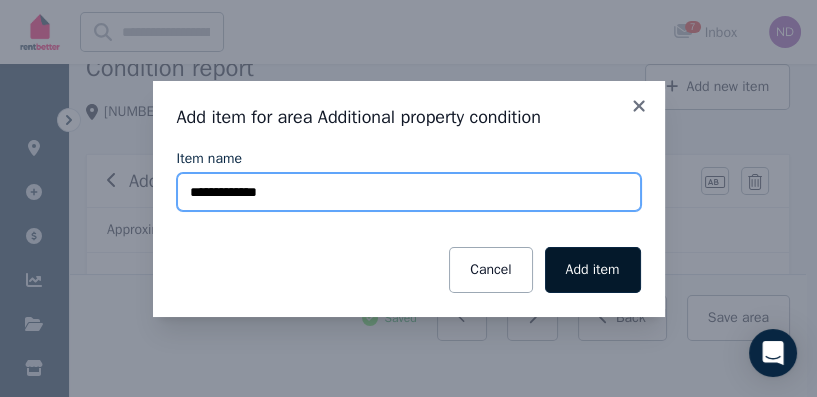 type on "**********" 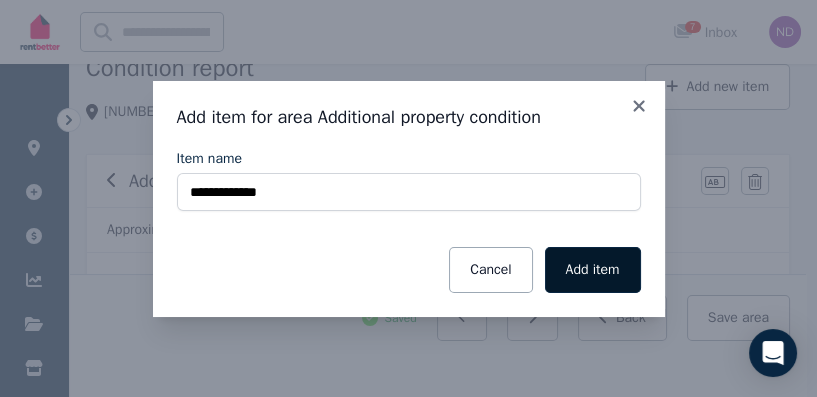 click on "Add item" at bounding box center [593, 270] 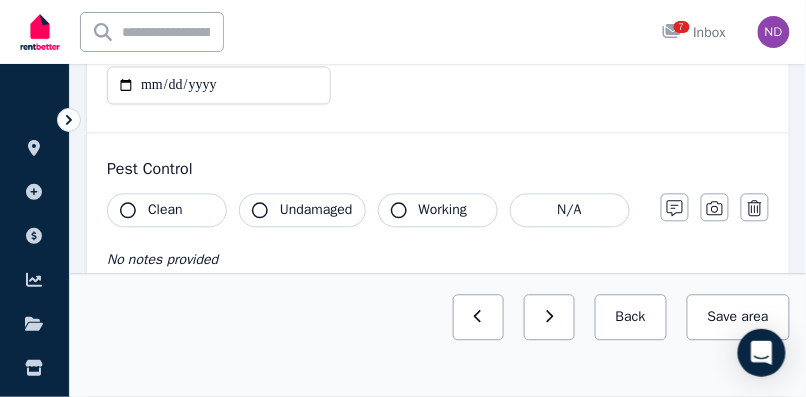 scroll, scrollTop: 601, scrollLeft: 0, axis: vertical 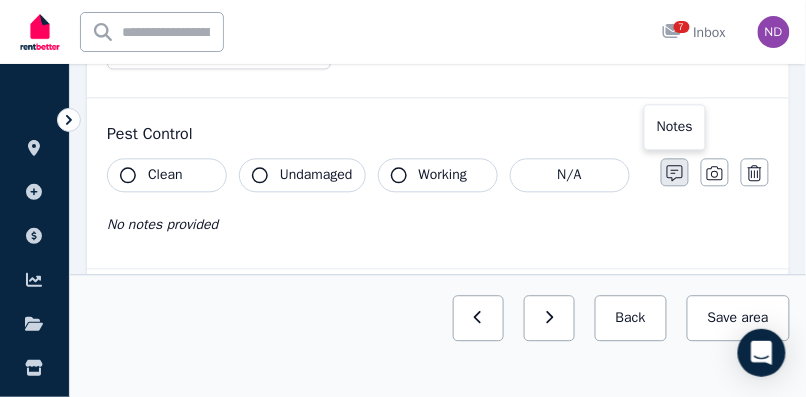 click 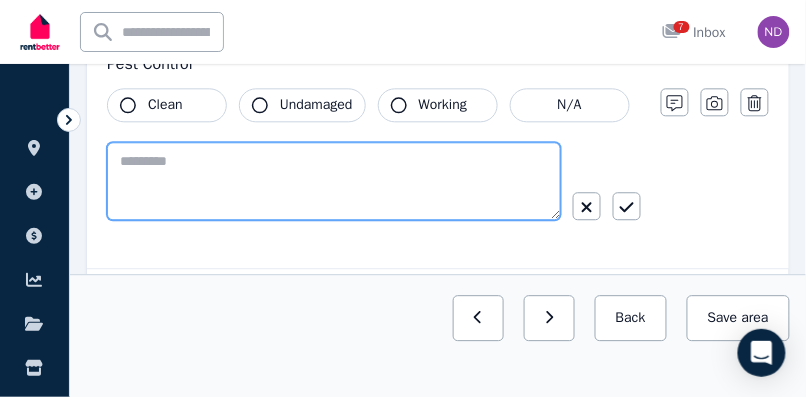 click at bounding box center (334, 181) 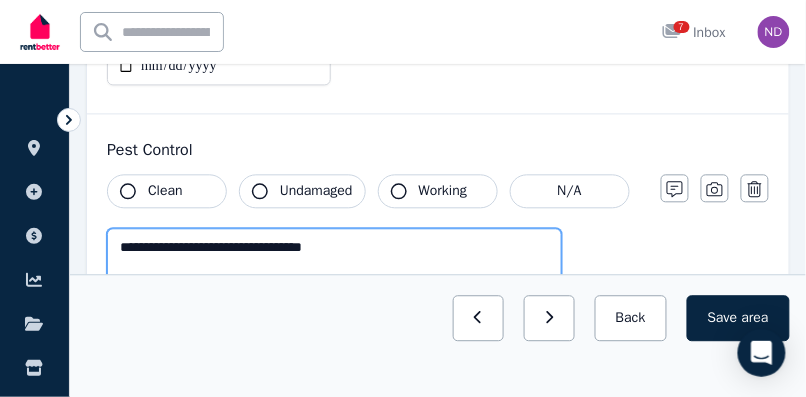 scroll, scrollTop: 623, scrollLeft: 0, axis: vertical 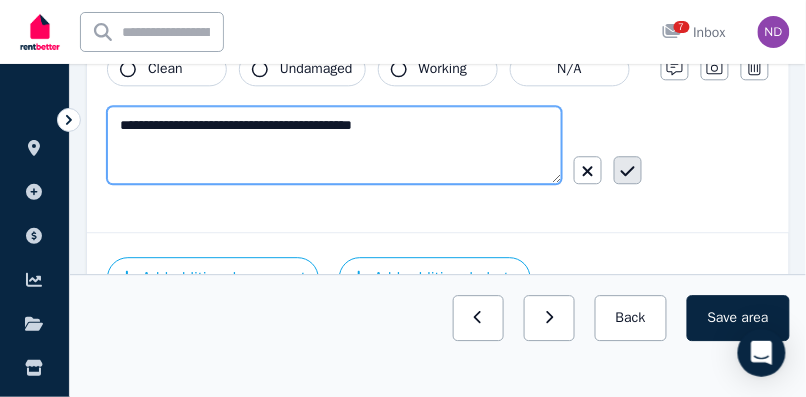 type on "**********" 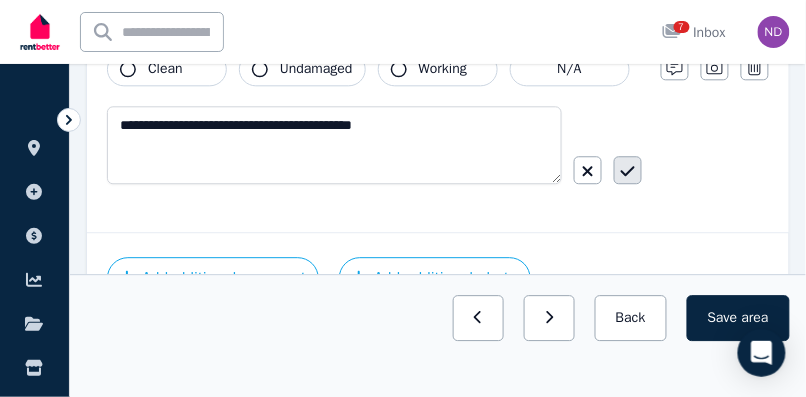 click 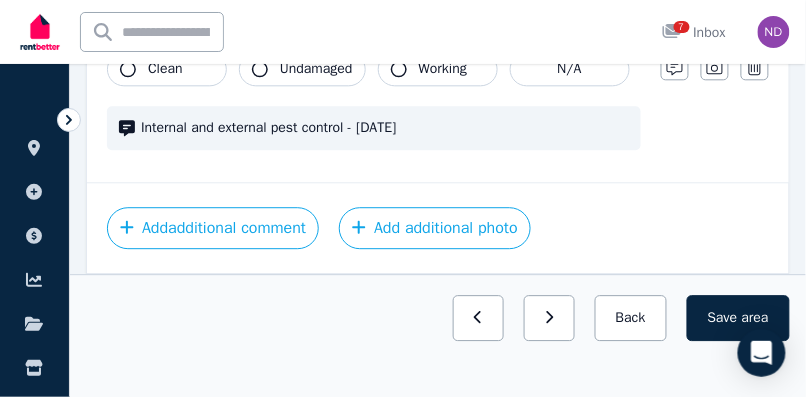 scroll, scrollTop: 692, scrollLeft: 0, axis: vertical 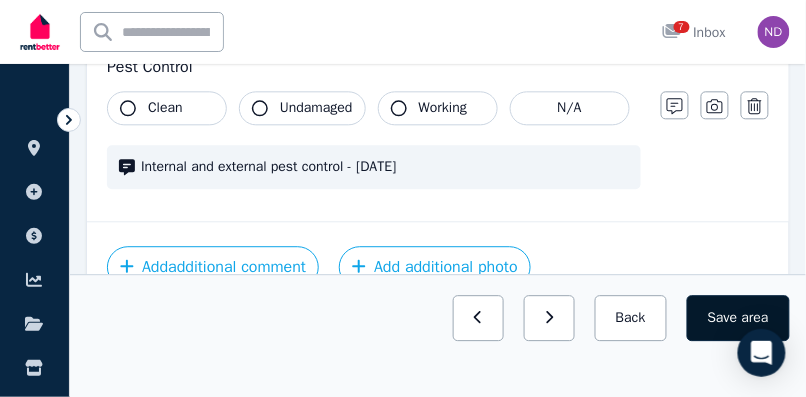 click on "Save   area" at bounding box center [738, 318] 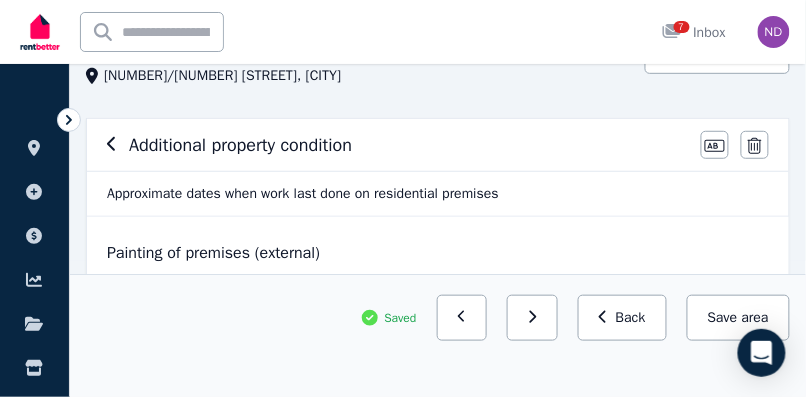 scroll, scrollTop: 132, scrollLeft: 0, axis: vertical 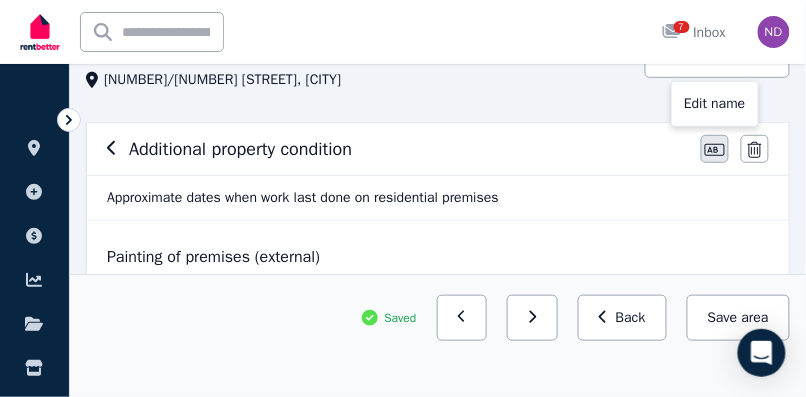 click 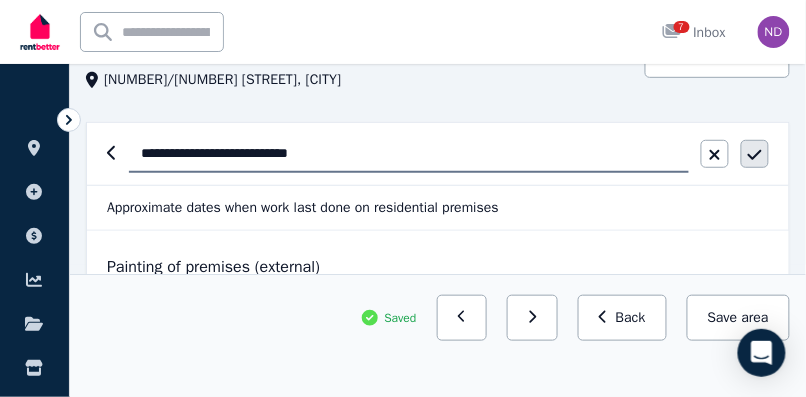 click at bounding box center [755, 154] 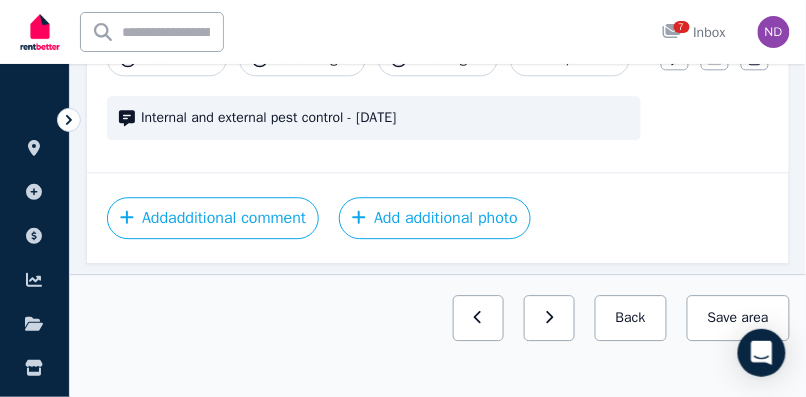scroll, scrollTop: 753, scrollLeft: 0, axis: vertical 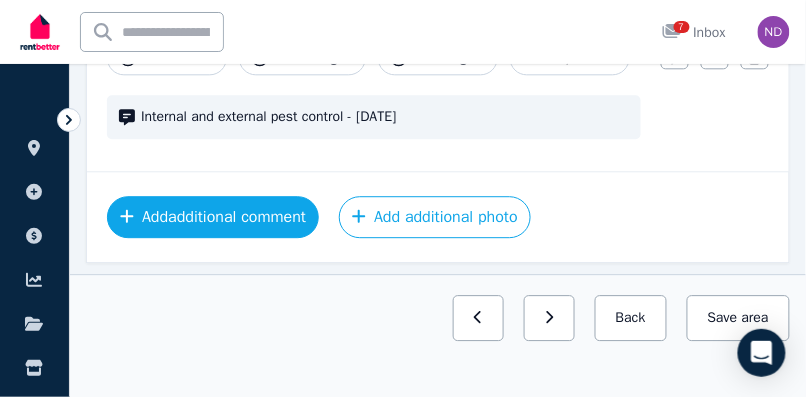 click on "Add  additional comment" at bounding box center (213, 217) 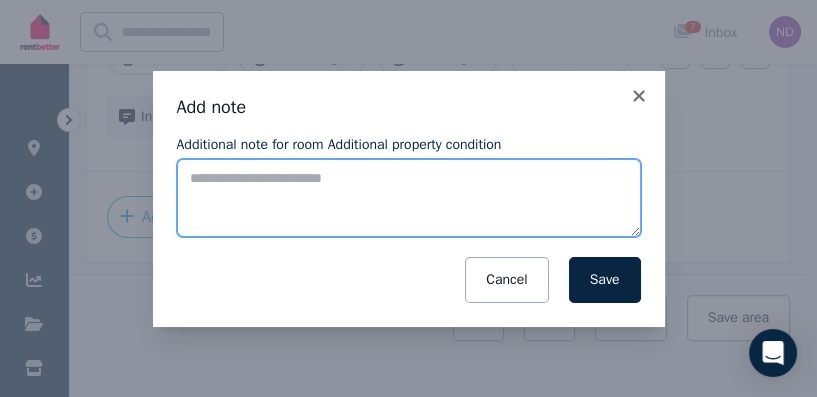 click on "Additional note for room Additional property condition" at bounding box center [409, 198] 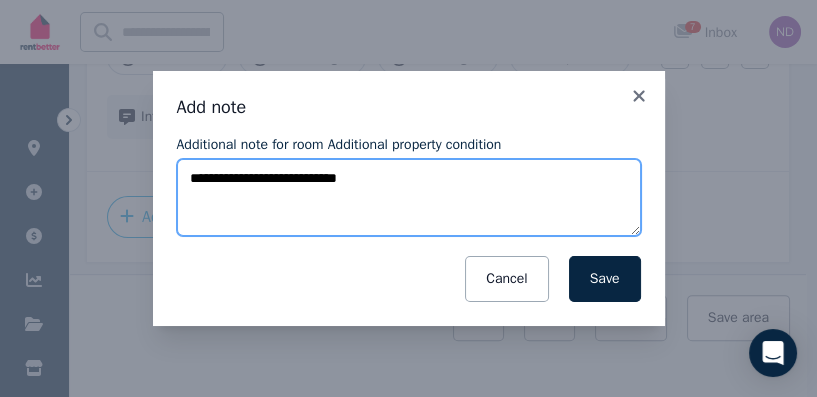 click on "**********" at bounding box center [409, 198] 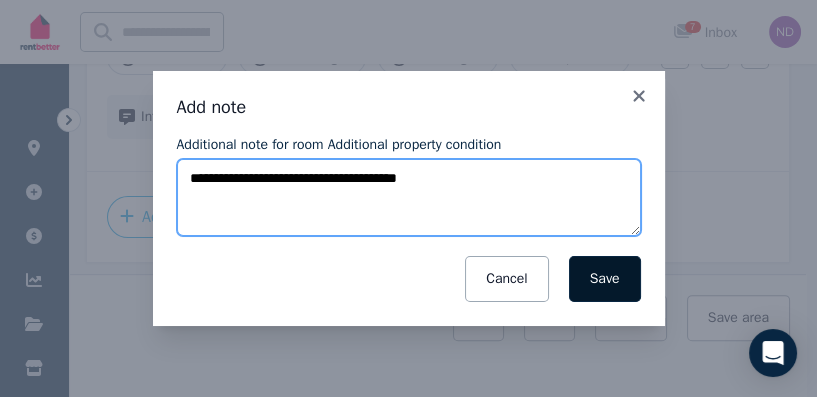 type on "**********" 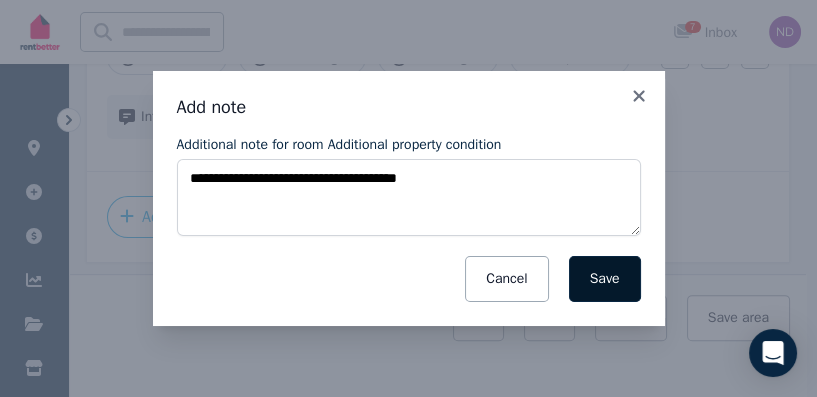 click on "Save" at bounding box center [605, 279] 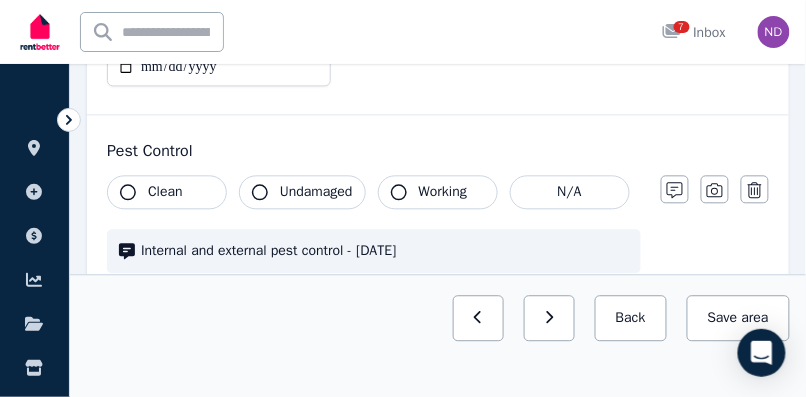 scroll, scrollTop: 616, scrollLeft: 0, axis: vertical 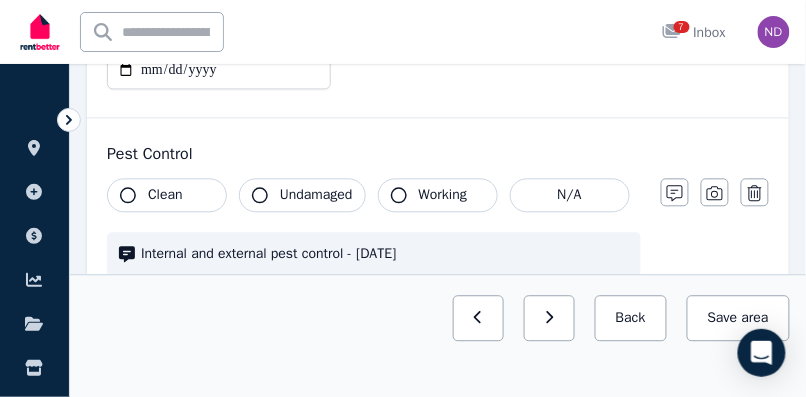 click on "Clean" at bounding box center [165, 195] 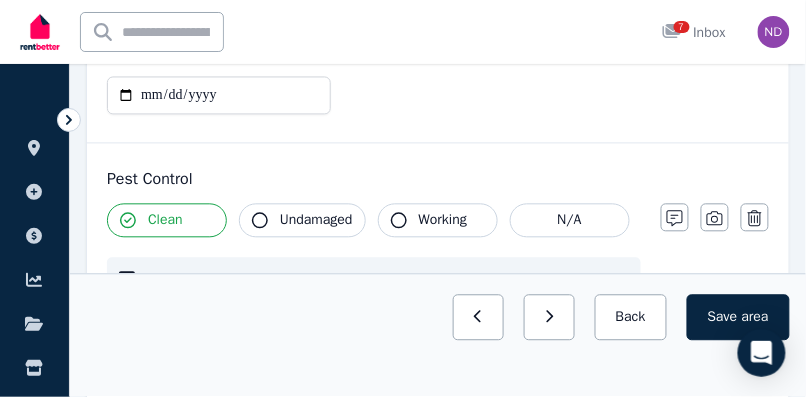 scroll, scrollTop: 584, scrollLeft: 0, axis: vertical 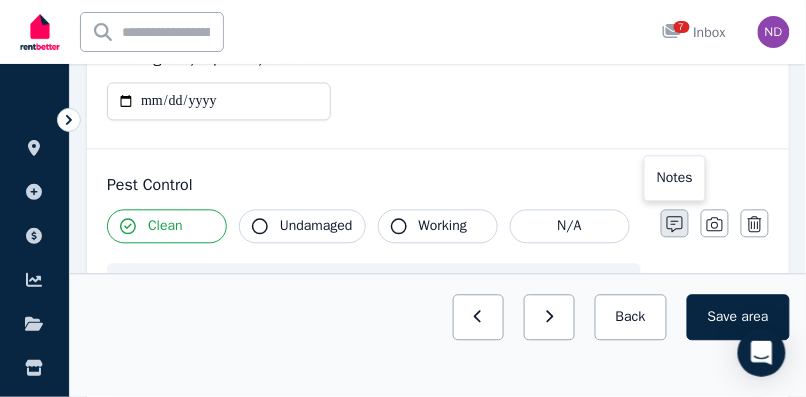 click at bounding box center [675, 224] 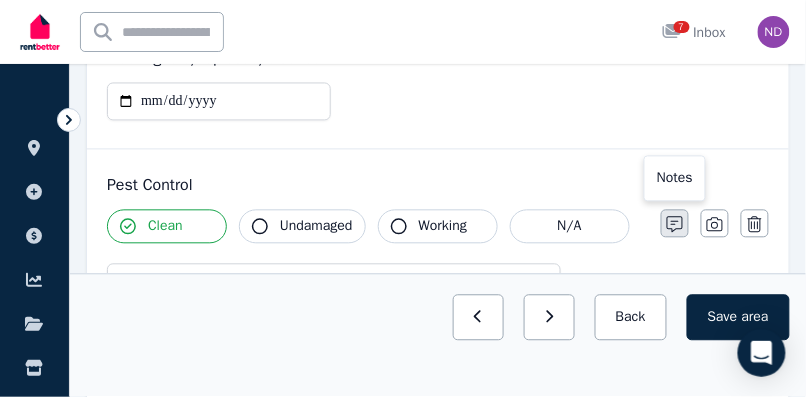scroll, scrollTop: 634, scrollLeft: 0, axis: vertical 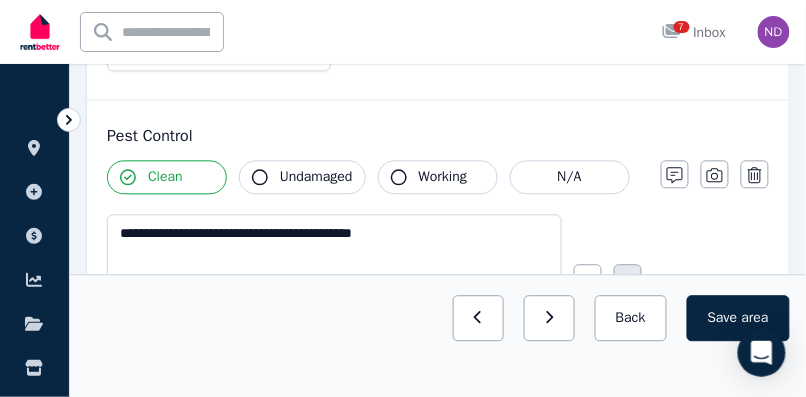 click at bounding box center [628, 278] 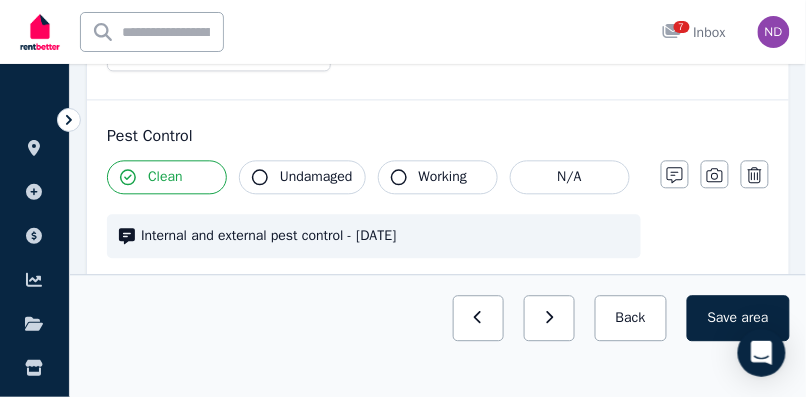 scroll, scrollTop: 584, scrollLeft: 0, axis: vertical 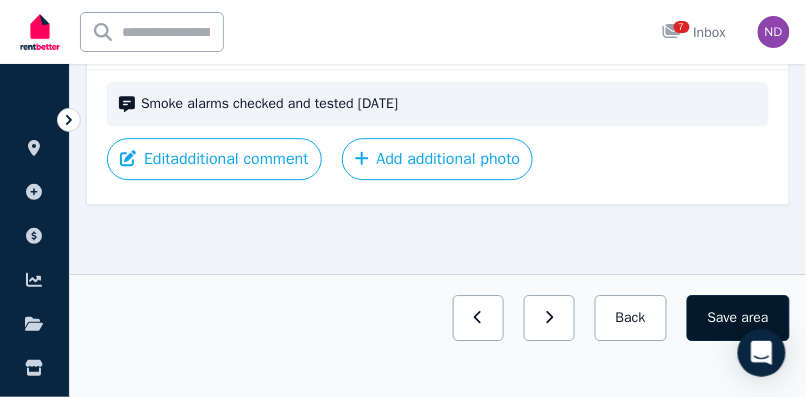click on "Save   area" at bounding box center (738, 318) 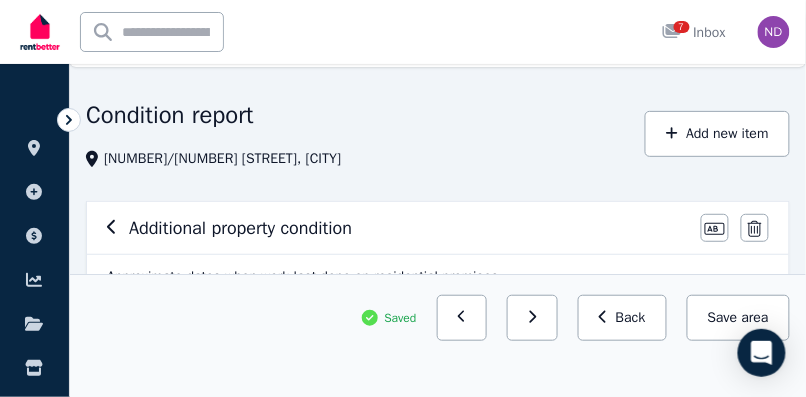 scroll, scrollTop: 0, scrollLeft: 0, axis: both 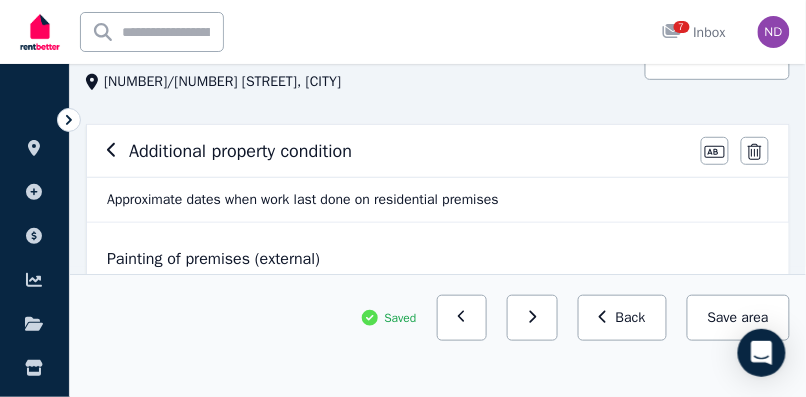click 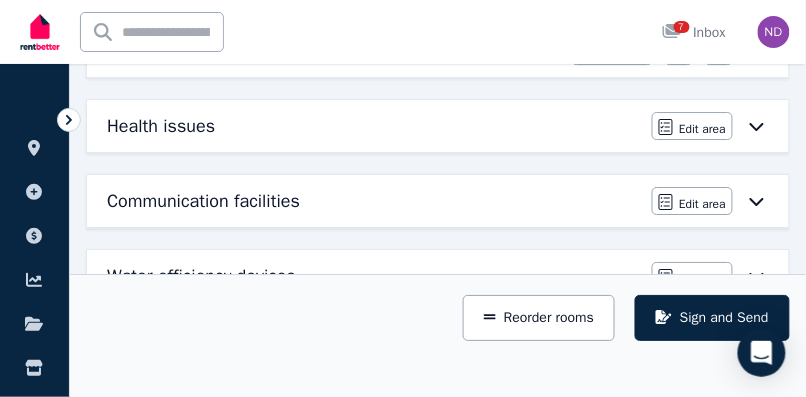 scroll, scrollTop: 1000, scrollLeft: 0, axis: vertical 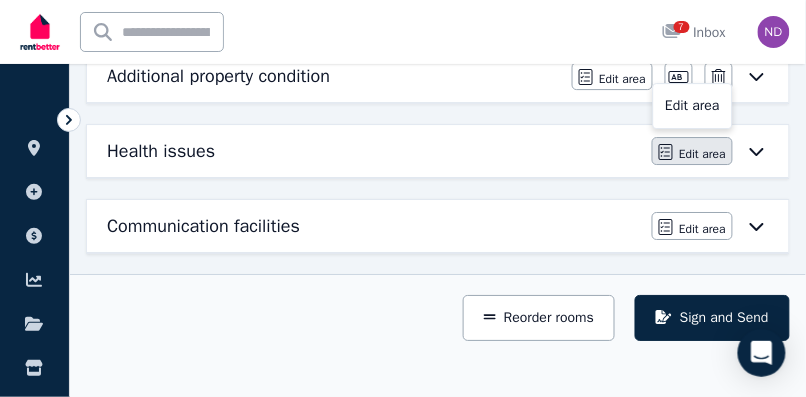 click on "Edit area" at bounding box center [702, 154] 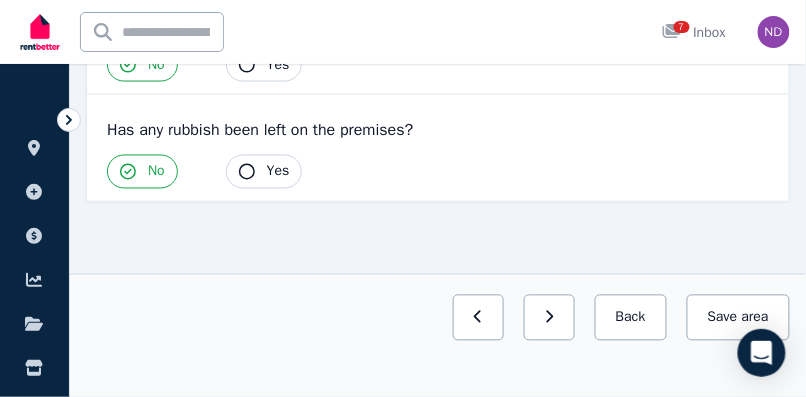 scroll, scrollTop: 470, scrollLeft: 0, axis: vertical 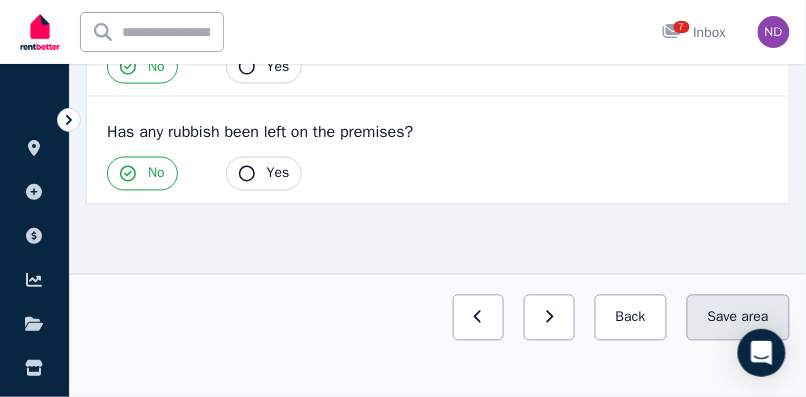 click on "Save   area" at bounding box center (738, 318) 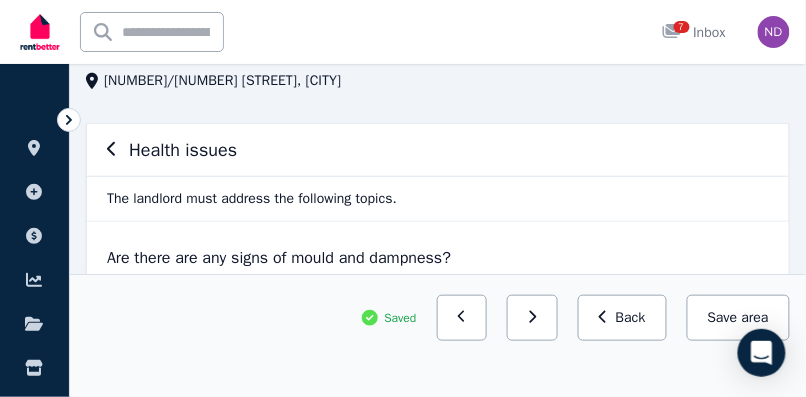 scroll, scrollTop: 92, scrollLeft: 0, axis: vertical 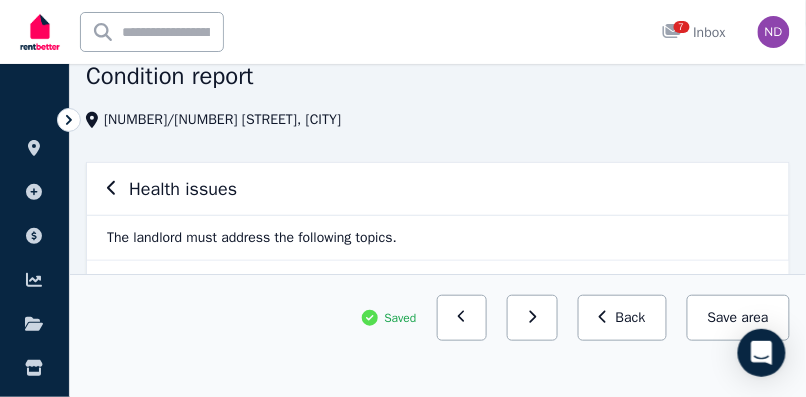 click 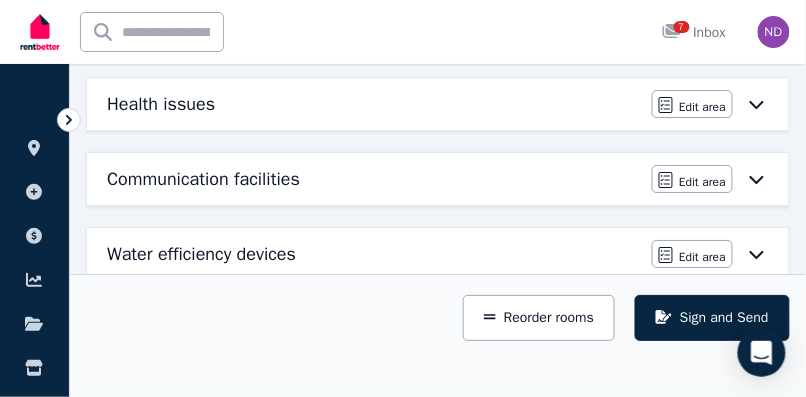 scroll, scrollTop: 1056, scrollLeft: 0, axis: vertical 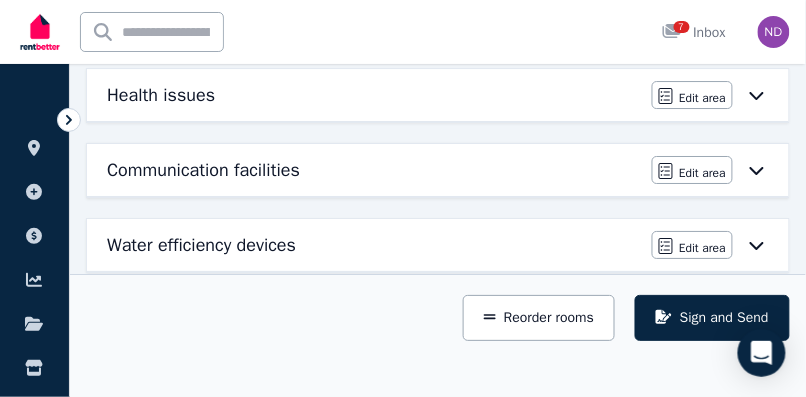 click on "Communication facilities" at bounding box center [203, 170] 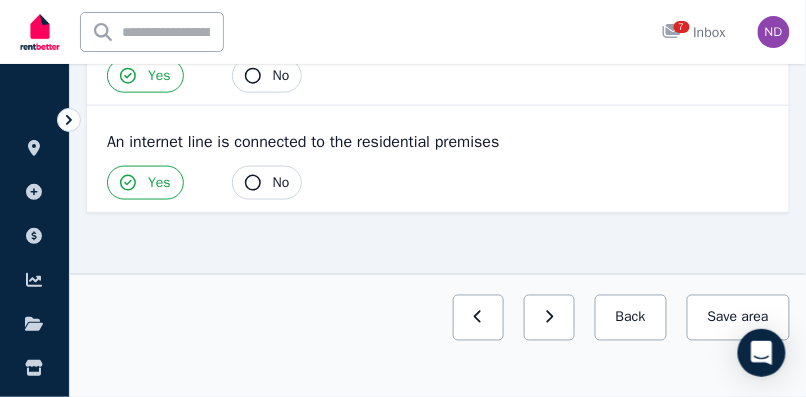 scroll, scrollTop: 363, scrollLeft: 0, axis: vertical 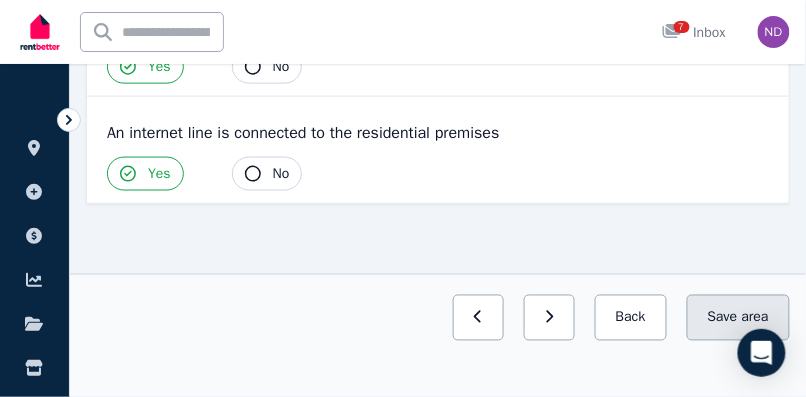 click on "Save   area" at bounding box center (738, 318) 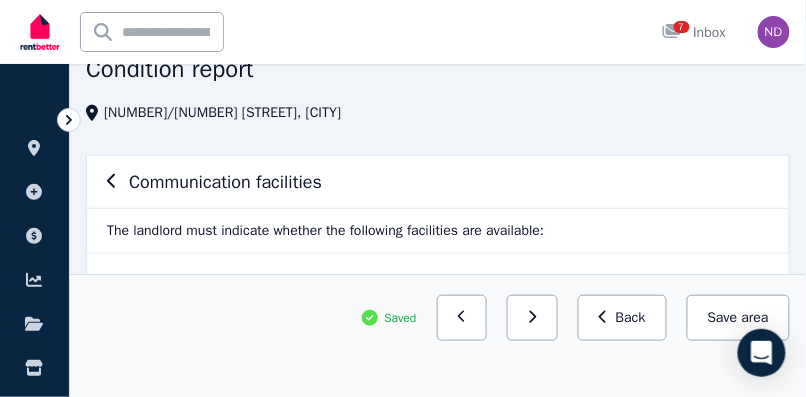 scroll, scrollTop: 96, scrollLeft: 0, axis: vertical 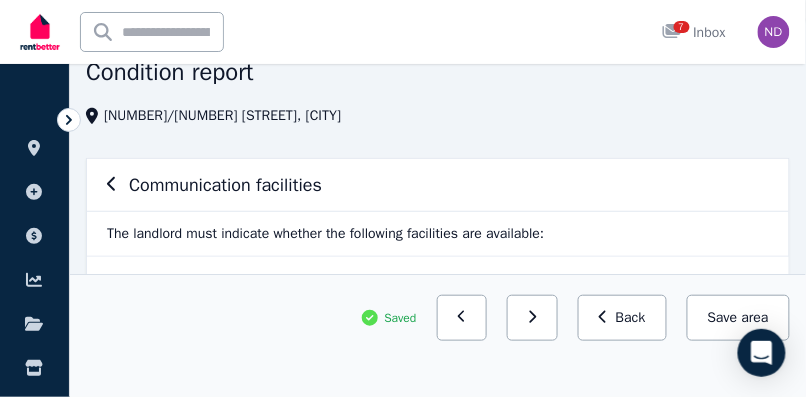 click 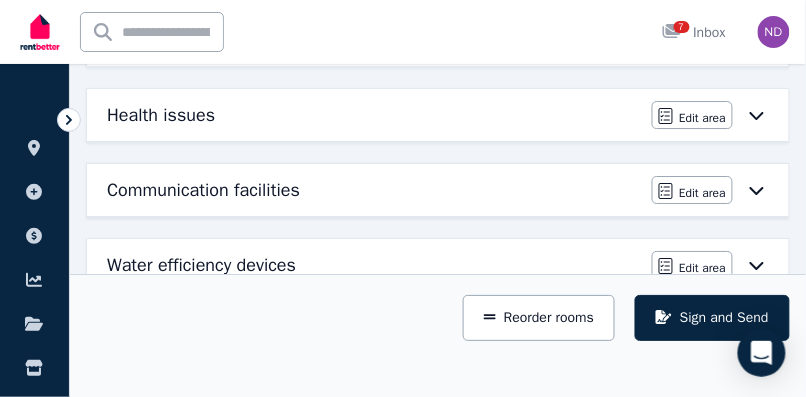 scroll, scrollTop: 1085, scrollLeft: 0, axis: vertical 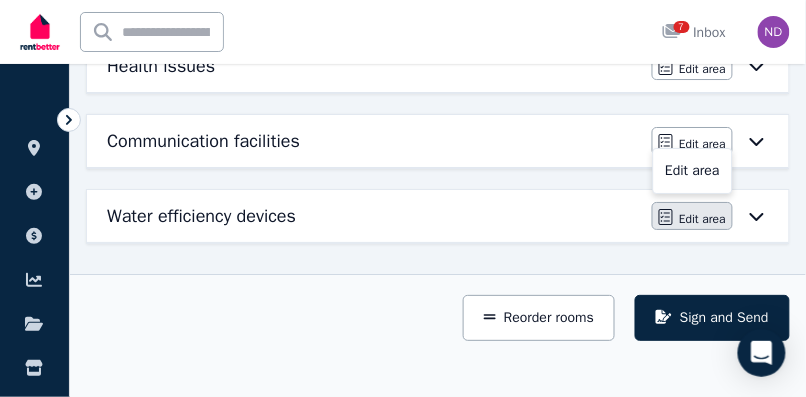 click on "Edit area" at bounding box center (702, 219) 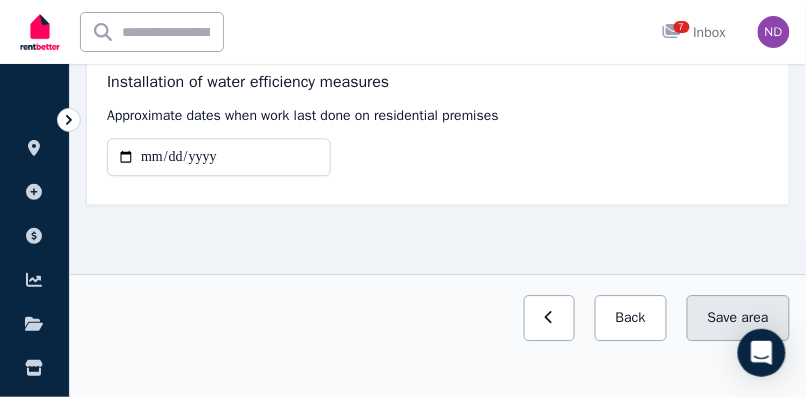 click on "Save   area" at bounding box center [738, 318] 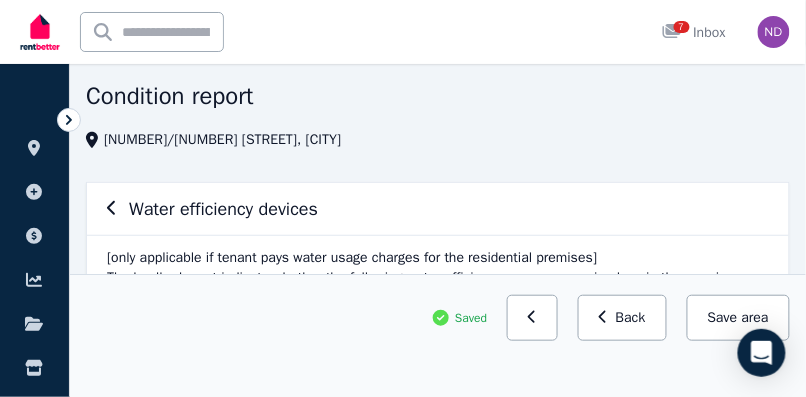 scroll, scrollTop: 117, scrollLeft: 0, axis: vertical 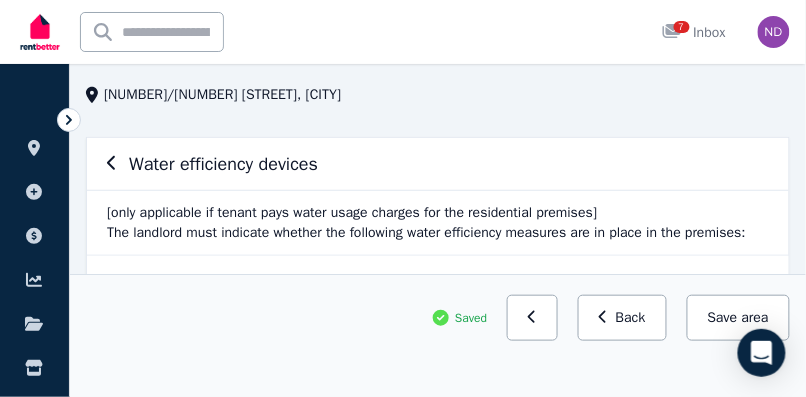 click 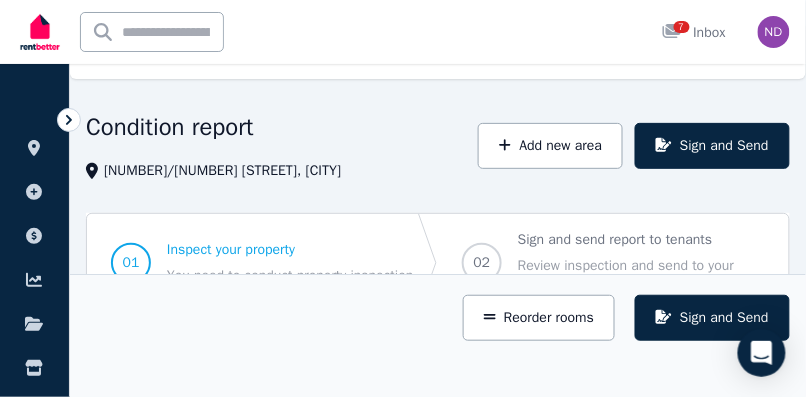 scroll, scrollTop: 0, scrollLeft: 0, axis: both 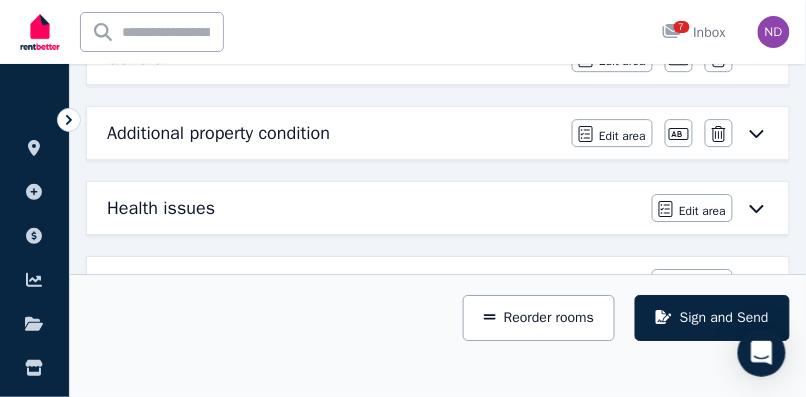 click on "Additional property condition" at bounding box center (218, 133) 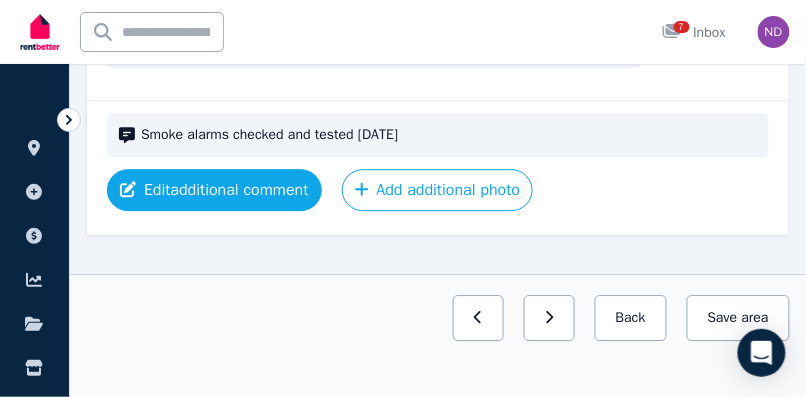 click on "Edit  additional comment" at bounding box center (214, 190) 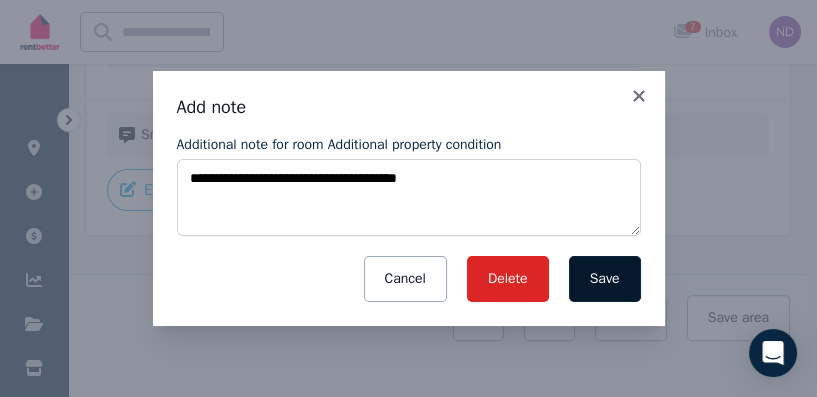 click on "Save" at bounding box center [605, 279] 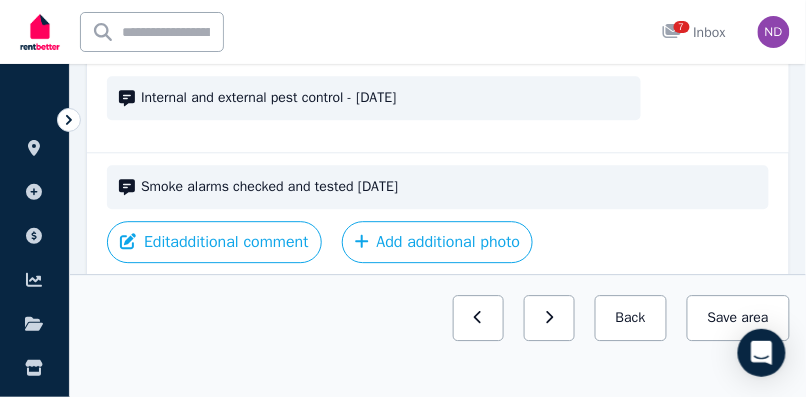 scroll, scrollTop: 760, scrollLeft: 0, axis: vertical 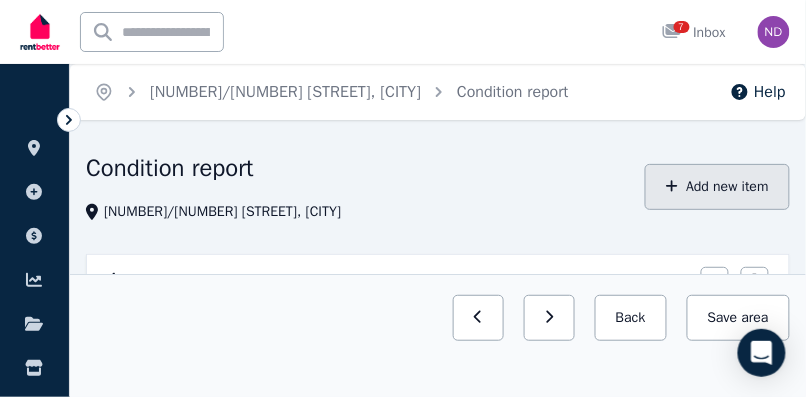 click on "Add new item" at bounding box center [717, 187] 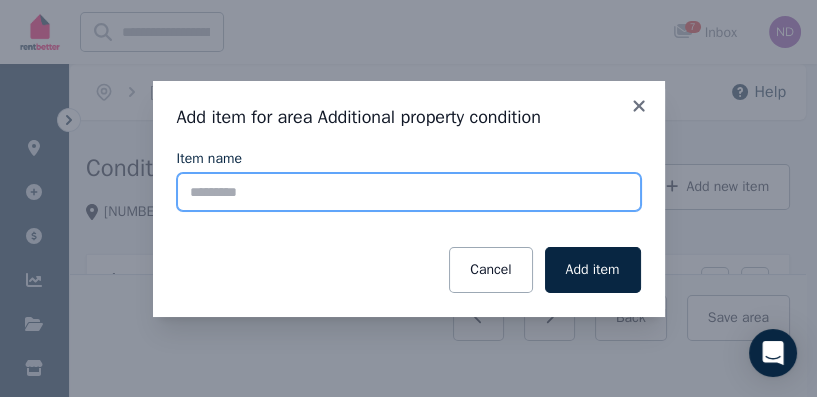 click on "Item name" at bounding box center [409, 192] 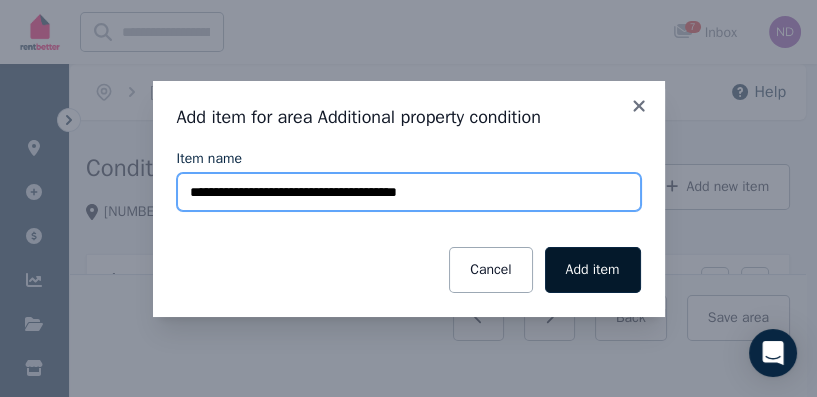 type on "**********" 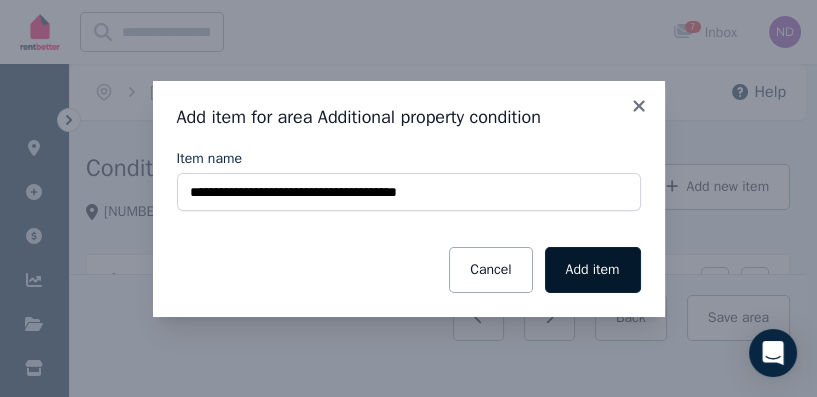click on "Add item" at bounding box center [593, 270] 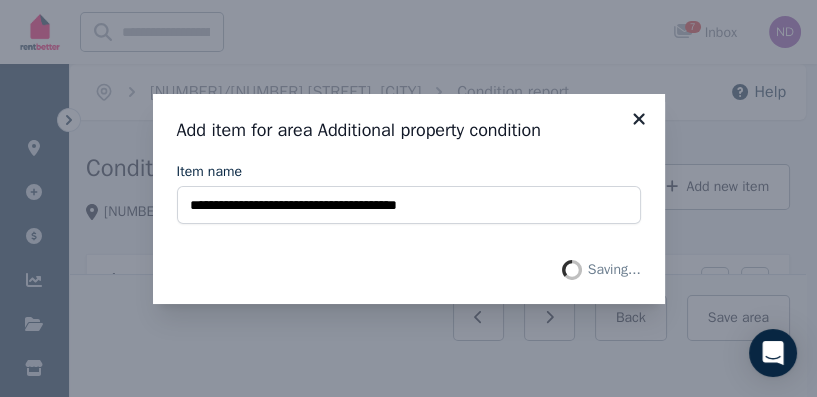 click 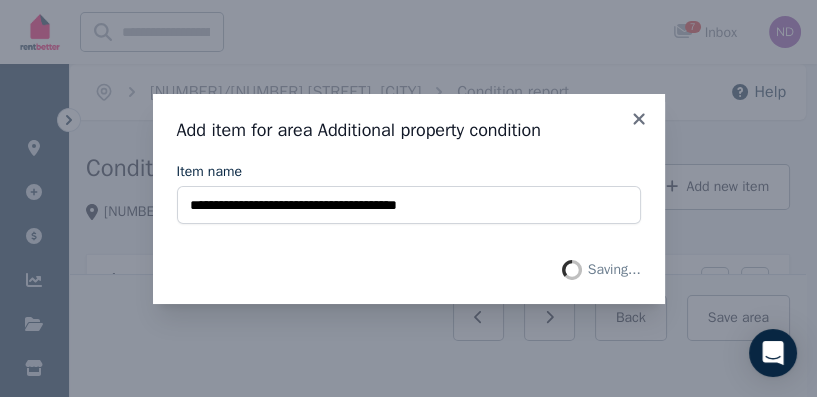 click on "Saving..." at bounding box center [409, 270] 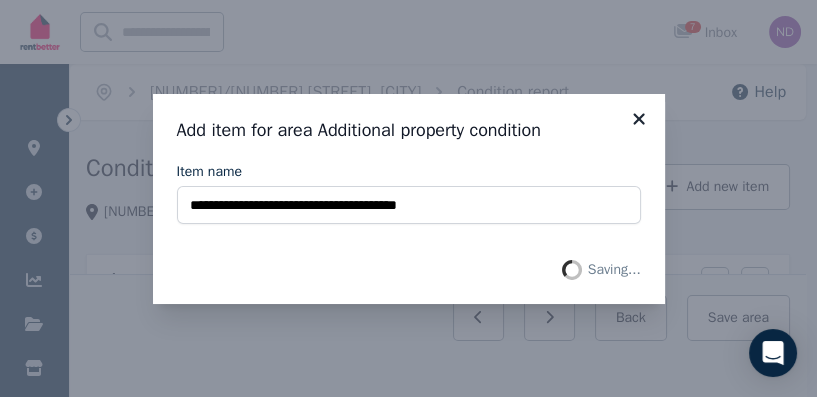 click 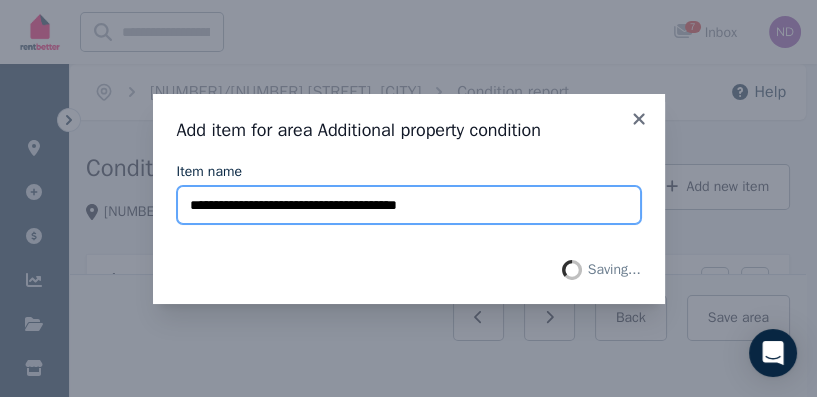 click on "**********" at bounding box center (409, 205) 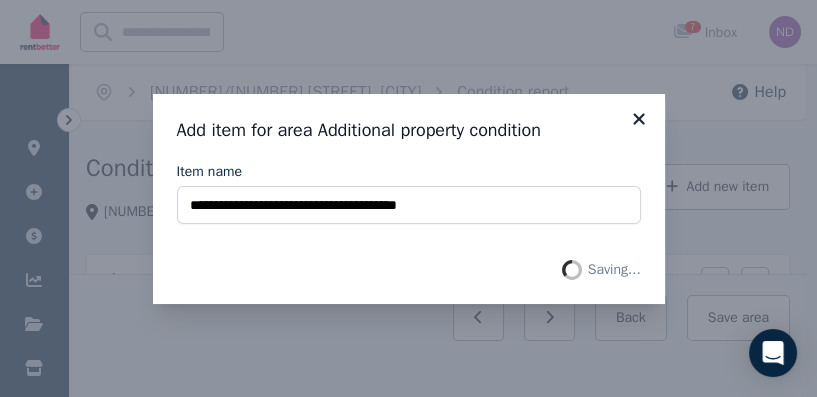 click 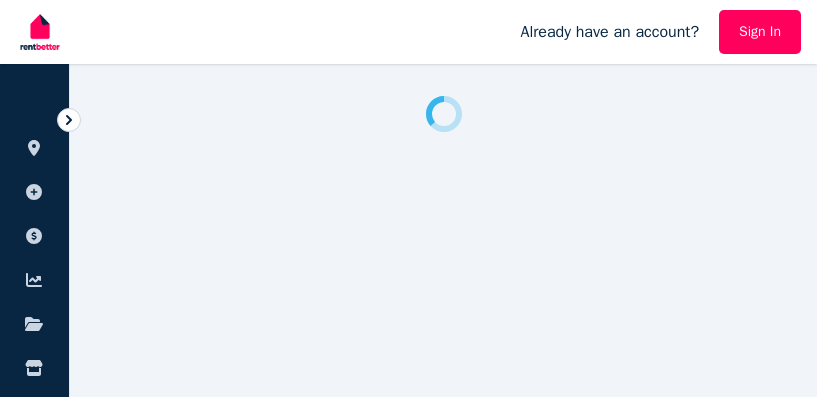 scroll, scrollTop: 0, scrollLeft: 0, axis: both 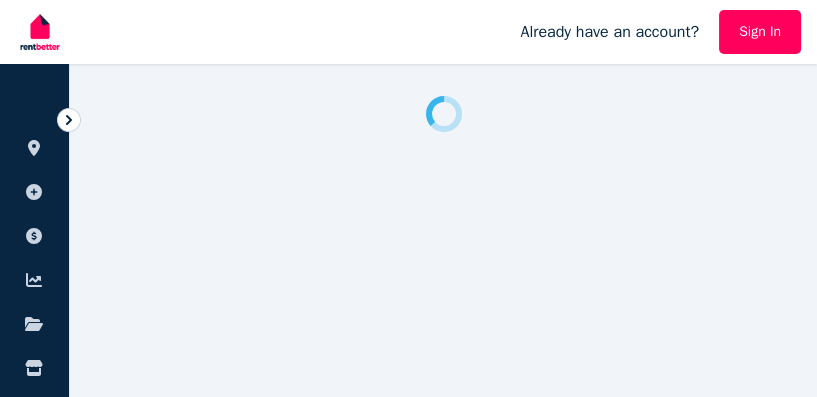 click on "Sign In" at bounding box center [760, 32] 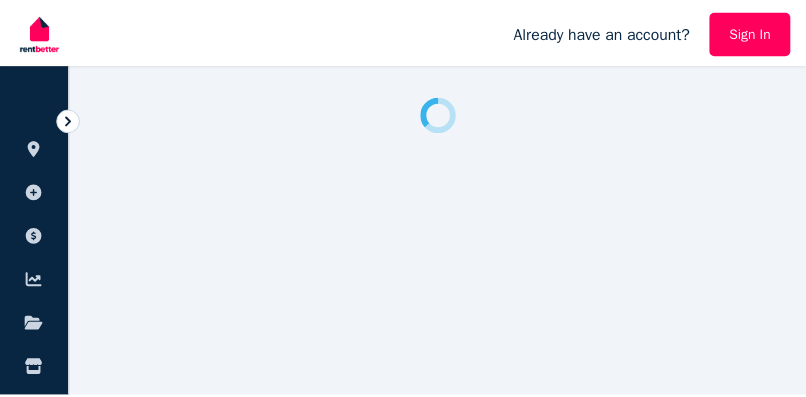 scroll, scrollTop: 0, scrollLeft: 0, axis: both 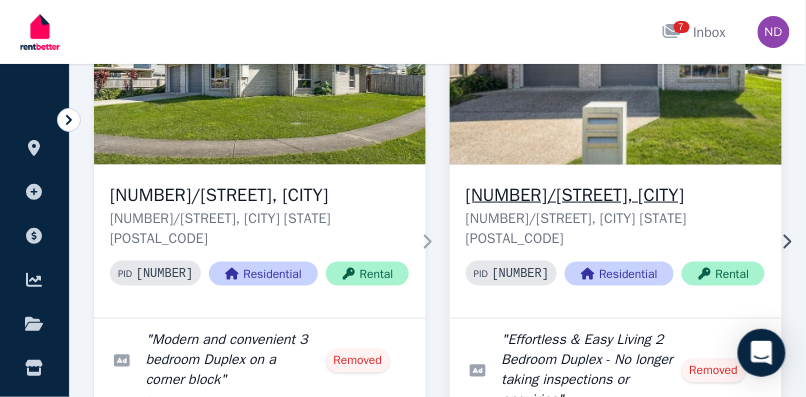 click 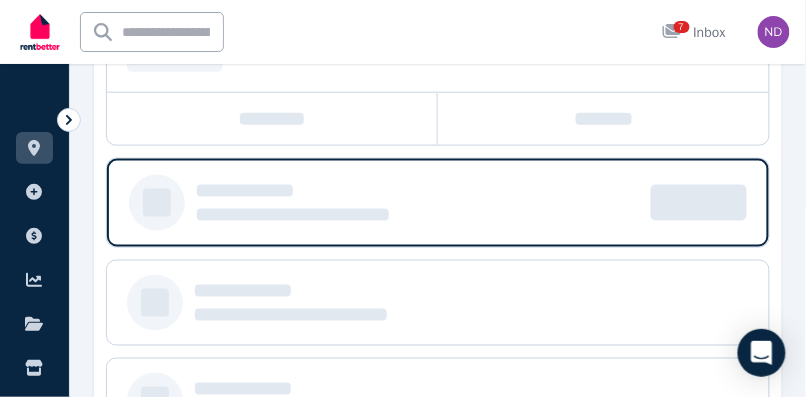 scroll, scrollTop: 0, scrollLeft: 0, axis: both 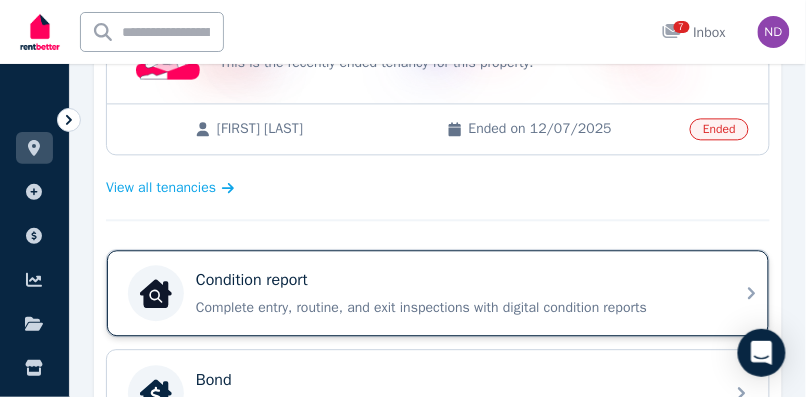 click 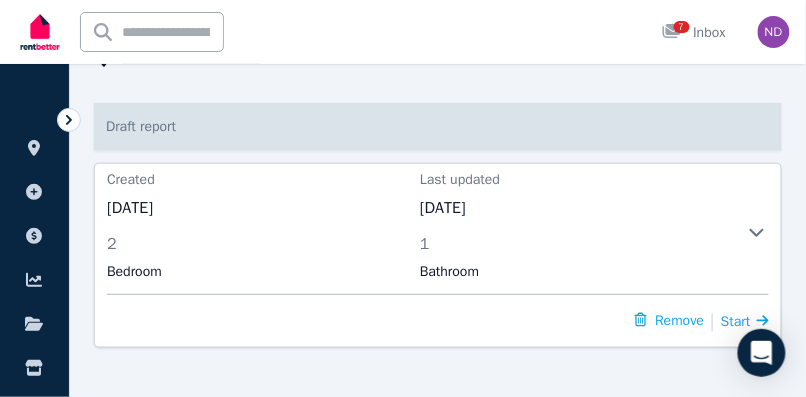 scroll, scrollTop: 177, scrollLeft: 0, axis: vertical 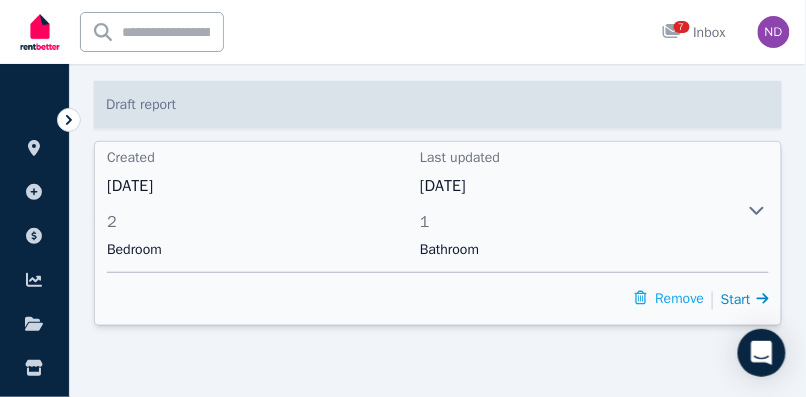 click on "Start" at bounding box center [736, 299] 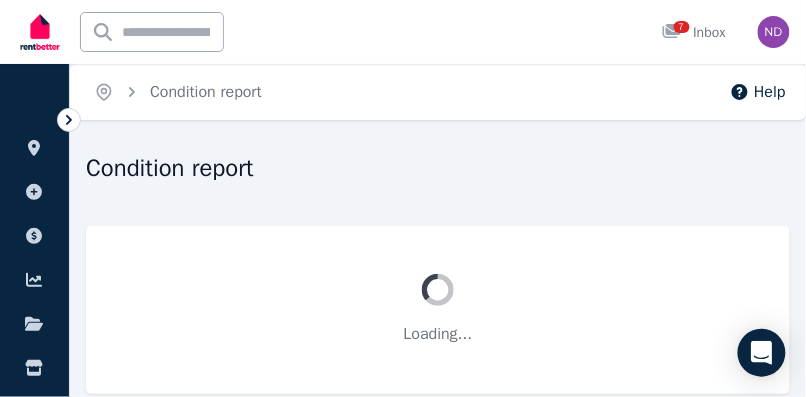 scroll, scrollTop: 0, scrollLeft: 0, axis: both 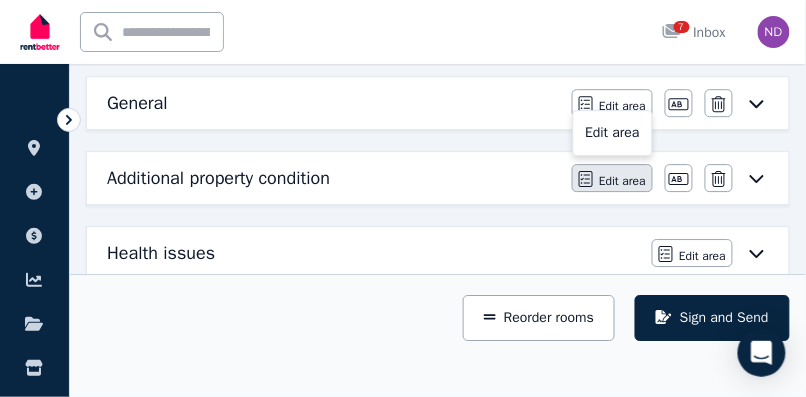 click on "Edit area" at bounding box center [622, 181] 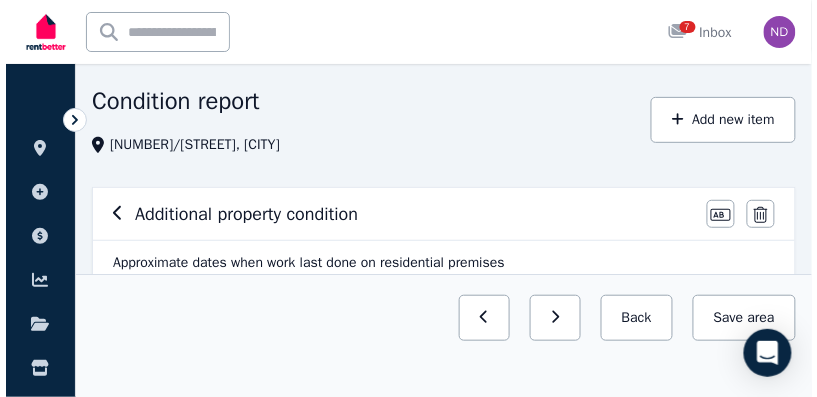 scroll, scrollTop: 66, scrollLeft: 0, axis: vertical 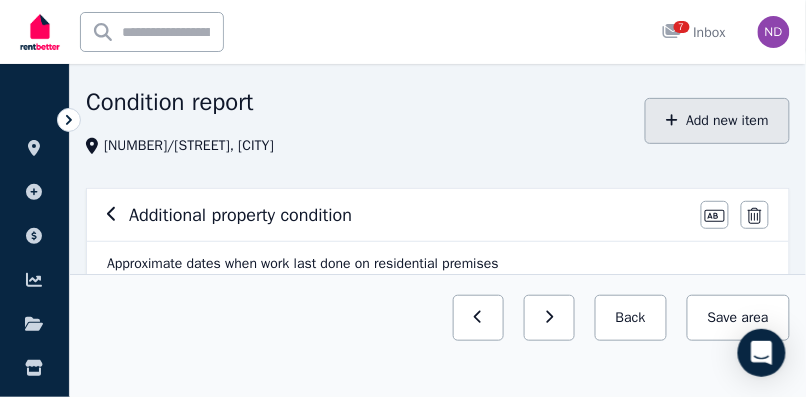 click on "Add new item" at bounding box center (717, 121) 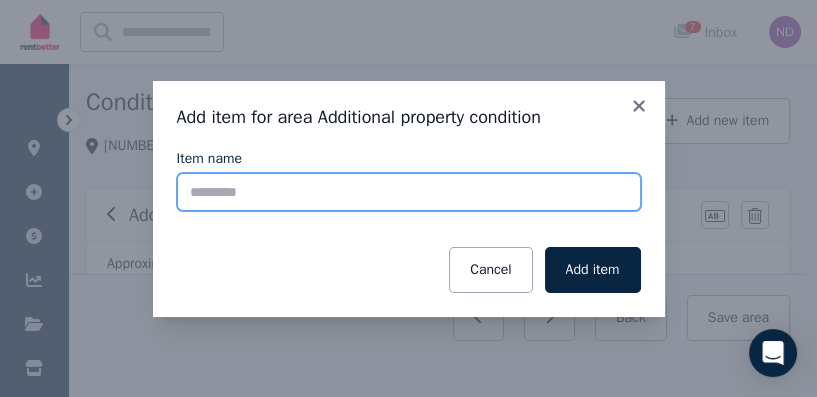 click on "Item name" at bounding box center (409, 192) 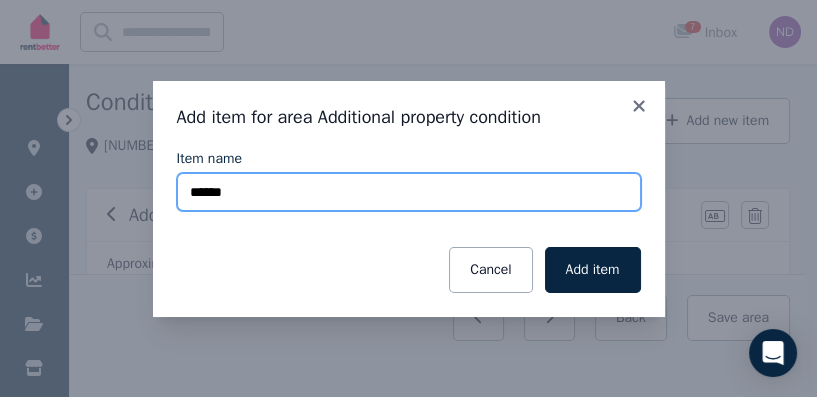click on "******" at bounding box center (409, 192) 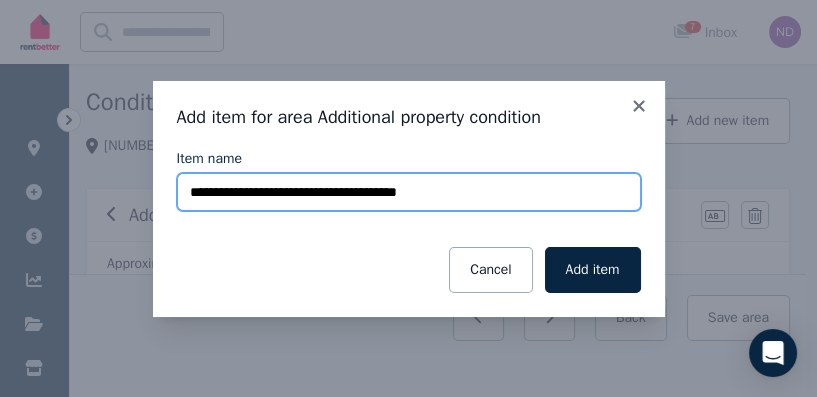 click on "**********" at bounding box center (409, 192) 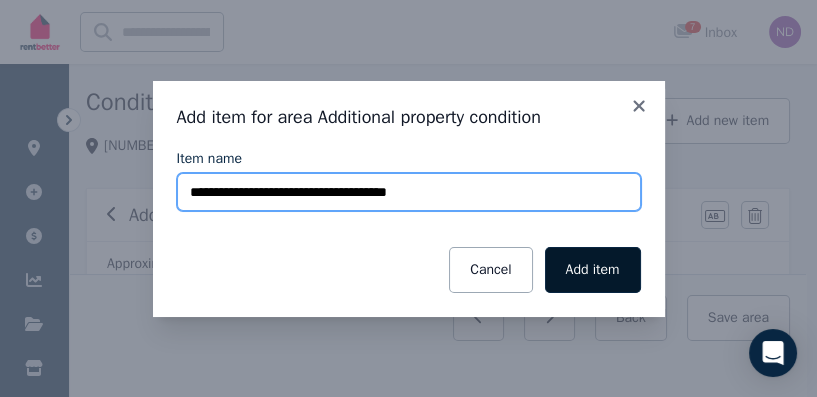 type on "**********" 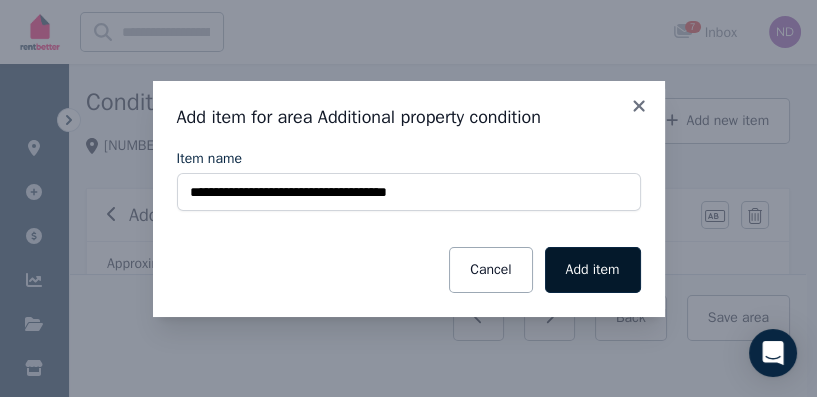 click on "Add item" at bounding box center (593, 270) 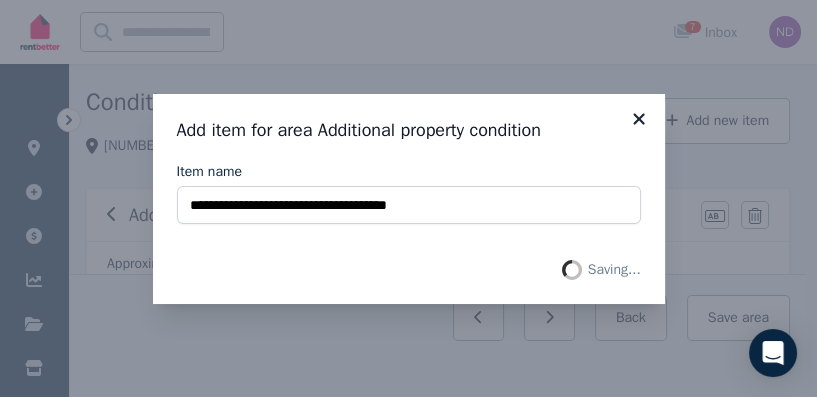 click 